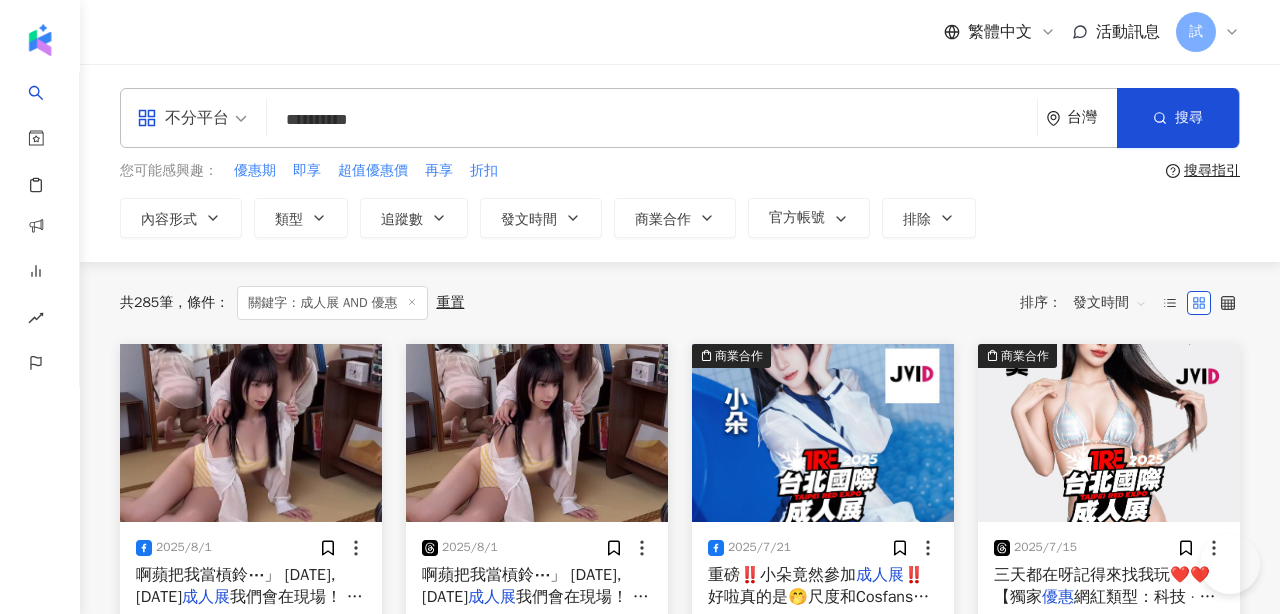 scroll, scrollTop: 89, scrollLeft: 0, axis: vertical 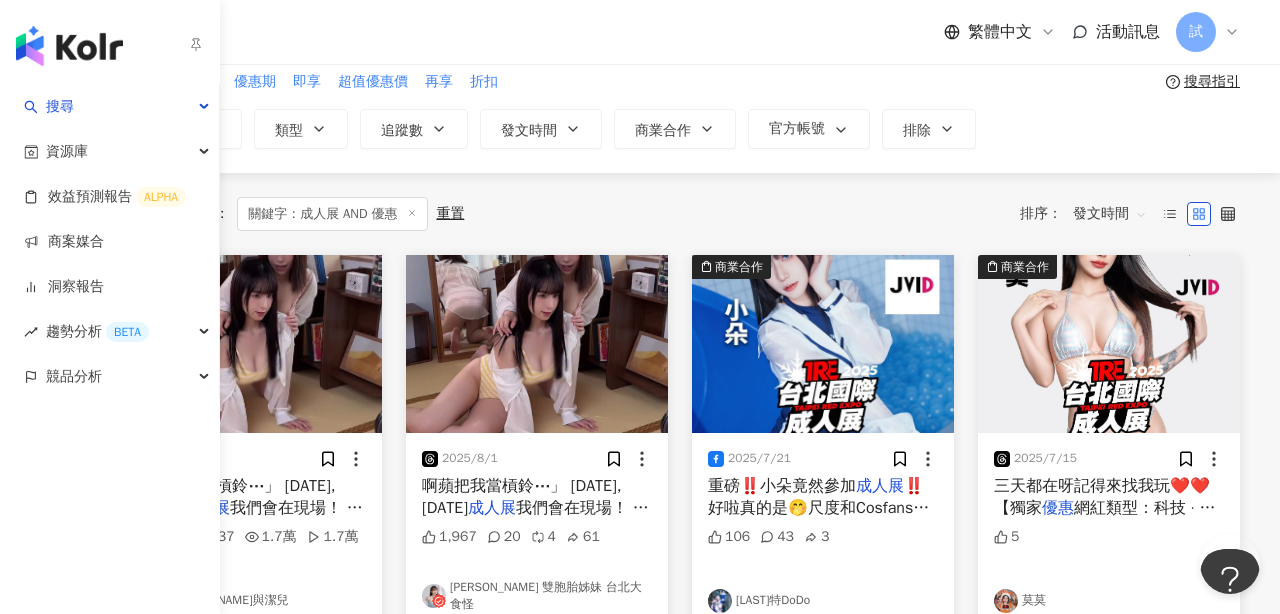 click at bounding box center (69, 46) 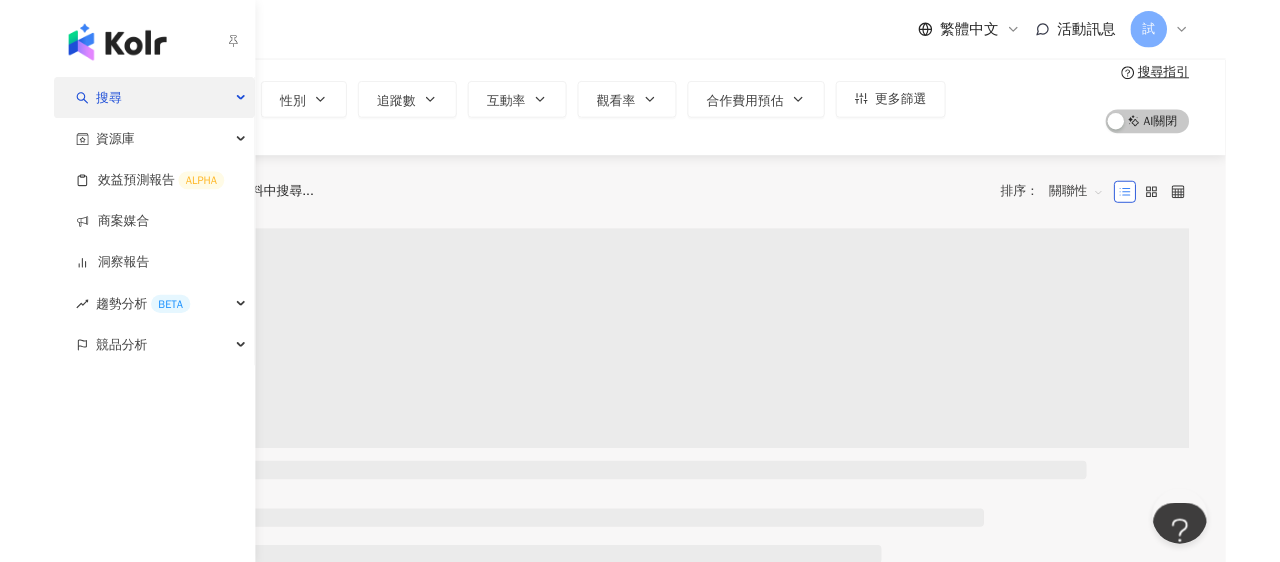 scroll, scrollTop: 0, scrollLeft: 0, axis: both 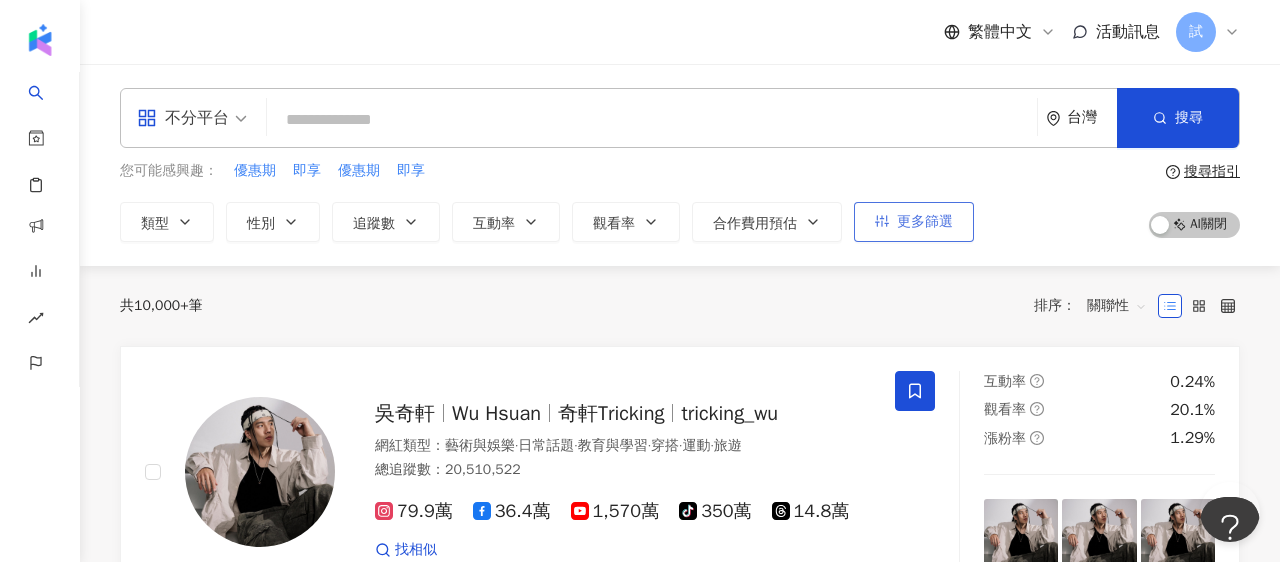 click on "更多篩選" at bounding box center (925, 222) 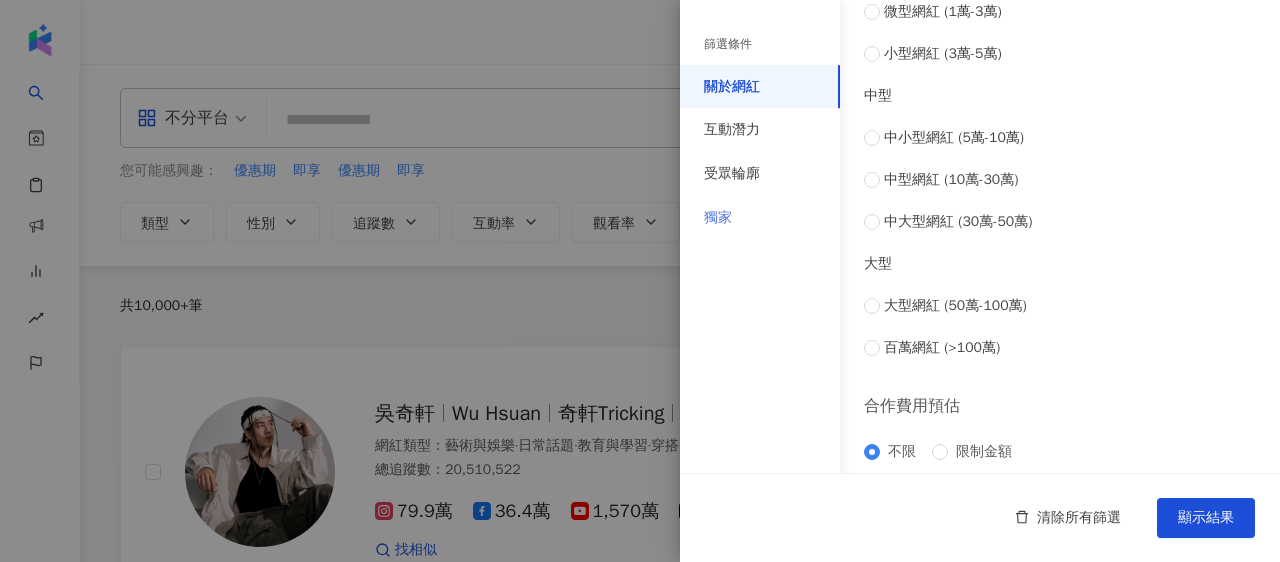 drag, startPoint x: 763, startPoint y: 220, endPoint x: 812, endPoint y: 215, distance: 49.25444 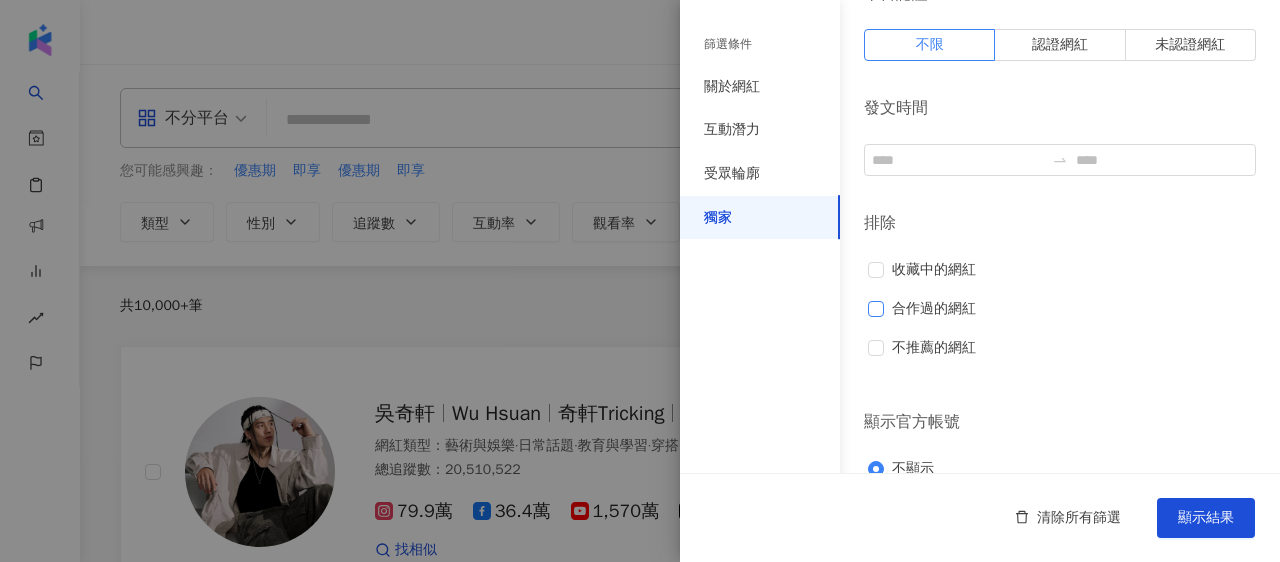 scroll, scrollTop: 97, scrollLeft: 0, axis: vertical 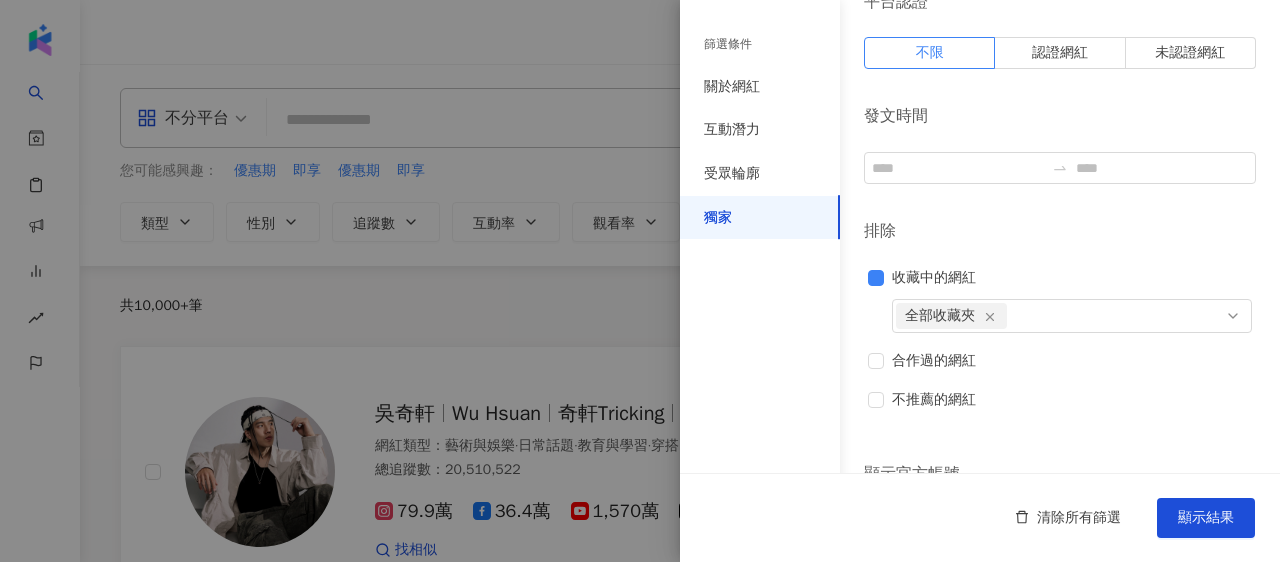 click at bounding box center [640, 281] 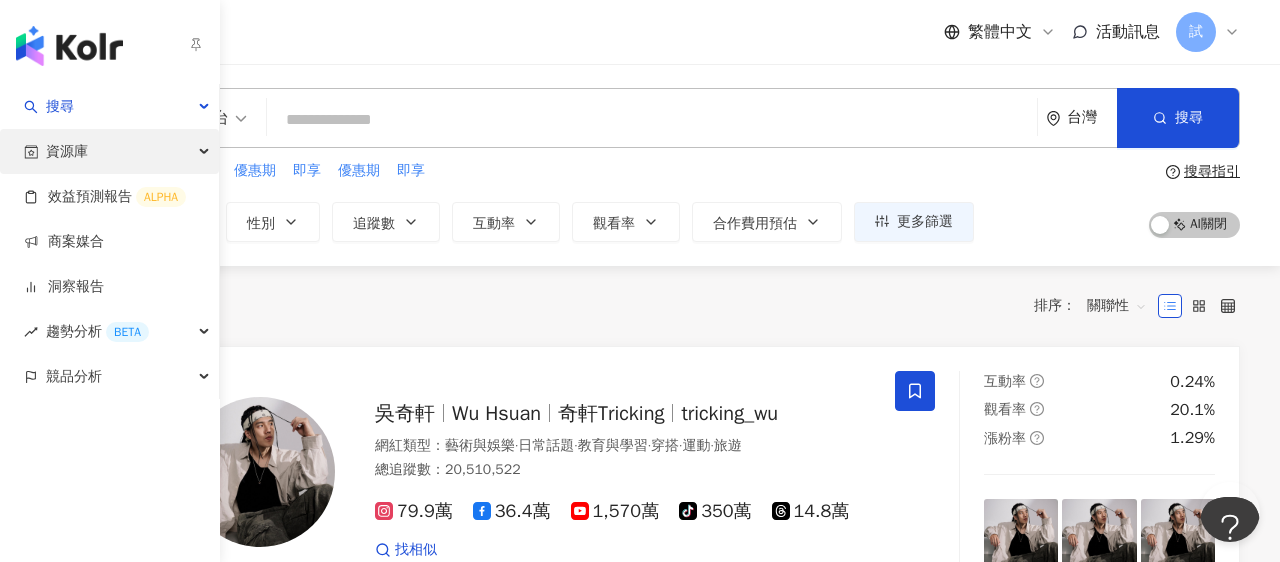 click on "資源庫" at bounding box center [67, 151] 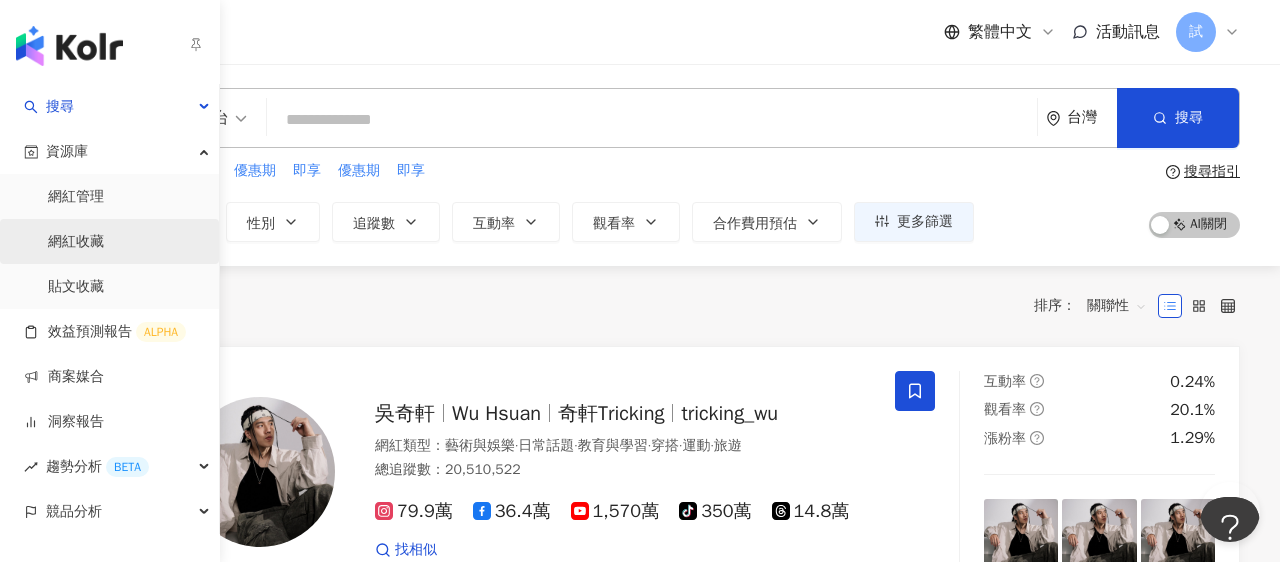 click on "網紅收藏" at bounding box center [76, 242] 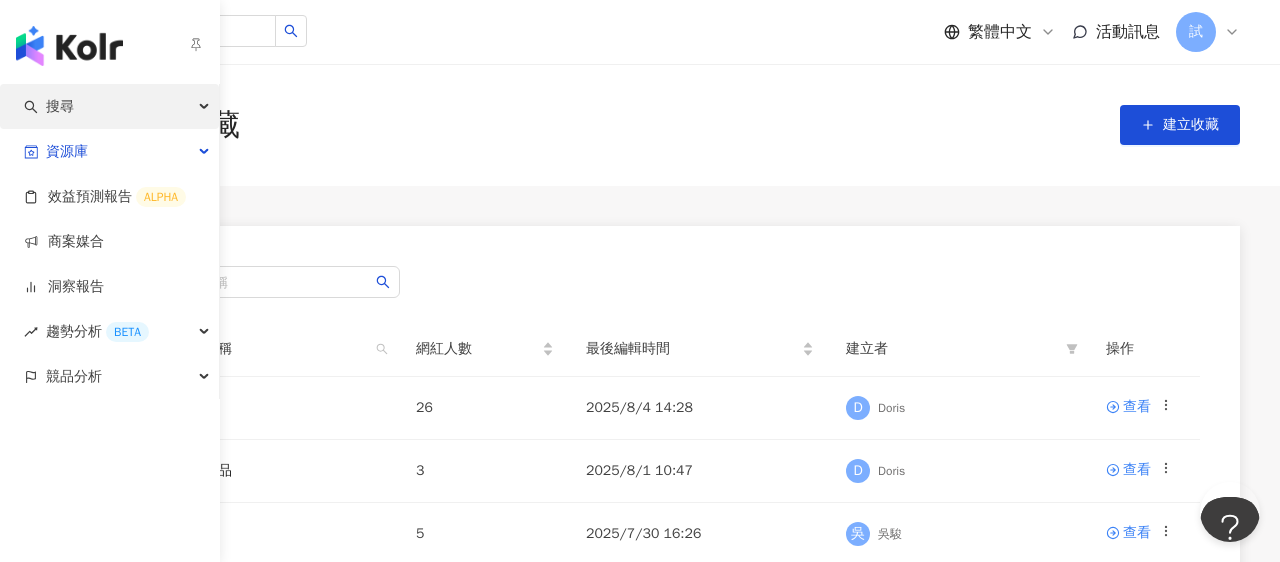 click on "搜尋" at bounding box center (60, 106) 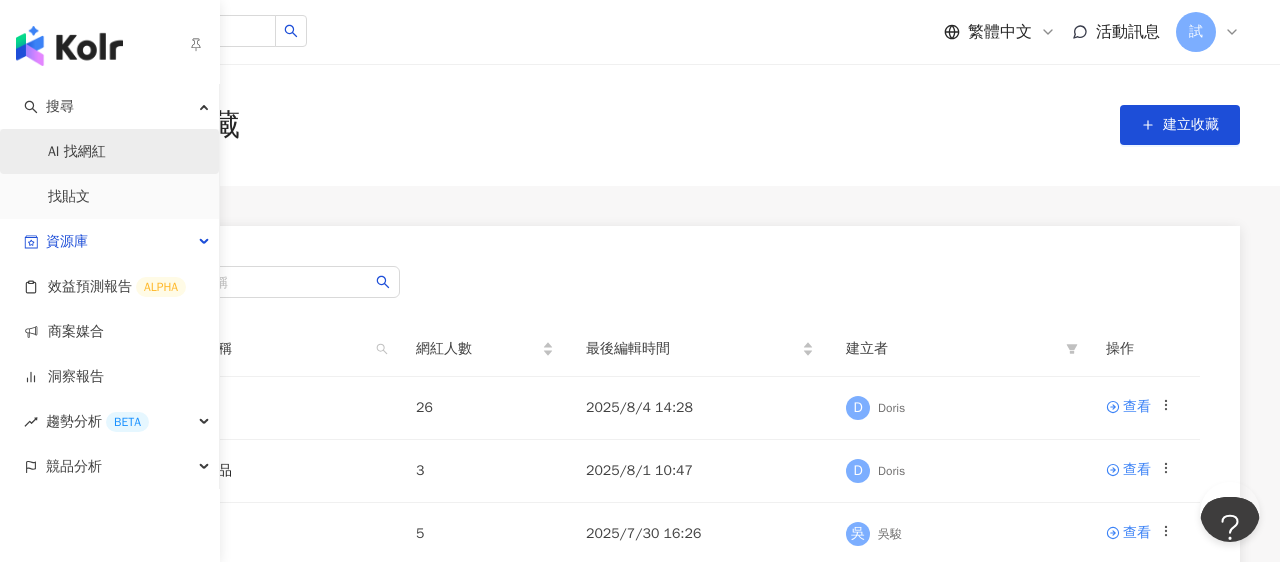 click on "AI 找網紅" at bounding box center [77, 152] 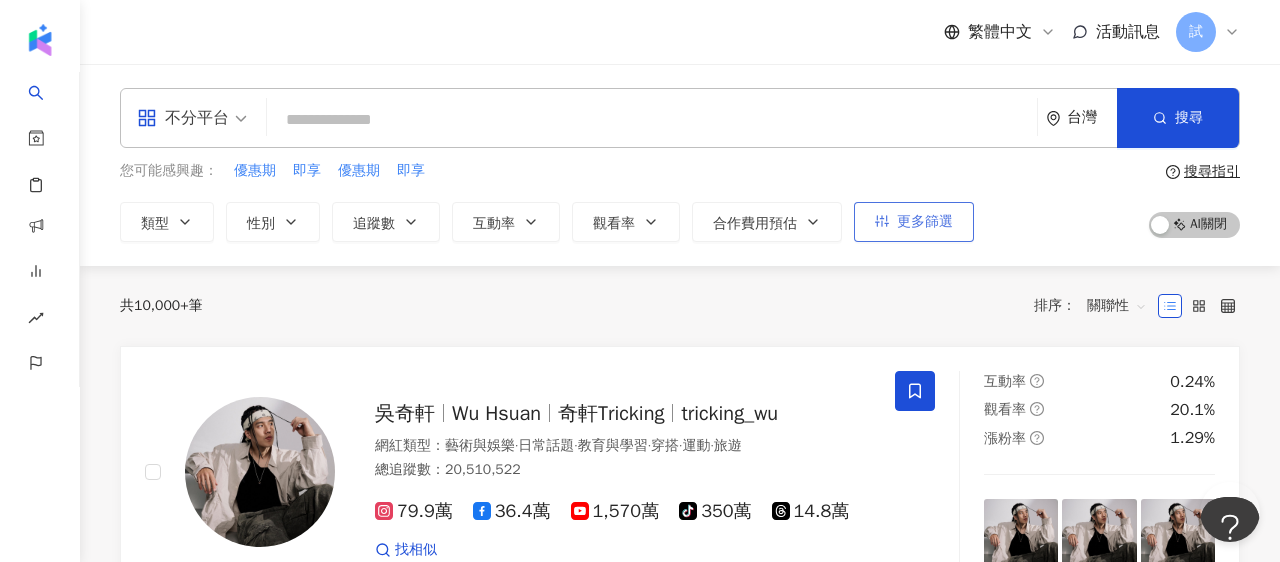 click on "更多篩選" at bounding box center (925, 222) 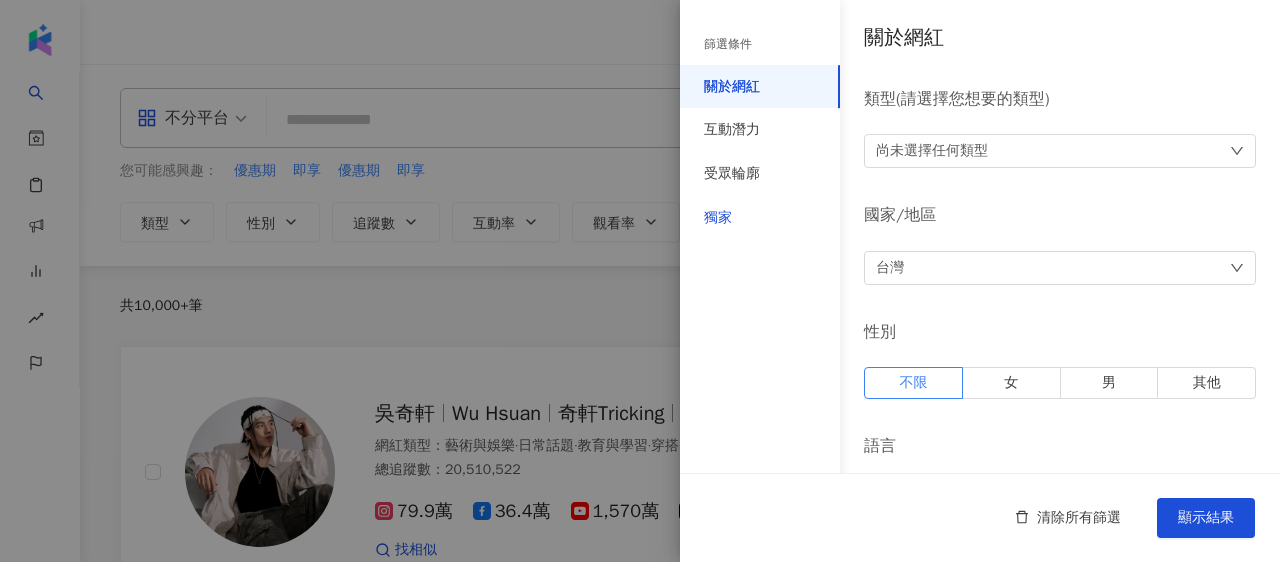 click on "獨家" at bounding box center [718, 218] 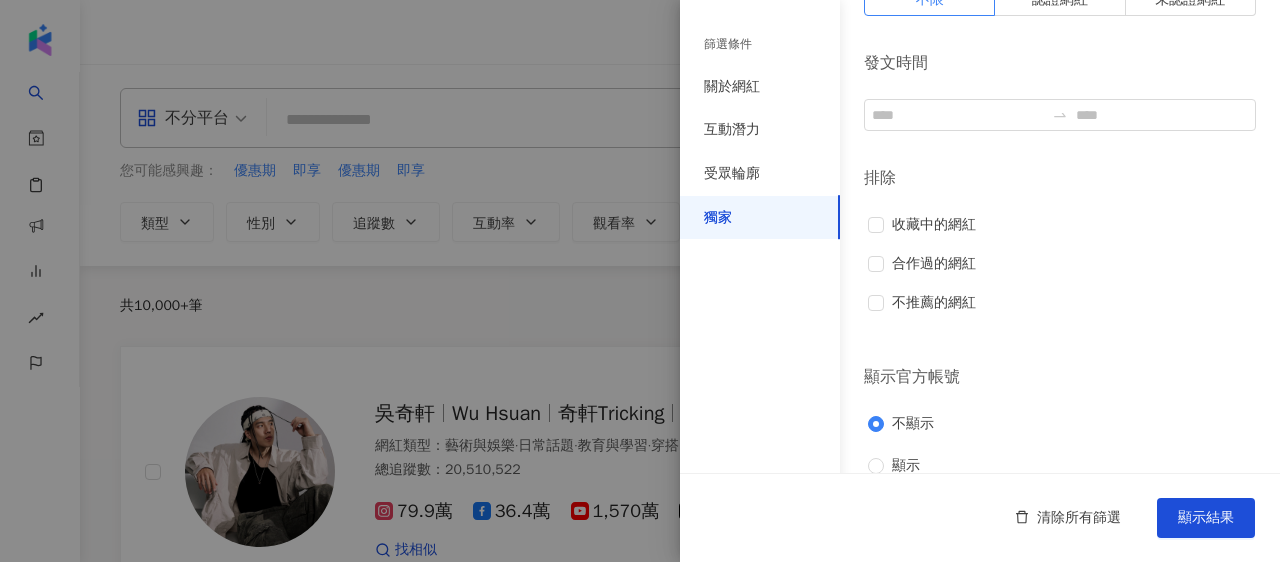 scroll, scrollTop: 154, scrollLeft: 0, axis: vertical 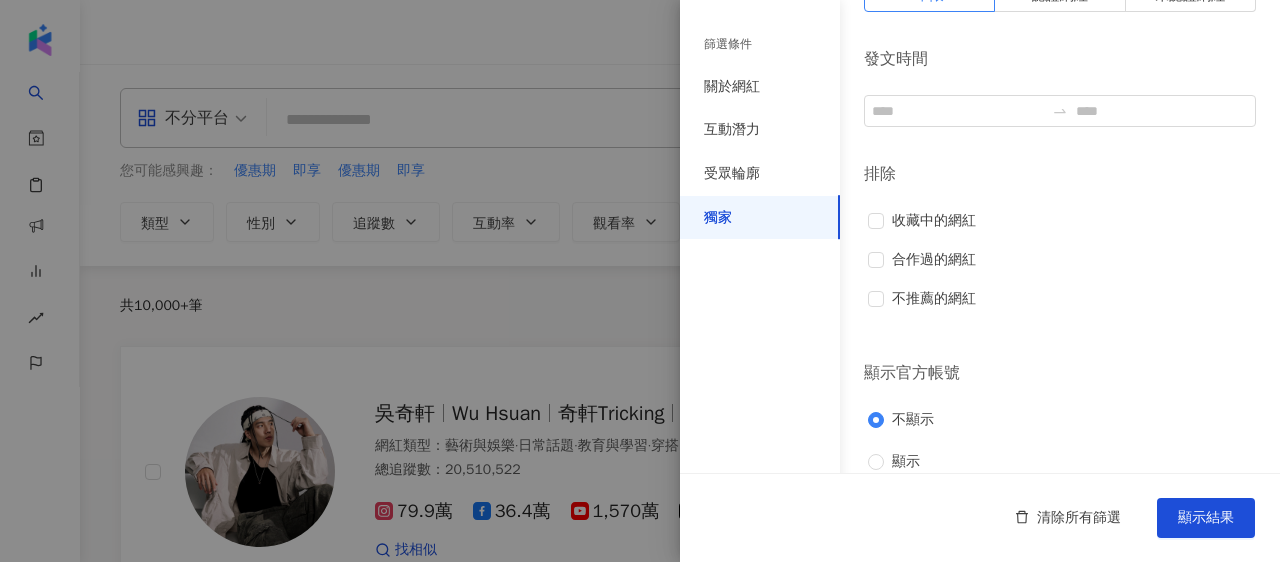 click at bounding box center (640, 281) 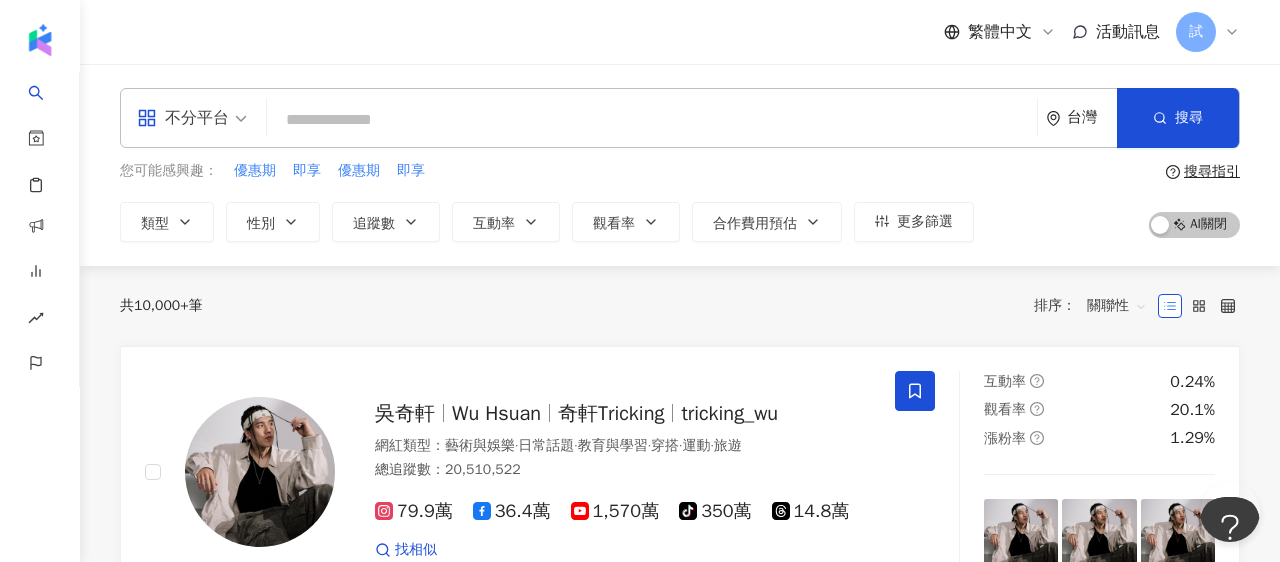 click on "試" at bounding box center [1196, 32] 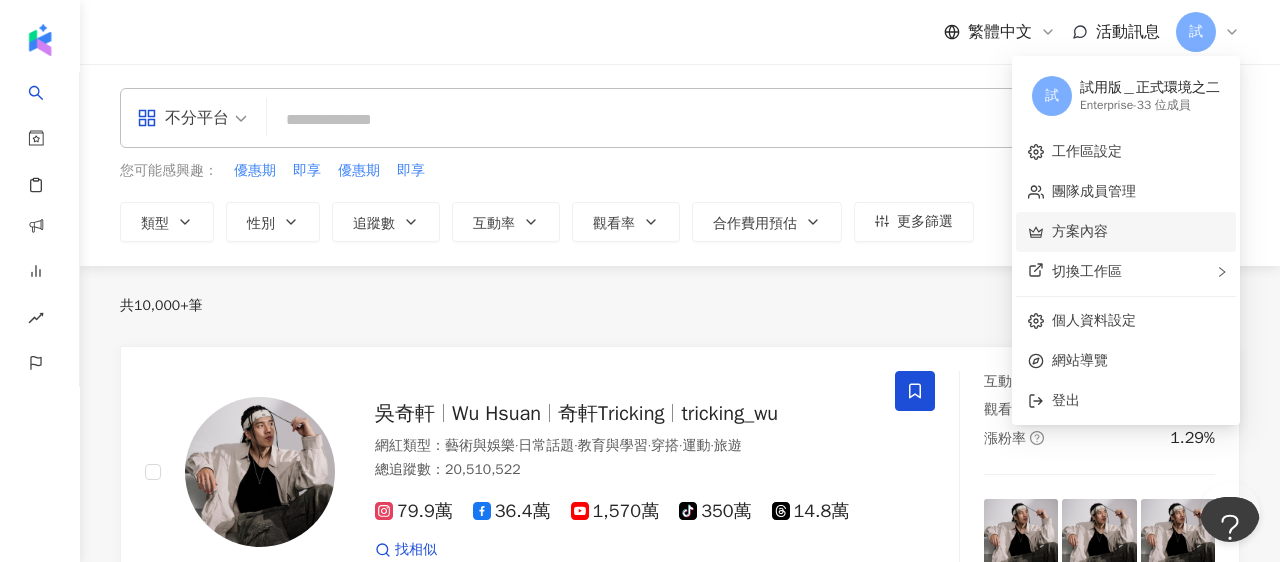 click on "方案內容" at bounding box center (1080, 231) 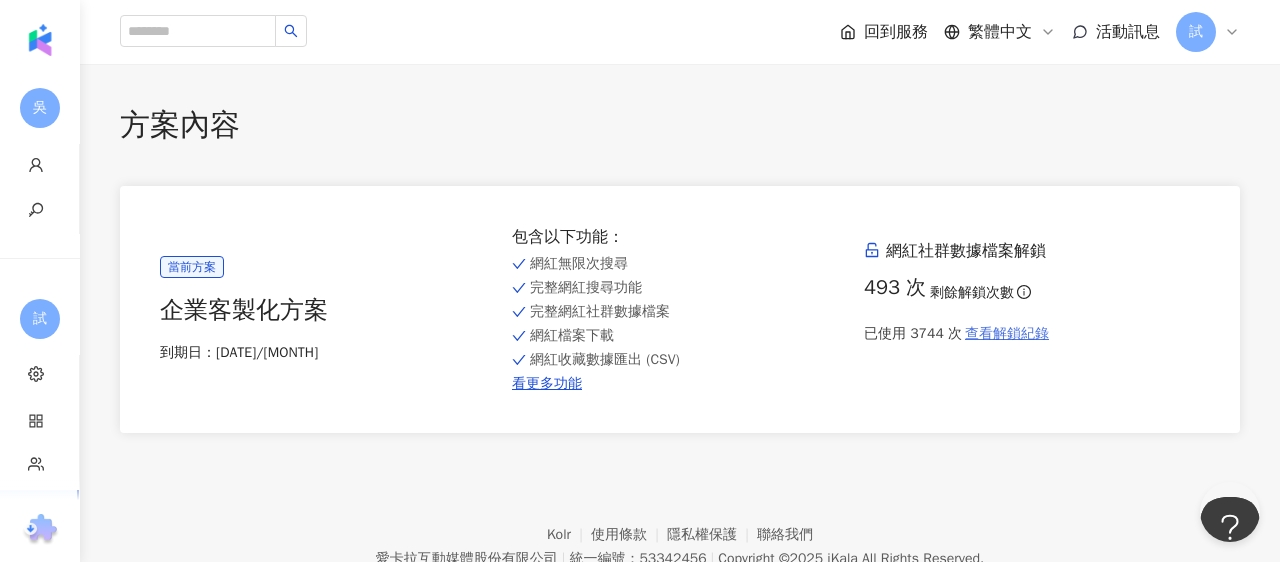 click on "查看解鎖紀錄" at bounding box center [1007, 334] 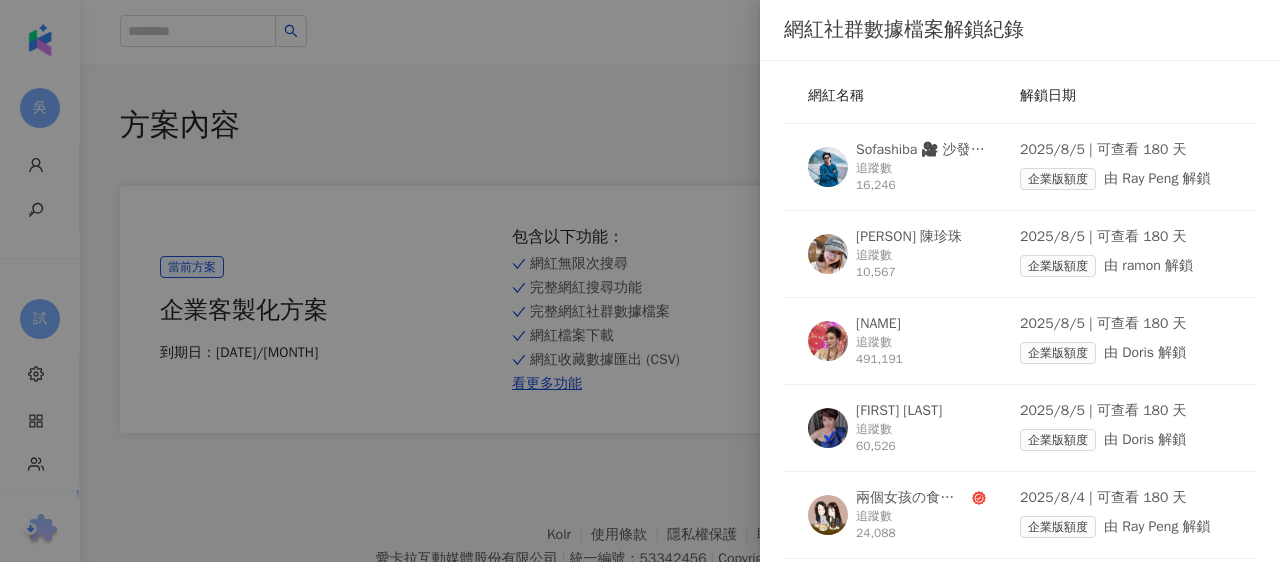 click on "追蹤數
16,246" at bounding box center (921, 177) 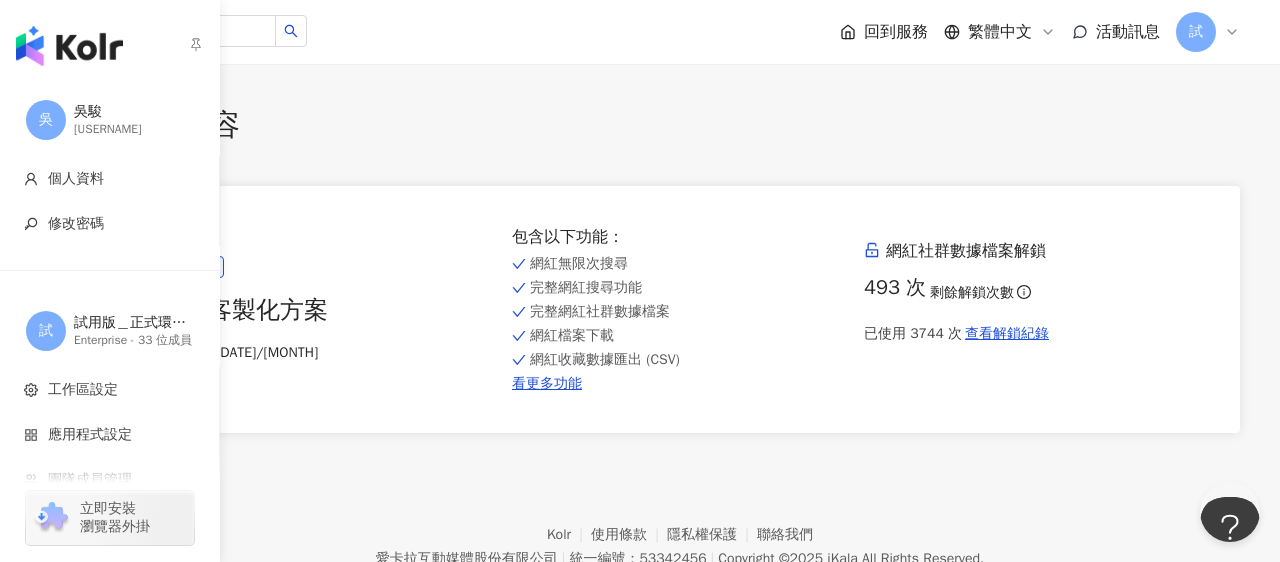 click at bounding box center (69, 46) 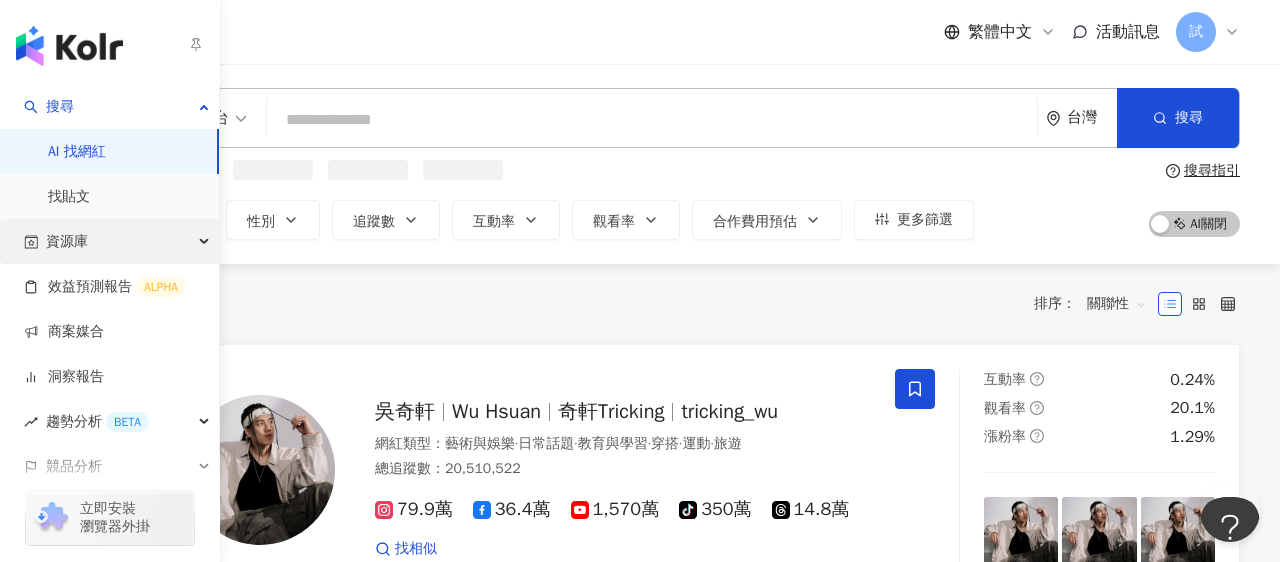 click on "資源庫" at bounding box center (67, 241) 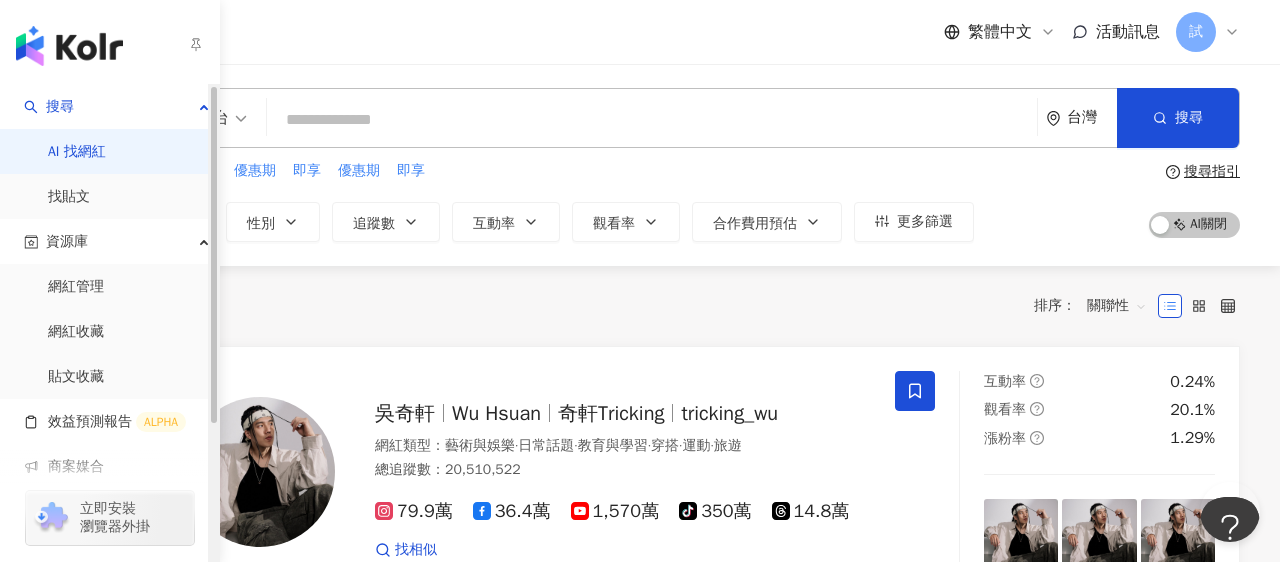 click on "繁體中文 活動訊息 試" at bounding box center (680, 32) 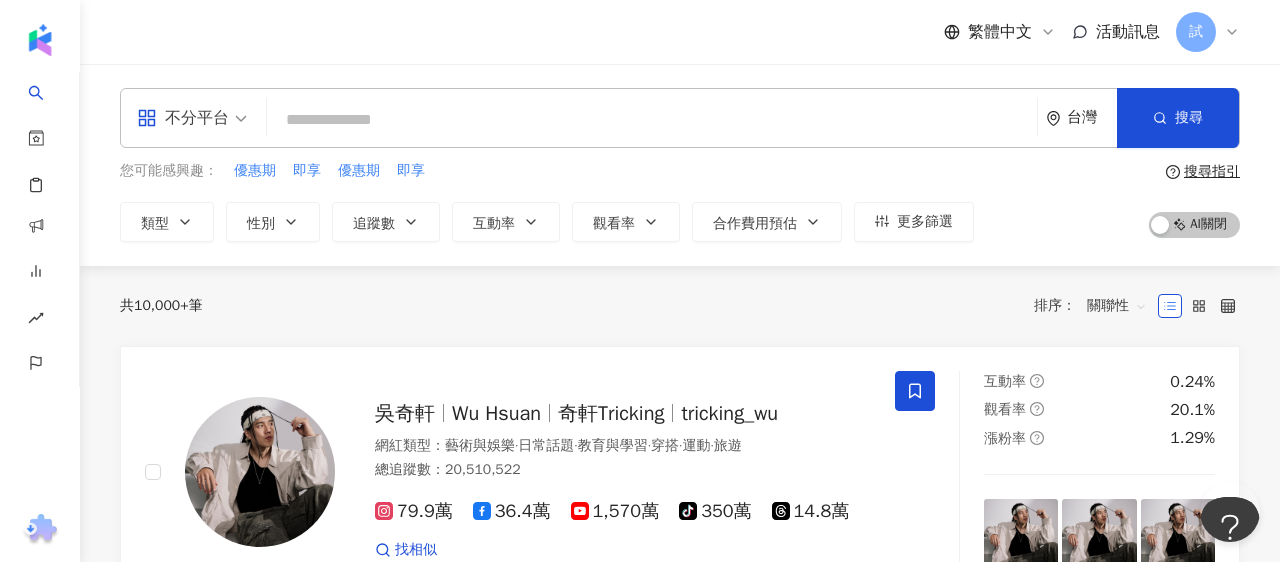 click at bounding box center (652, 120) 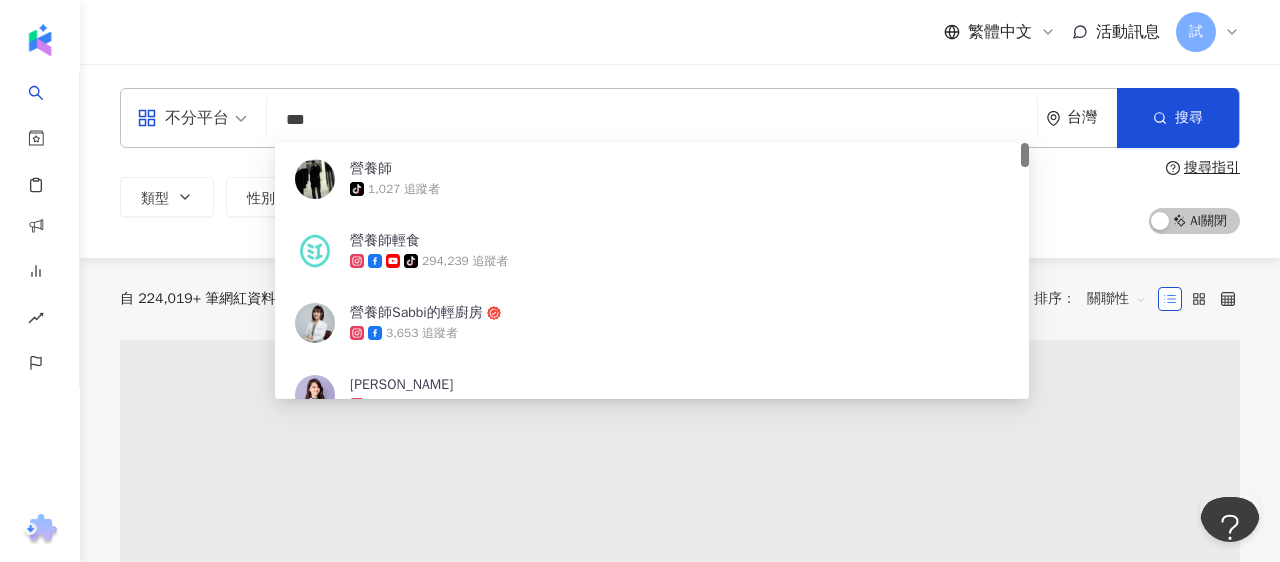 type on "***" 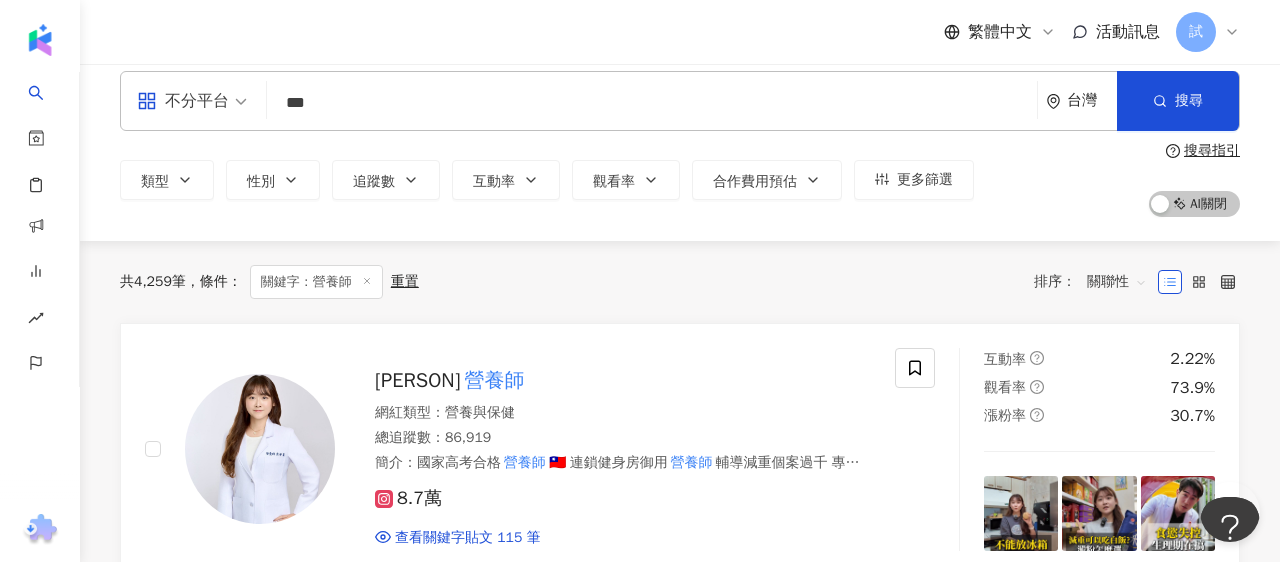 scroll, scrollTop: 0, scrollLeft: 0, axis: both 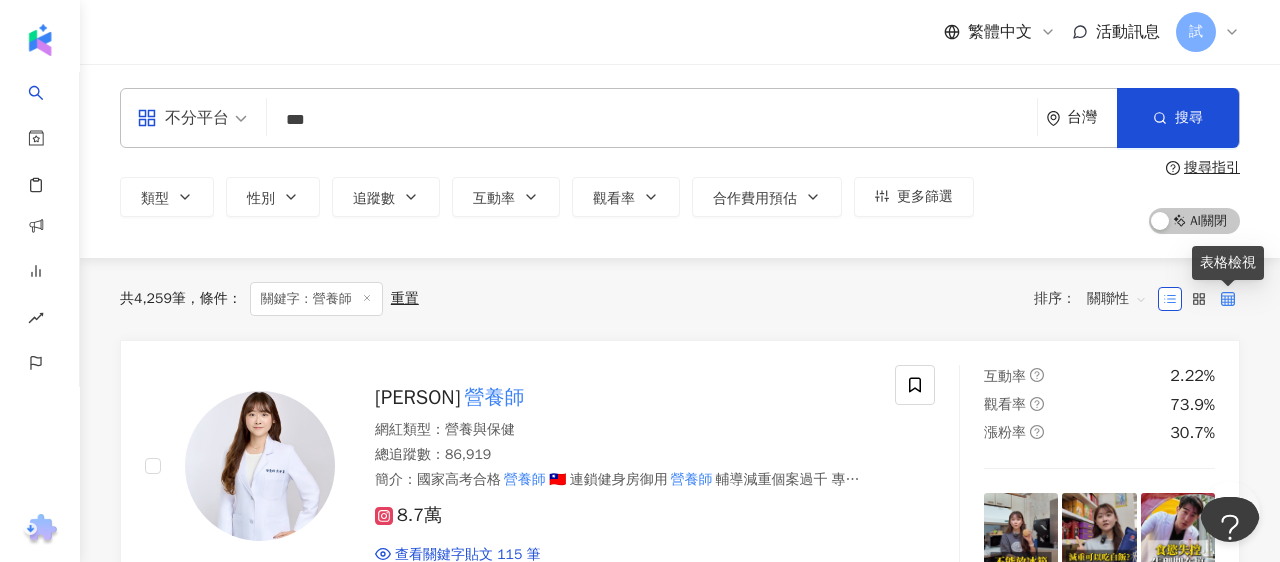 click 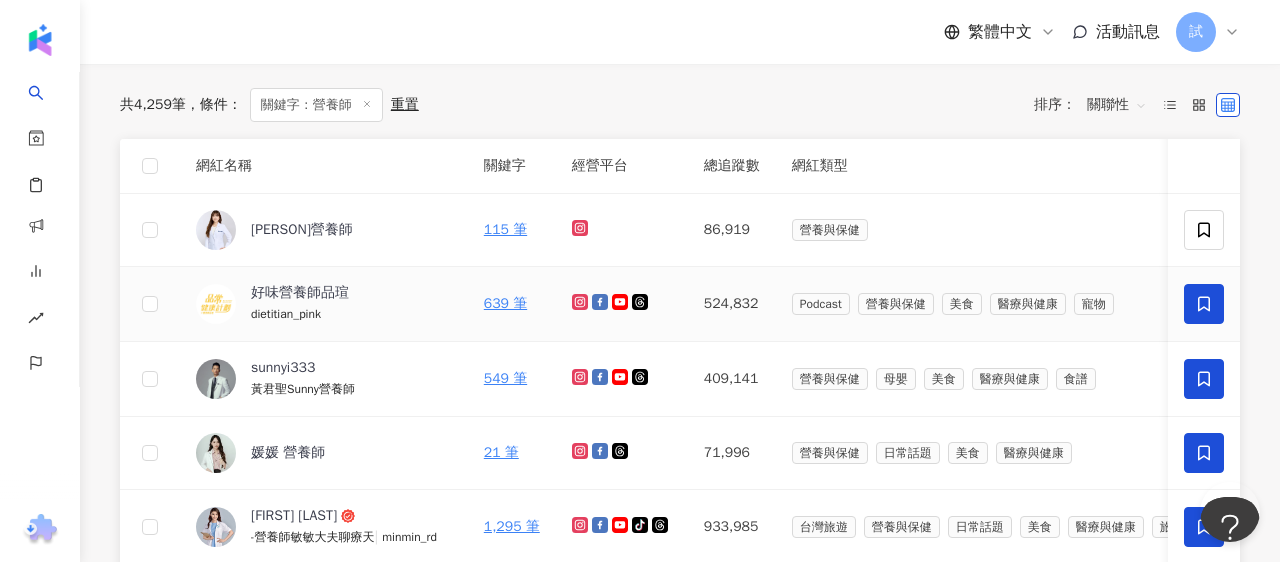 scroll, scrollTop: 219, scrollLeft: 0, axis: vertical 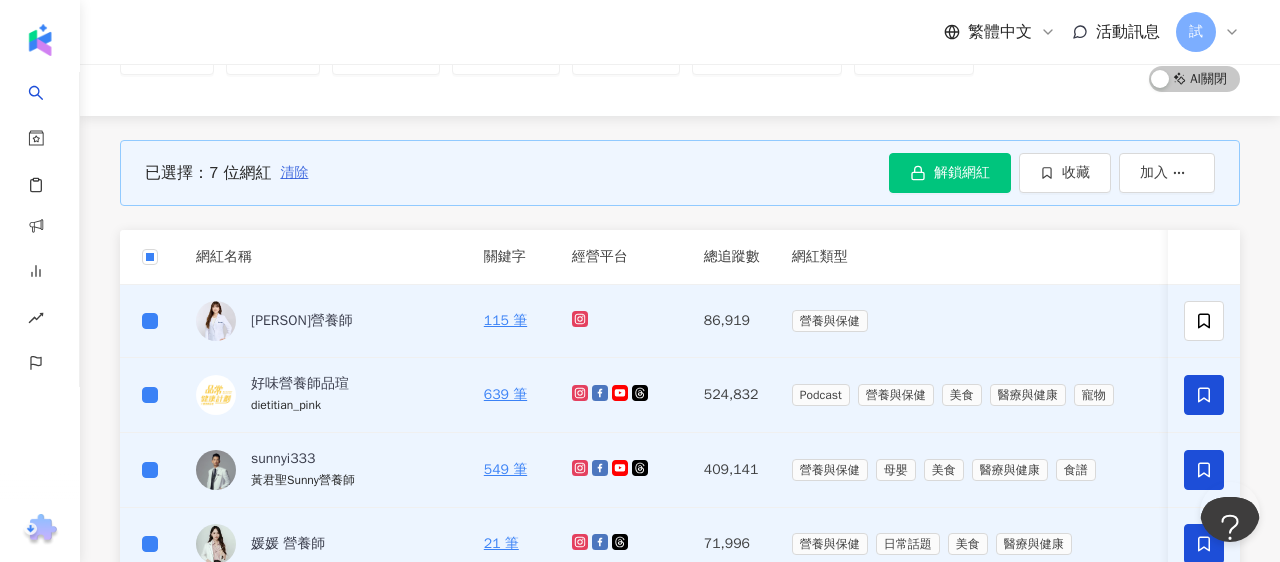 click on "清除" at bounding box center [294, 173] 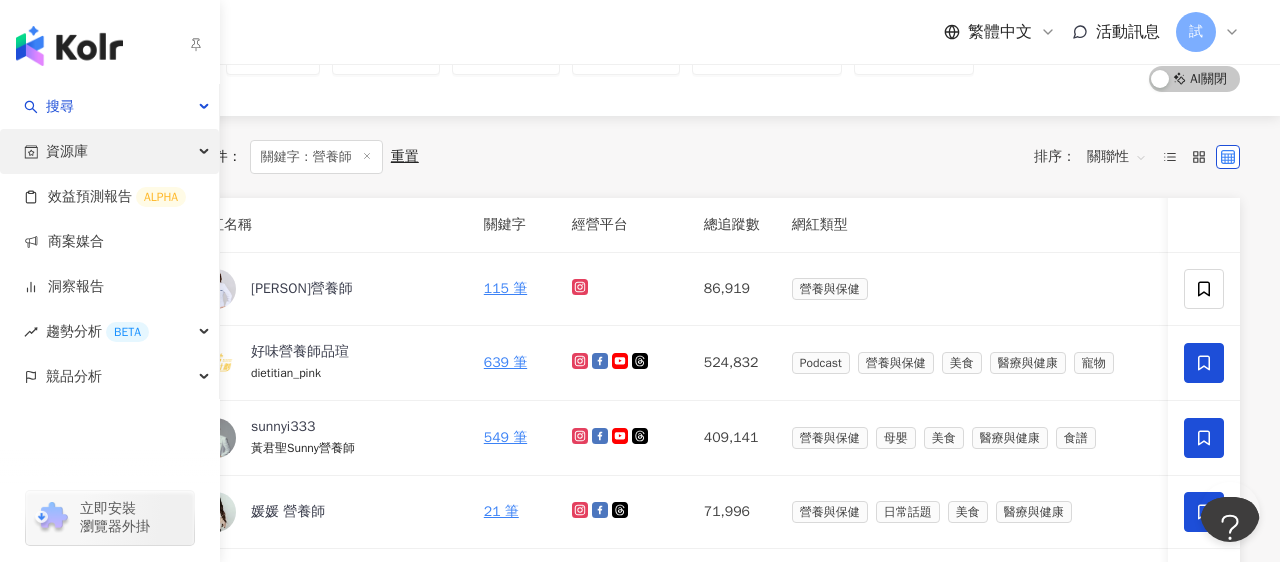 click on "資源庫" at bounding box center [67, 151] 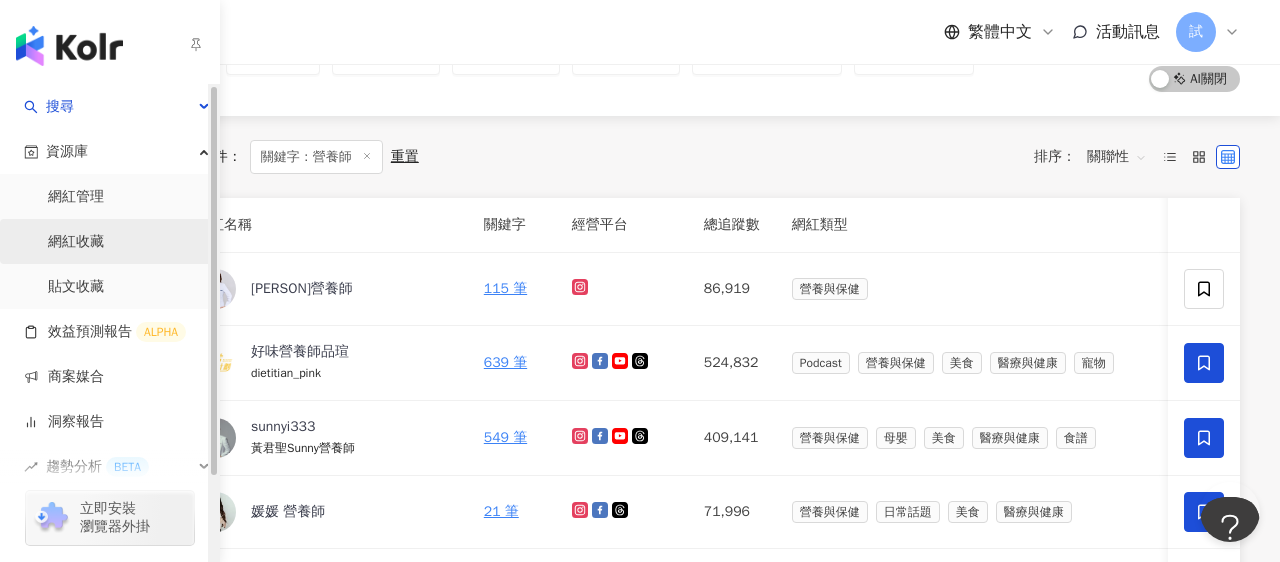 click on "網紅收藏" at bounding box center [76, 242] 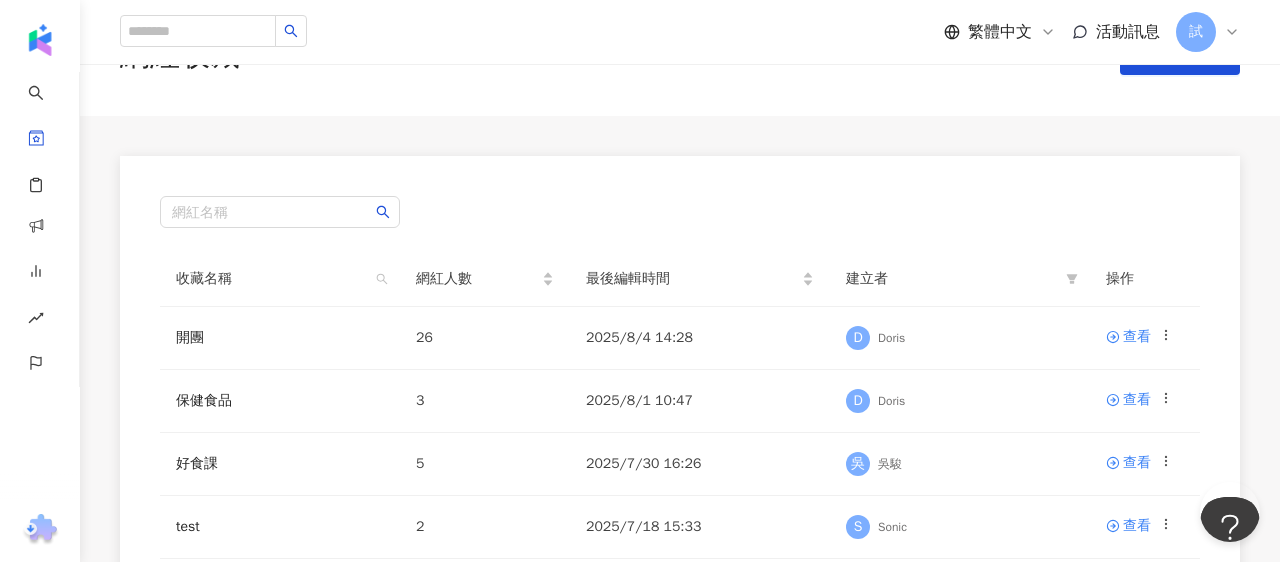 scroll, scrollTop: 199, scrollLeft: 0, axis: vertical 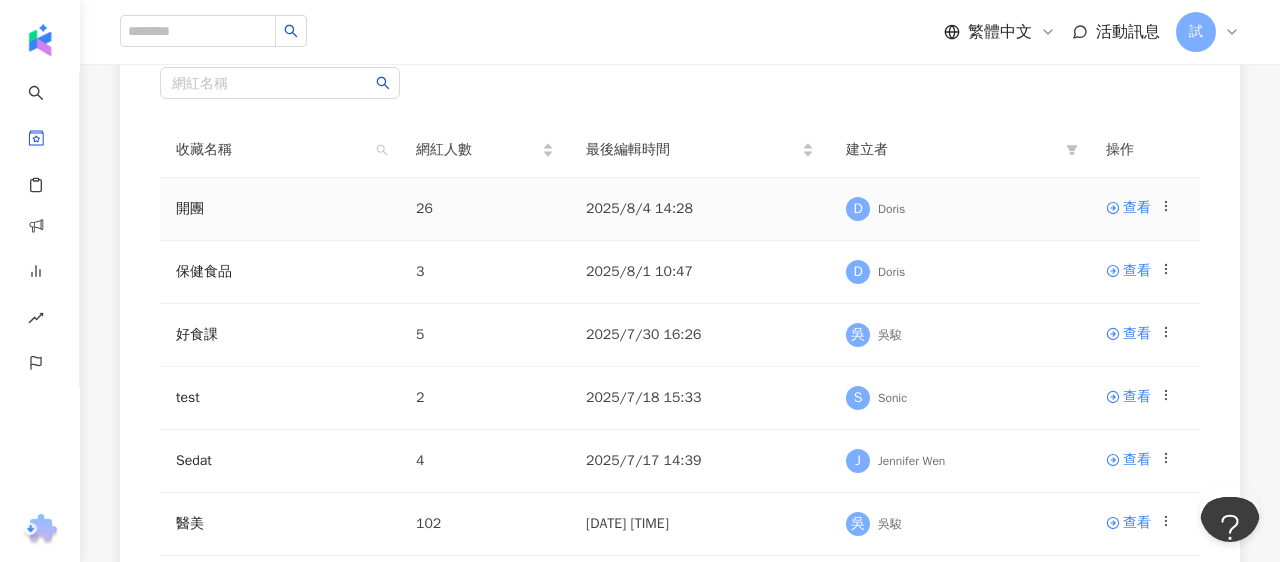 click 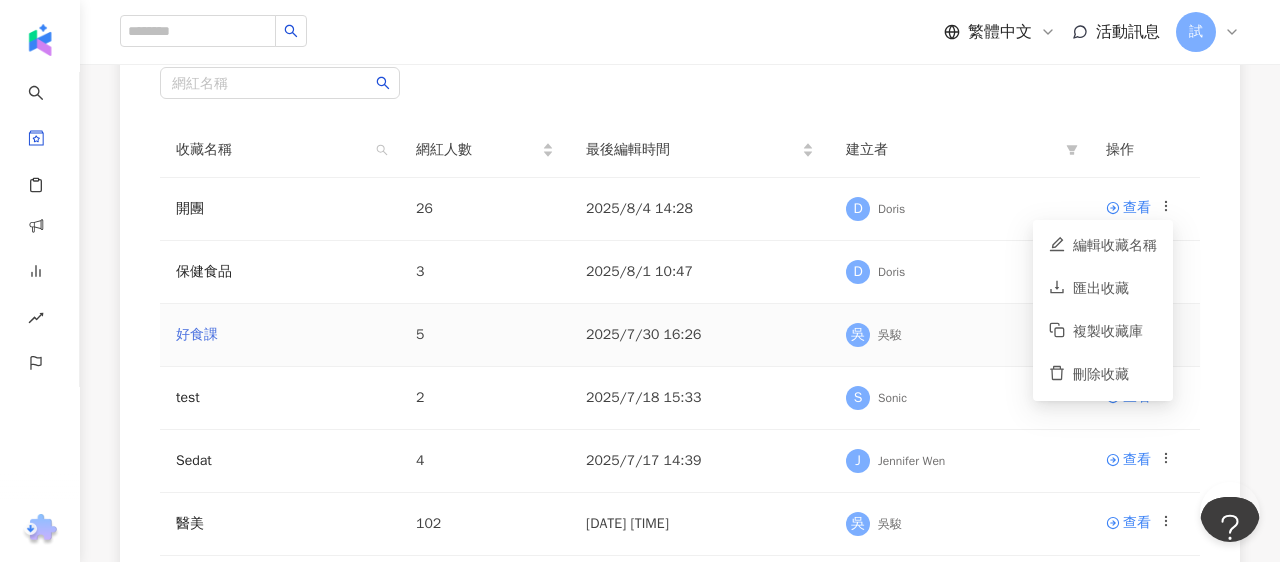 click on "好食課" at bounding box center (197, 334) 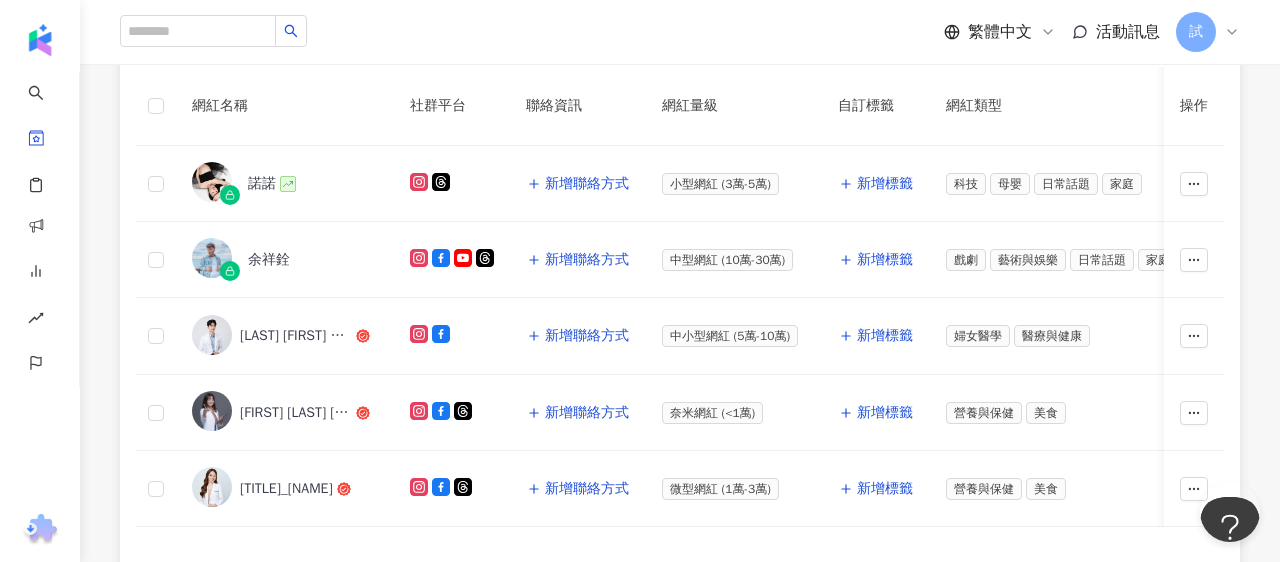 scroll, scrollTop: 282, scrollLeft: 0, axis: vertical 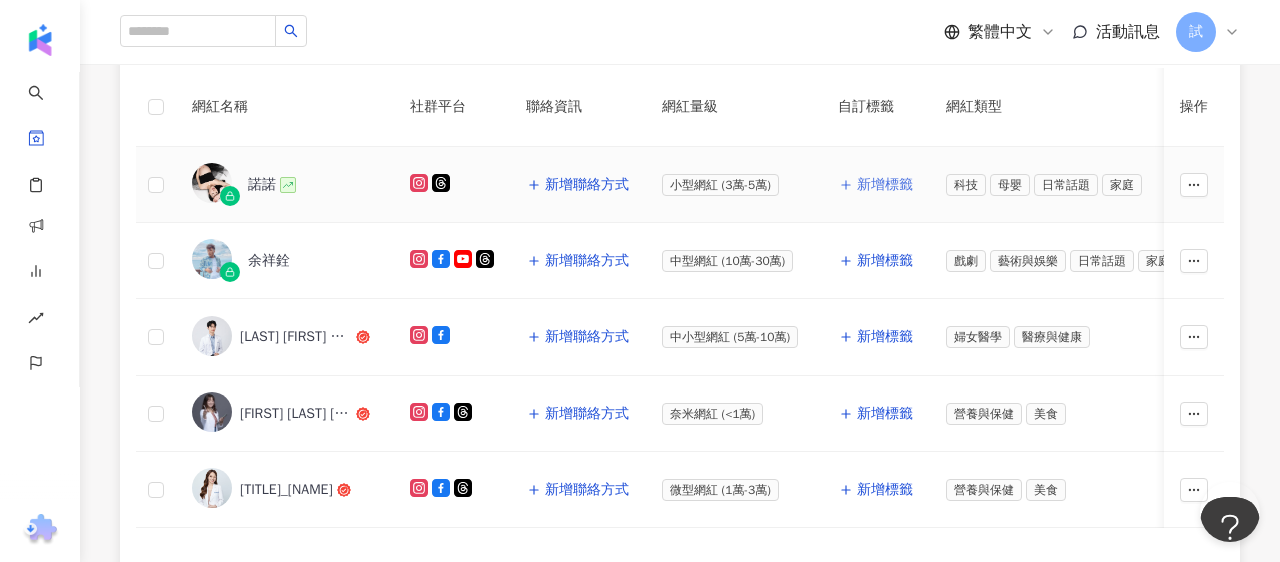 click on "新增標籤" at bounding box center (885, 185) 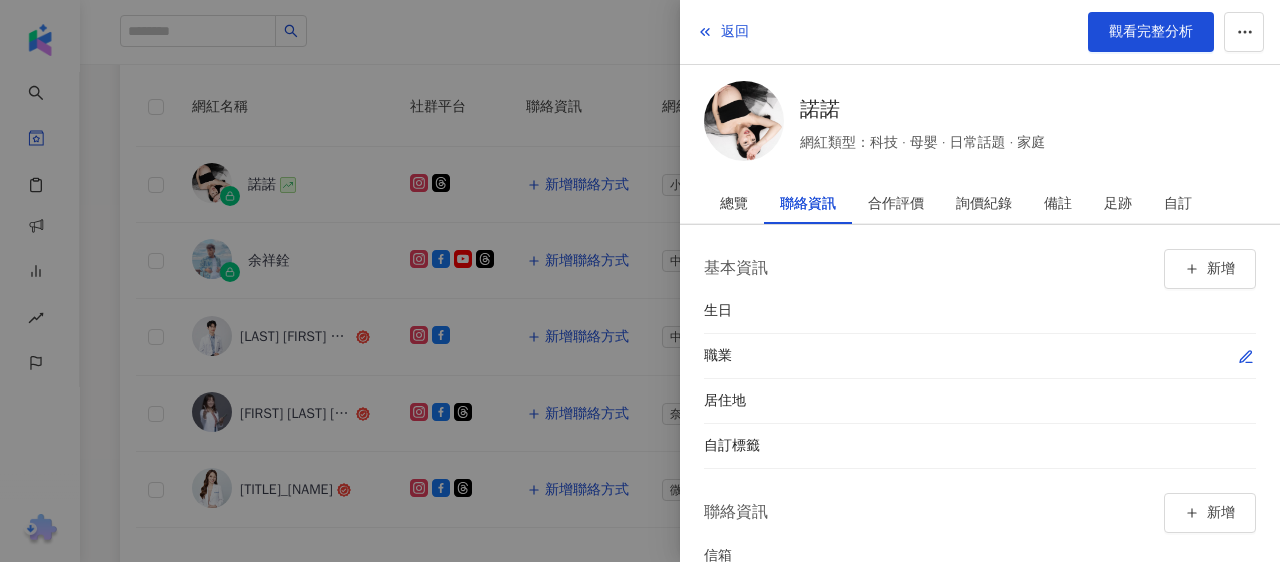 scroll, scrollTop: 88, scrollLeft: 0, axis: vertical 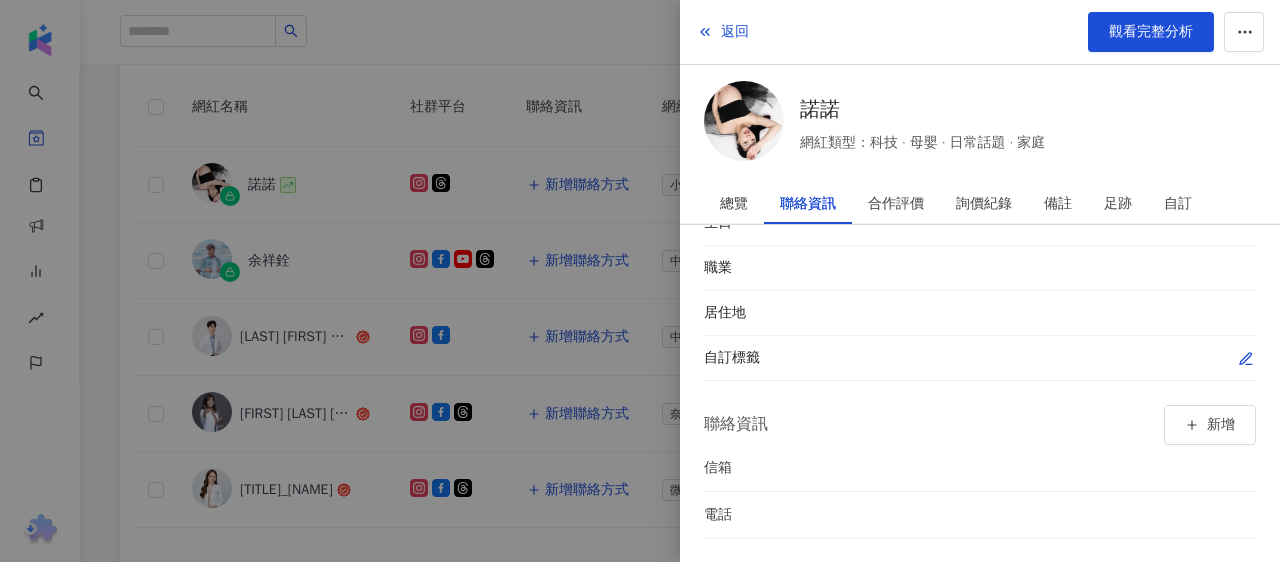 click 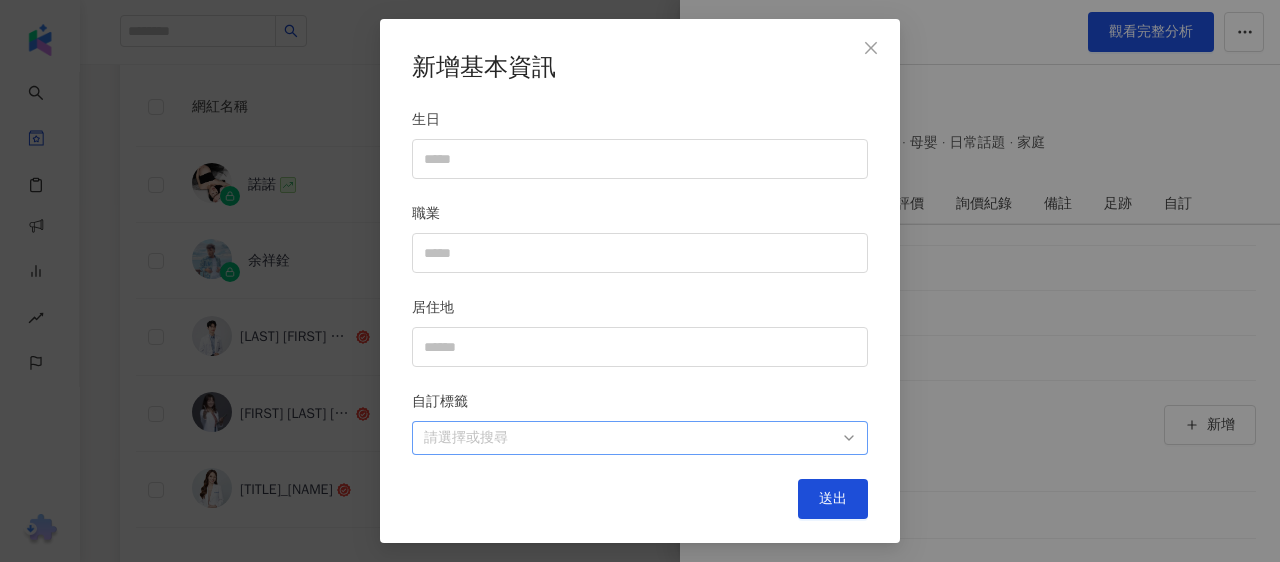 click at bounding box center [629, 437] 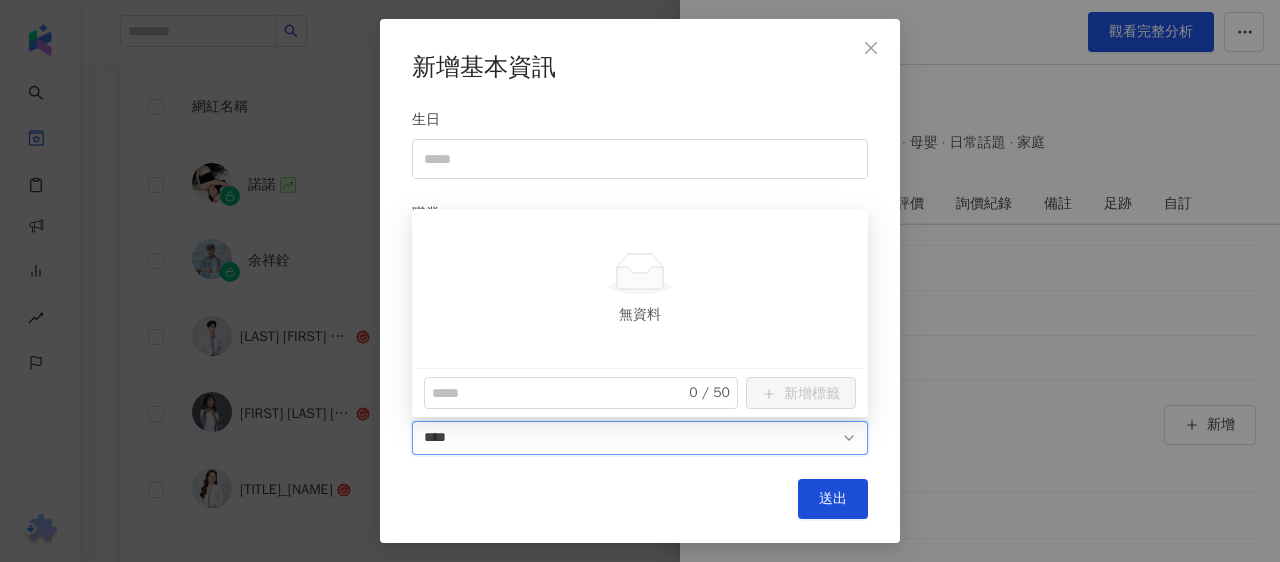 type on "***" 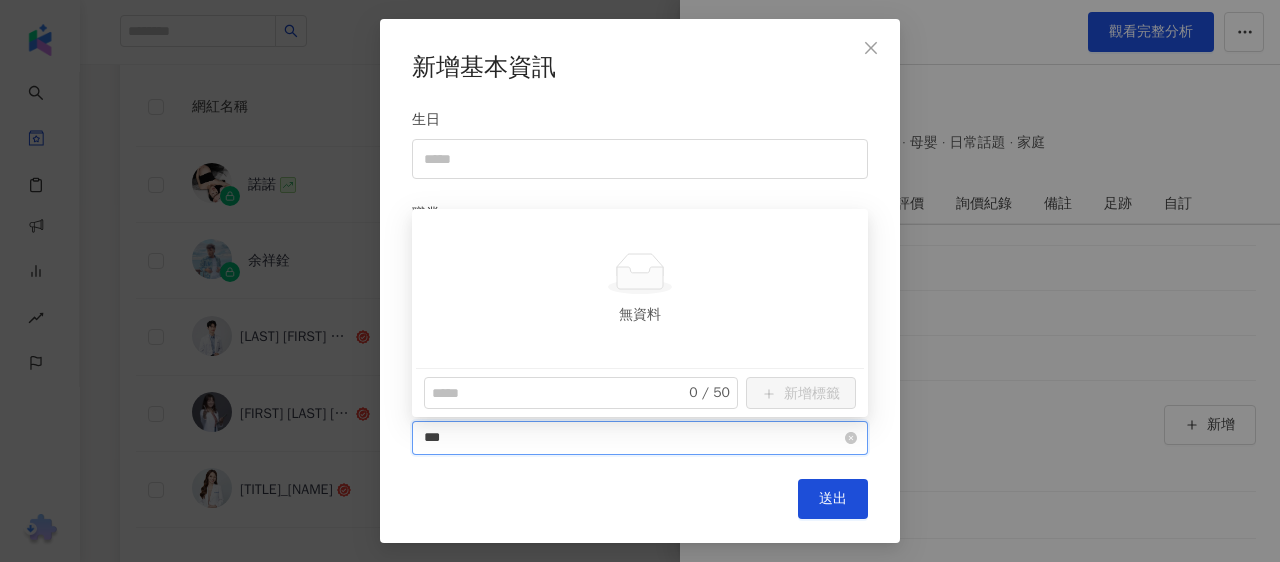 type 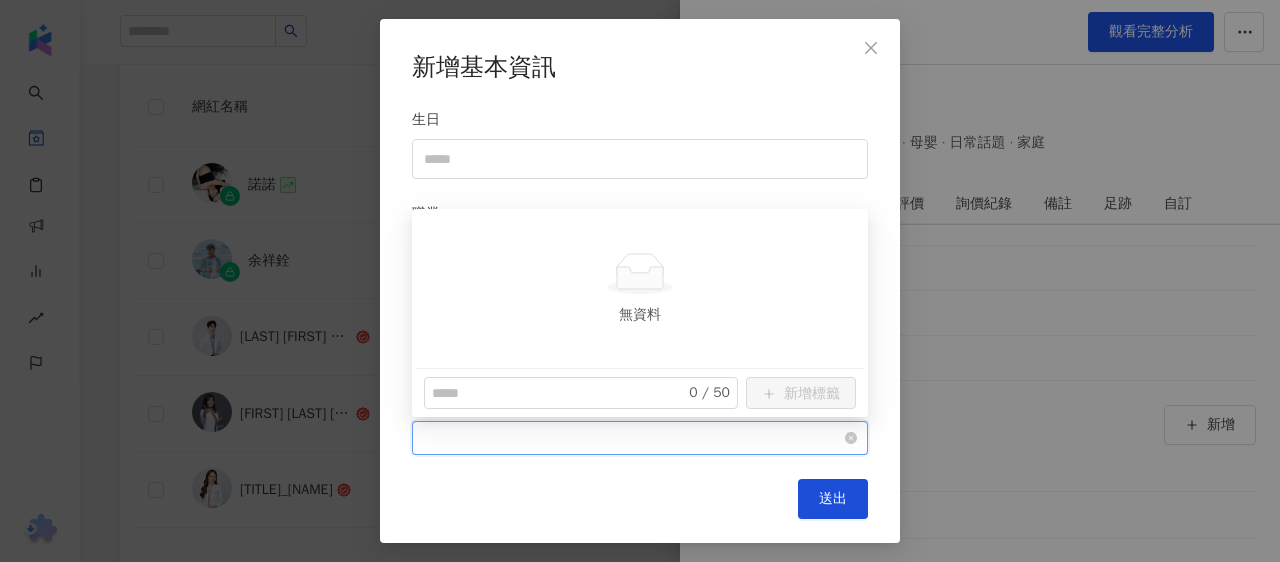click on "已簽約" at bounding box center (629, 437) 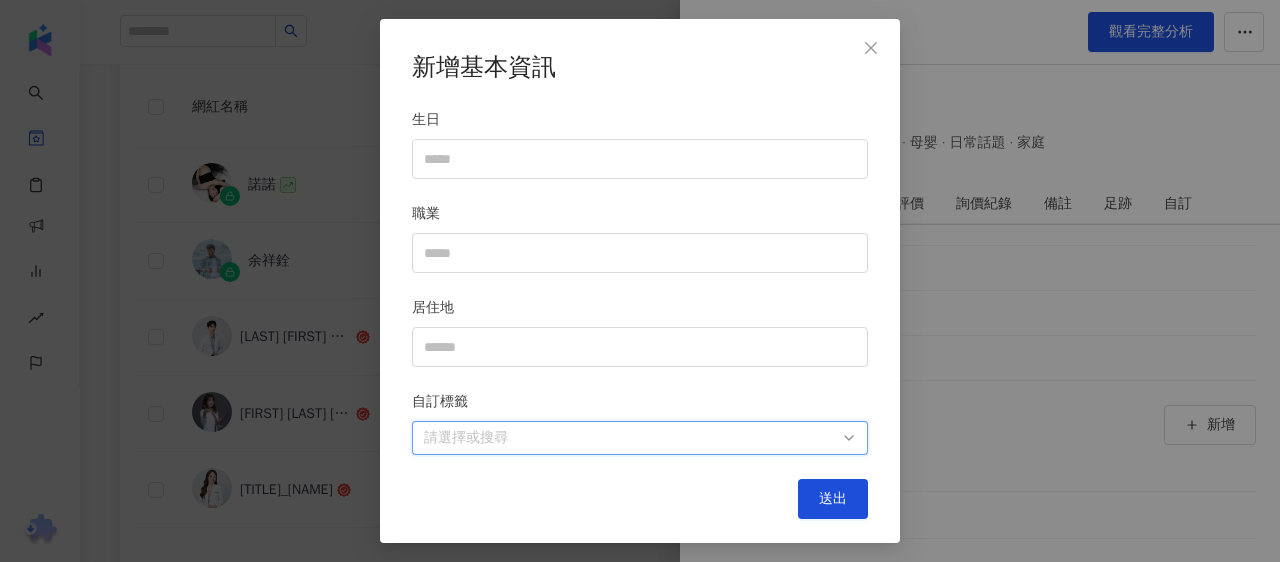 click on "請選擇或搜尋" at bounding box center [640, 438] 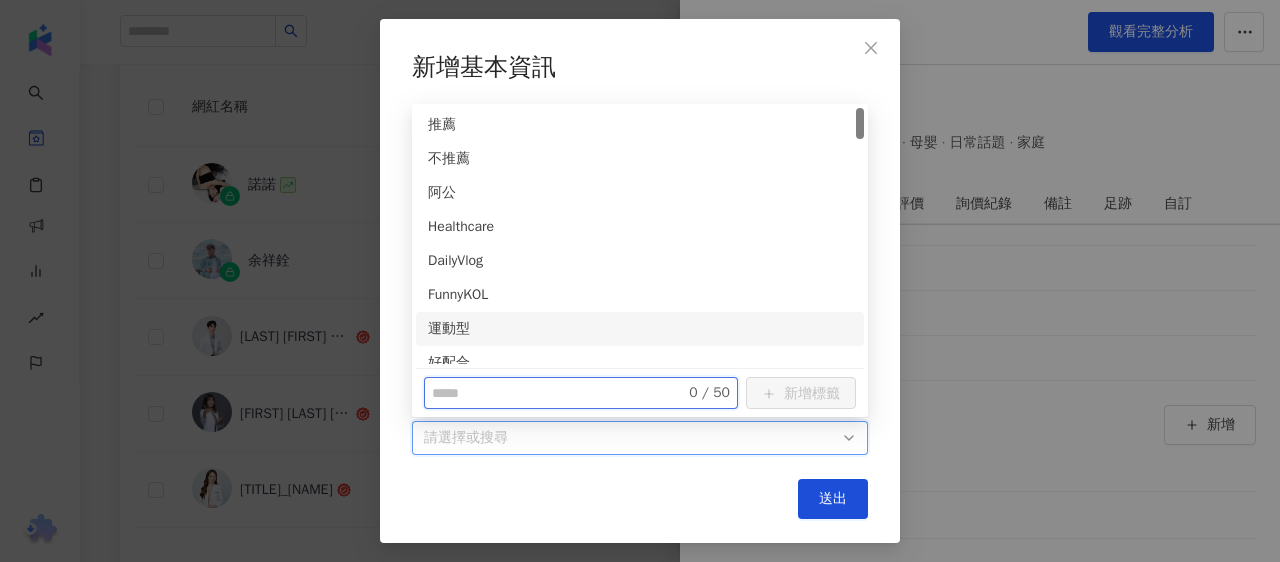 click at bounding box center (546, 393) 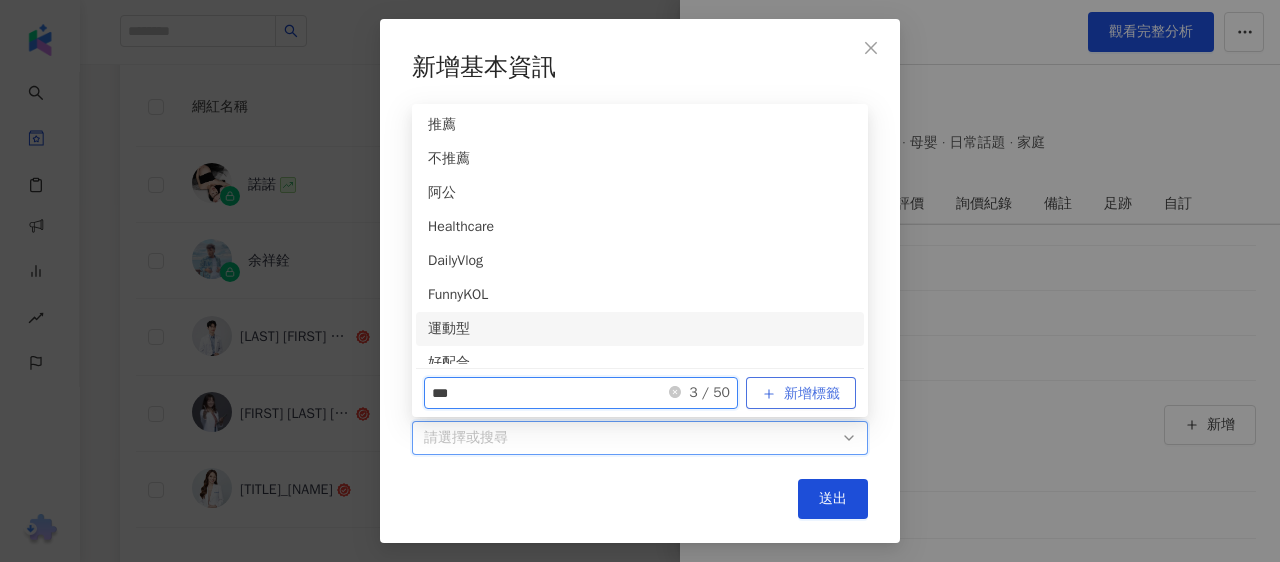 type on "***" 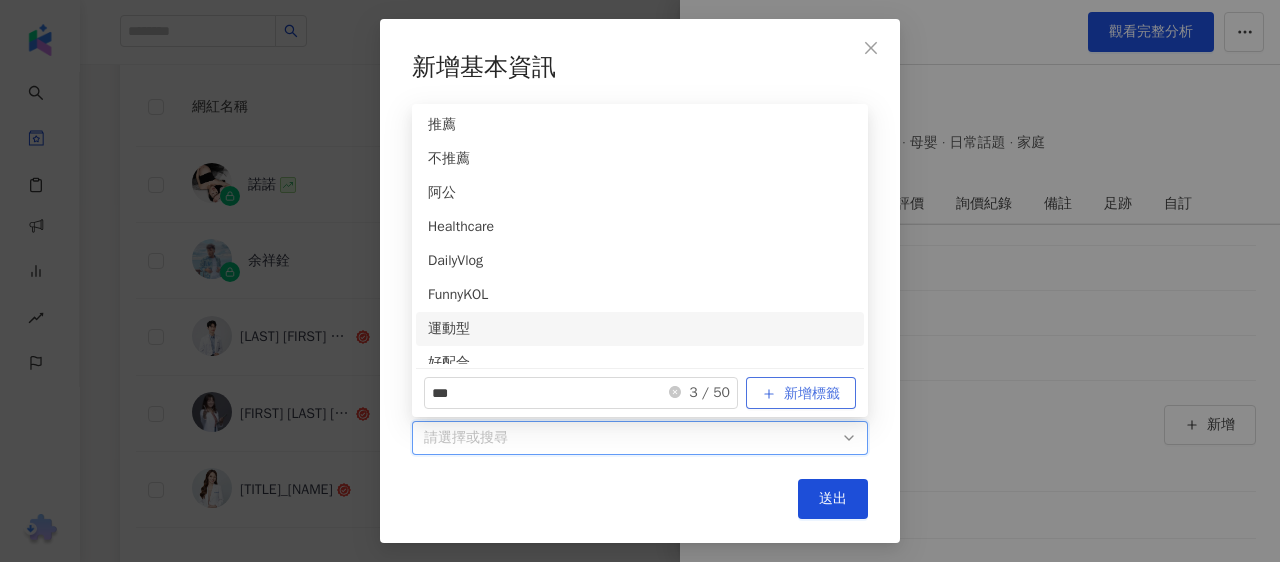 click on "新增標籤" at bounding box center (812, 394) 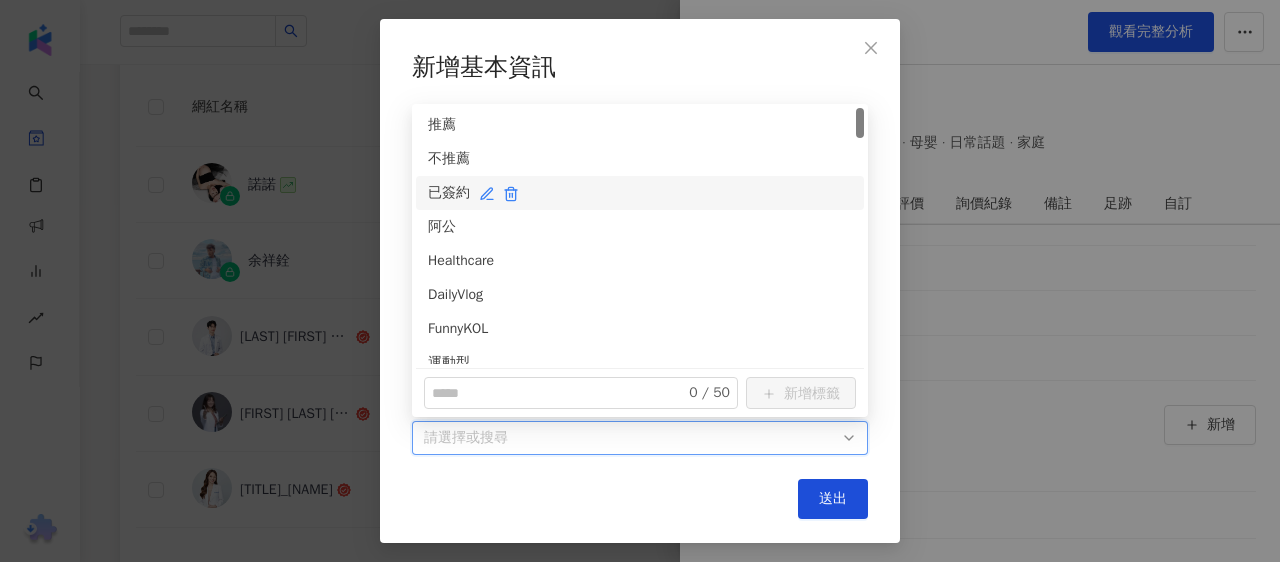 click on "已簽約" at bounding box center [640, 193] 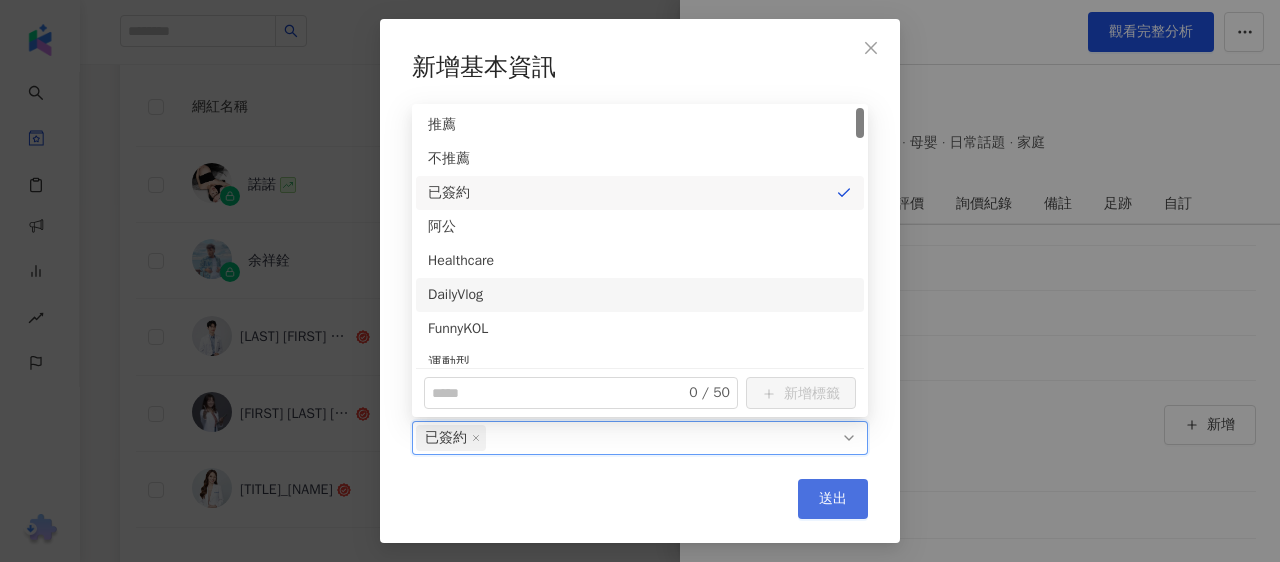 click on "送出" at bounding box center [833, 499] 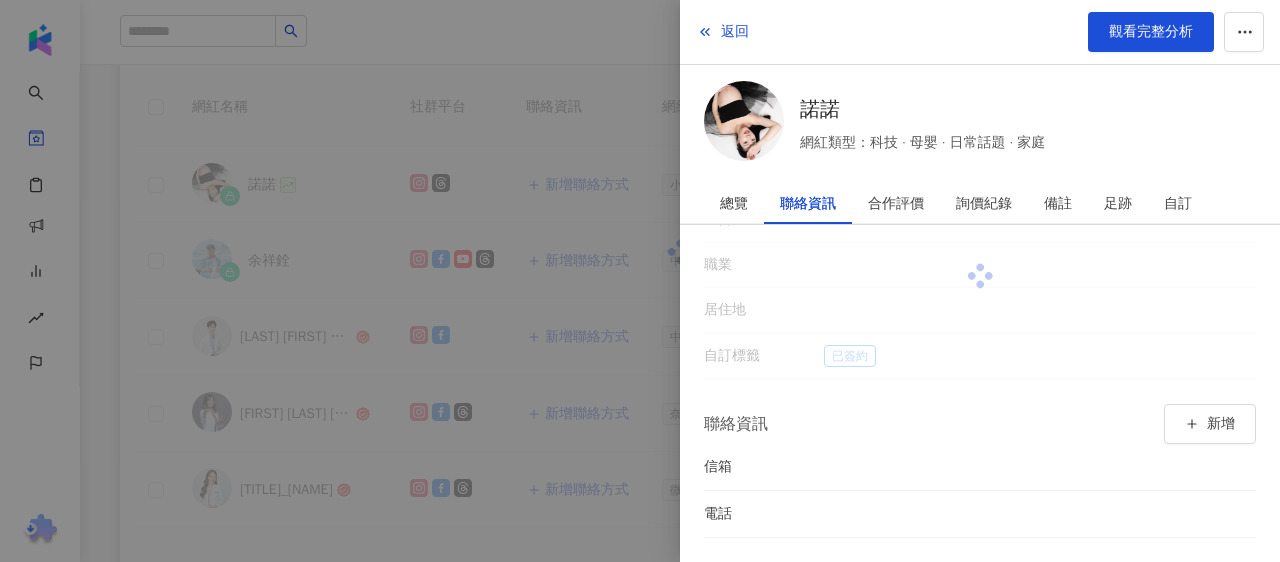 scroll, scrollTop: 73, scrollLeft: 0, axis: vertical 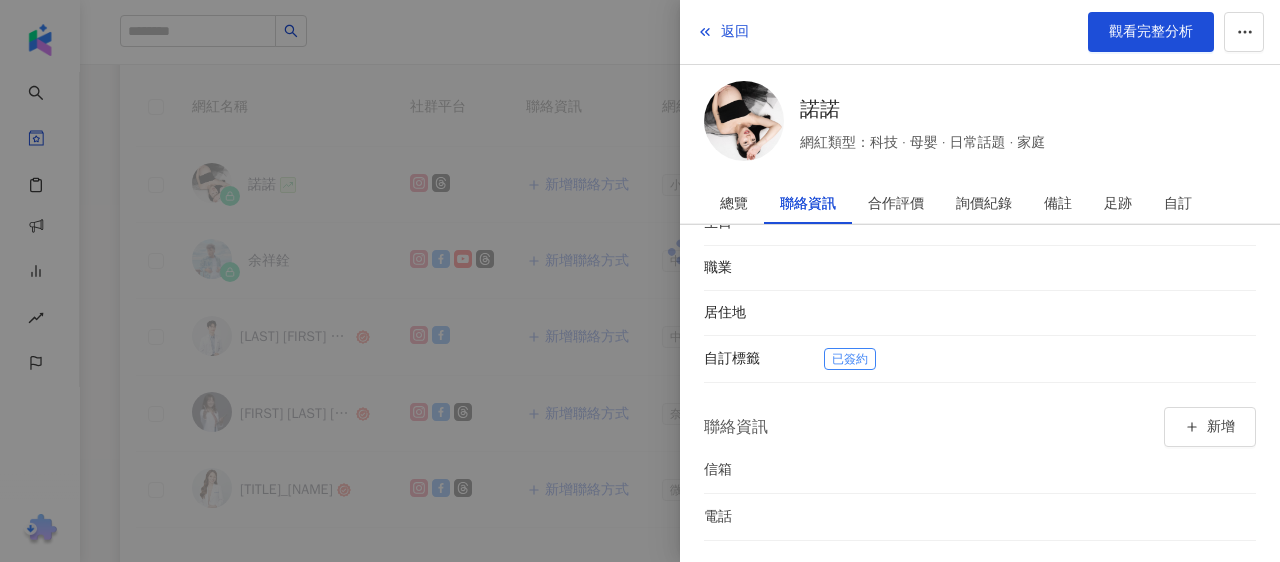 click at bounding box center (640, 281) 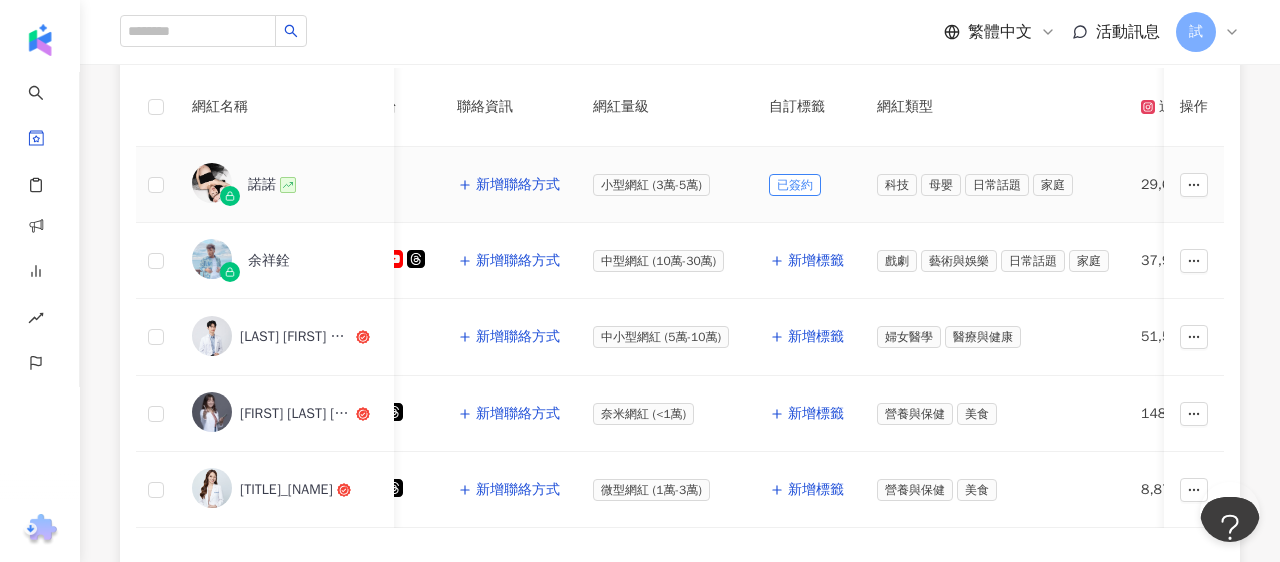 scroll, scrollTop: 0, scrollLeft: 0, axis: both 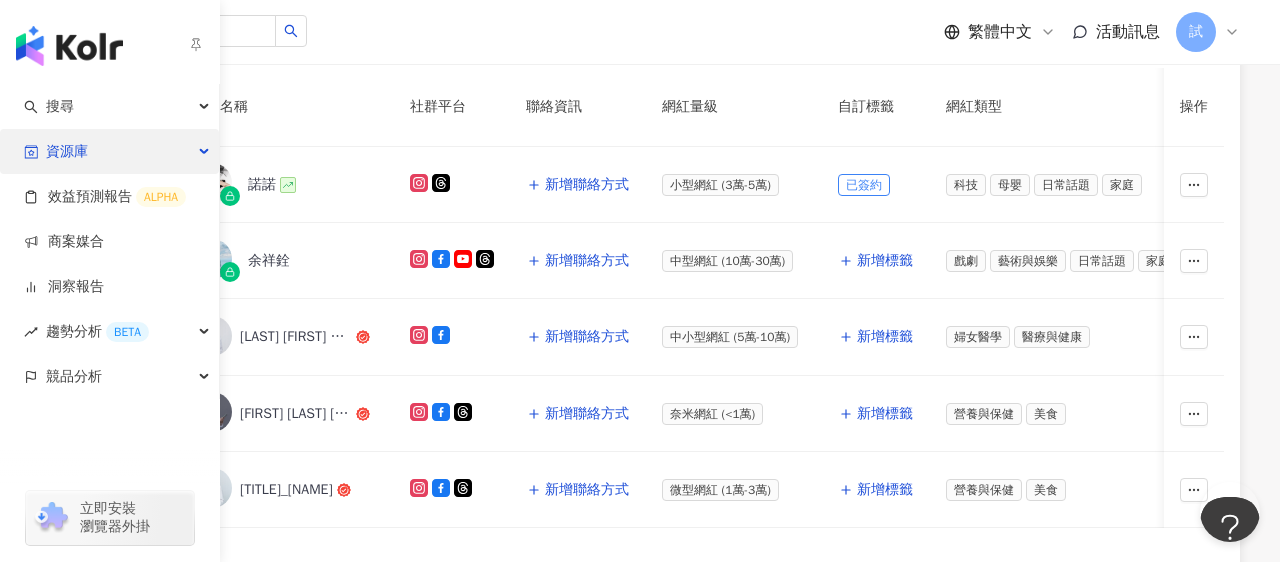 click on "資源庫" at bounding box center (67, 151) 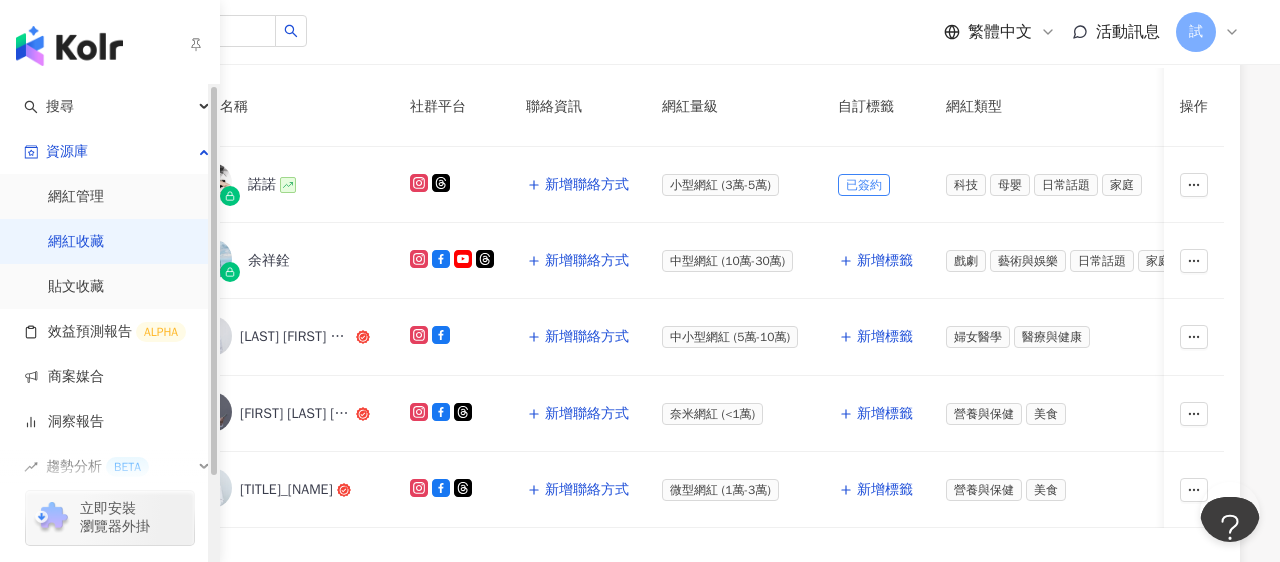click on "網紅收藏" at bounding box center (76, 242) 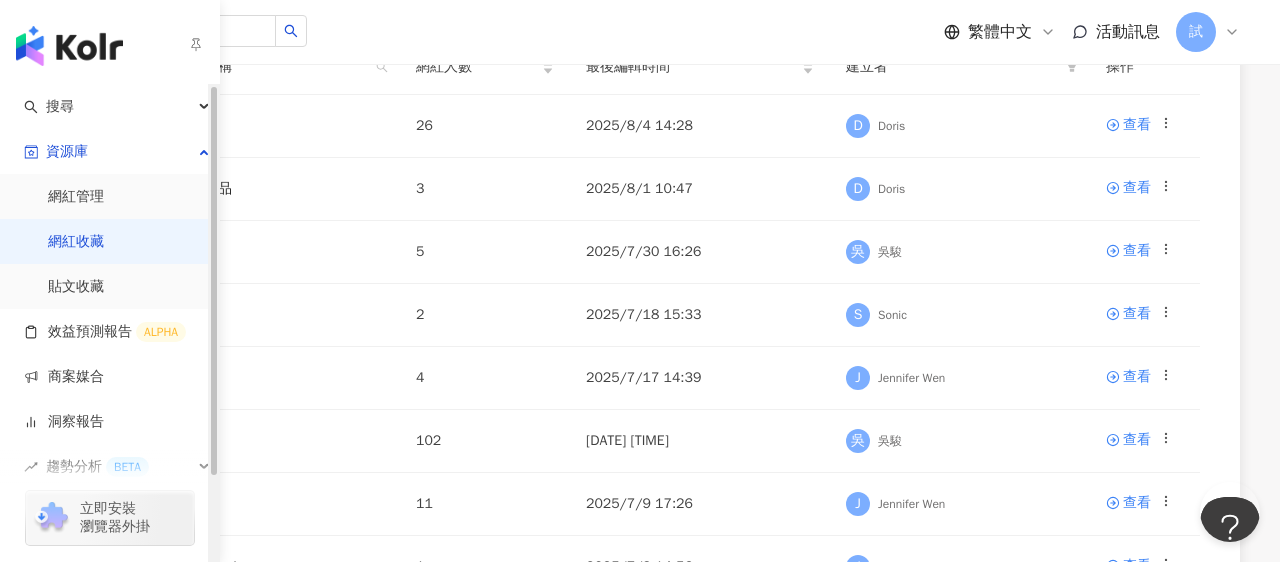 scroll, scrollTop: 0, scrollLeft: 0, axis: both 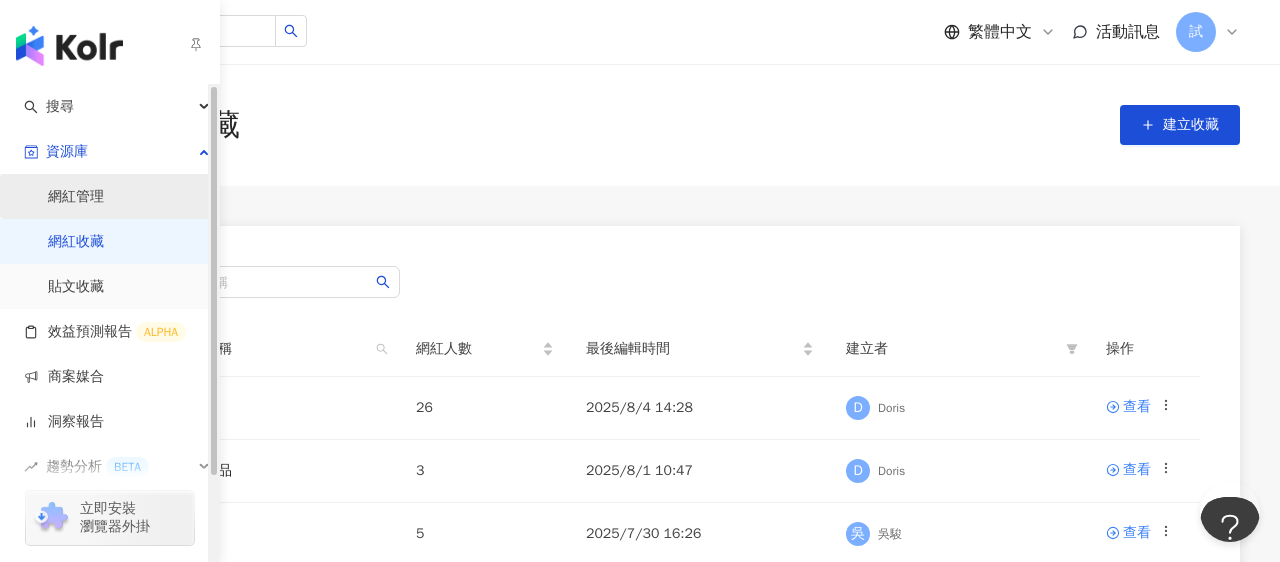 click on "網紅管理" at bounding box center [76, 197] 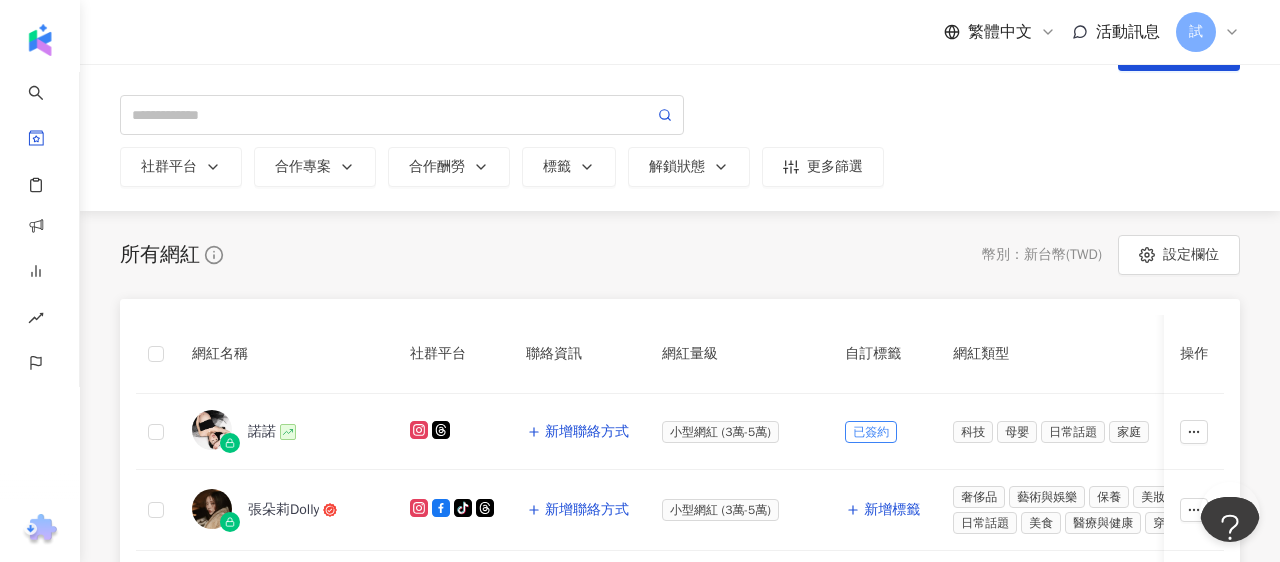 scroll, scrollTop: 68, scrollLeft: 0, axis: vertical 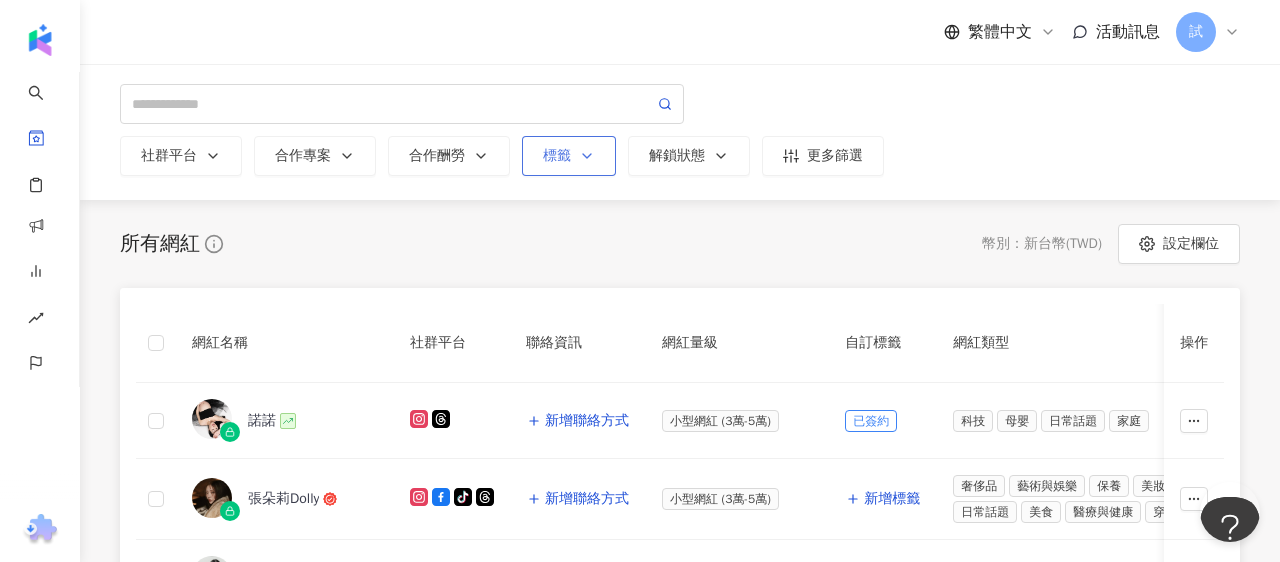 click on "標籤" at bounding box center (569, 156) 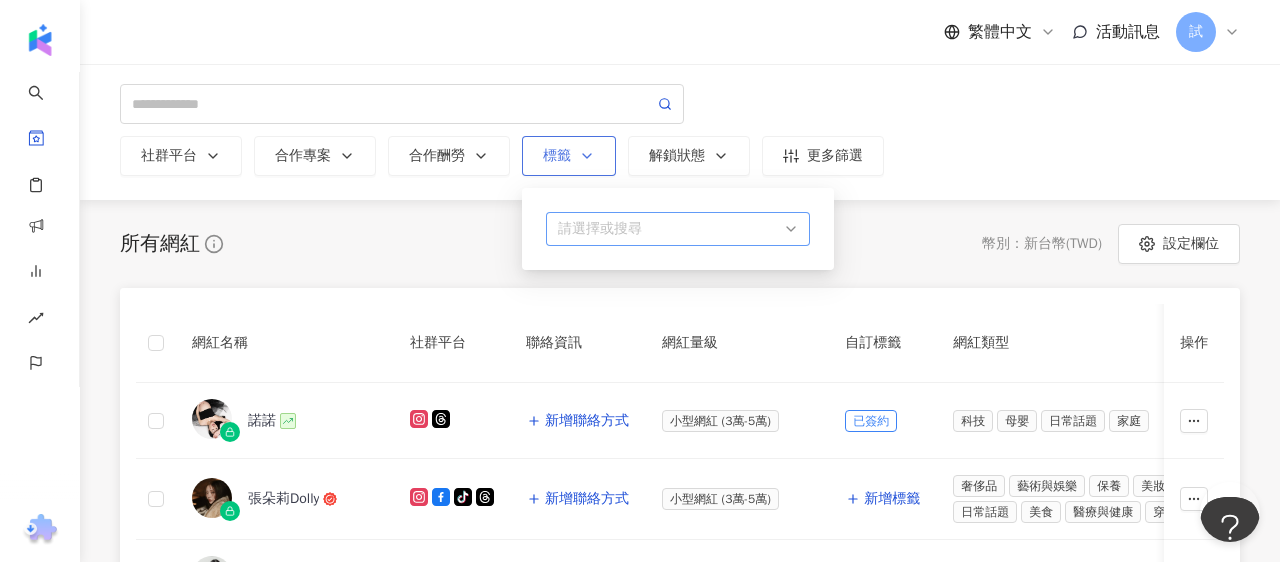 click at bounding box center [667, 229] 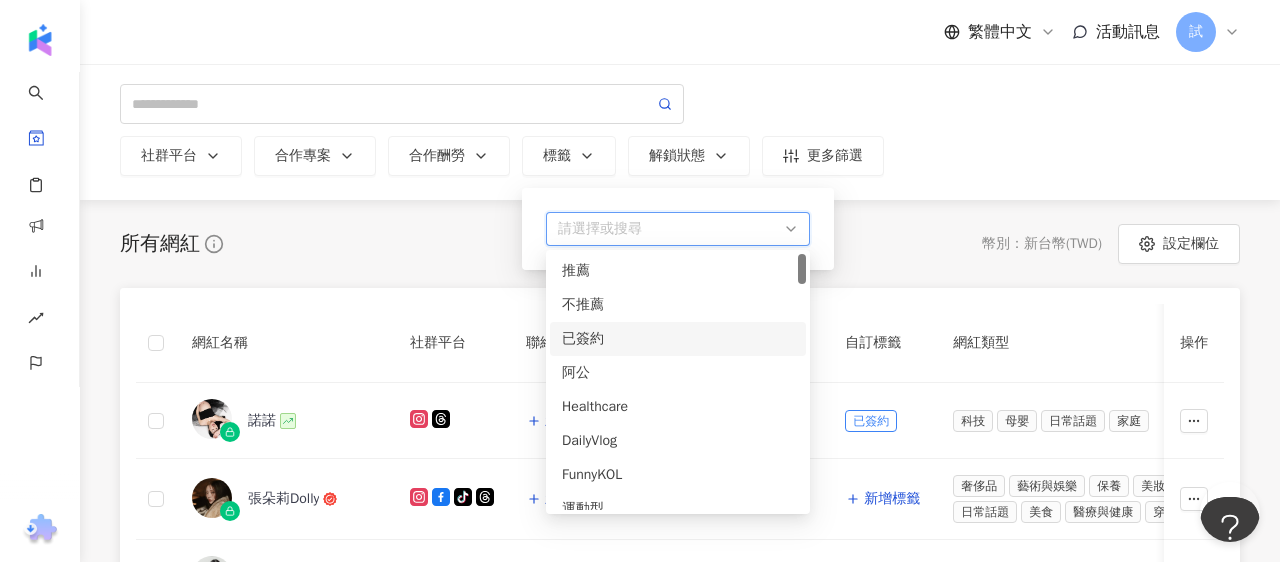 click on "已簽約" at bounding box center [678, 339] 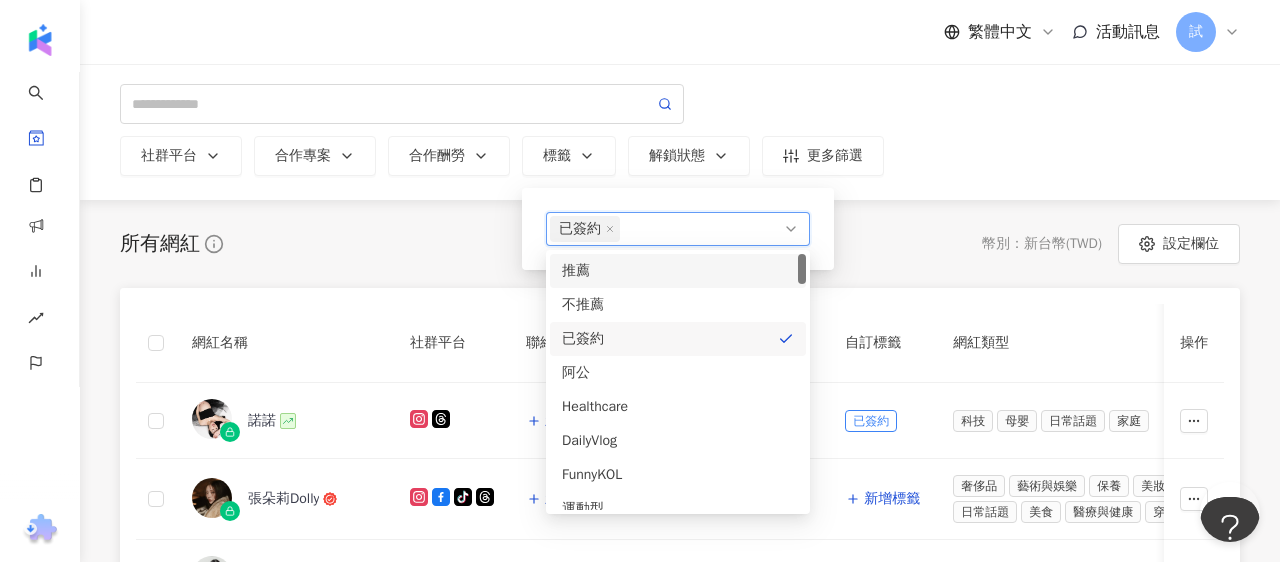 click on "社群平台 合作專案 合作酬勞 標籤 已簽約   解鎖狀態 更多篩選" at bounding box center (680, 130) 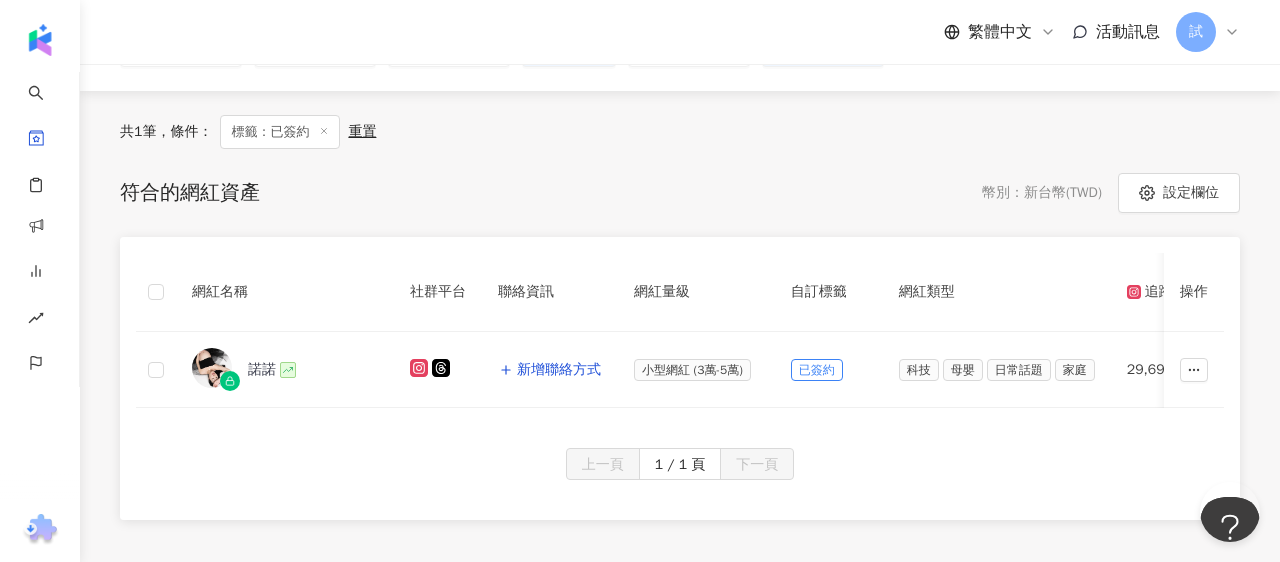 scroll, scrollTop: 170, scrollLeft: 0, axis: vertical 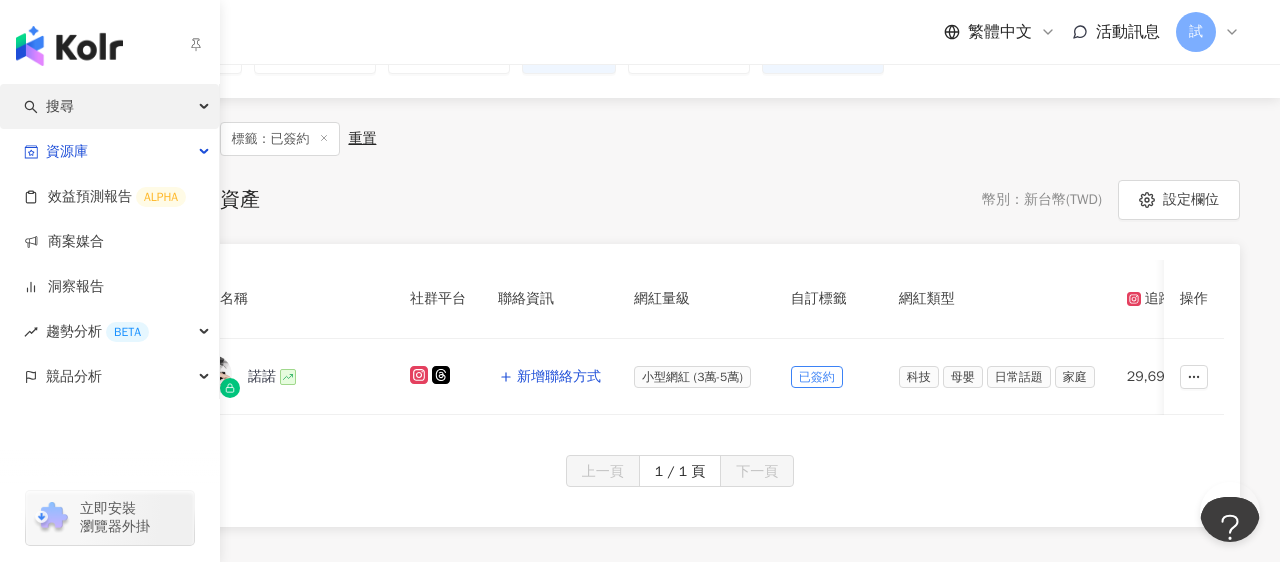 click on "搜尋" at bounding box center (60, 106) 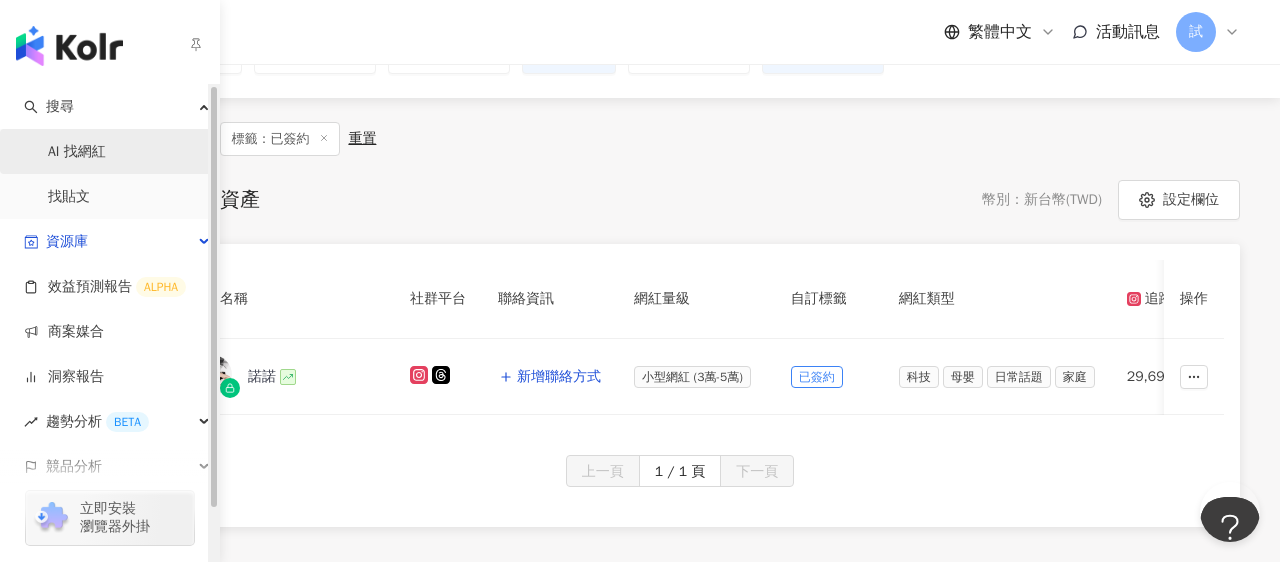 click on "AI 找網紅" at bounding box center (77, 152) 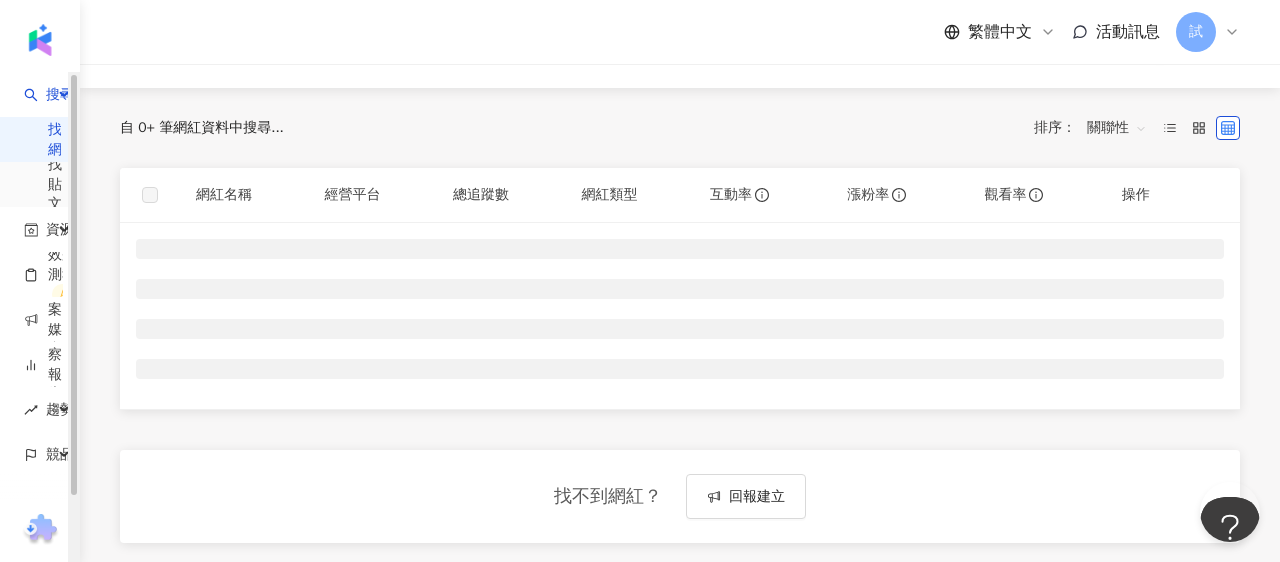 scroll, scrollTop: 0, scrollLeft: 0, axis: both 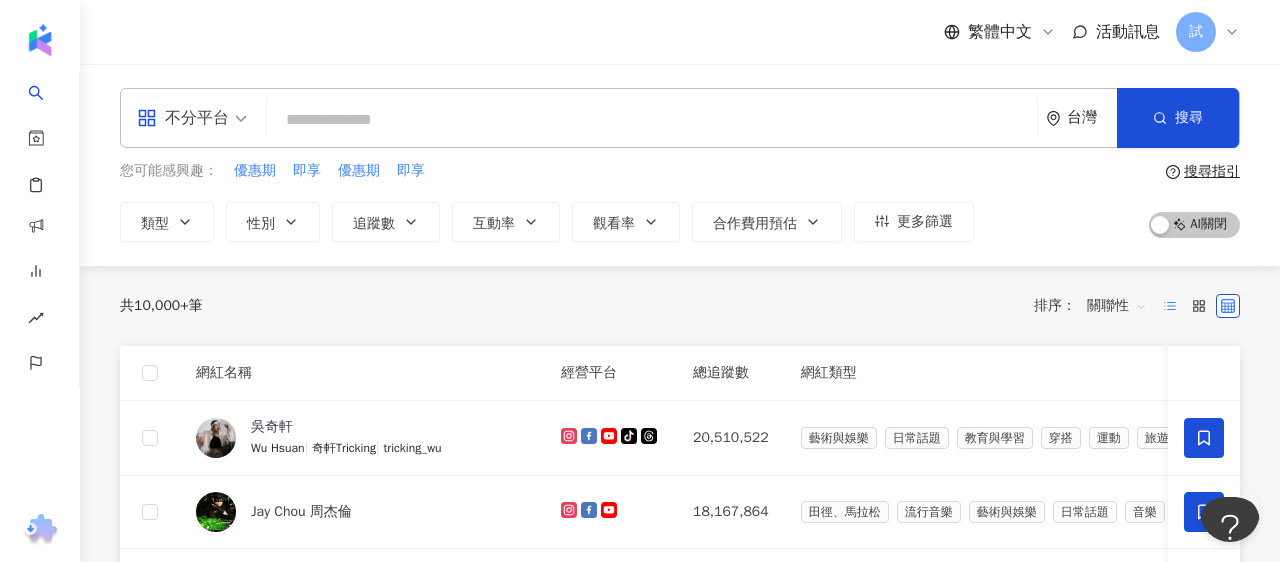 click 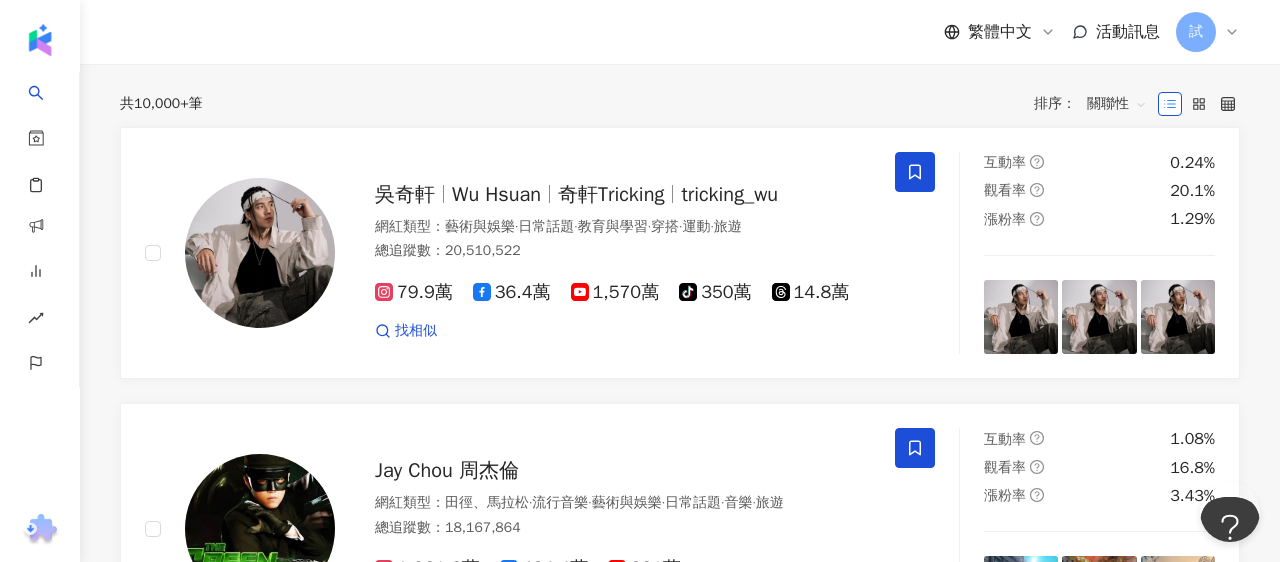 scroll, scrollTop: 0, scrollLeft: 0, axis: both 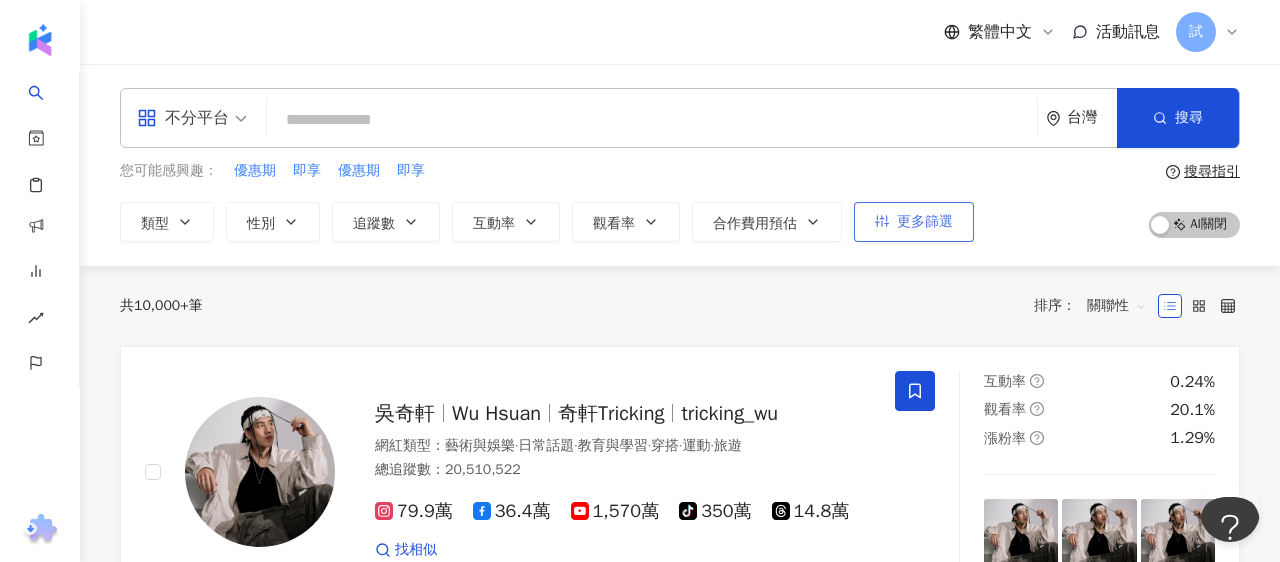 click on "更多篩選" at bounding box center [914, 222] 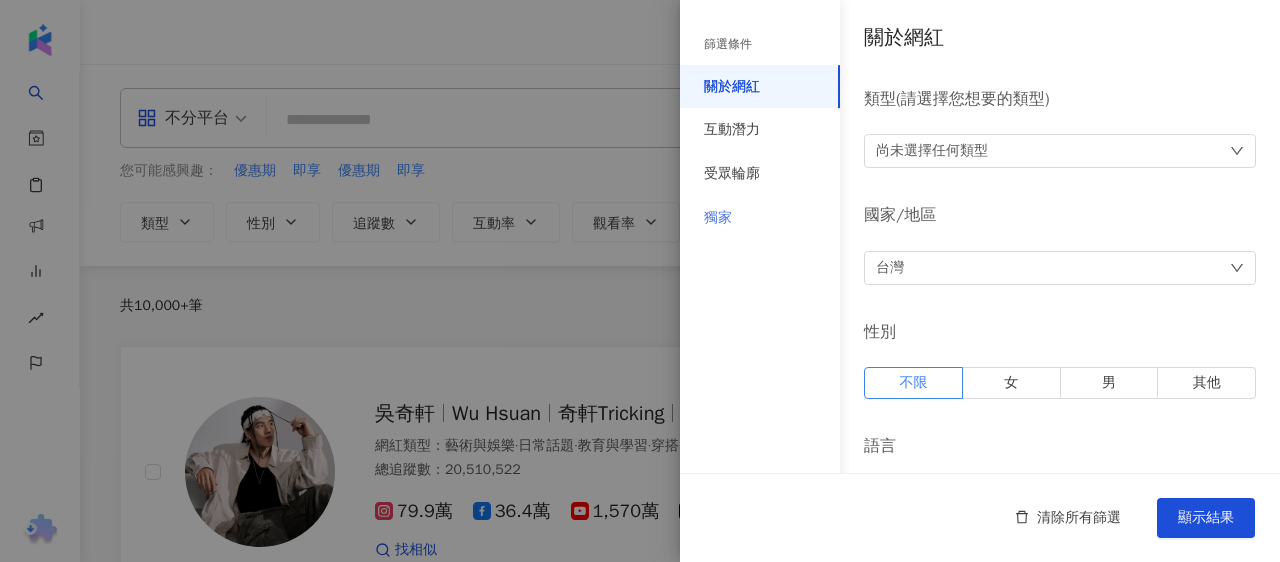 click on "獨家" at bounding box center (760, 218) 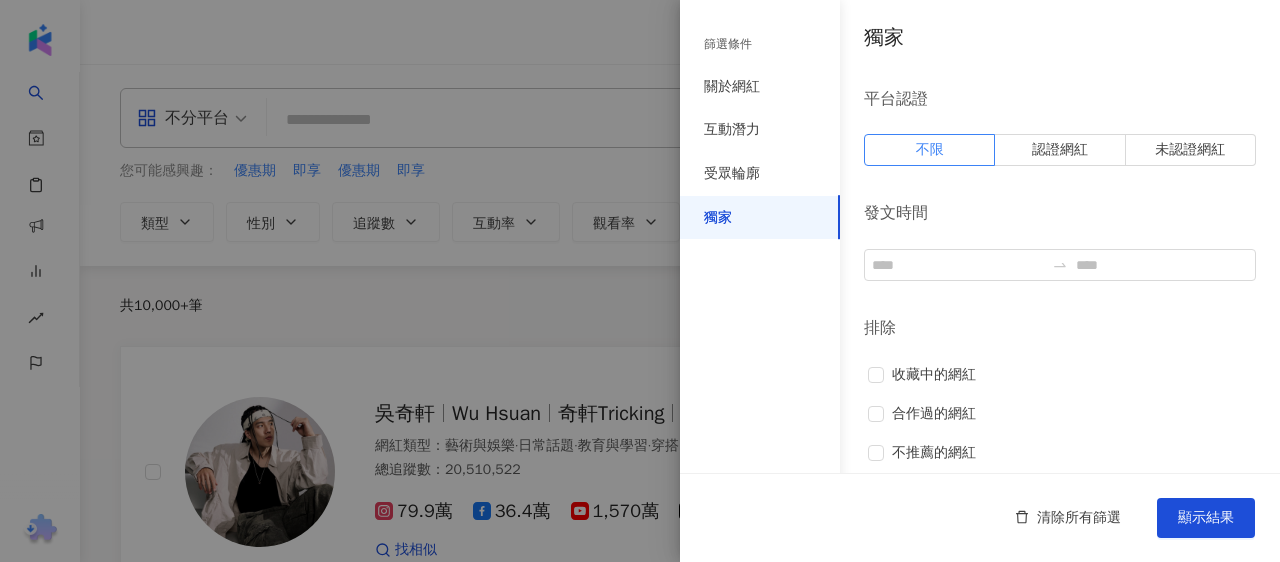 scroll, scrollTop: 175, scrollLeft: 0, axis: vertical 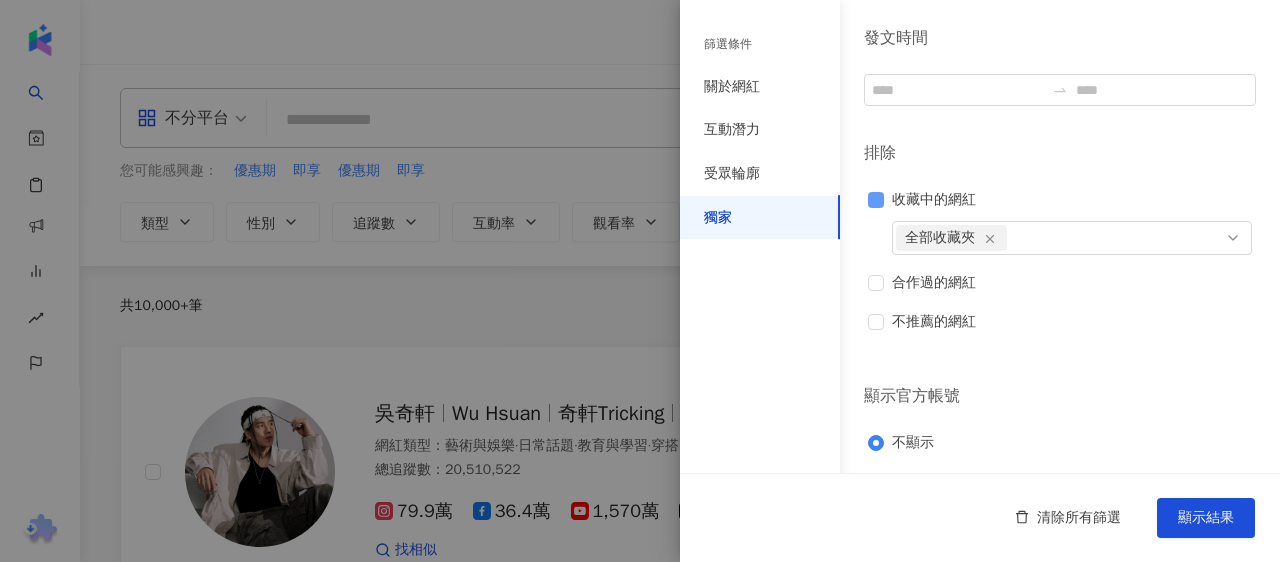 click on "收藏中的網紅" at bounding box center [926, 200] 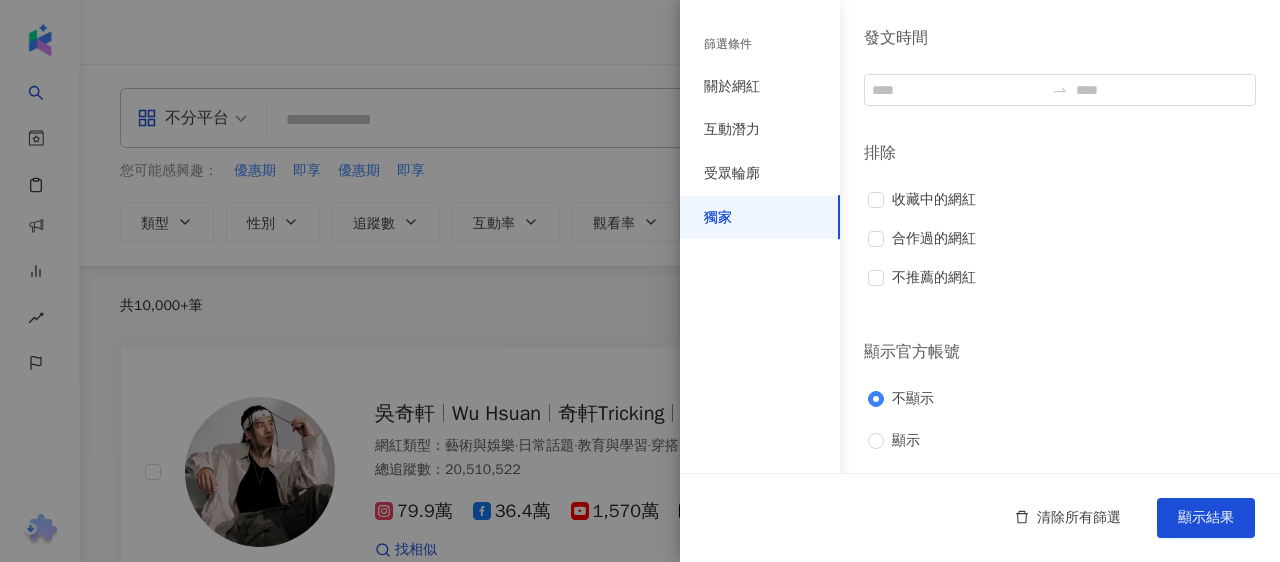 click at bounding box center (640, 281) 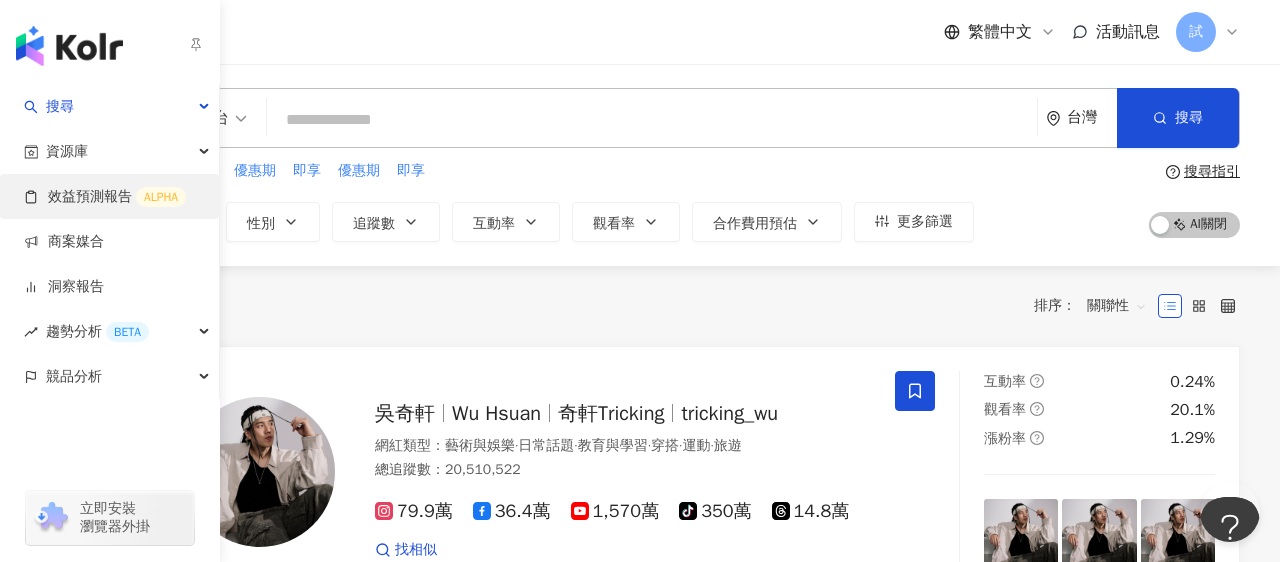 click on "資源庫" at bounding box center [67, 151] 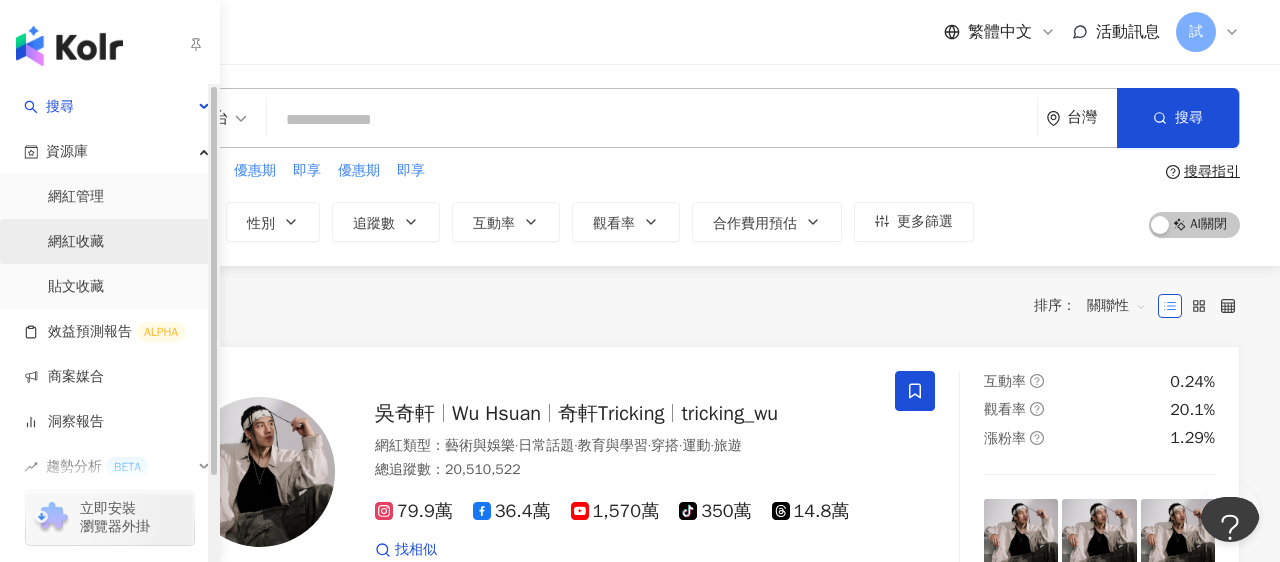 click on "網紅收藏" at bounding box center (76, 242) 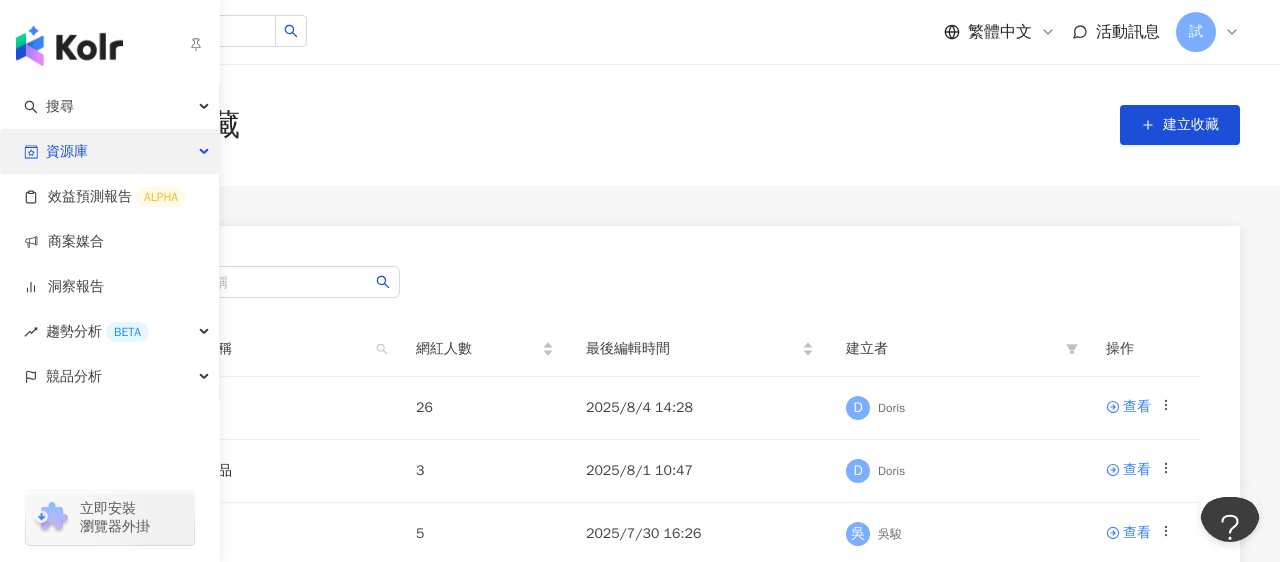 click on "資源庫" at bounding box center (109, 151) 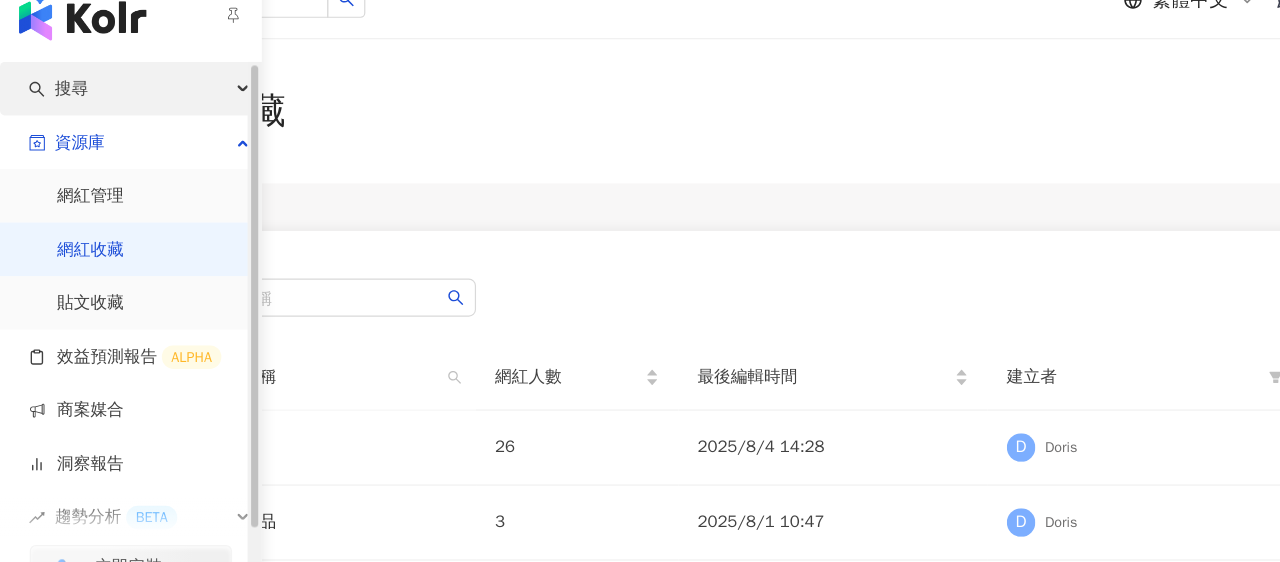 click on "搜尋" at bounding box center (109, 106) 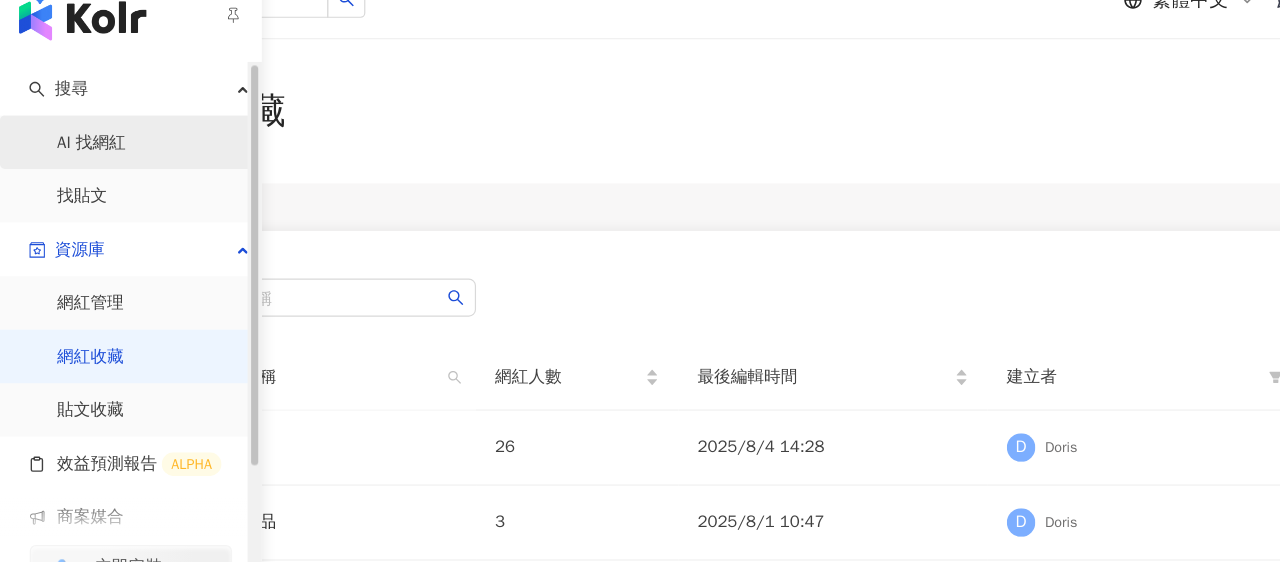 click on "AI 找網紅" at bounding box center [77, 152] 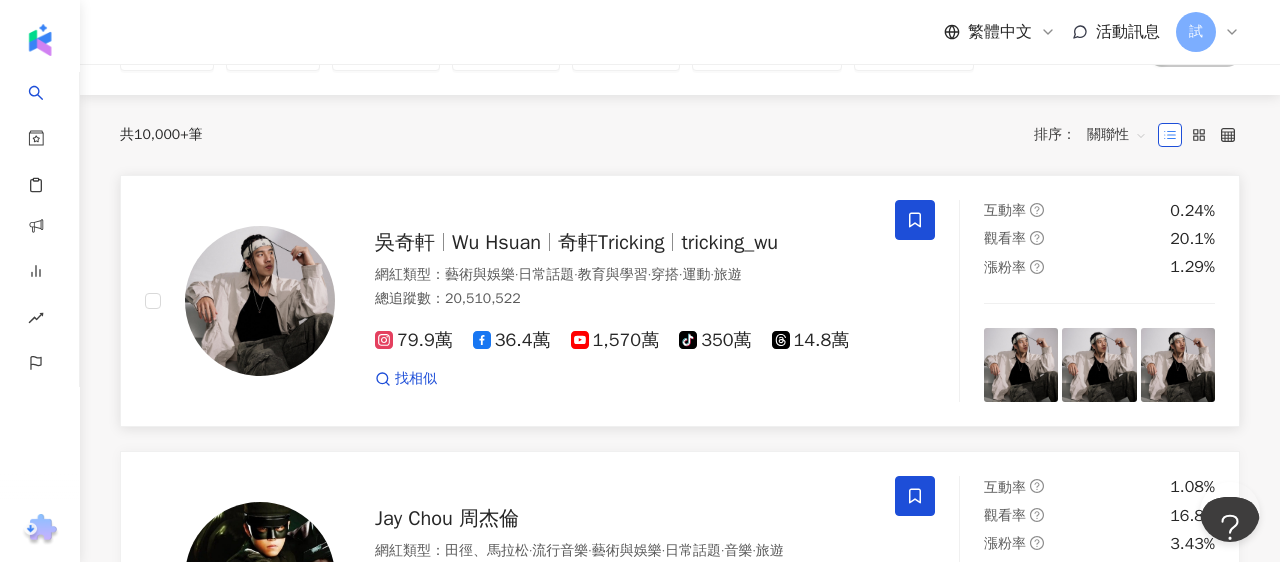 scroll, scrollTop: 173, scrollLeft: 0, axis: vertical 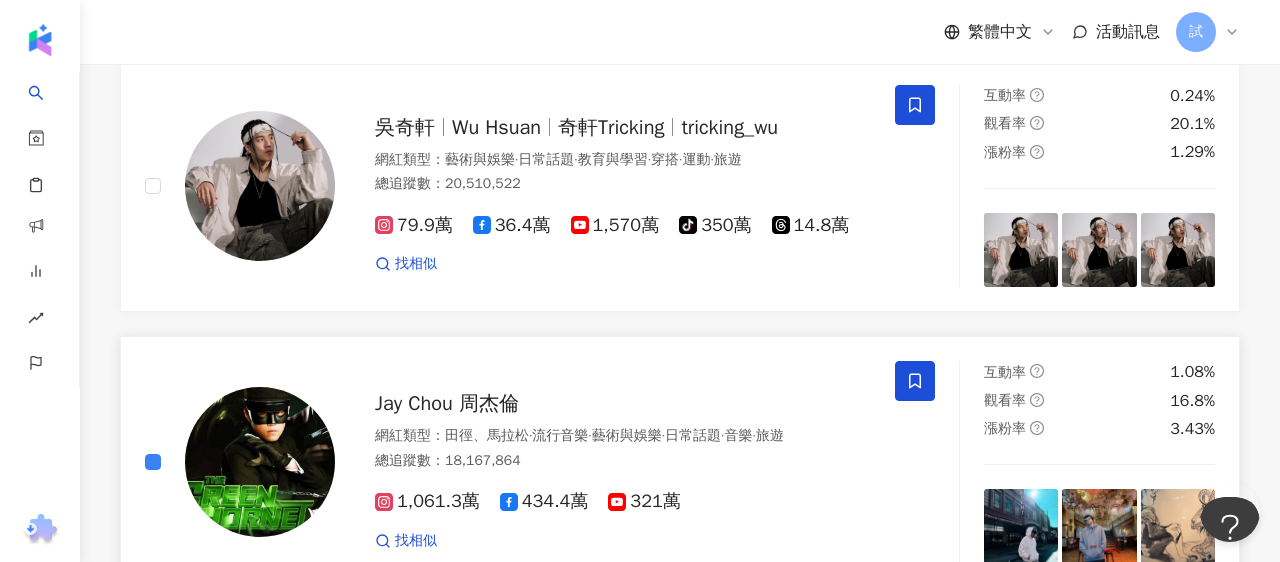 click at bounding box center [240, 462] 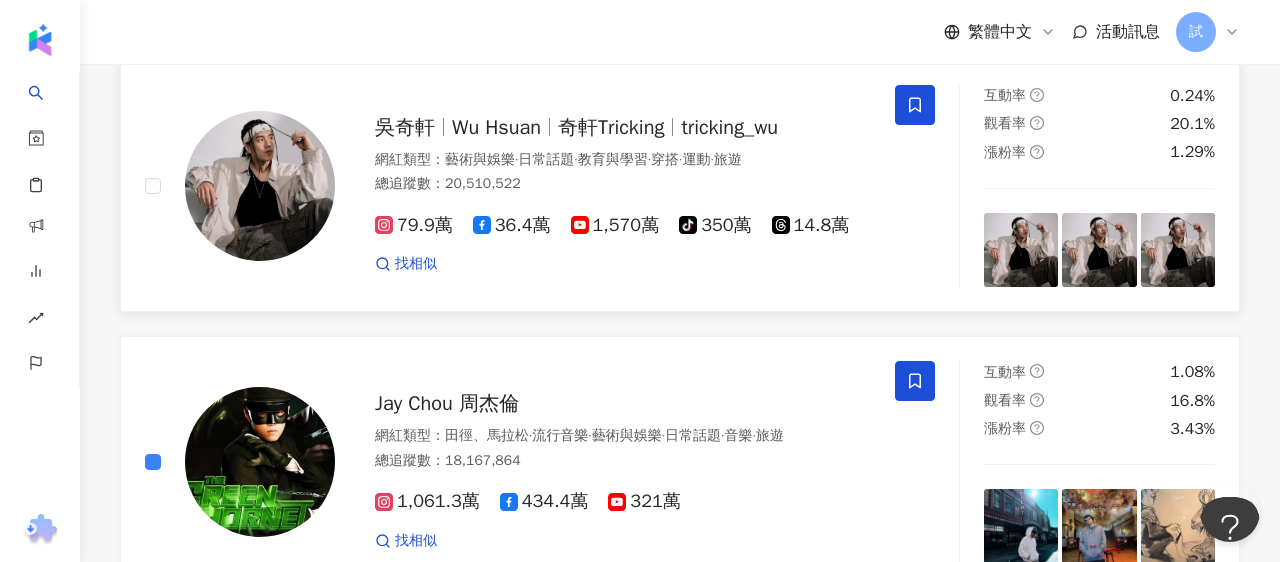 scroll, scrollTop: 353, scrollLeft: 0, axis: vertical 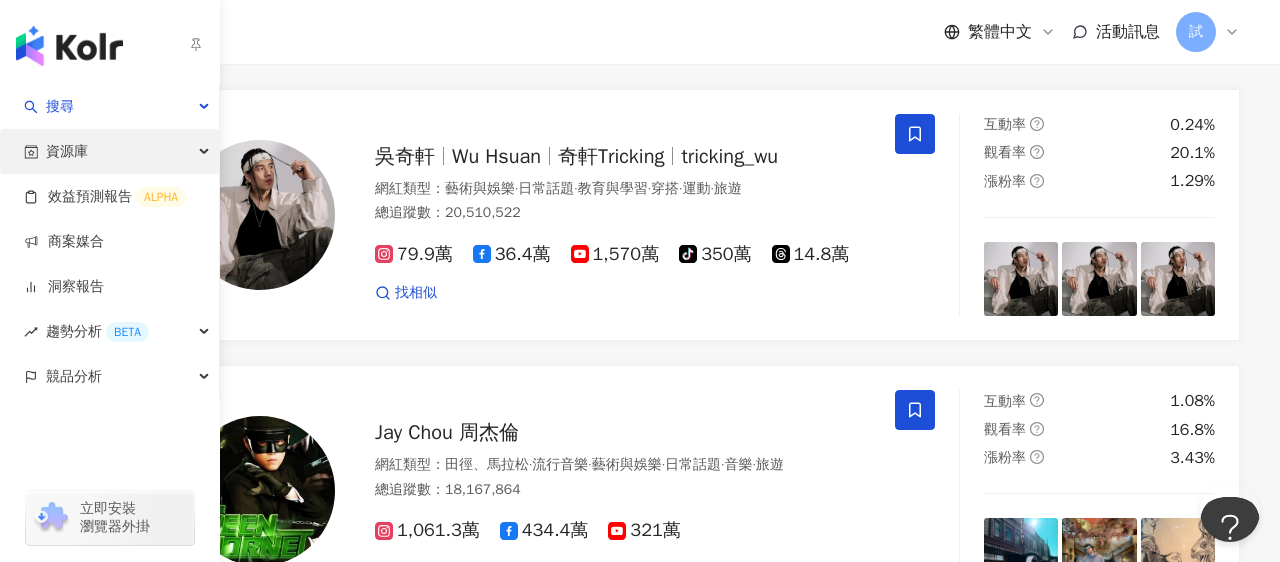 click on "資源庫" at bounding box center (67, 151) 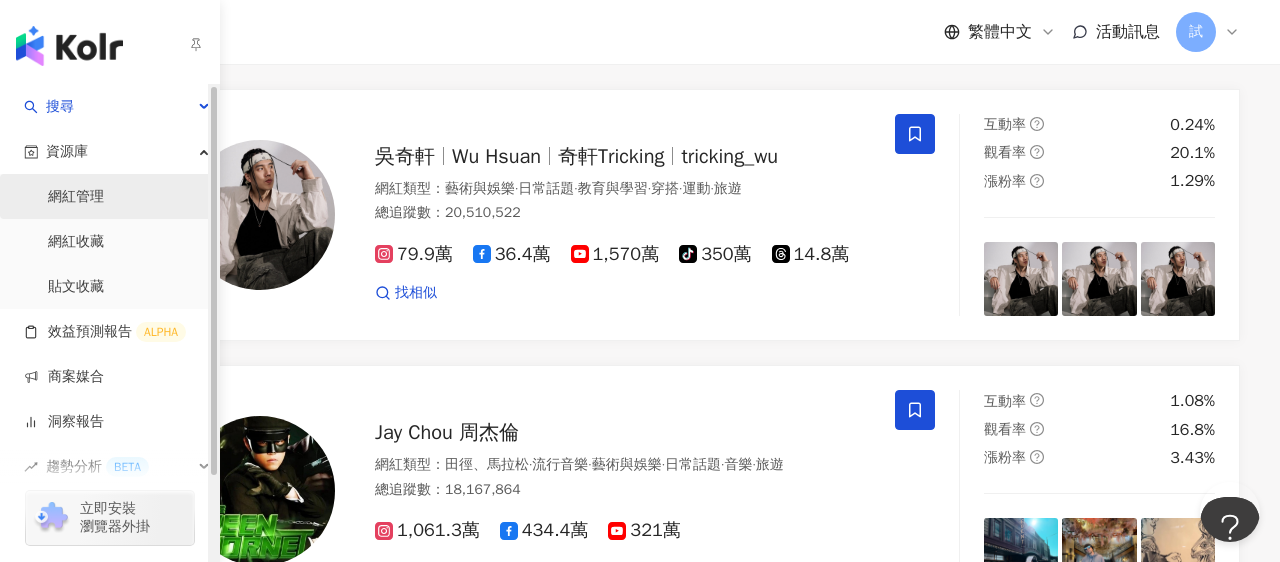 click on "網紅管理" at bounding box center (76, 197) 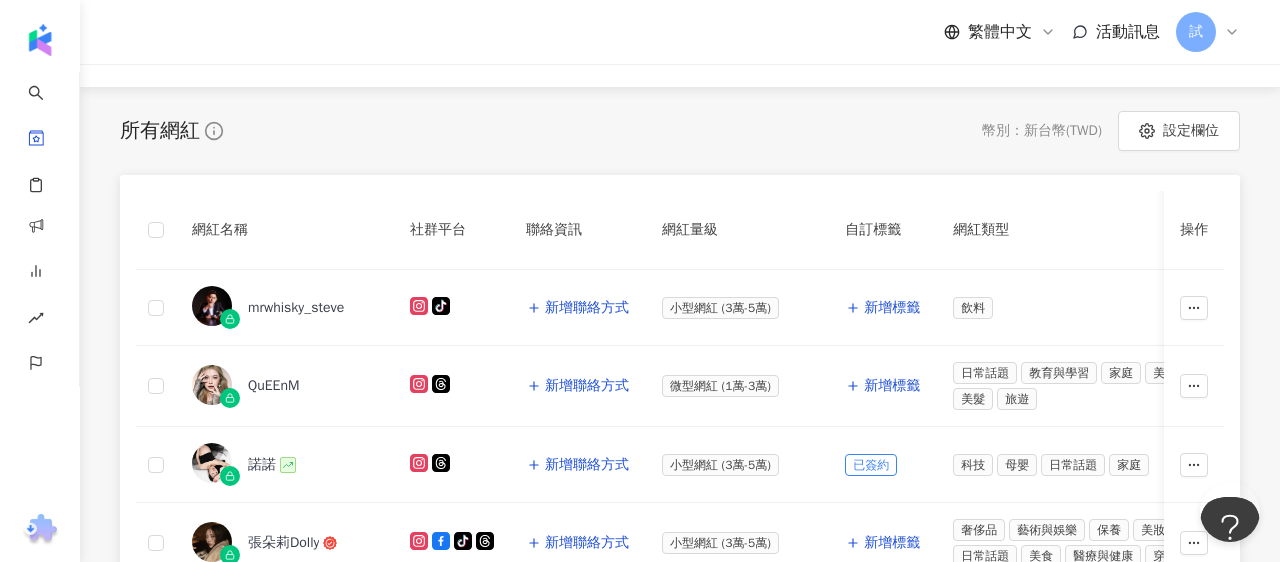 scroll, scrollTop: 182, scrollLeft: 0, axis: vertical 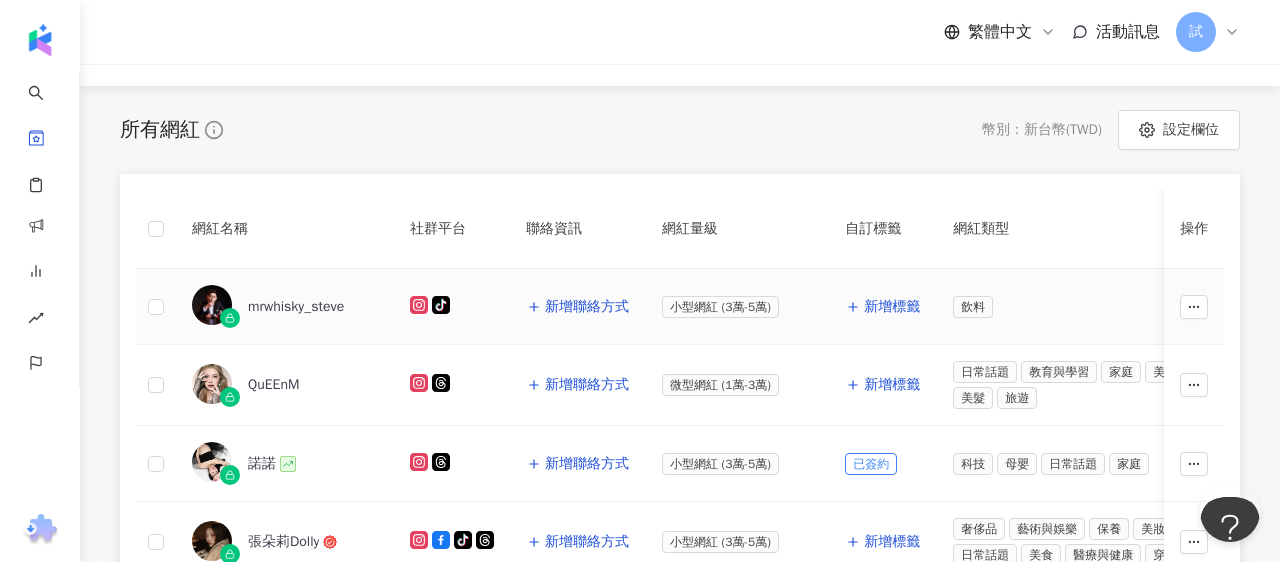 click at bounding box center (156, 307) 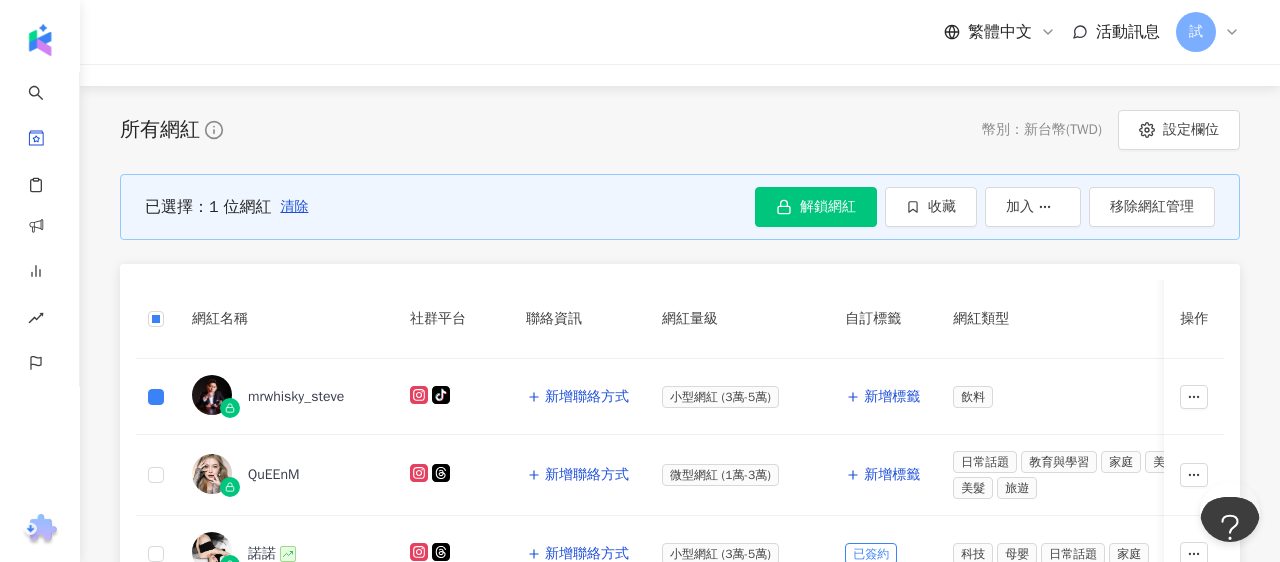 scroll, scrollTop: 309, scrollLeft: 0, axis: vertical 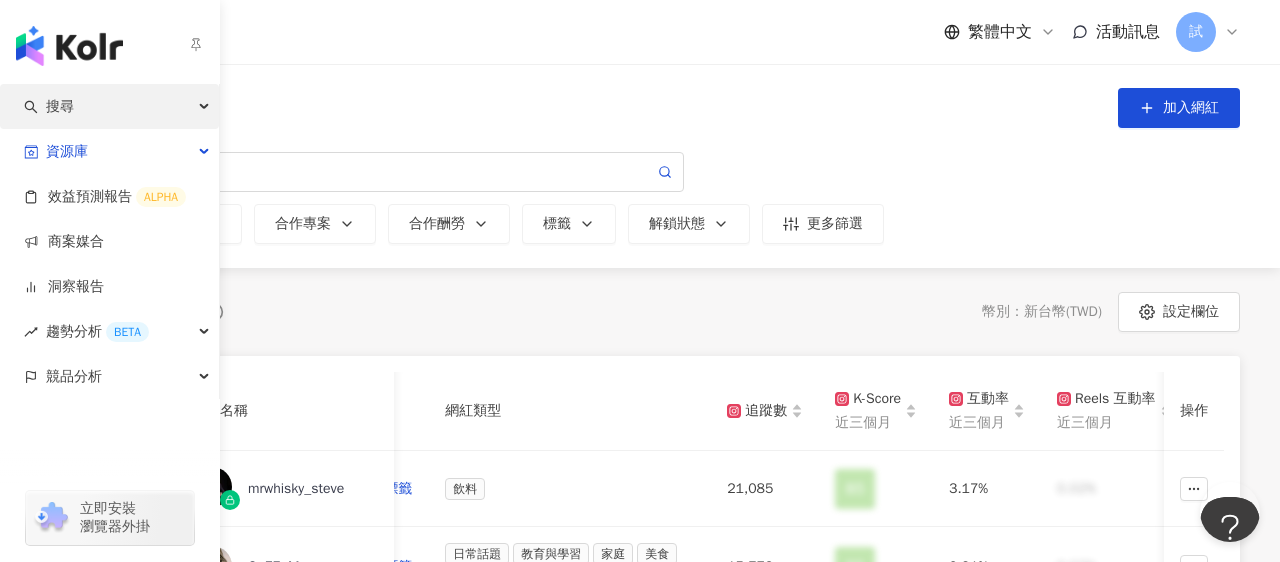 click on "搜尋" at bounding box center (60, 106) 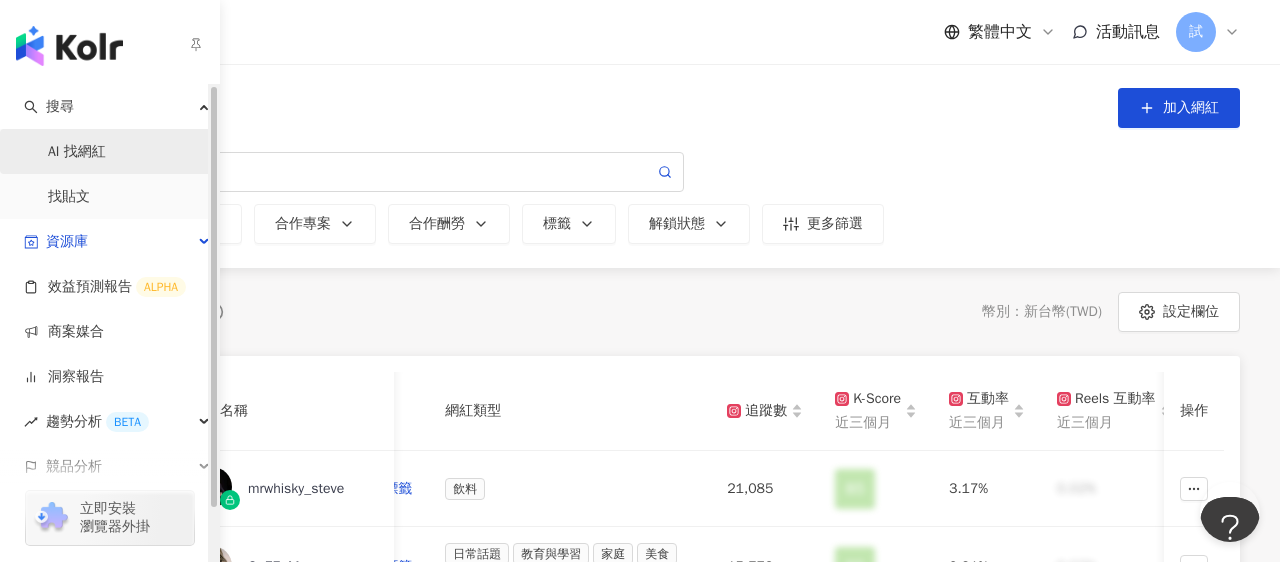 click on "AI 找網紅" at bounding box center [77, 152] 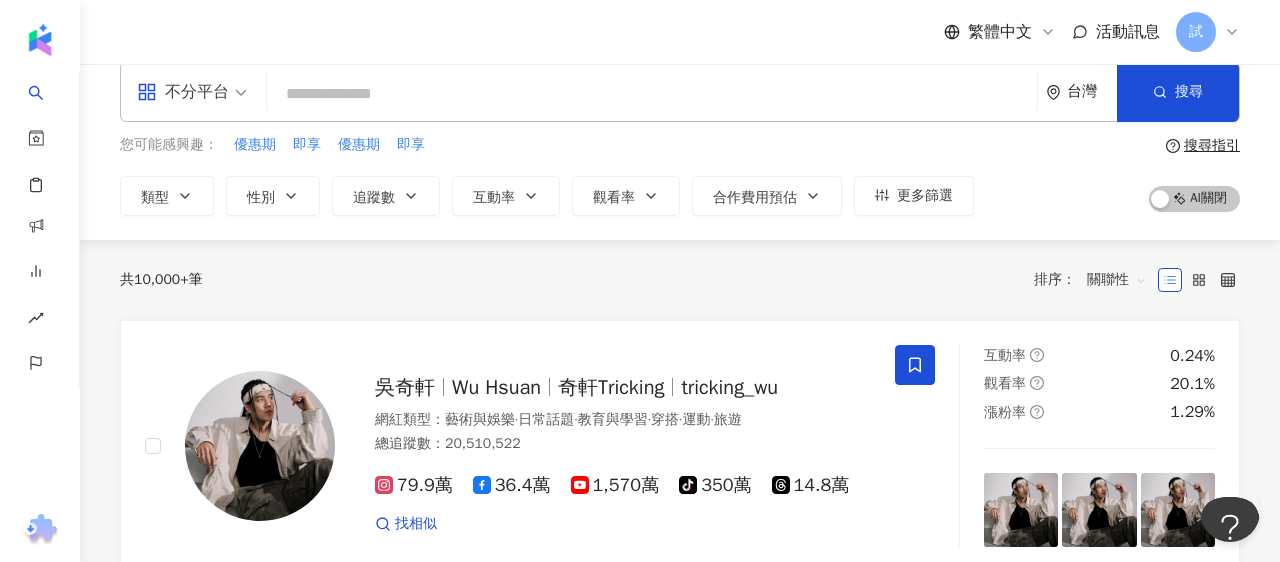 scroll, scrollTop: 18, scrollLeft: 0, axis: vertical 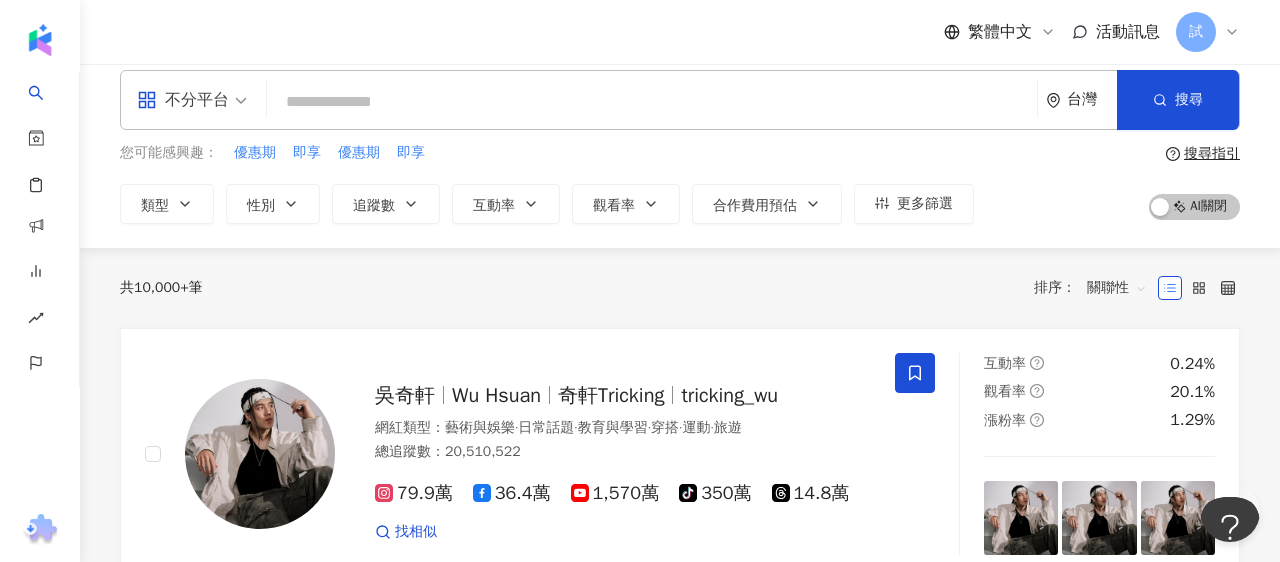 click on "不分平台" at bounding box center (192, 100) 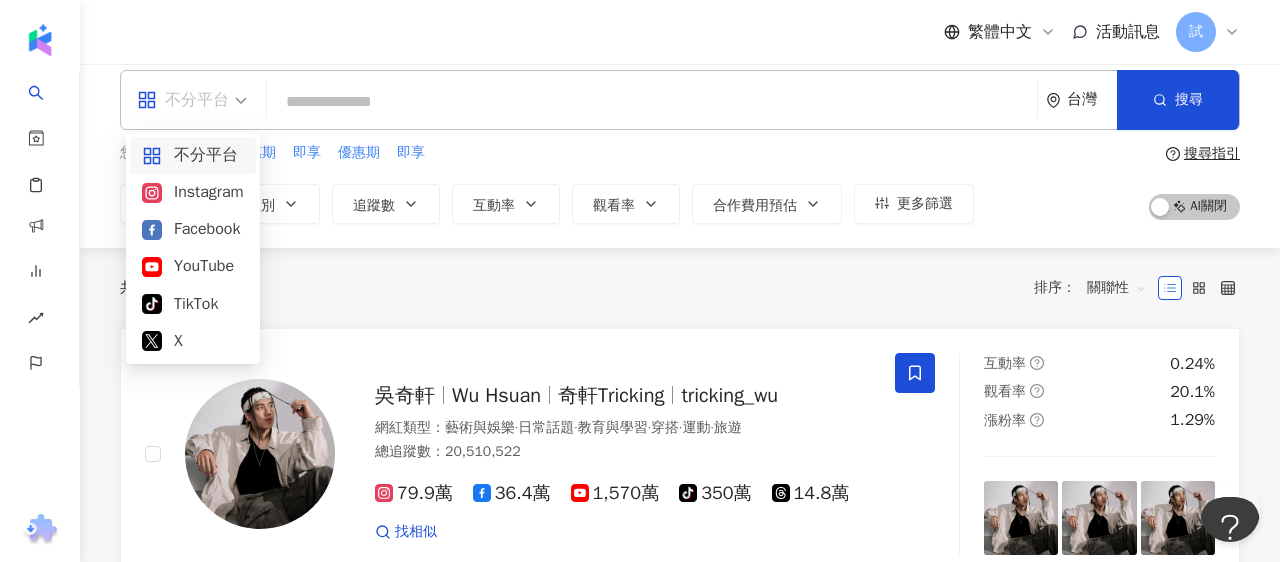 click on "繁體中文 活動訊息 試" at bounding box center (680, 32) 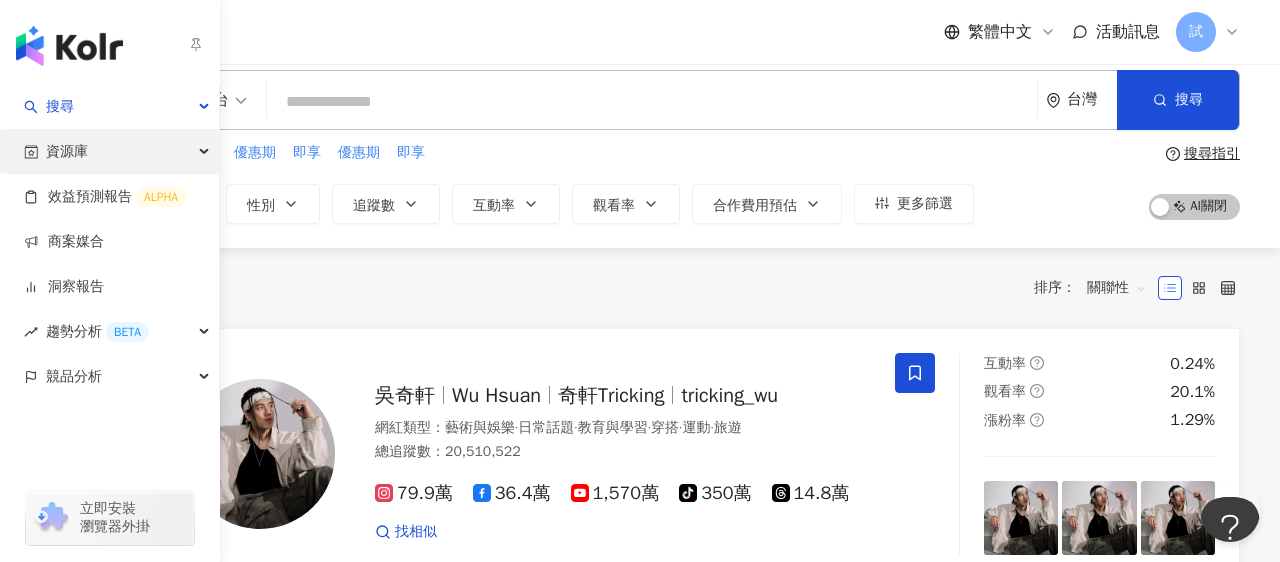 click on "資源庫" at bounding box center [109, 151] 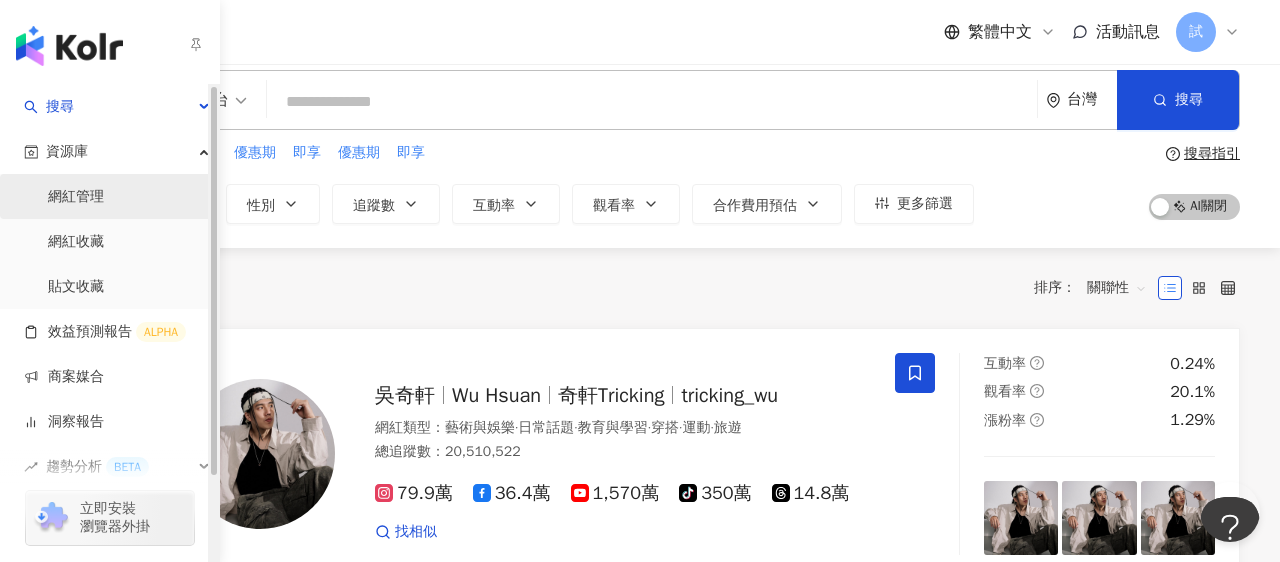 click on "網紅管理" at bounding box center [76, 197] 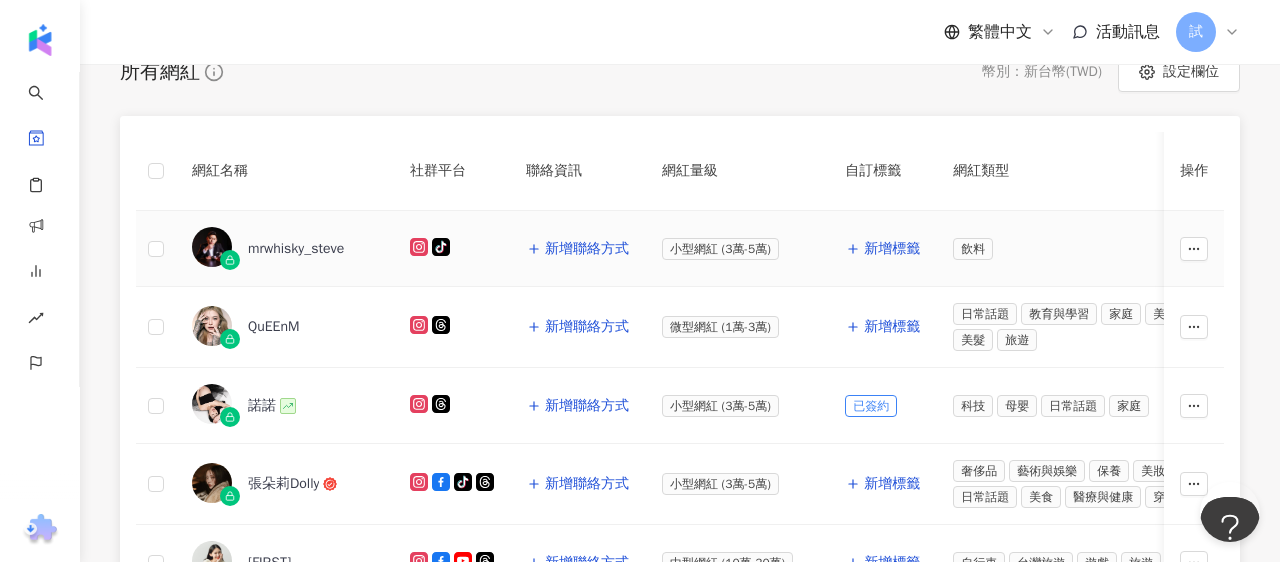 scroll, scrollTop: 251, scrollLeft: 0, axis: vertical 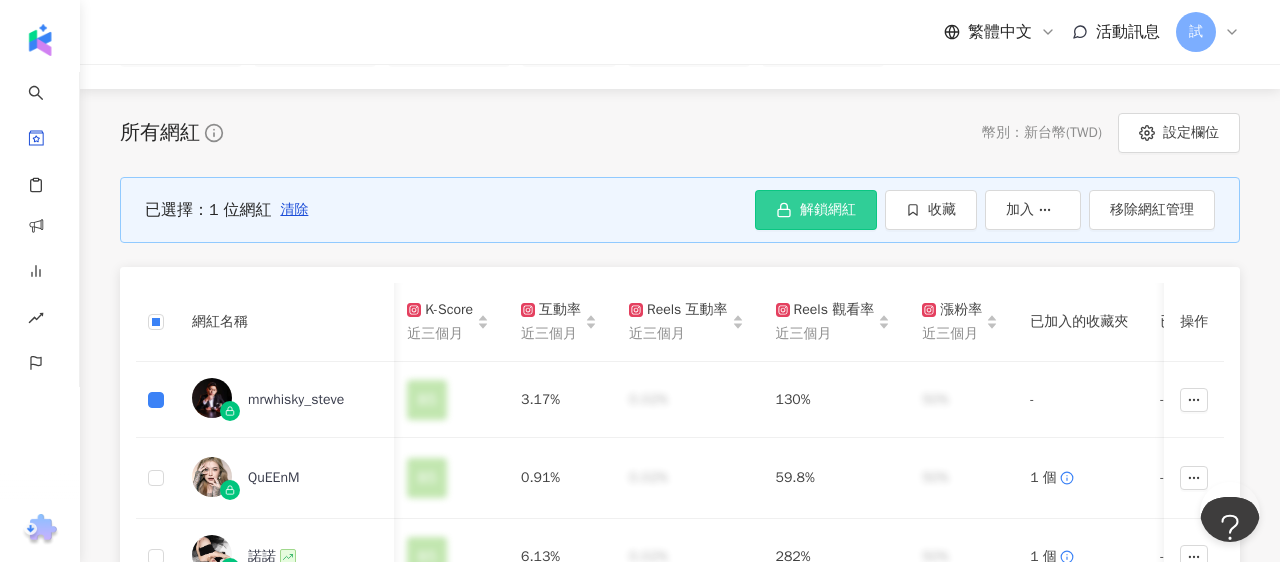 click on "解鎖網紅" at bounding box center (828, 210) 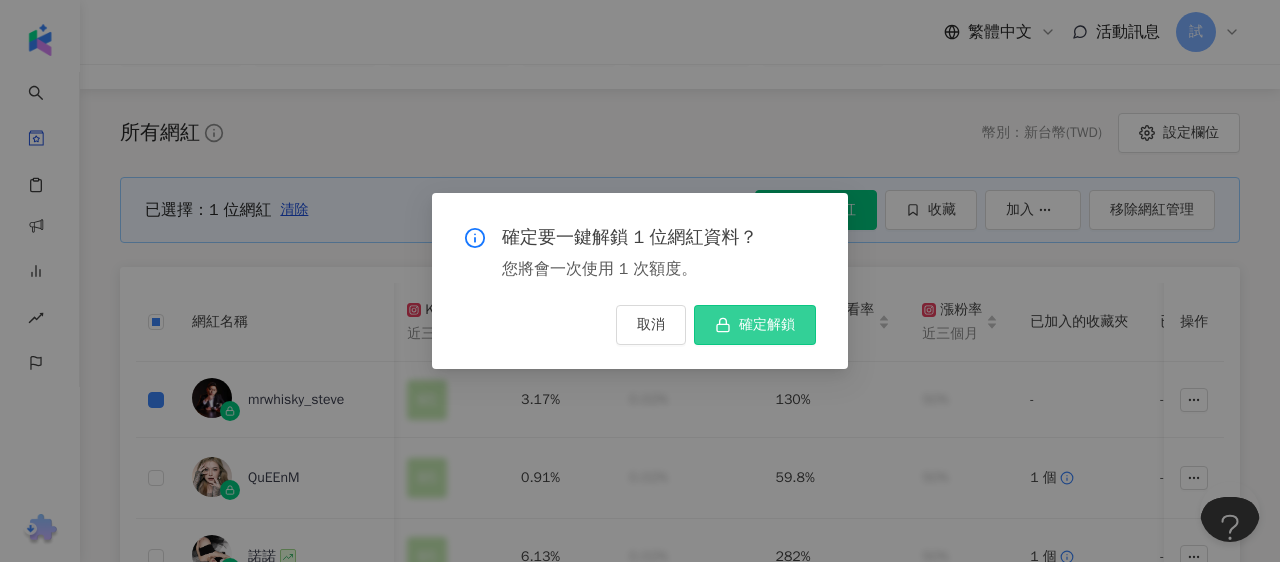 click on "確定解鎖" at bounding box center [767, 325] 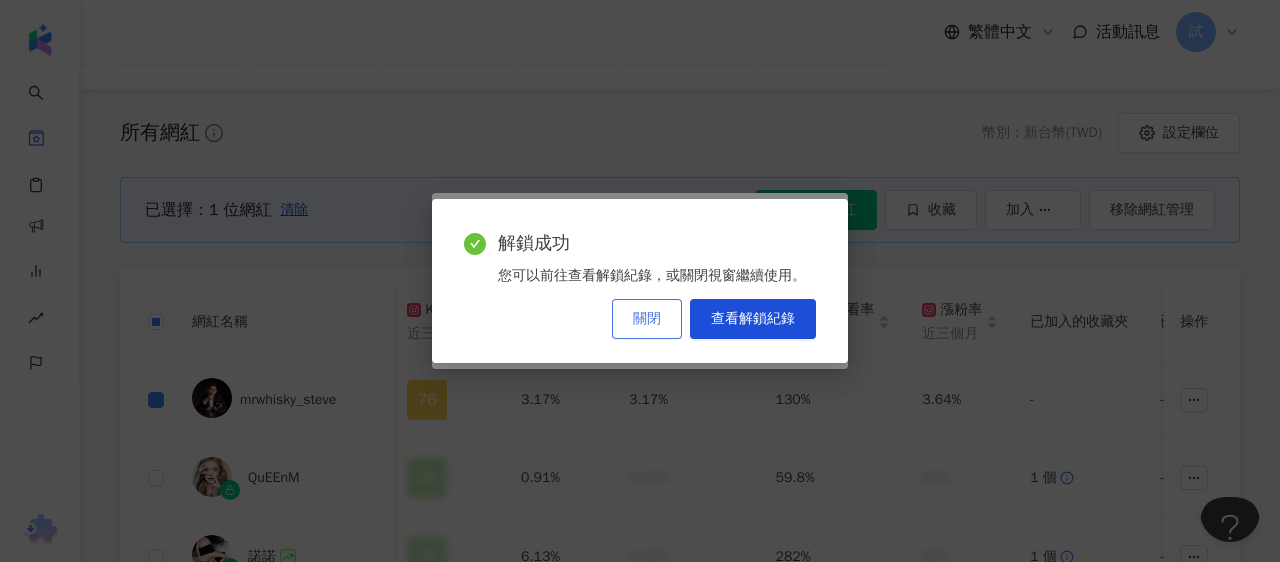 click on "關閉" at bounding box center (647, 319) 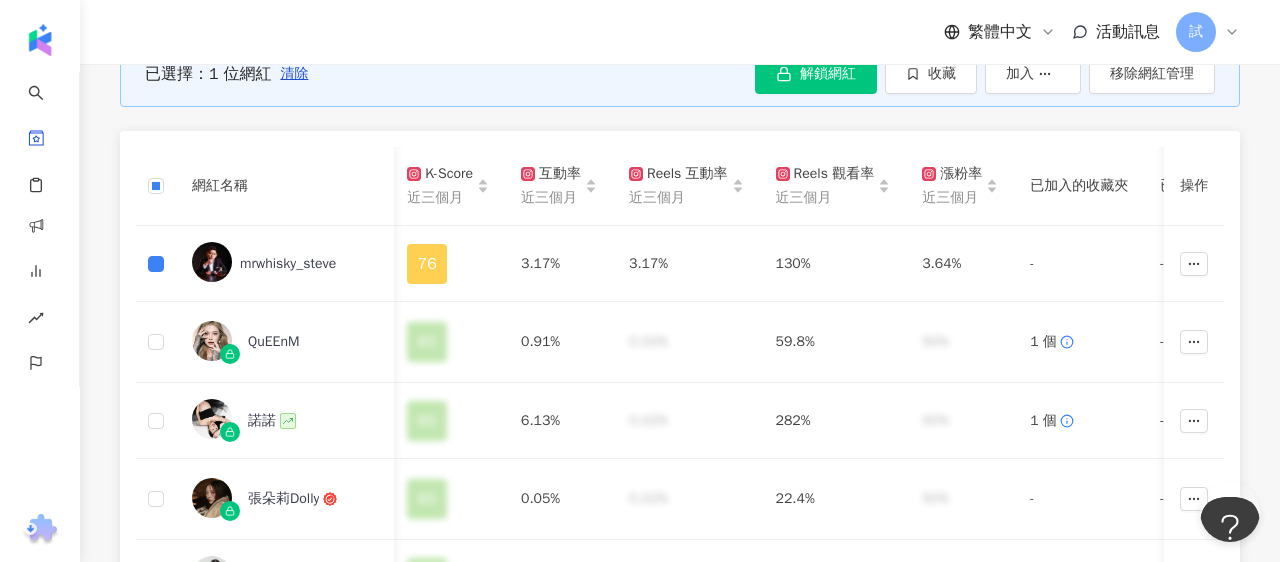 scroll, scrollTop: 316, scrollLeft: 0, axis: vertical 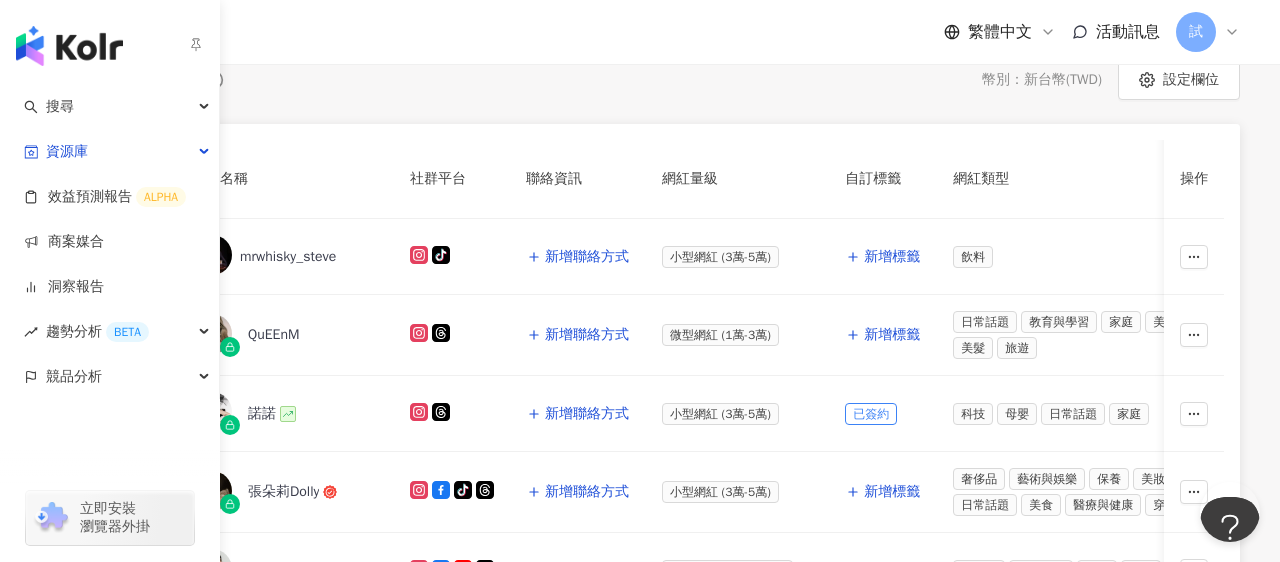 click 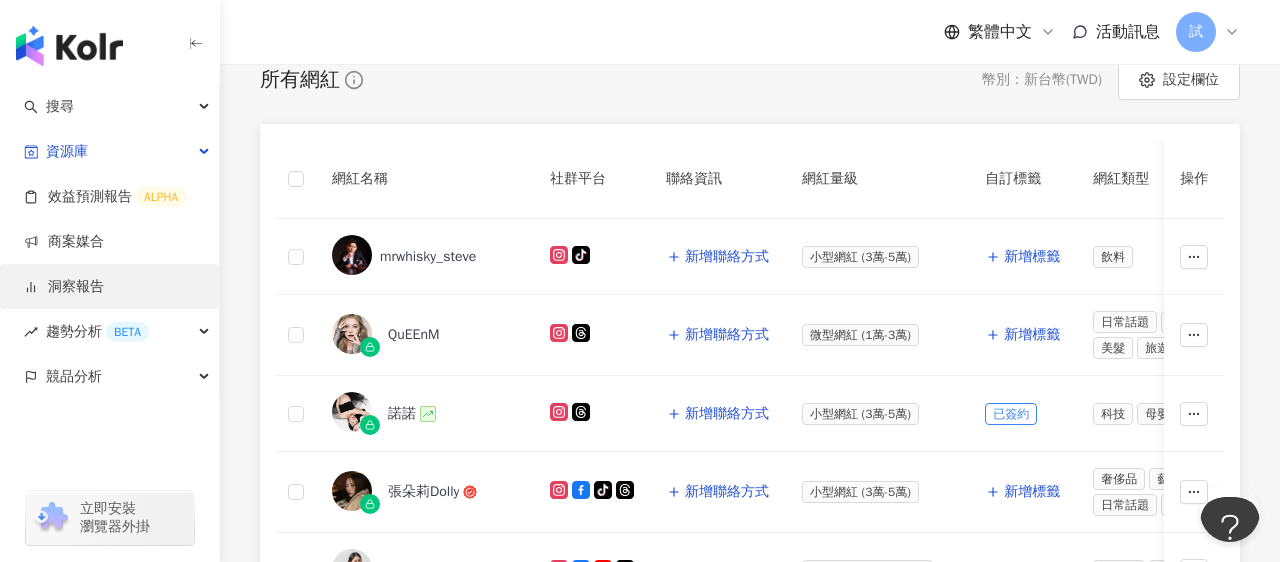 click on "洞察報告" at bounding box center [64, 287] 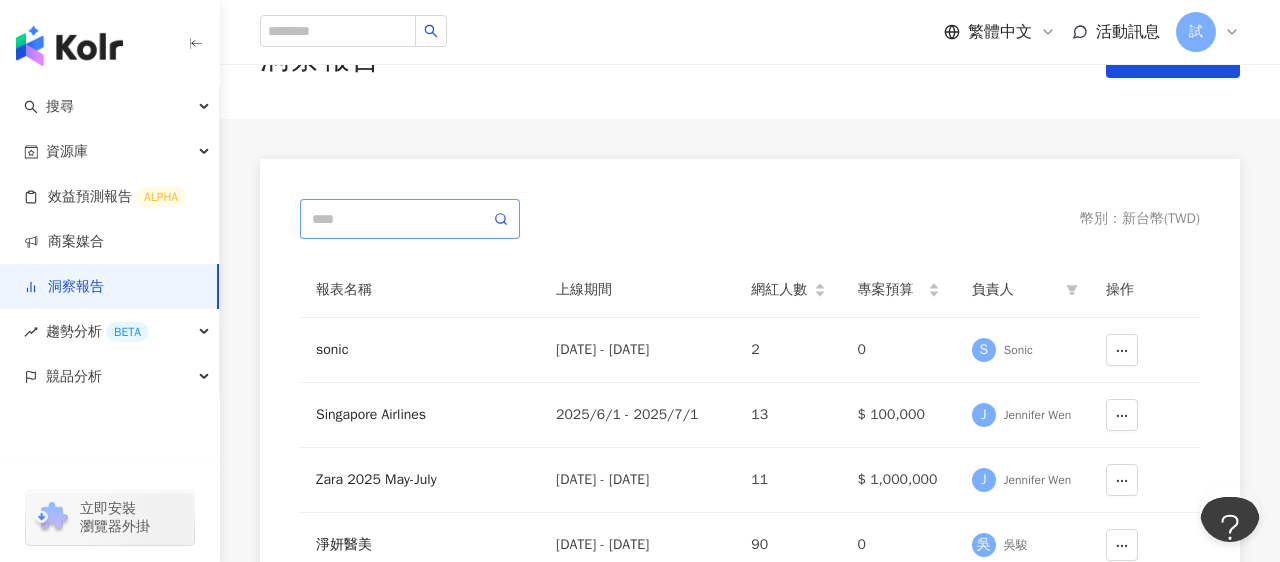 scroll, scrollTop: 82, scrollLeft: 0, axis: vertical 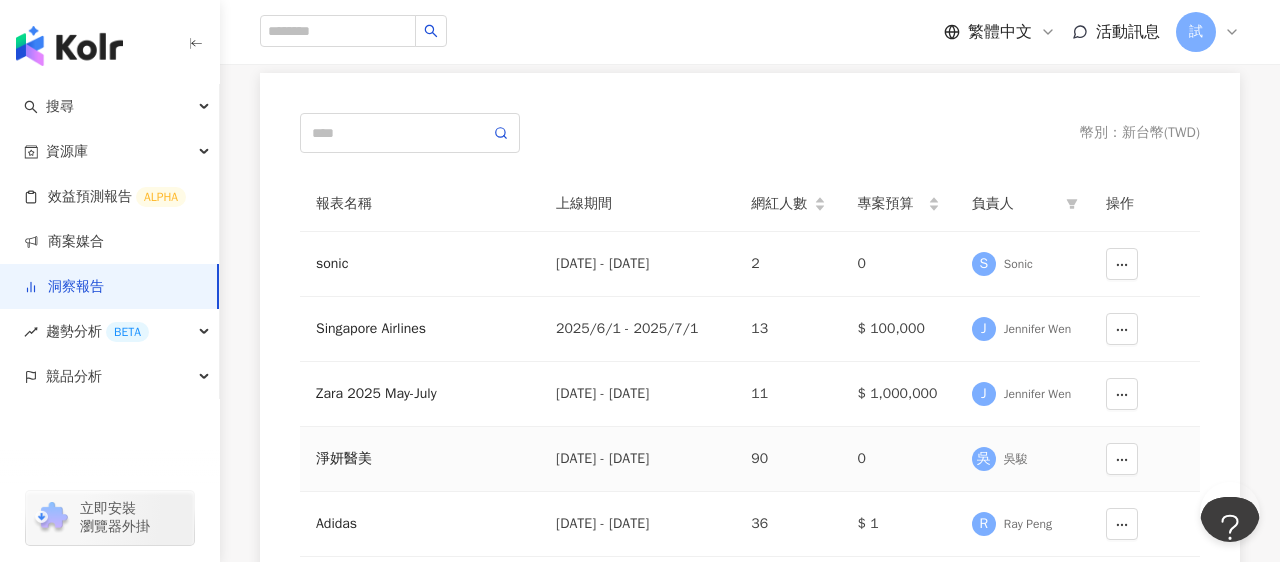 click on "淨妍醫美" at bounding box center [420, 459] 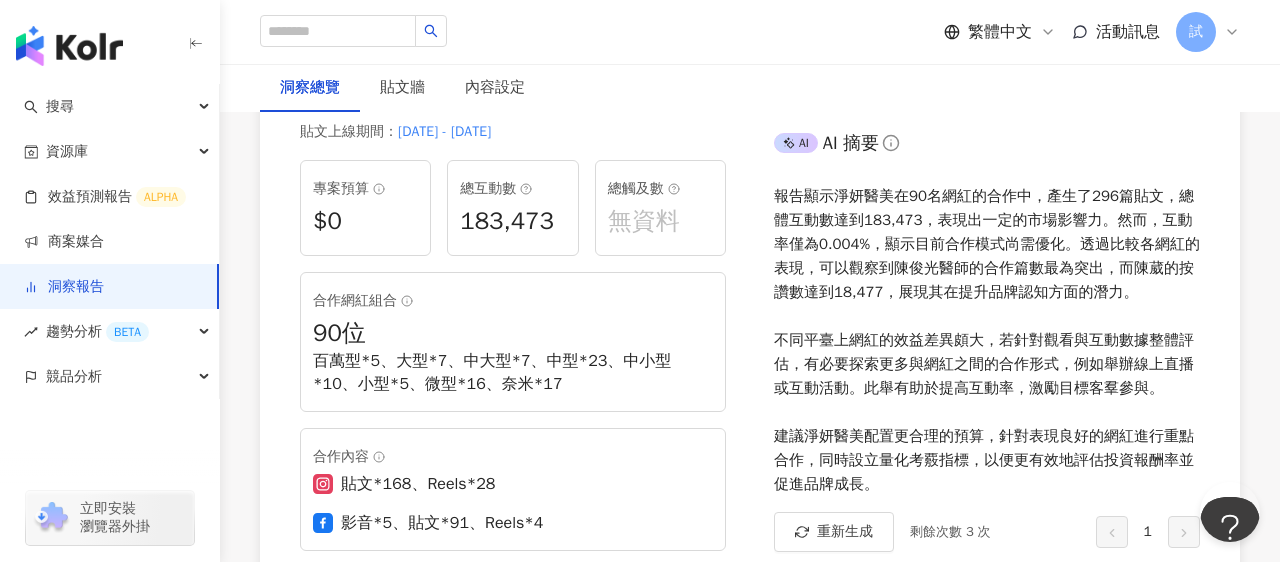 scroll, scrollTop: 0, scrollLeft: 0, axis: both 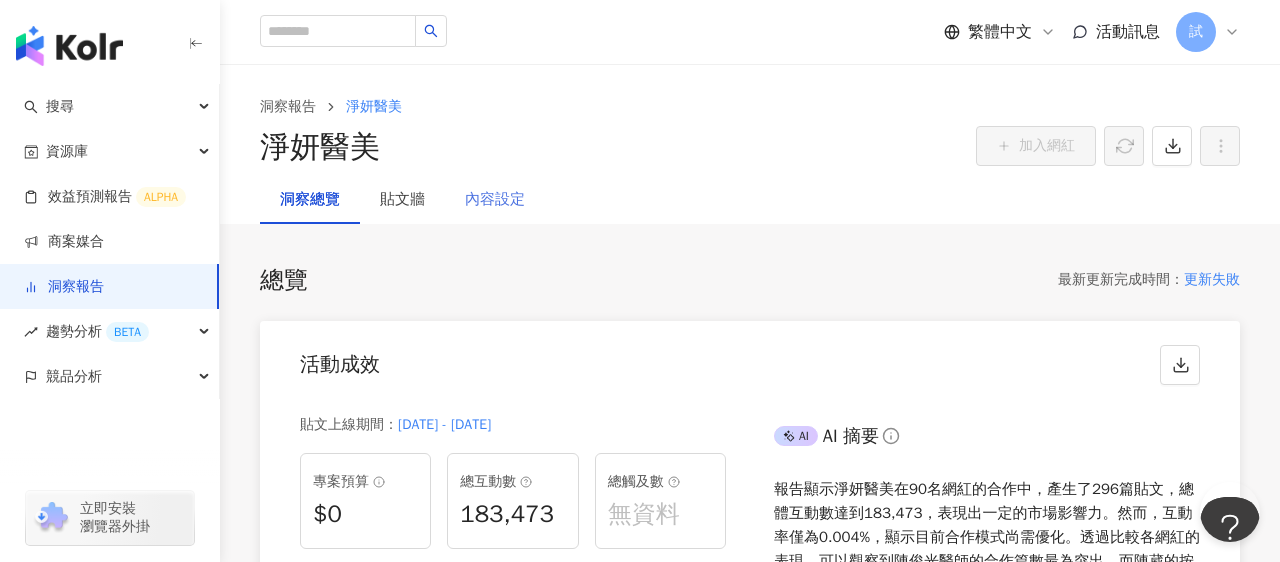 click on "內容設定" at bounding box center [495, 200] 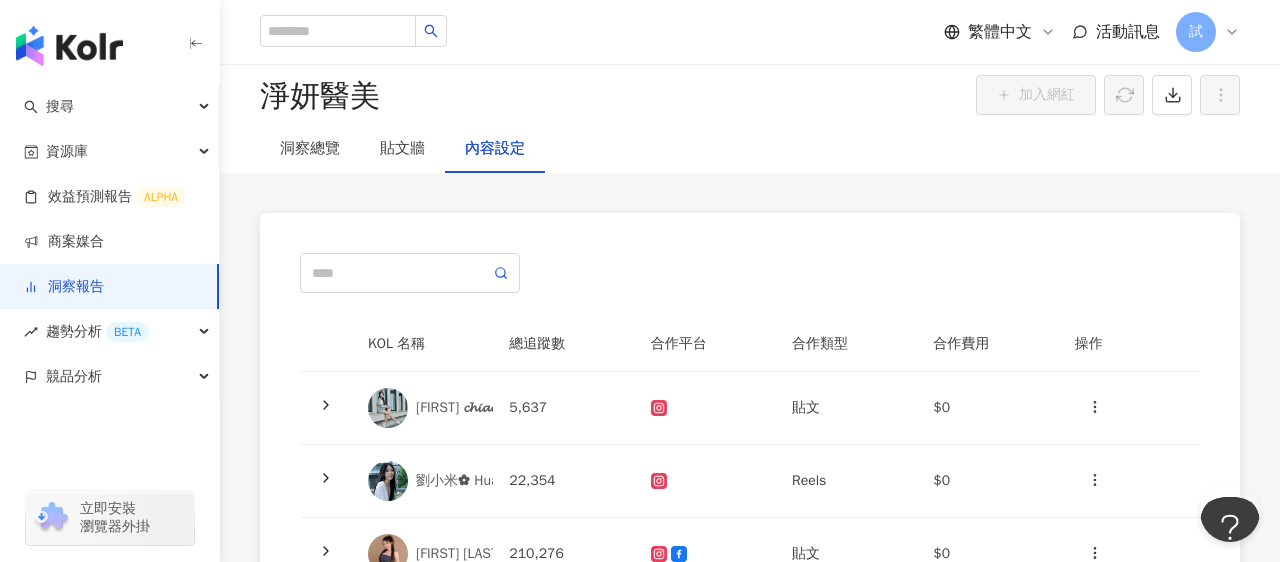 scroll, scrollTop: 49, scrollLeft: 0, axis: vertical 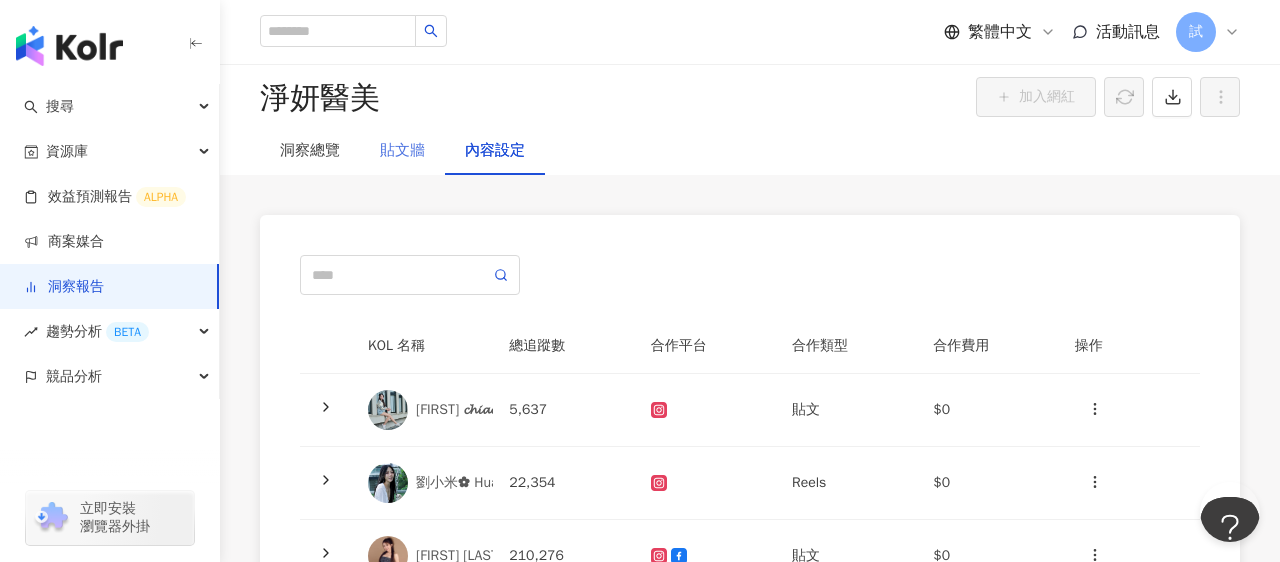 click on "貼文牆" at bounding box center (402, 151) 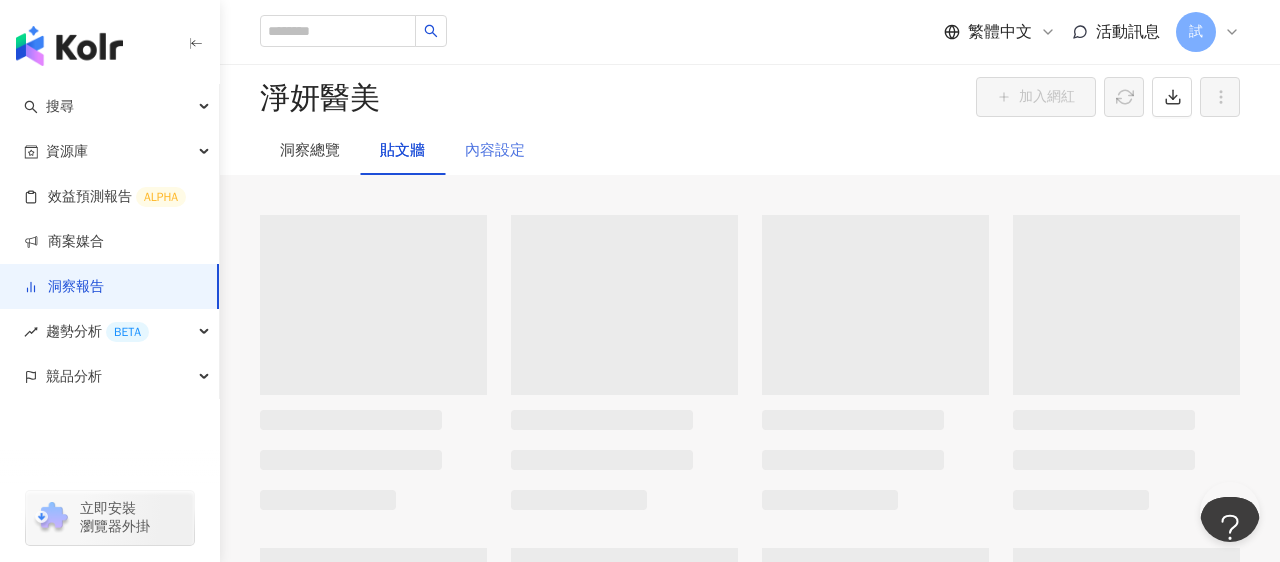 scroll, scrollTop: 0, scrollLeft: 0, axis: both 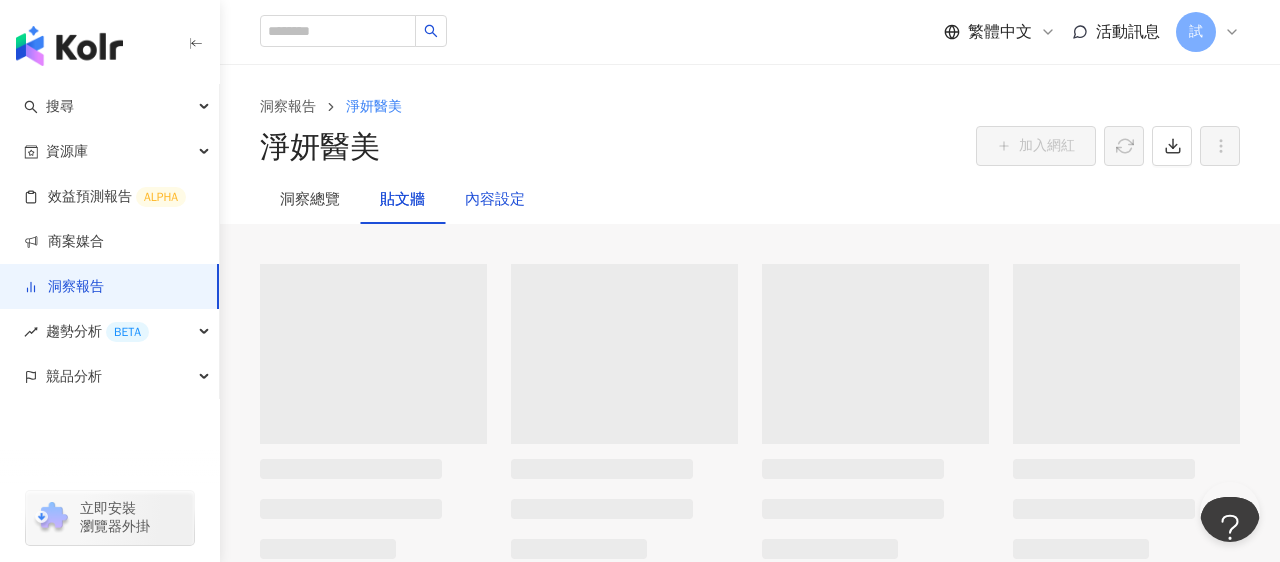 click on "內容設定" at bounding box center [495, 200] 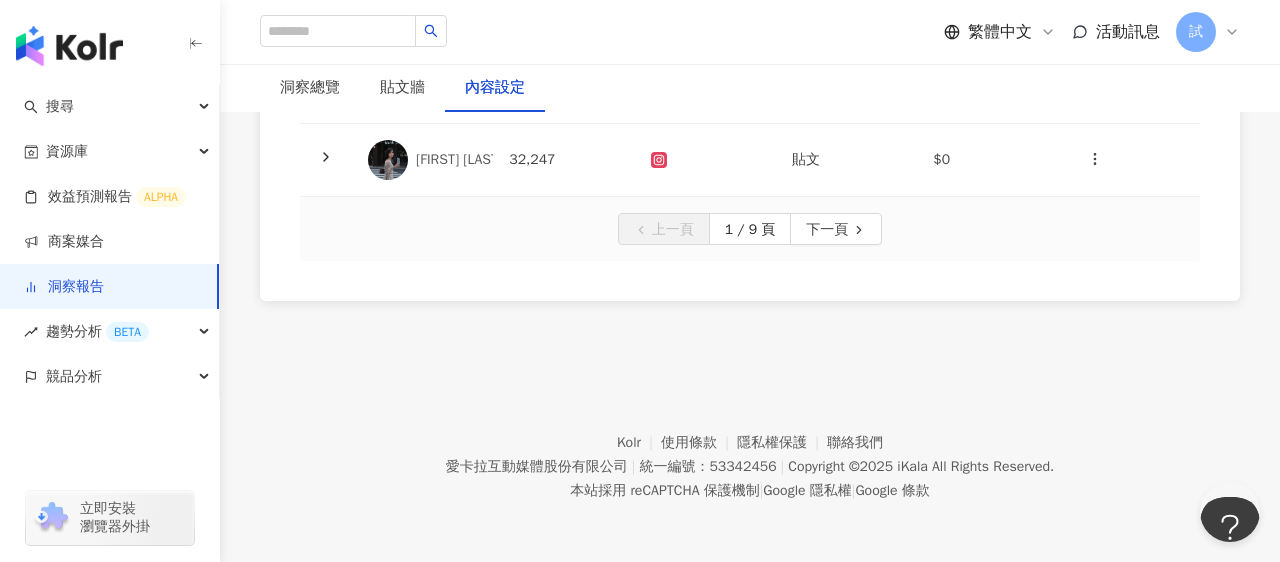 scroll, scrollTop: 0, scrollLeft: 0, axis: both 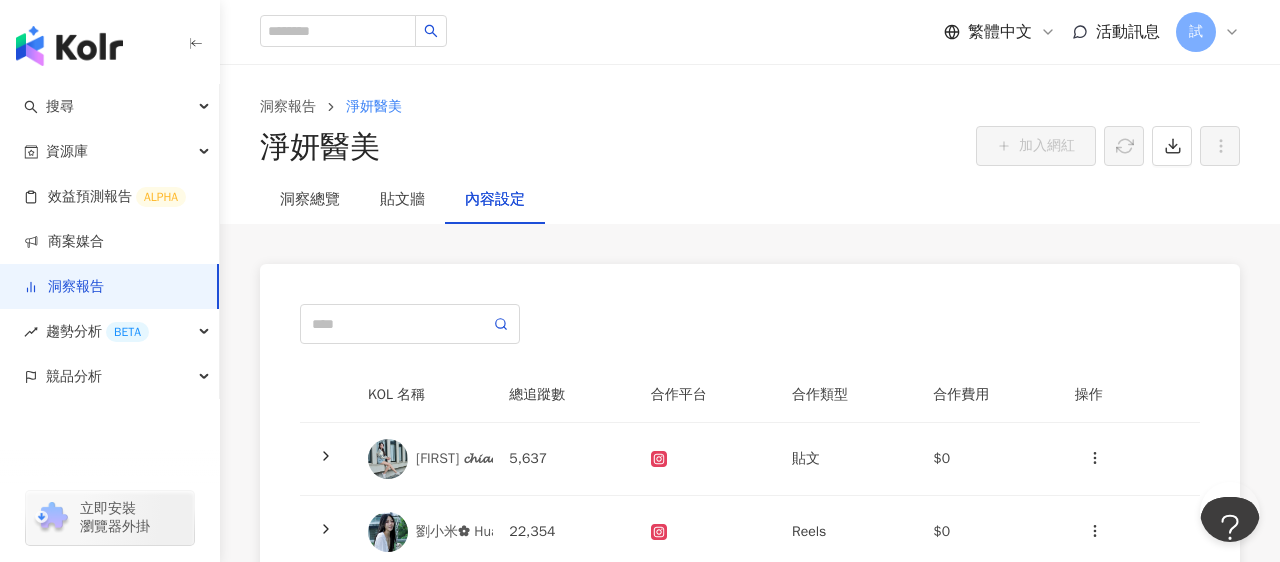 click on "洞察報告" at bounding box center (64, 287) 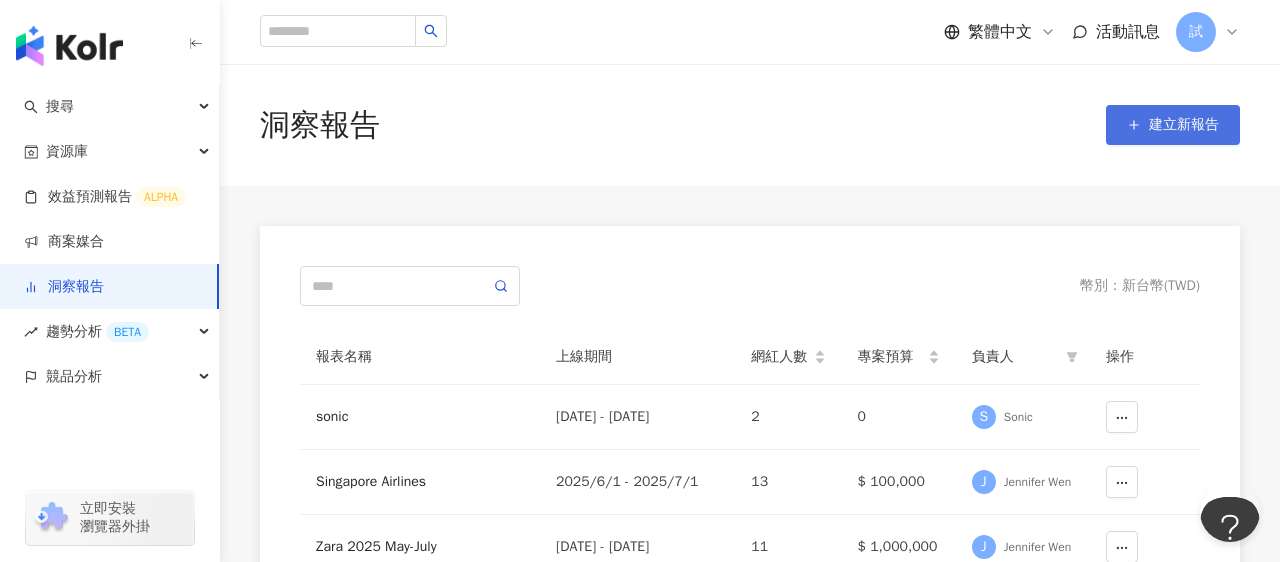 click on "建立新報告" at bounding box center [1173, 125] 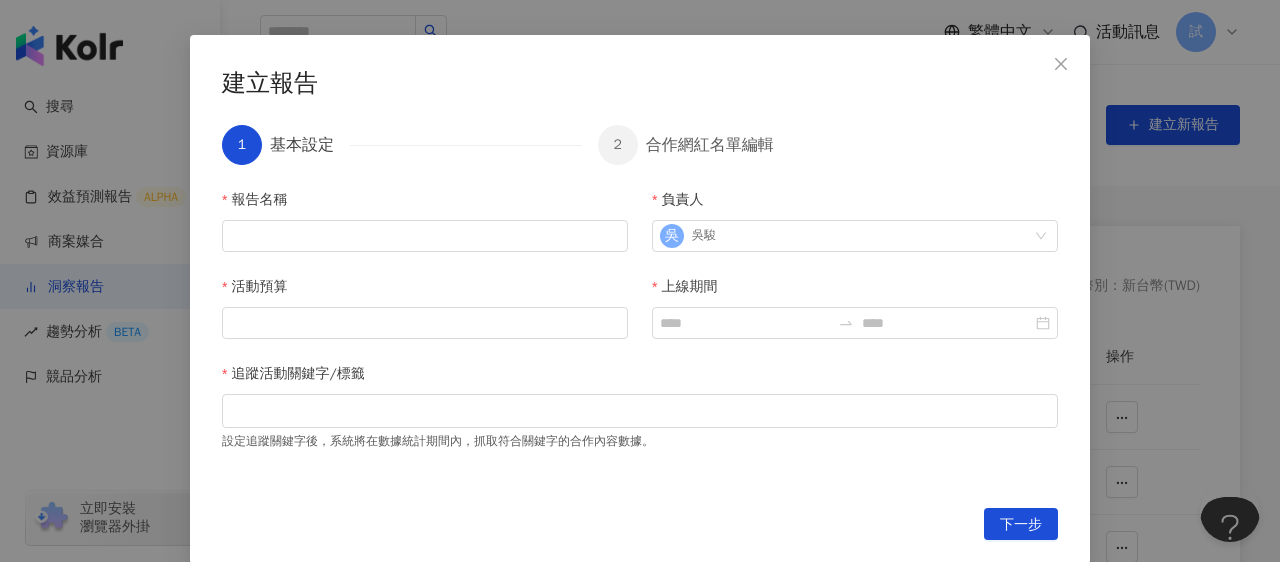 scroll, scrollTop: 149, scrollLeft: 0, axis: vertical 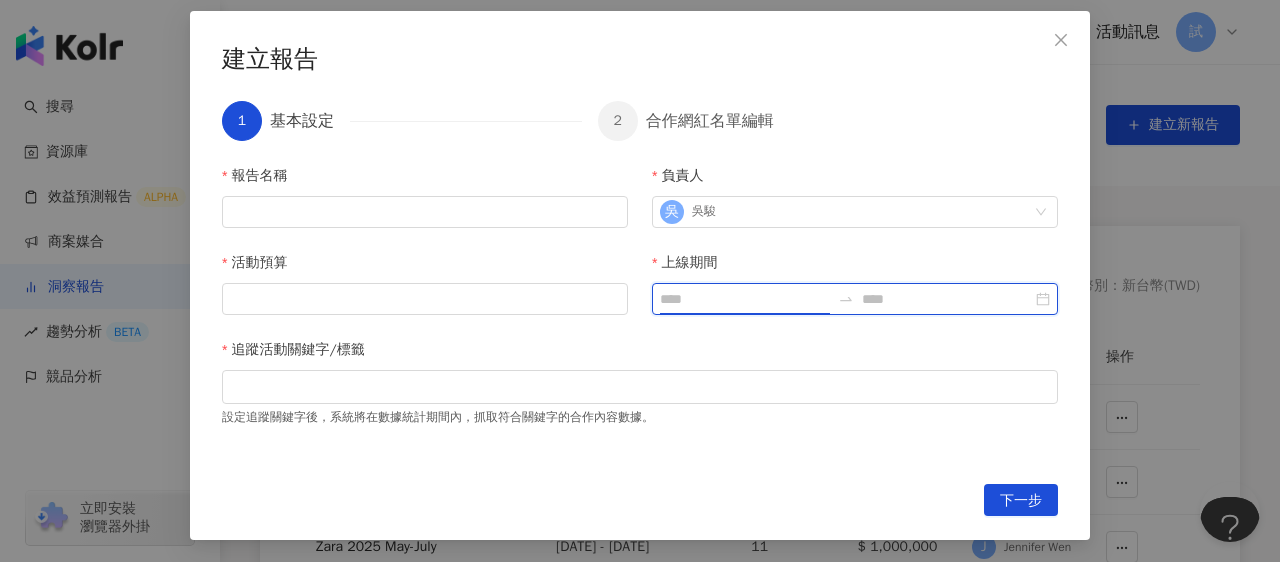 click on "上線期間" at bounding box center [745, 299] 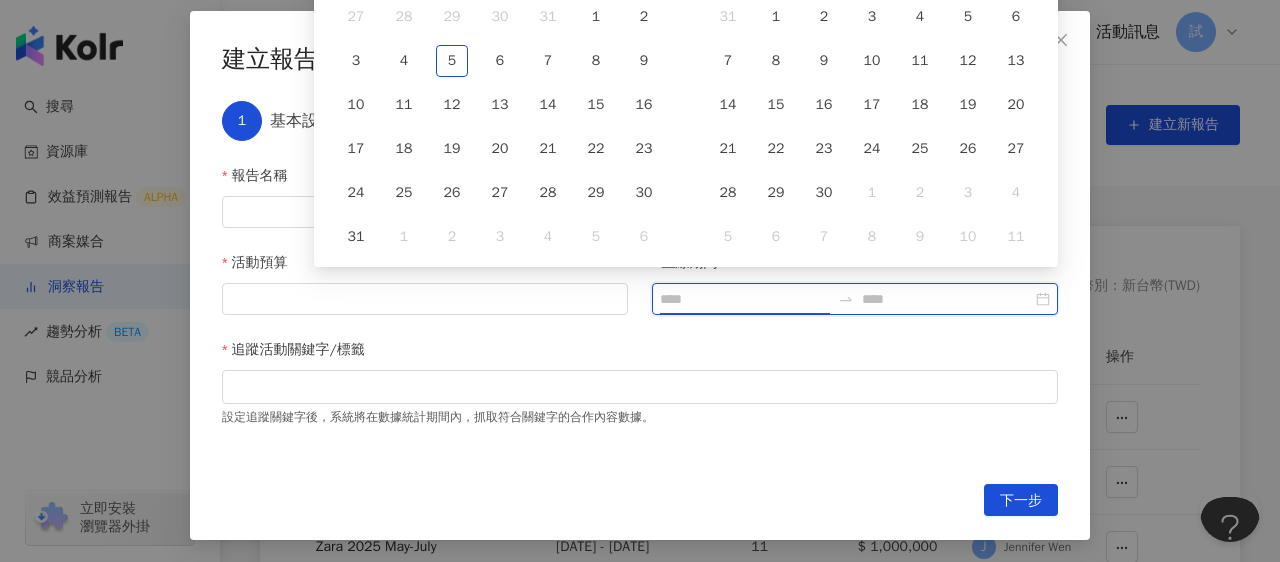 click at bounding box center (947, 299) 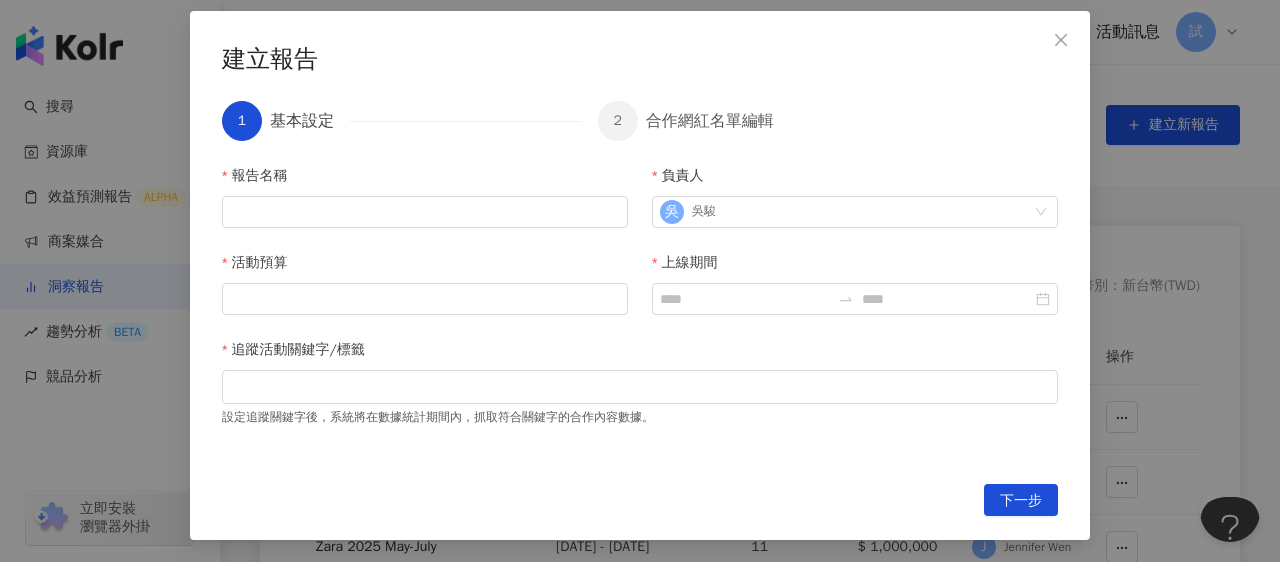 click on "追蹤活動關鍵字/標籤" at bounding box center (640, 354) 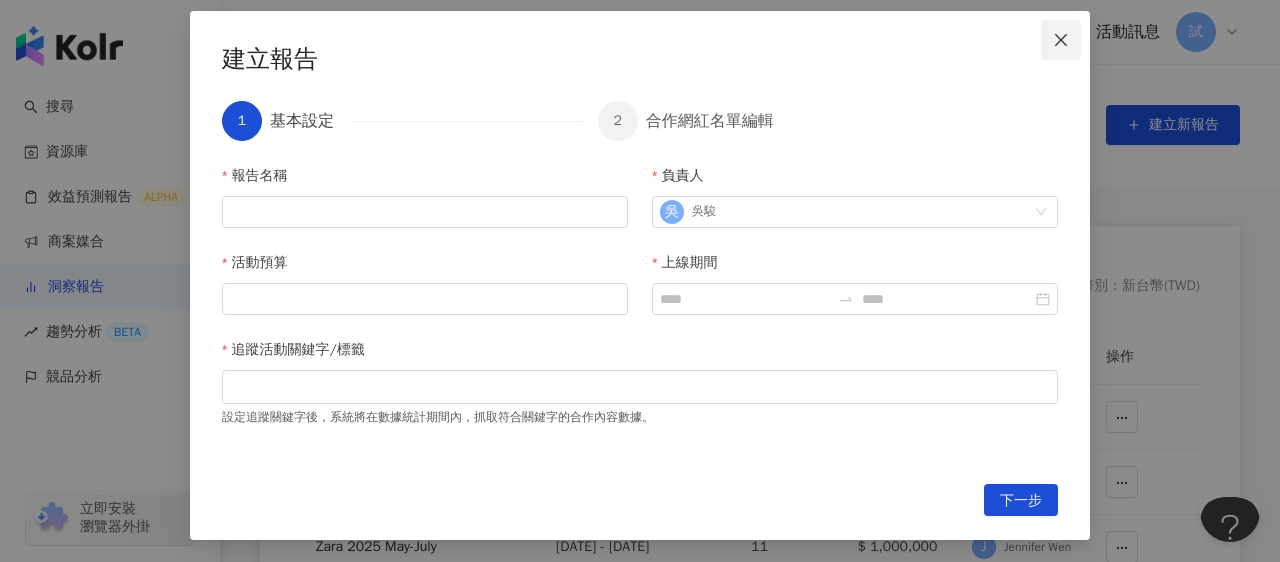 click 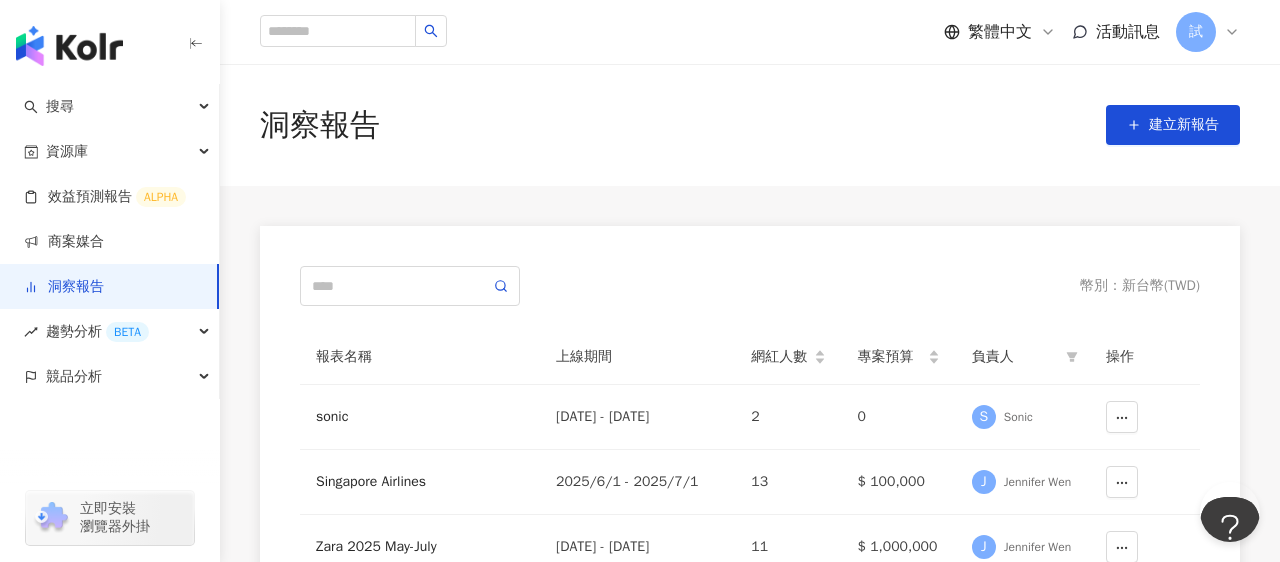 scroll, scrollTop: 0, scrollLeft: 0, axis: both 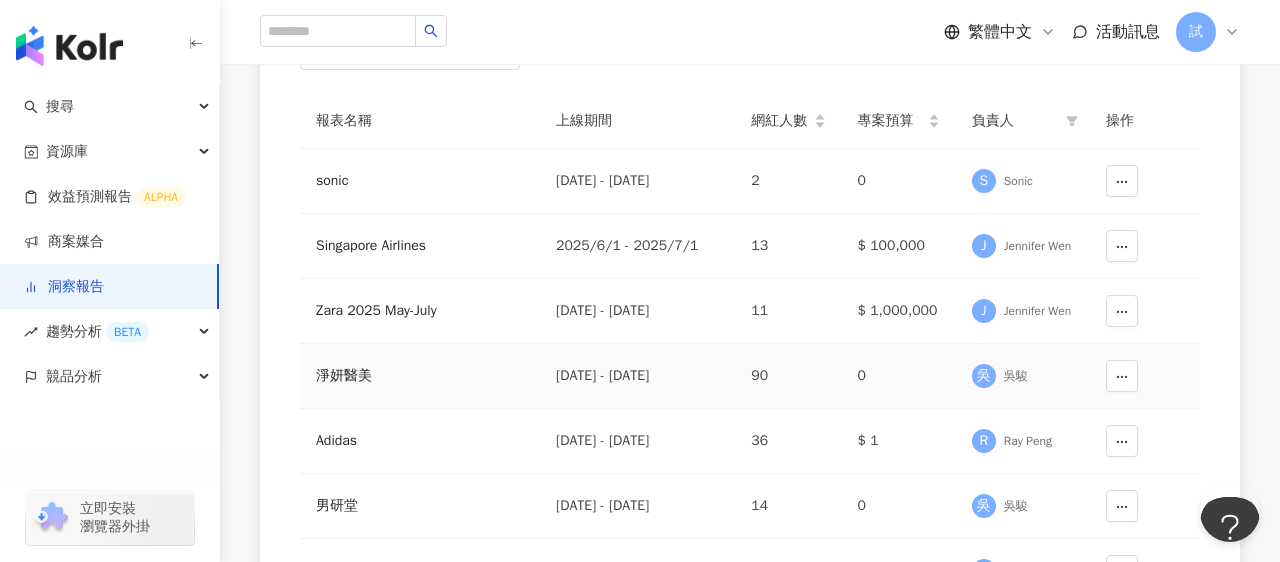 click on "淨妍醫美" at bounding box center (420, 376) 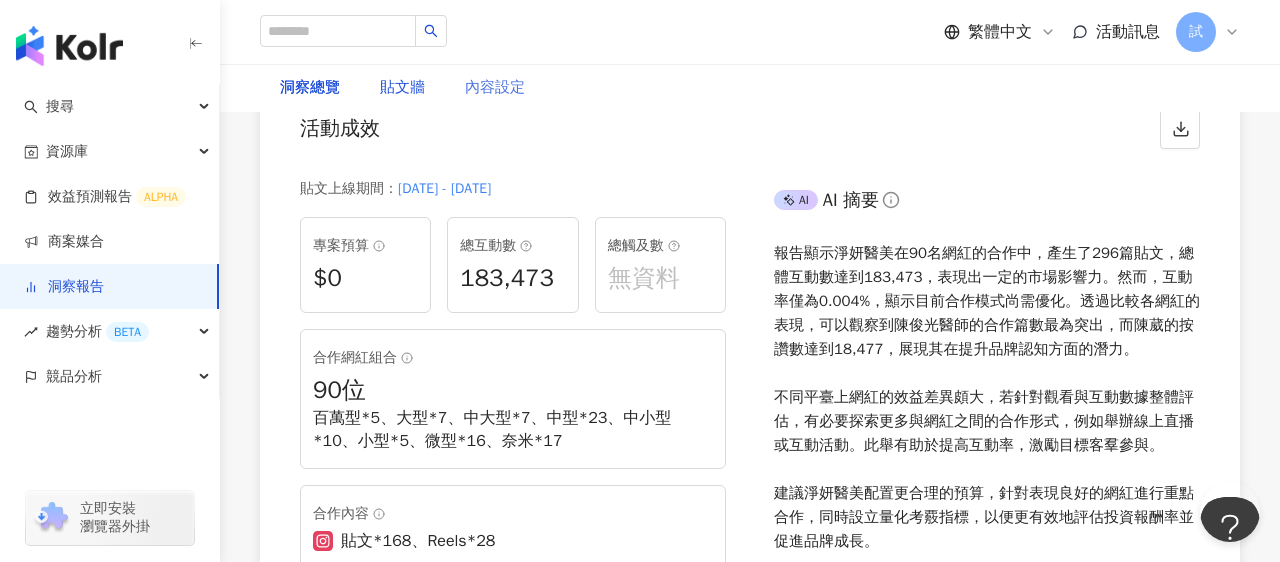 click on "貼文牆" at bounding box center [402, 88] 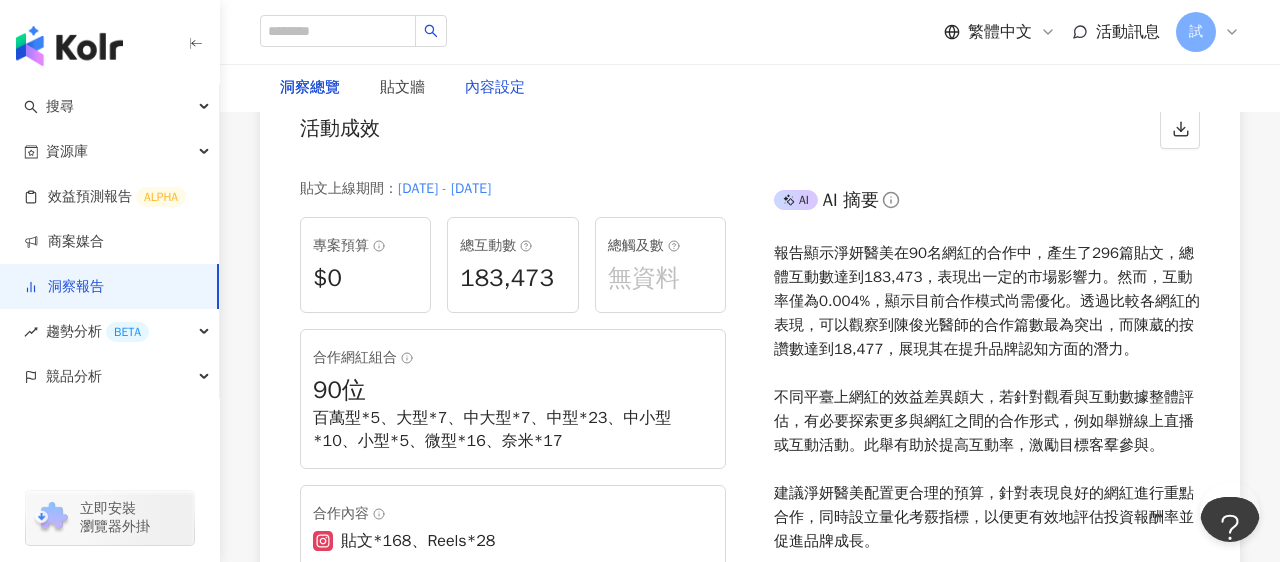 click on "內容設定" at bounding box center (495, 88) 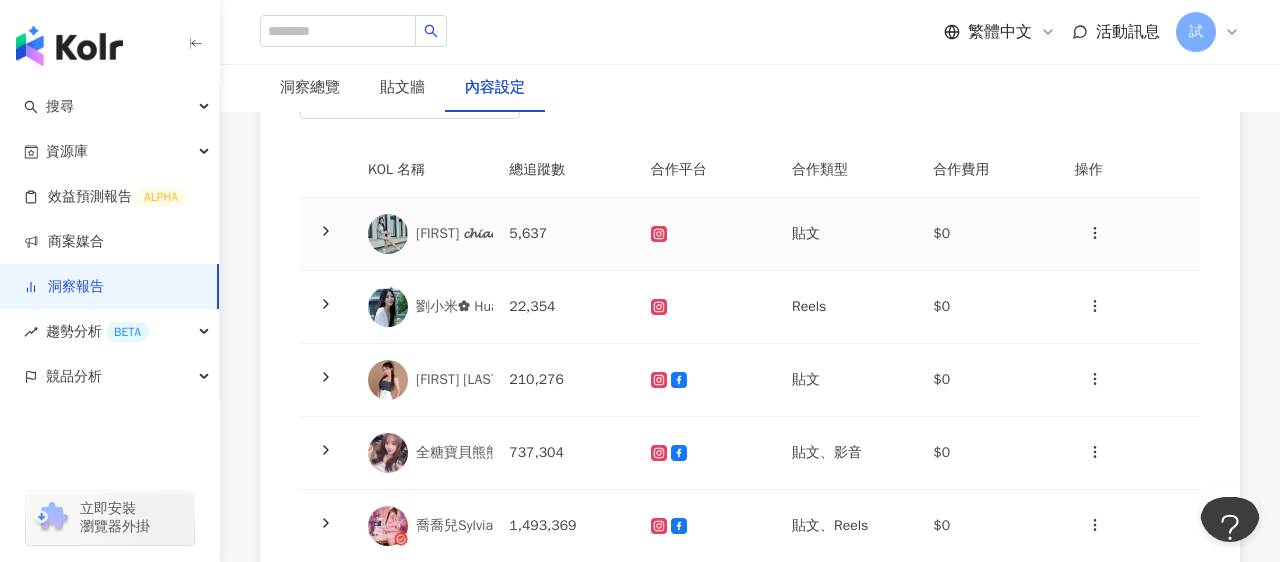 scroll, scrollTop: 226, scrollLeft: 0, axis: vertical 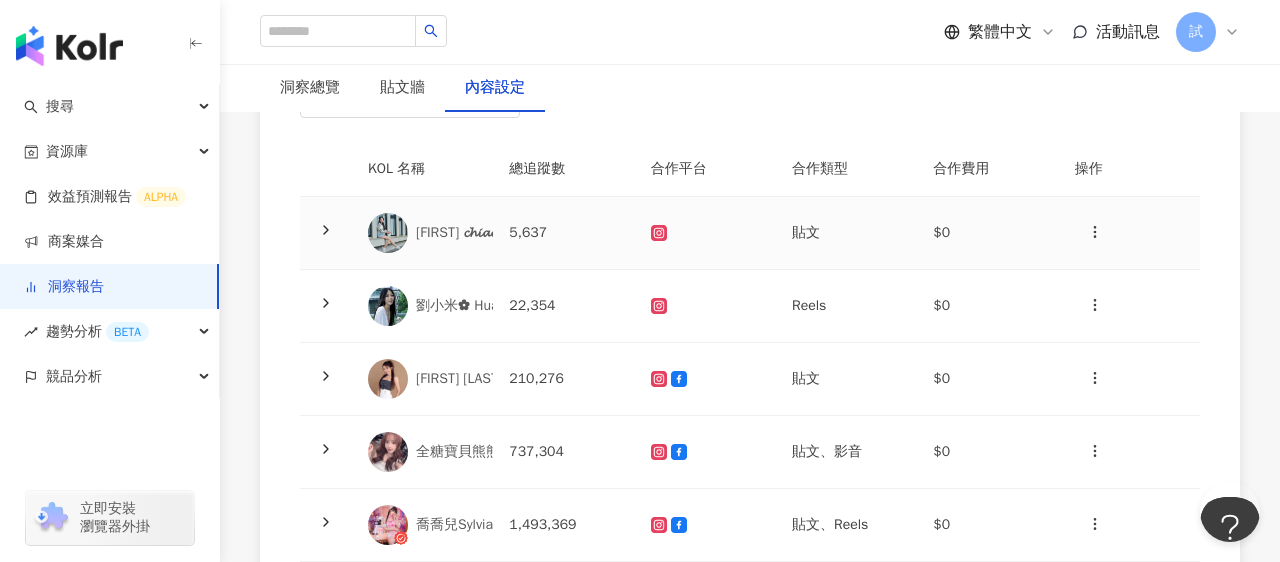 click 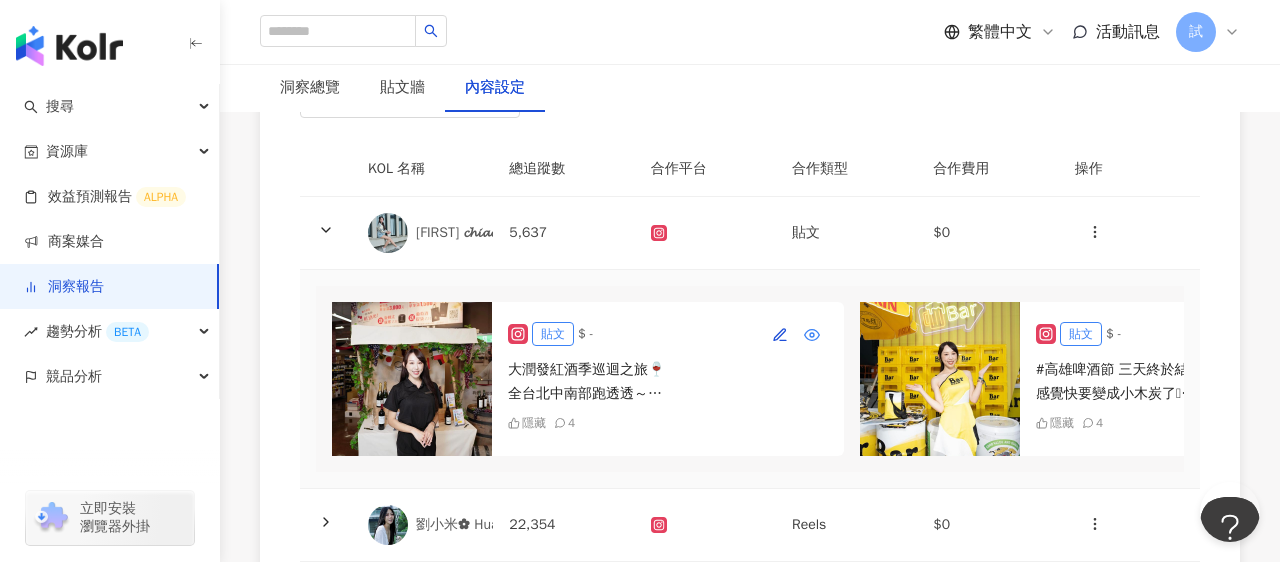 click 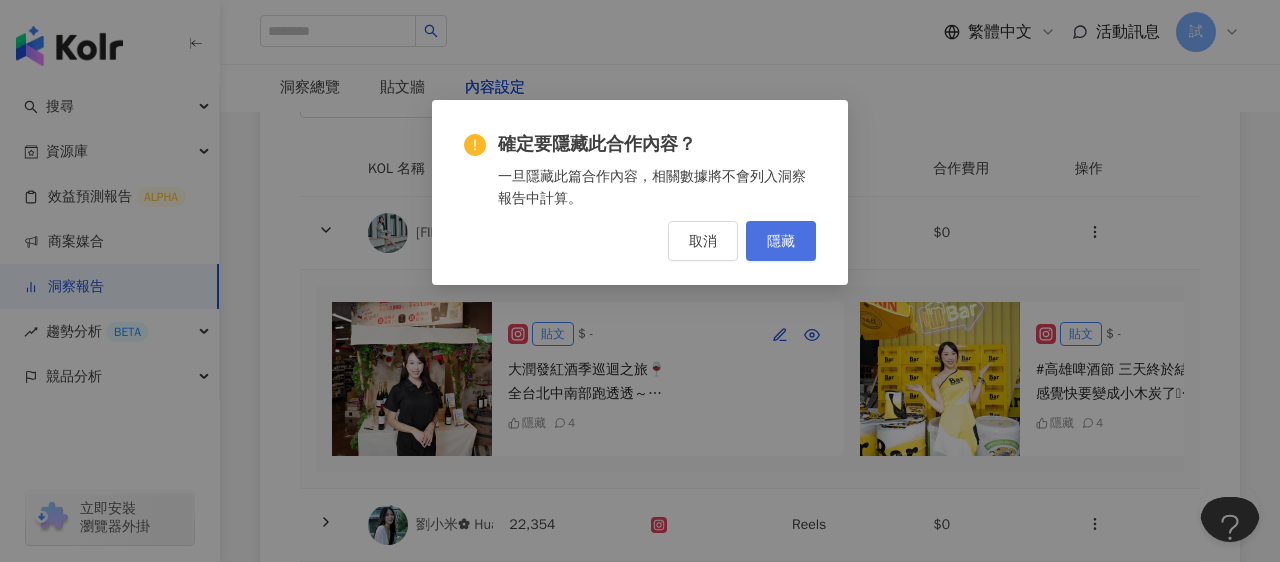 click on "隱藏" at bounding box center [781, 241] 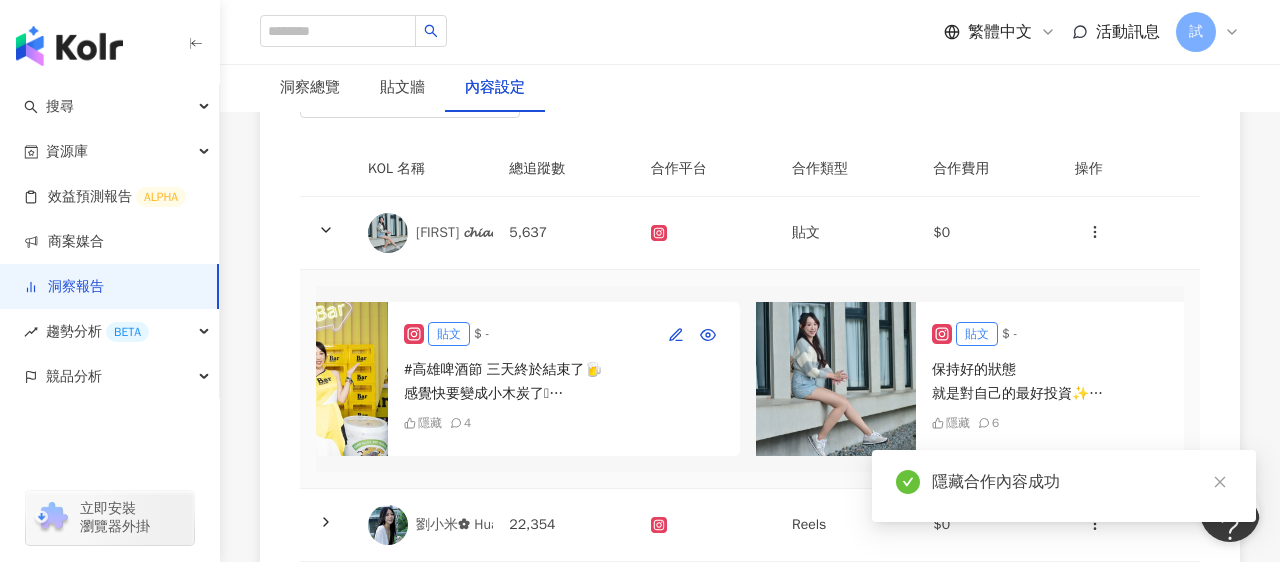 scroll, scrollTop: 0, scrollLeft: 644, axis: horizontal 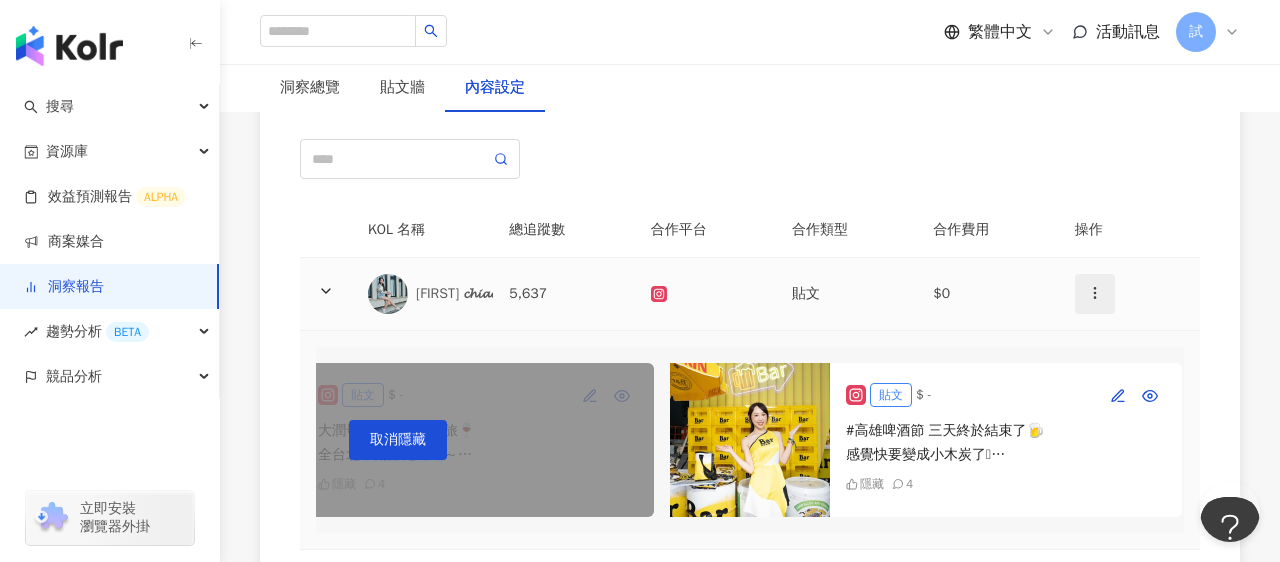 click 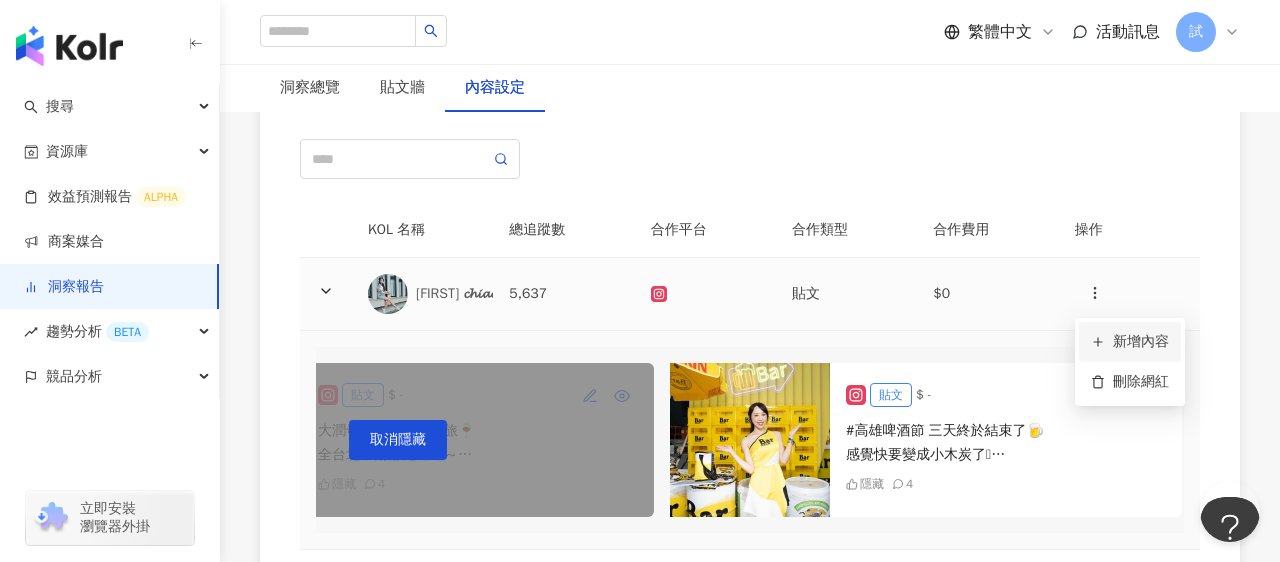 click on "新增內容" at bounding box center [1130, 342] 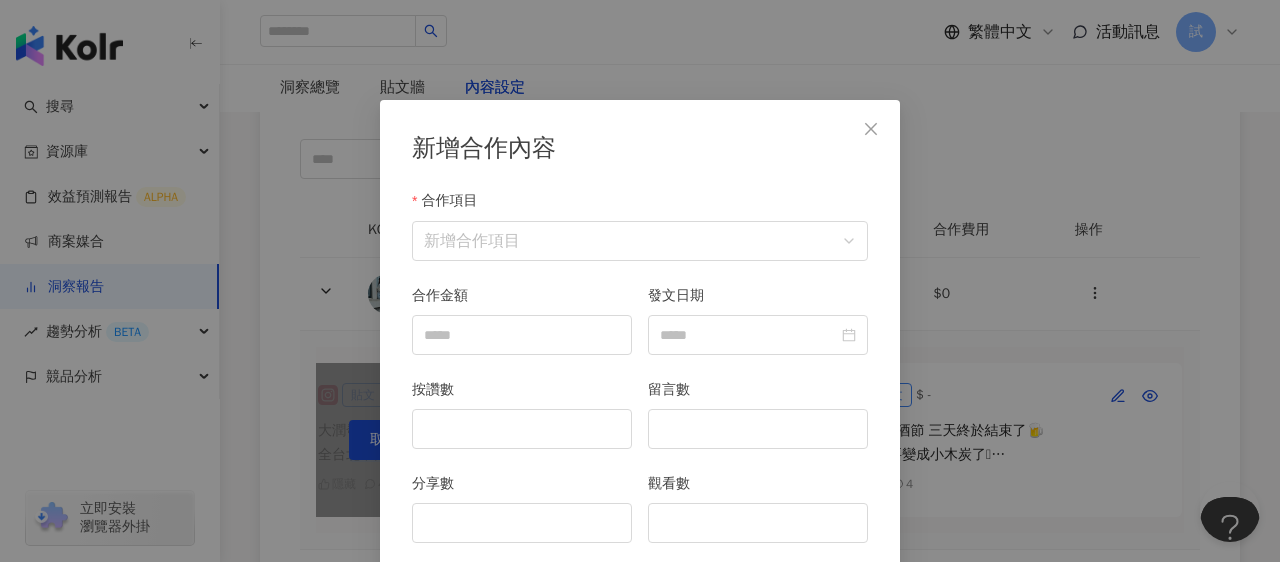 scroll, scrollTop: 100, scrollLeft: 0, axis: vertical 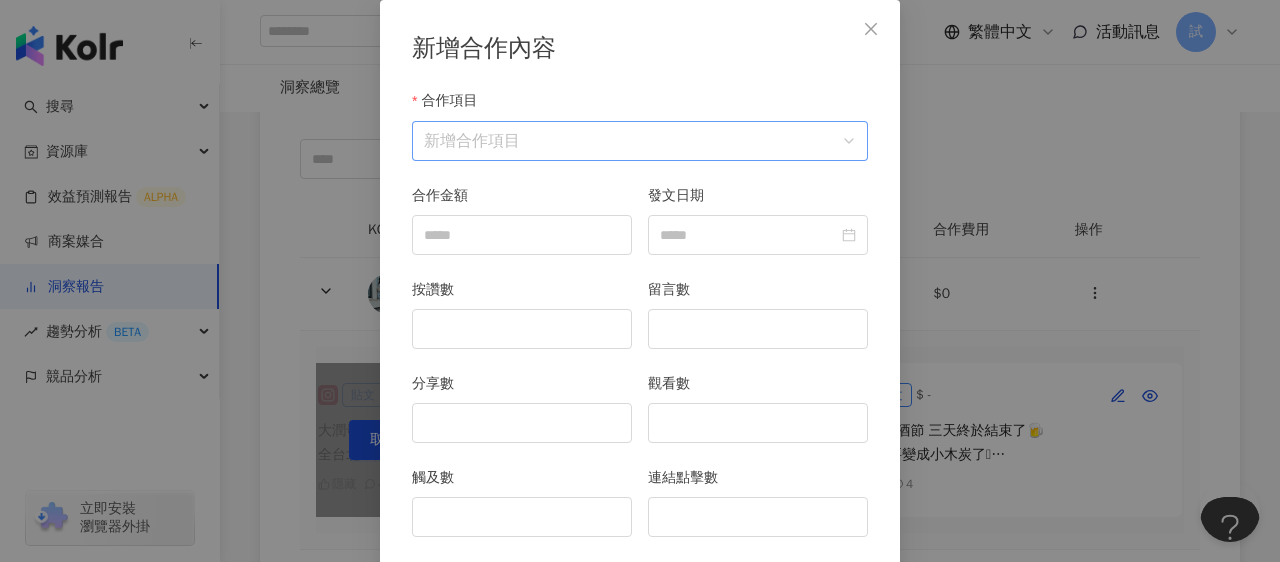 click on "合作項目" at bounding box center (640, 141) 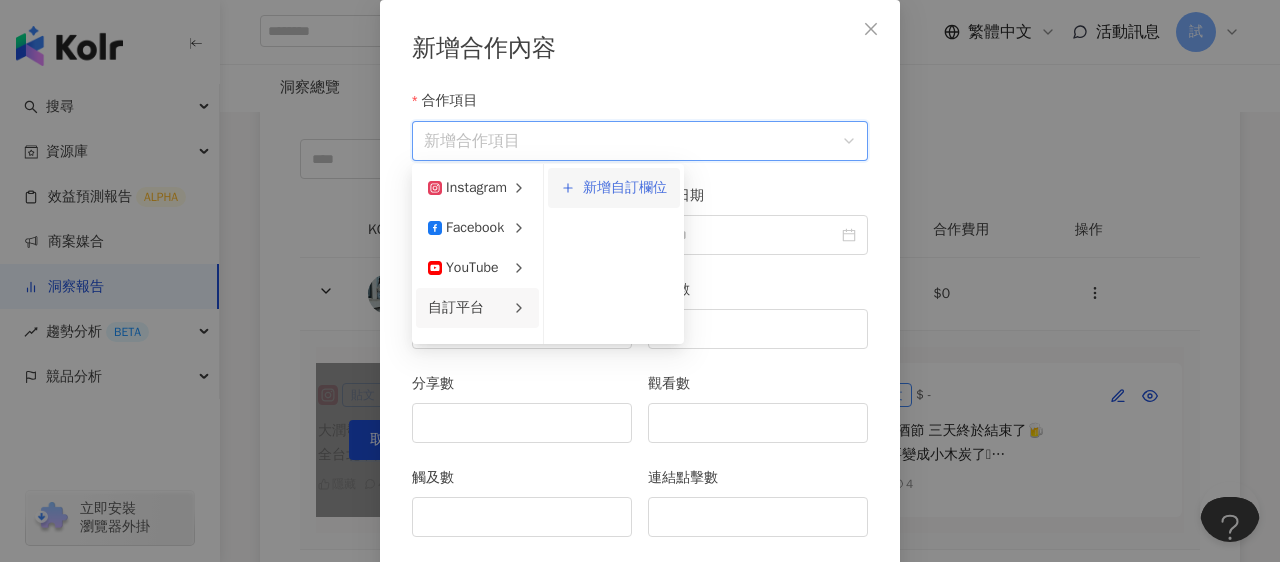 click on "新增自訂欄位" at bounding box center [614, 188] 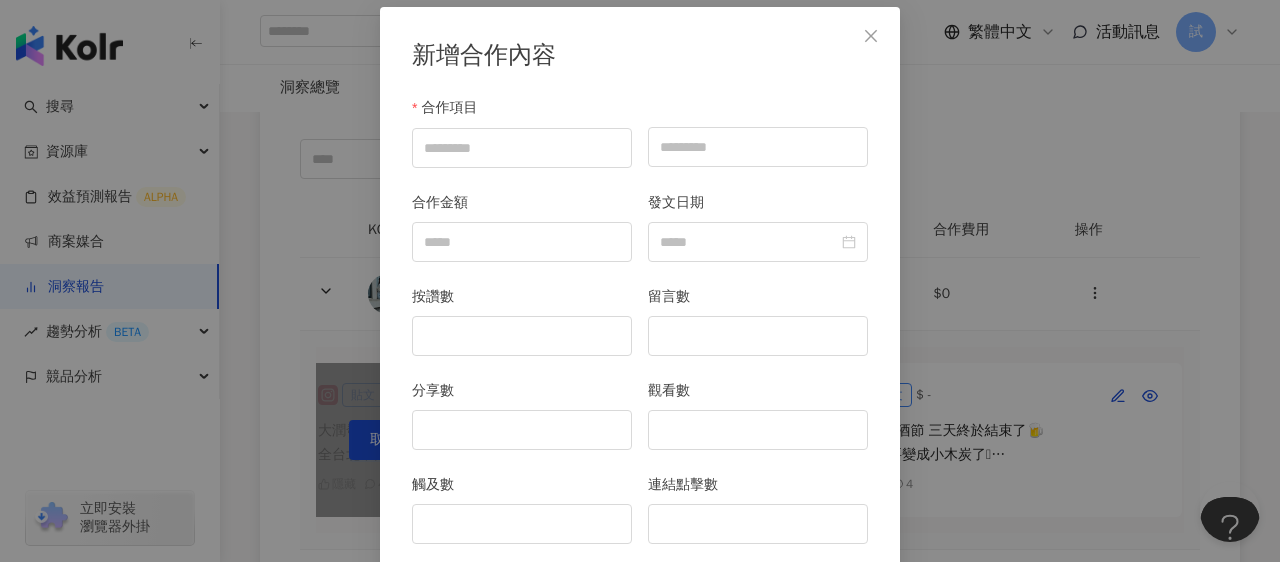 scroll, scrollTop: 87, scrollLeft: 0, axis: vertical 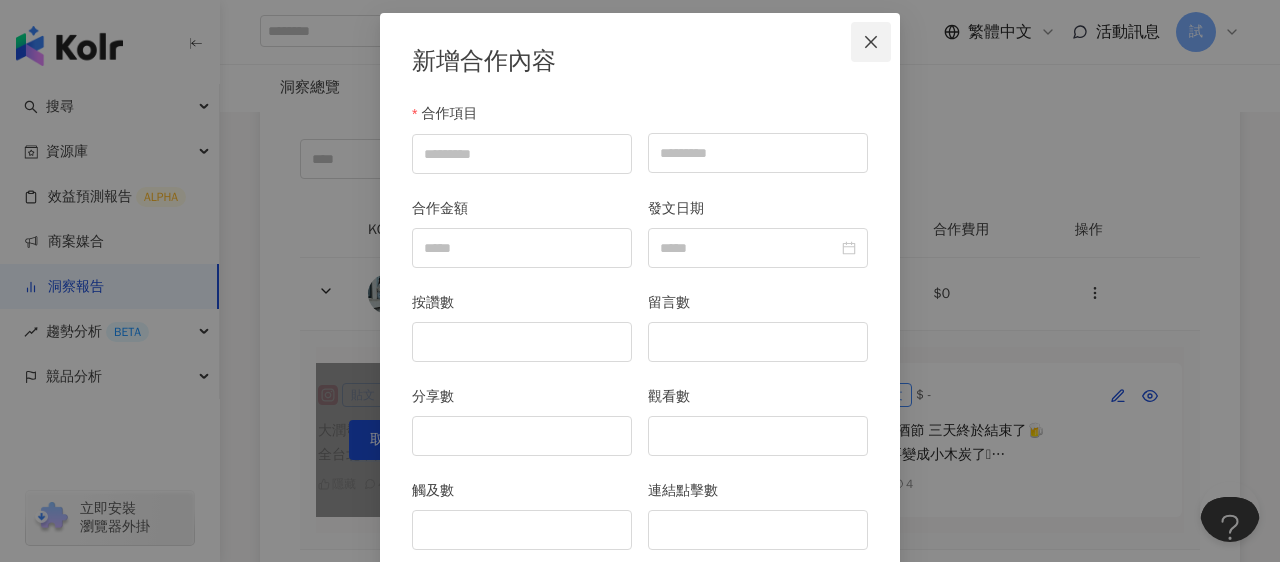 click at bounding box center (871, 42) 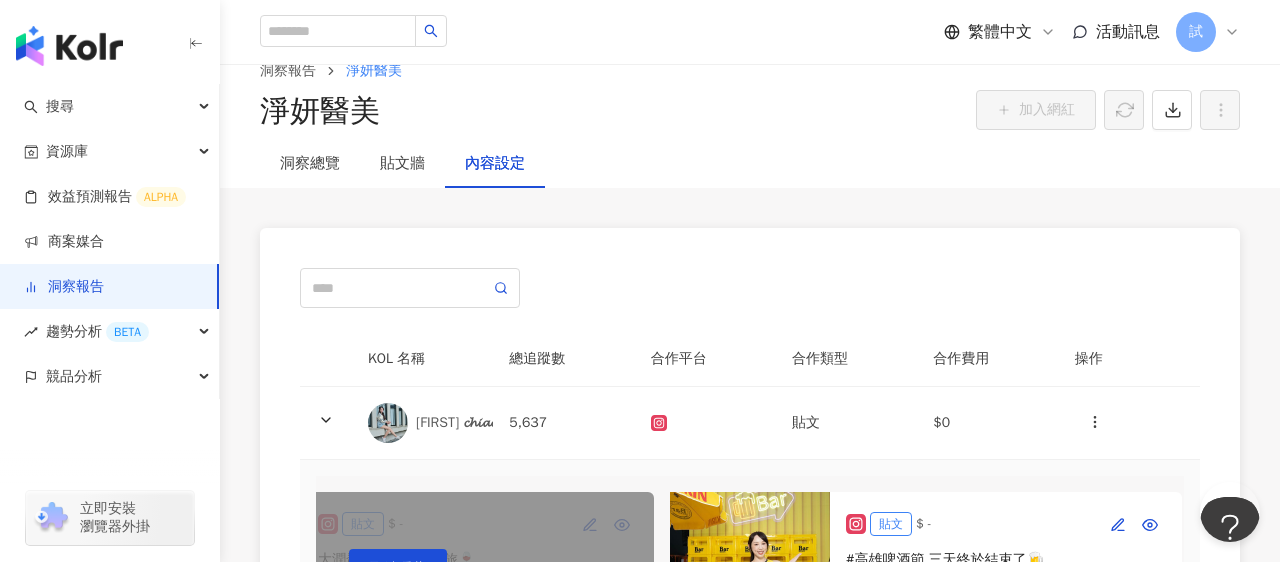 scroll, scrollTop: 34, scrollLeft: 0, axis: vertical 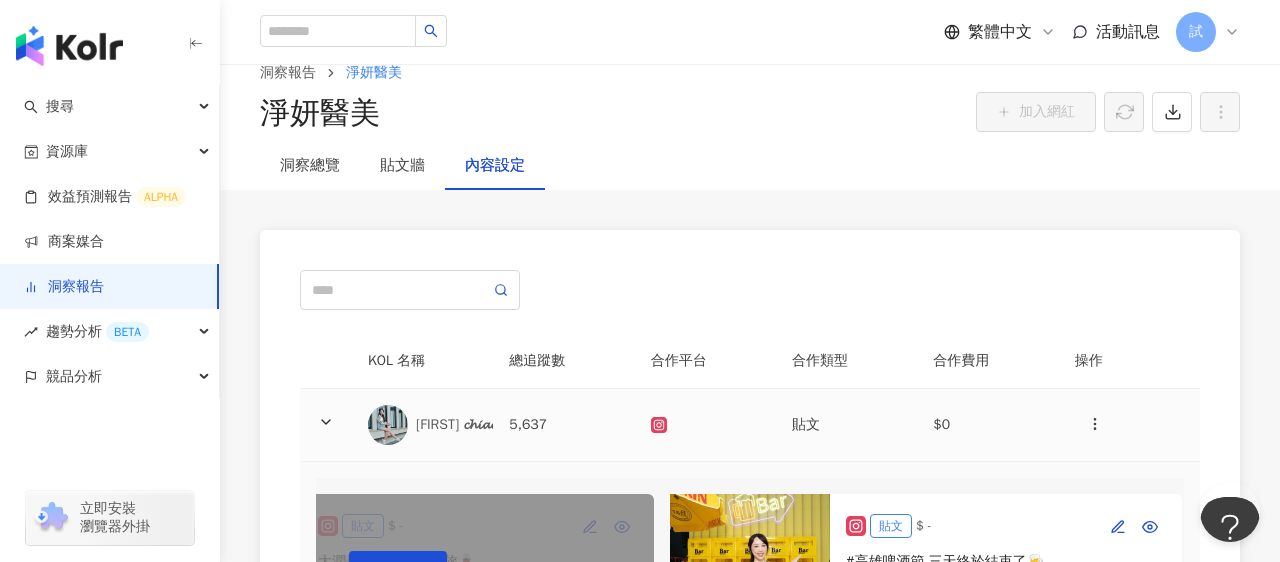 click 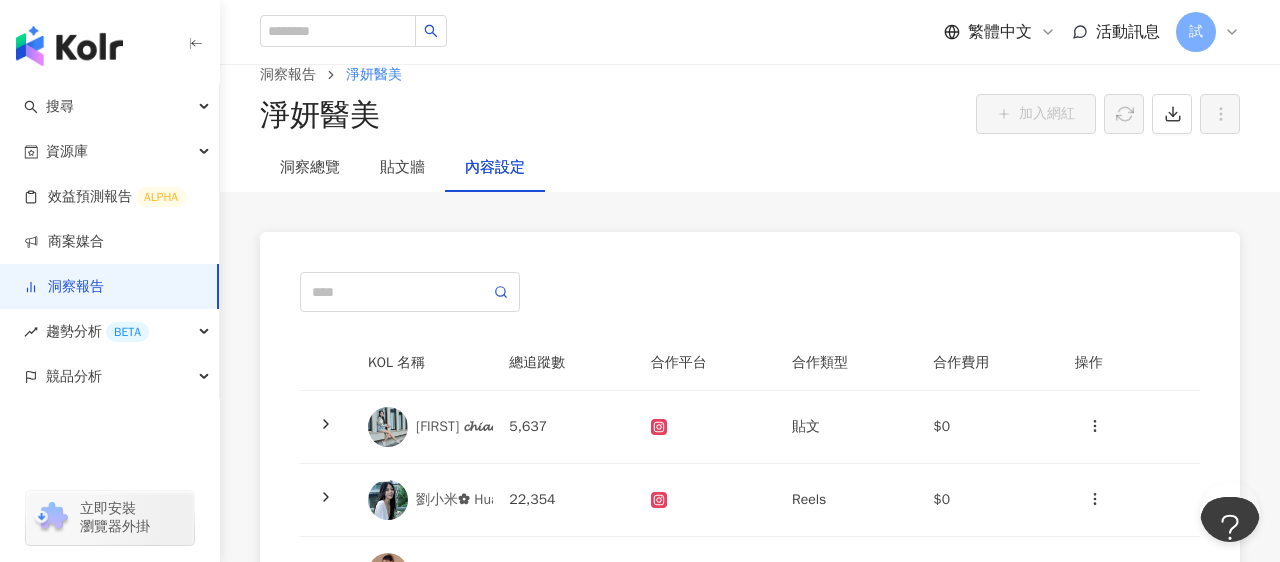 scroll, scrollTop: 0, scrollLeft: 0, axis: both 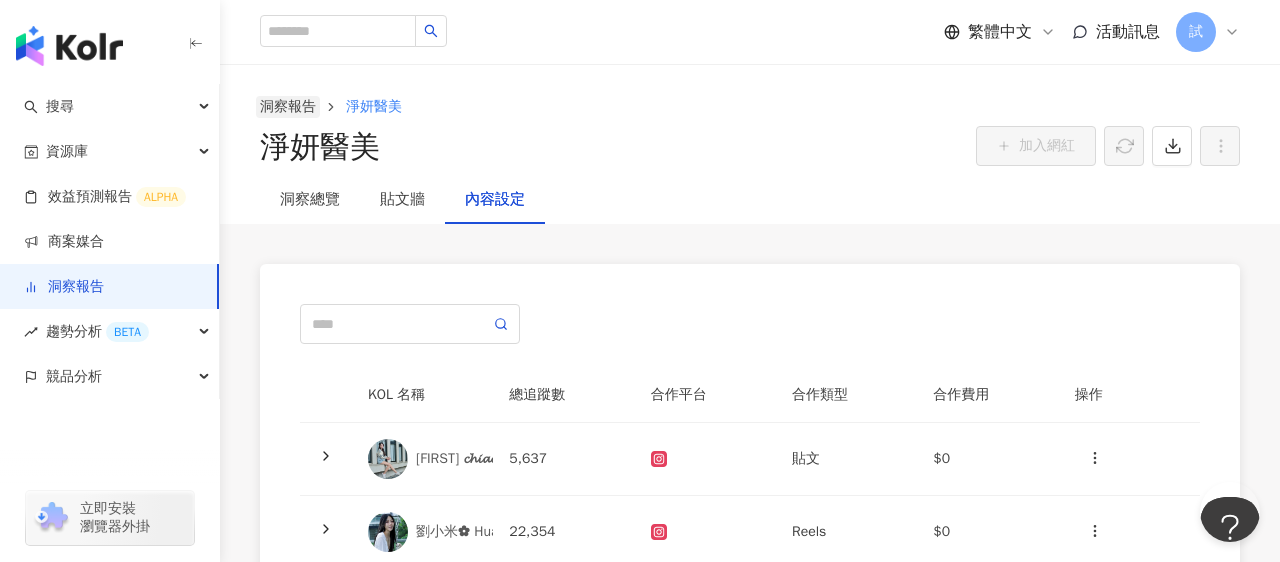 click on "洞察報告" at bounding box center (288, 107) 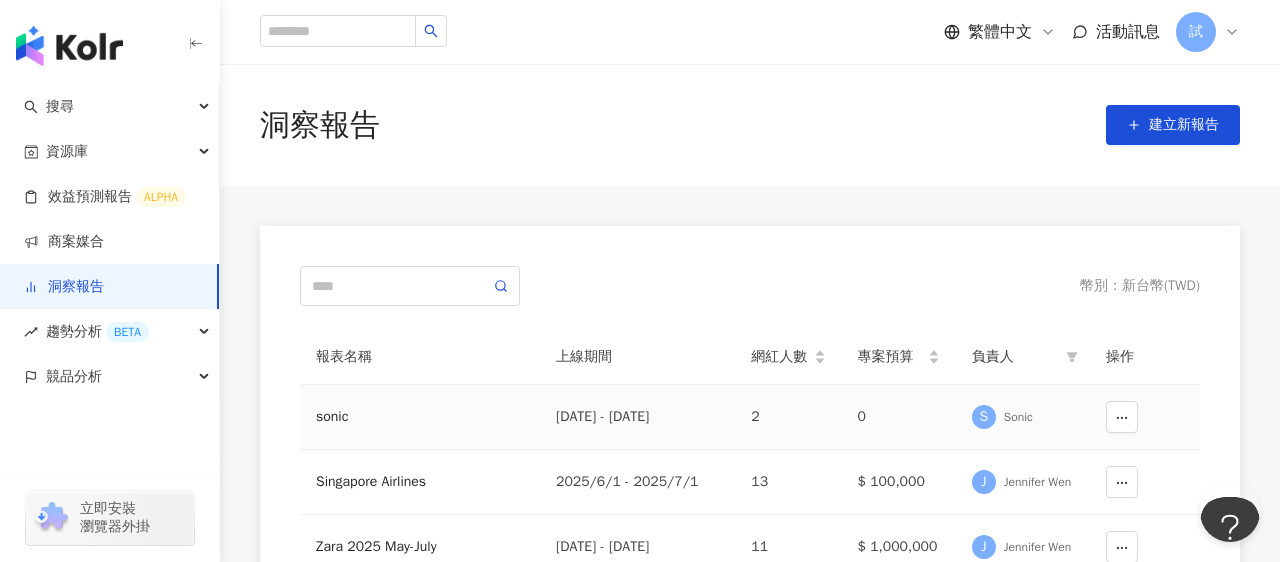 click on "sonic" at bounding box center [420, 417] 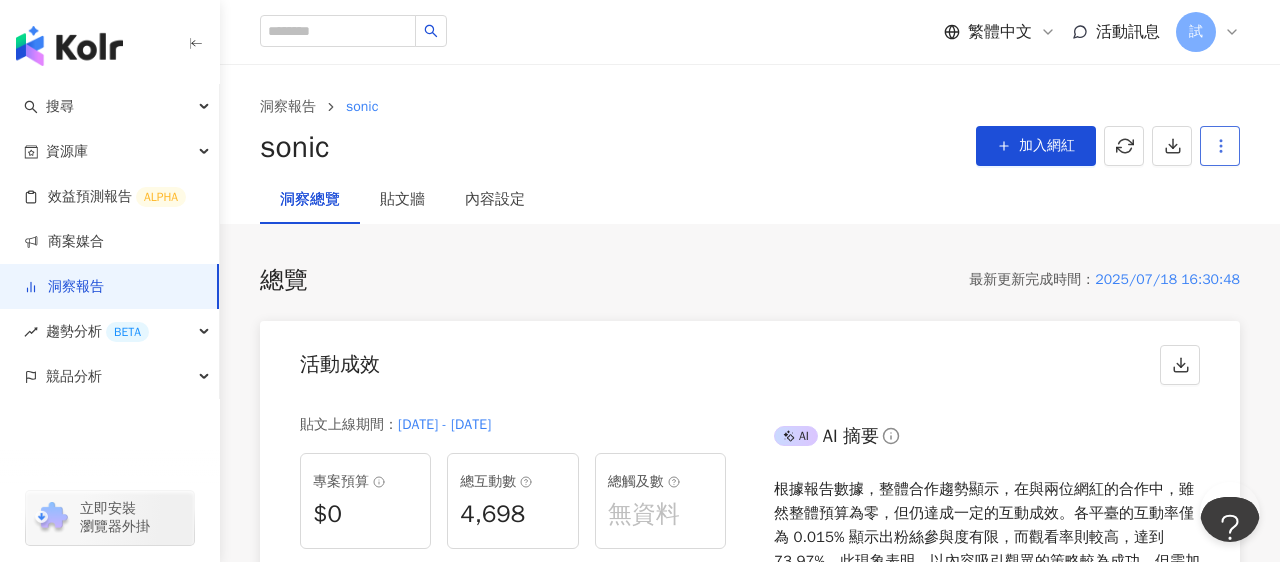 click at bounding box center (1220, 146) 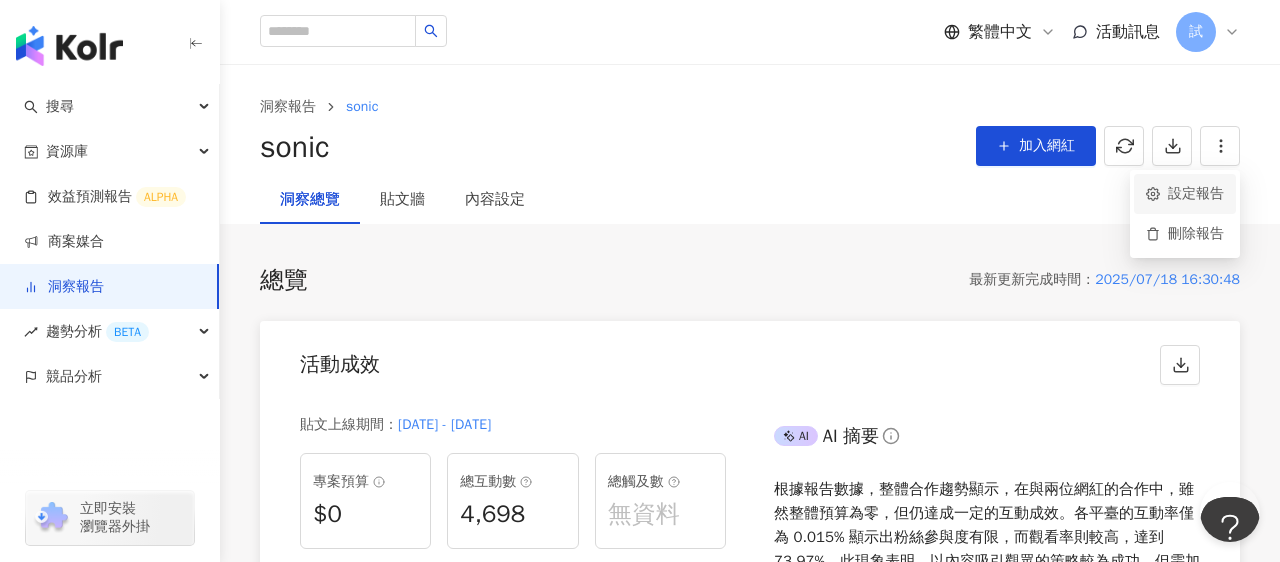 click on "洞察總覽 貼文牆 內容設定" at bounding box center [750, 200] 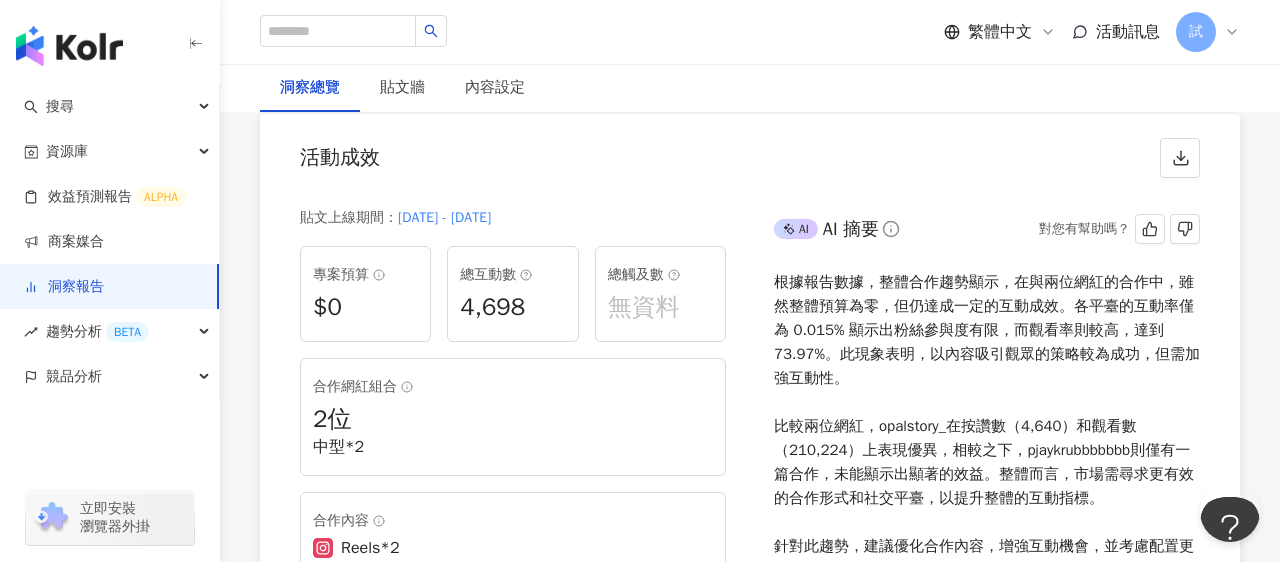 scroll, scrollTop: 0, scrollLeft: 0, axis: both 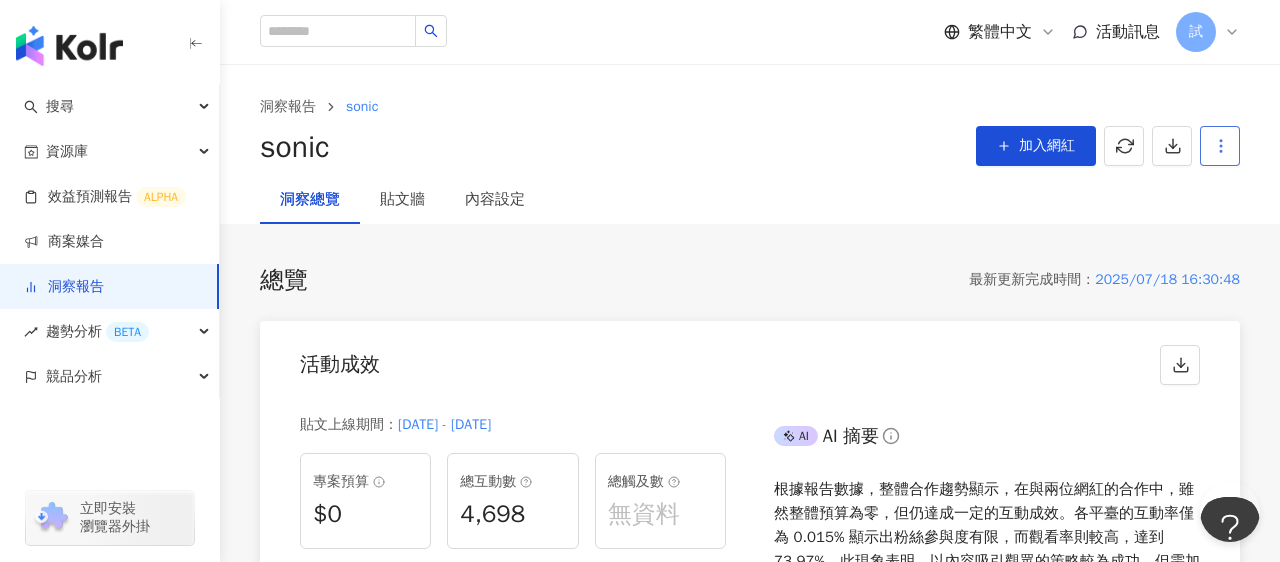 click 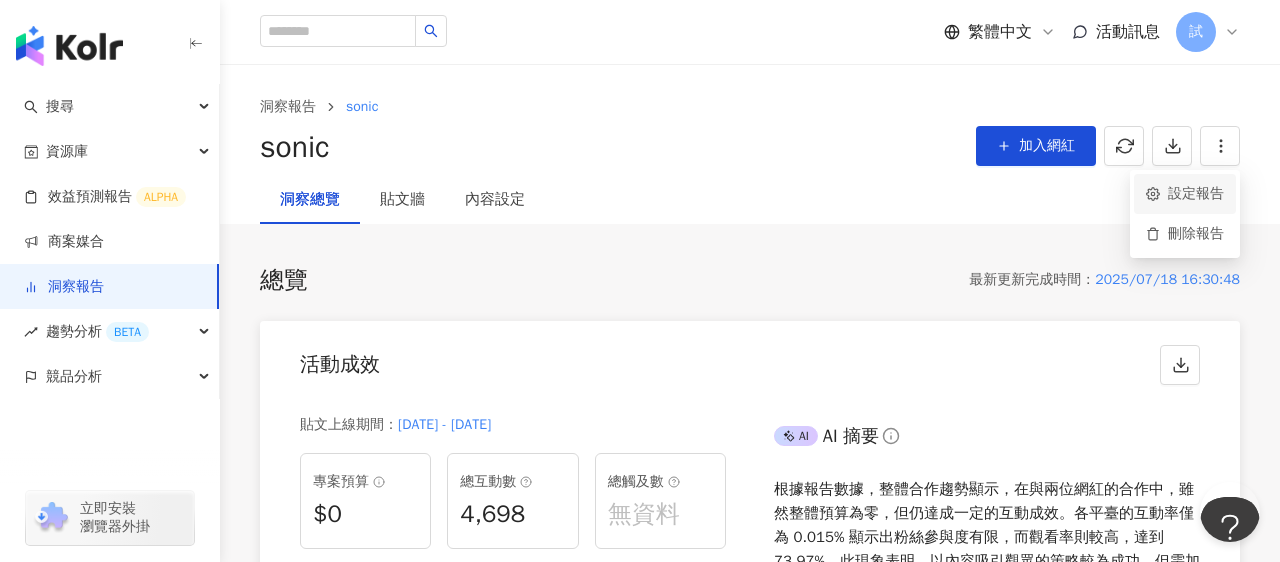 click on "設定報告" at bounding box center [1185, 194] 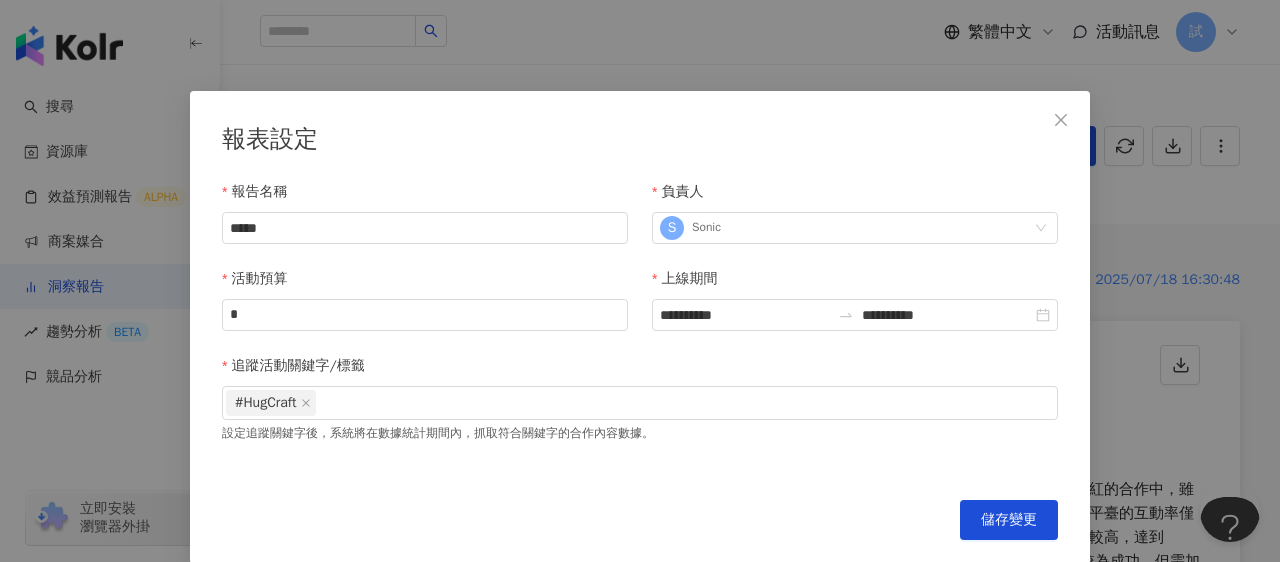 scroll, scrollTop: 93, scrollLeft: 0, axis: vertical 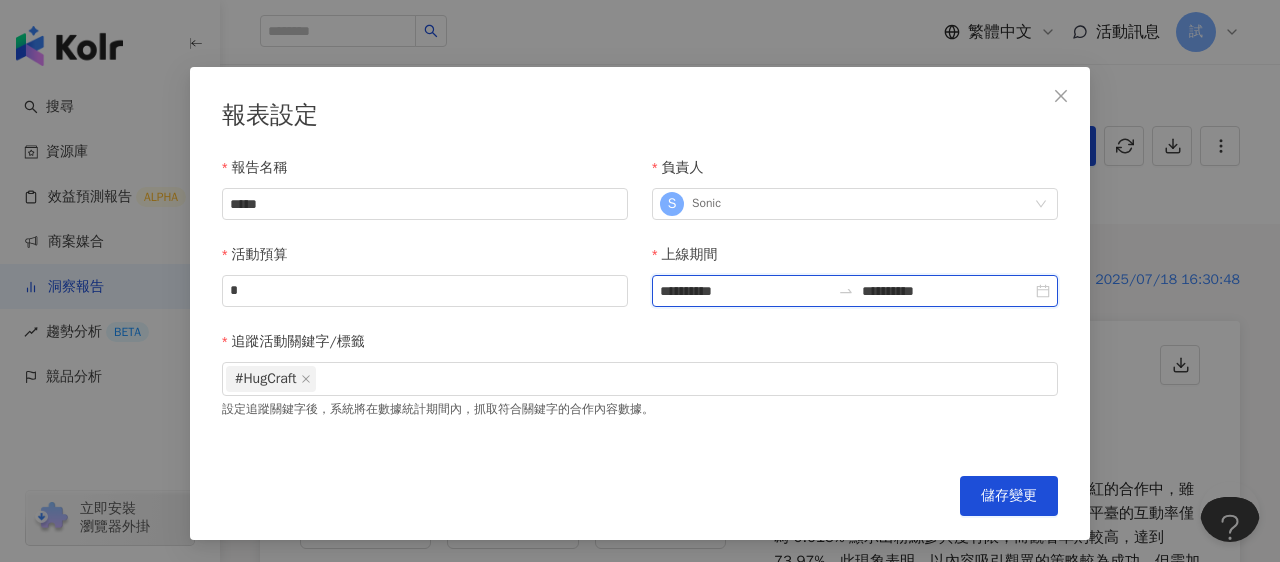 click on "**********" at bounding box center [947, 291] 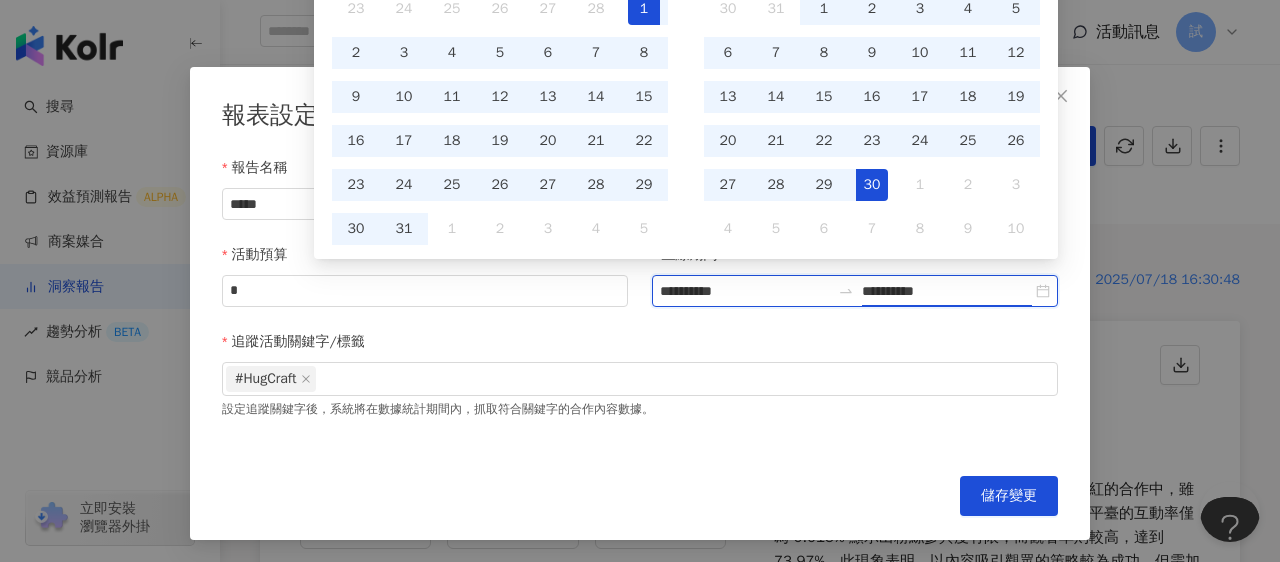 type on "**********" 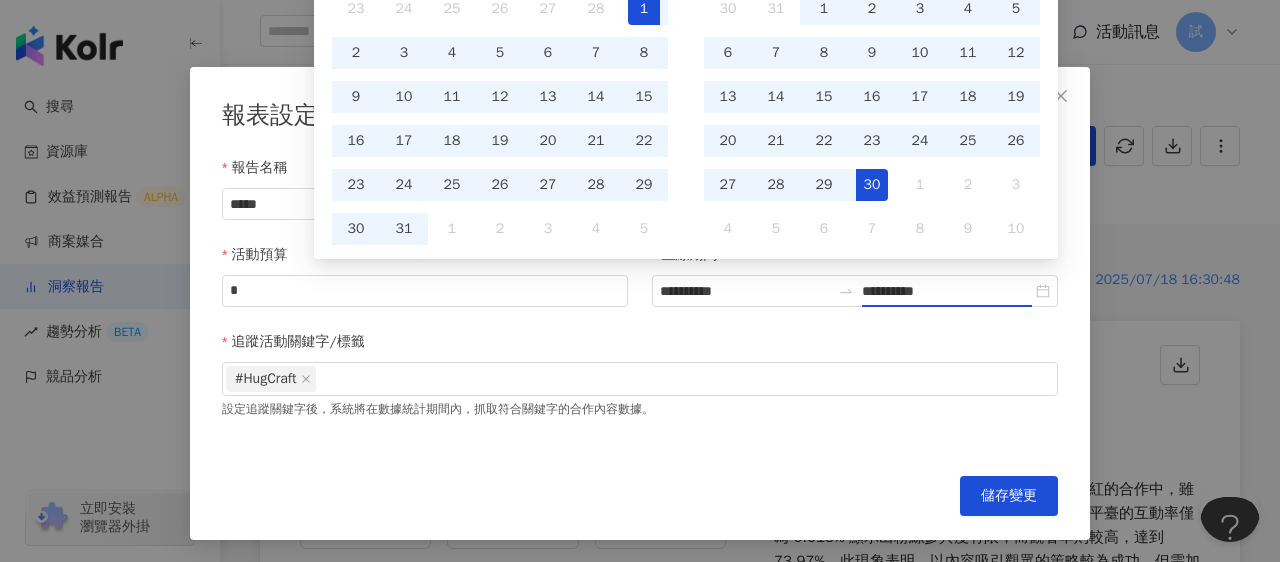 click on "追蹤活動關鍵字/標籤" at bounding box center (640, 346) 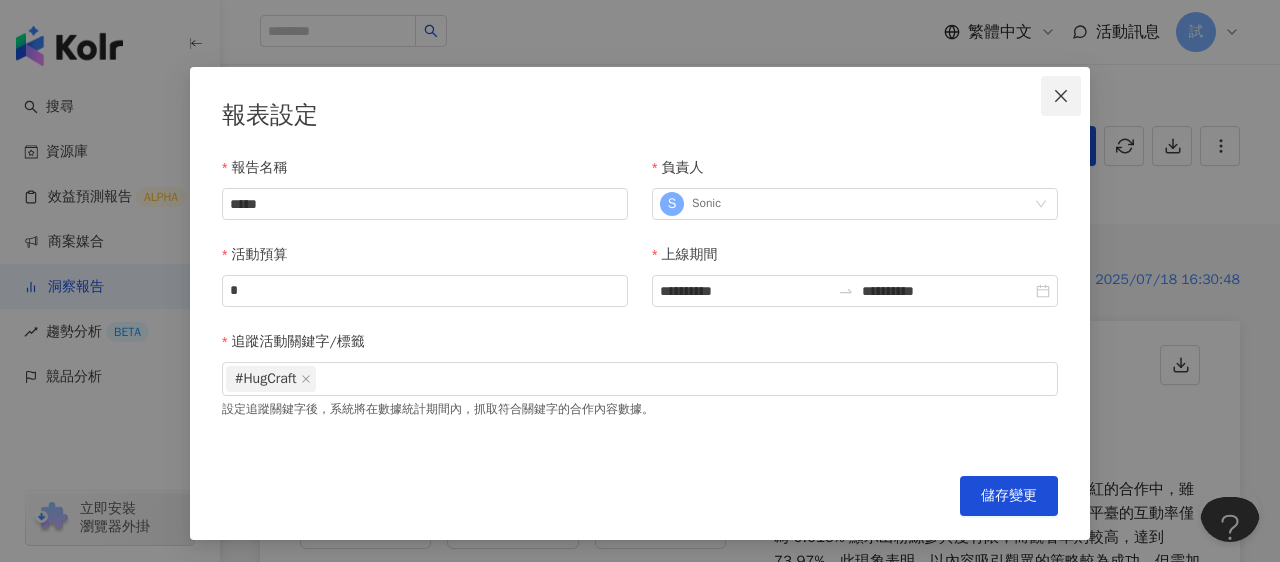 click 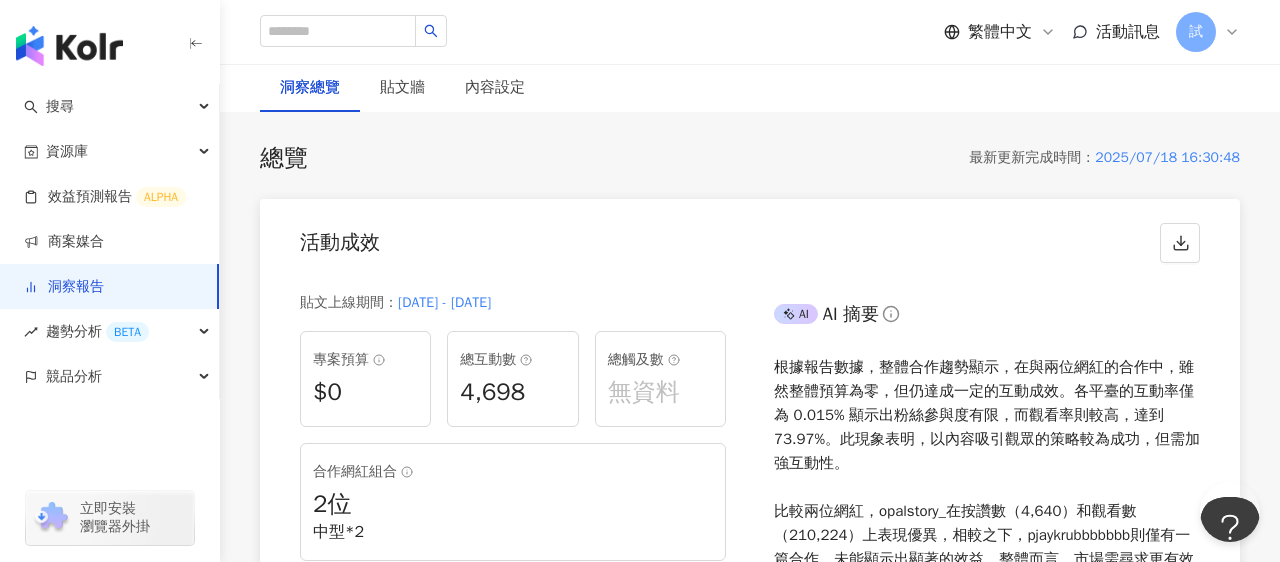scroll, scrollTop: 0, scrollLeft: 0, axis: both 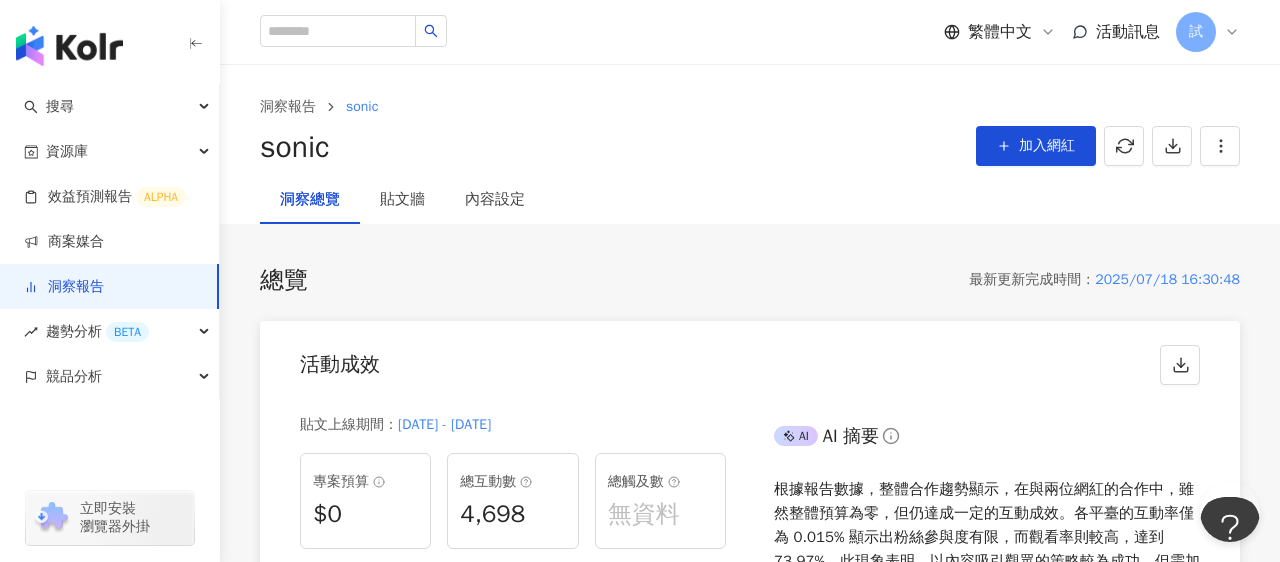 click on "洞察報告" at bounding box center [64, 287] 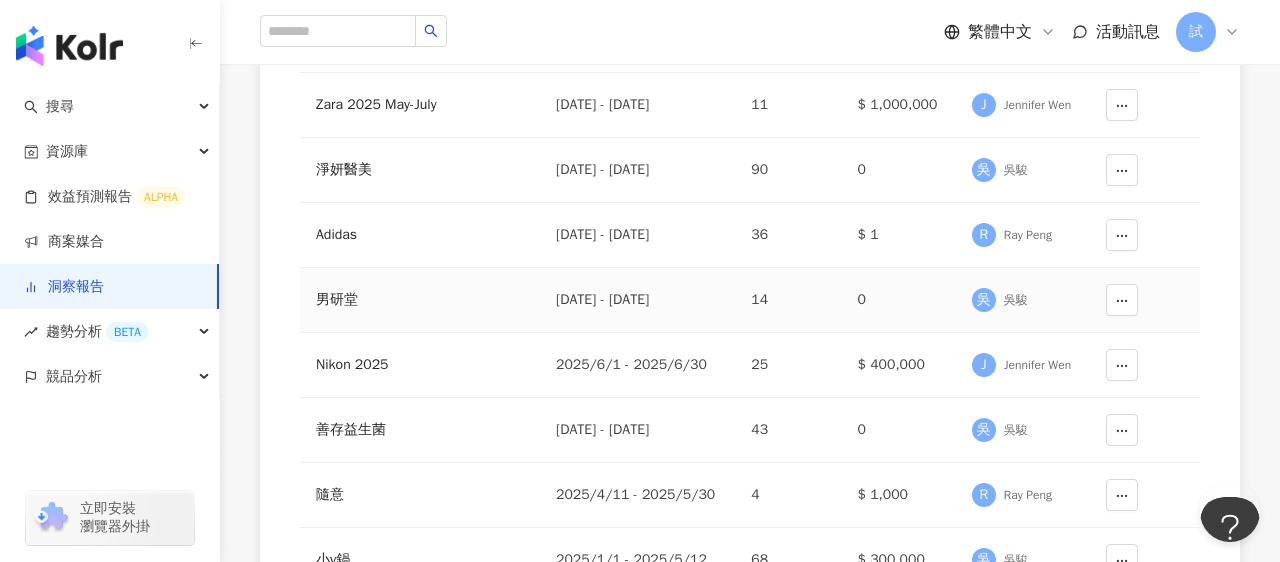 scroll, scrollTop: 444, scrollLeft: 0, axis: vertical 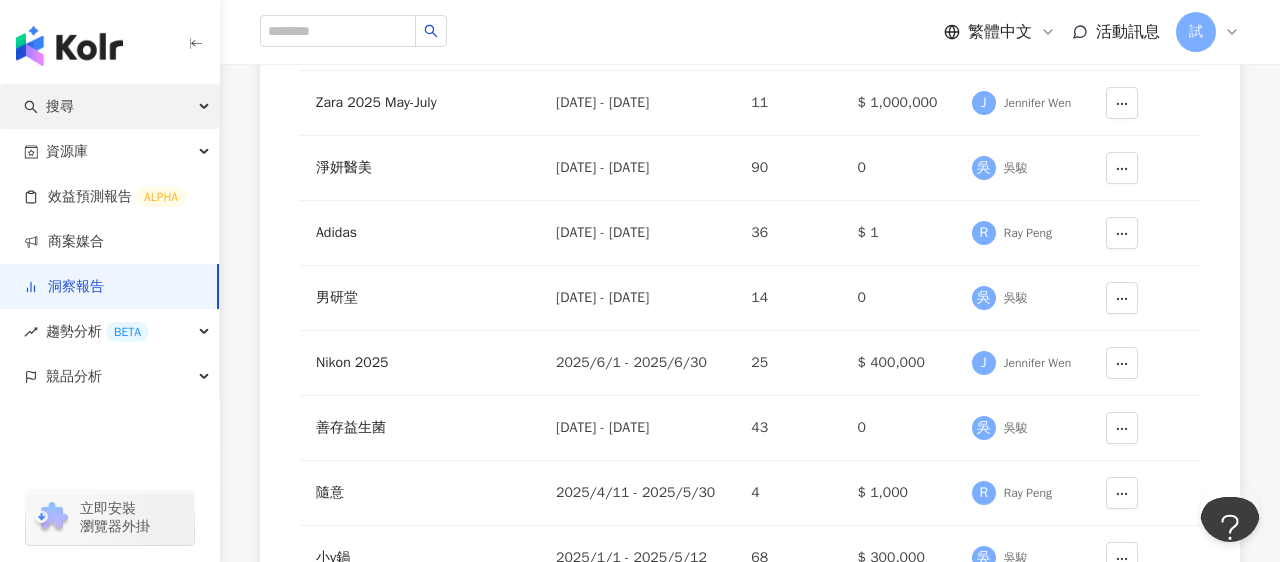 click on "搜尋" at bounding box center [109, 106] 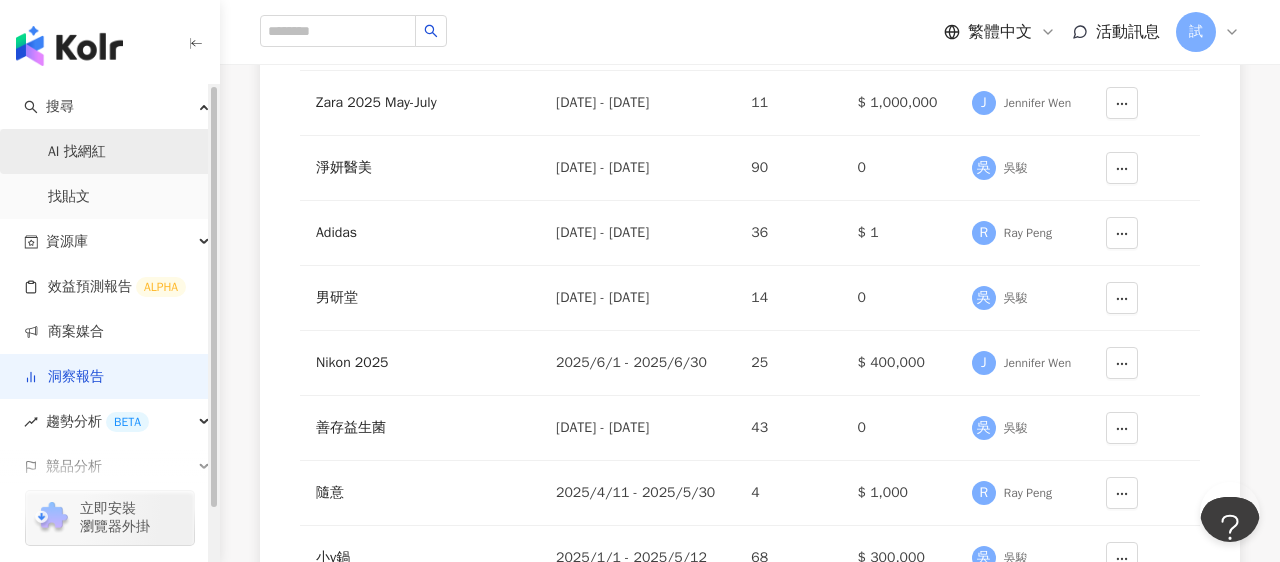 click on "AI 找網紅" at bounding box center [77, 152] 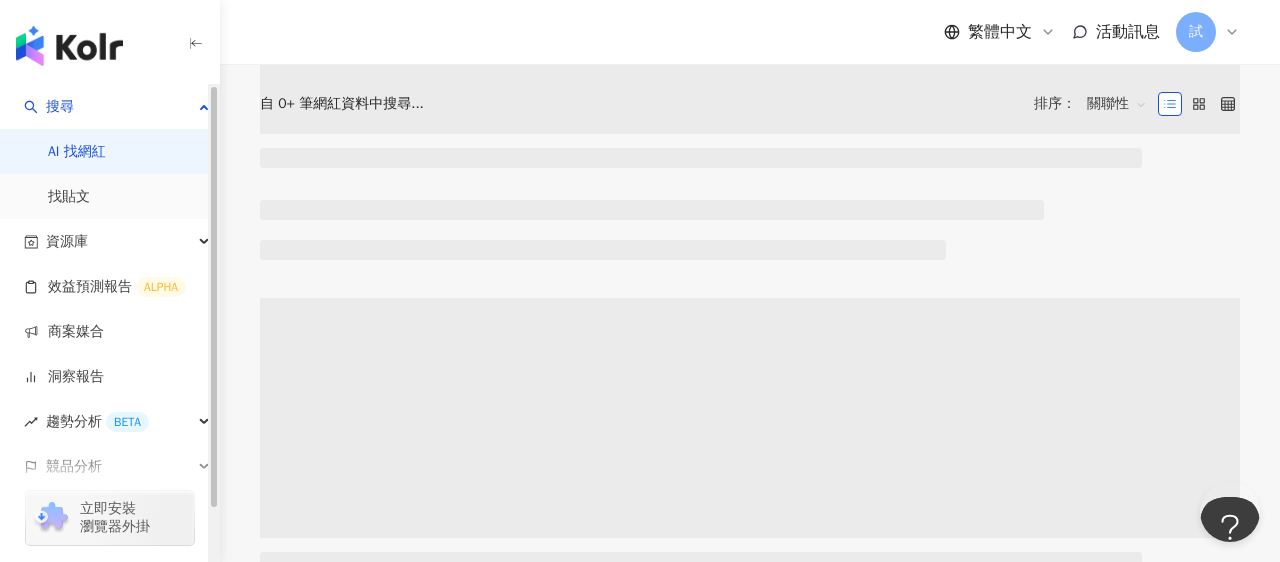 scroll, scrollTop: 0, scrollLeft: 0, axis: both 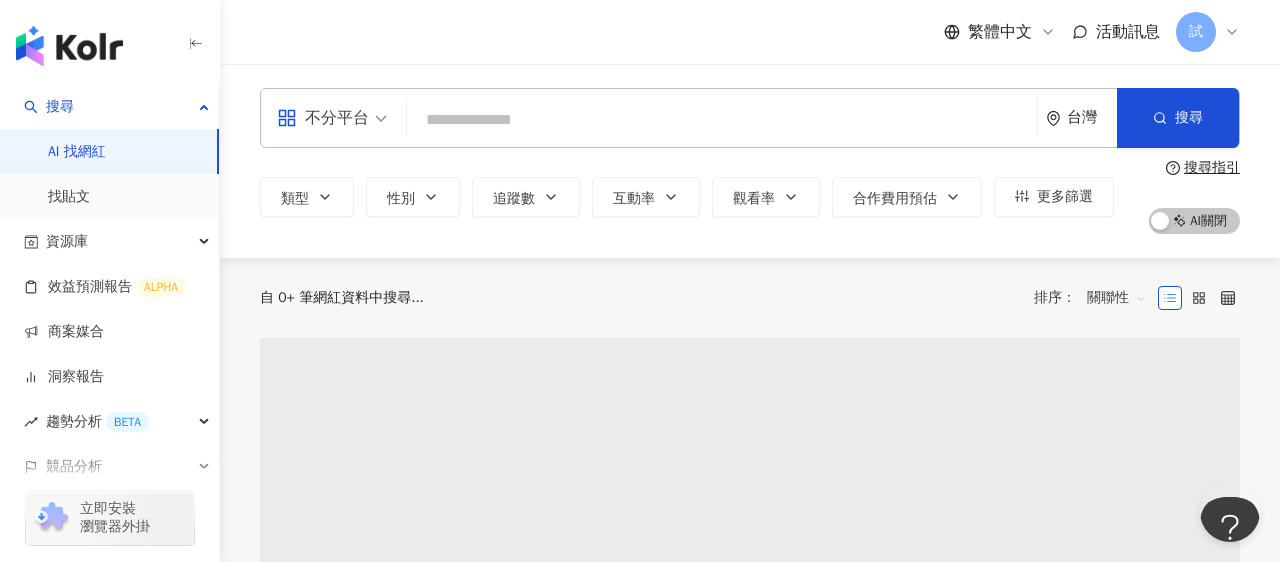 click at bounding box center [722, 120] 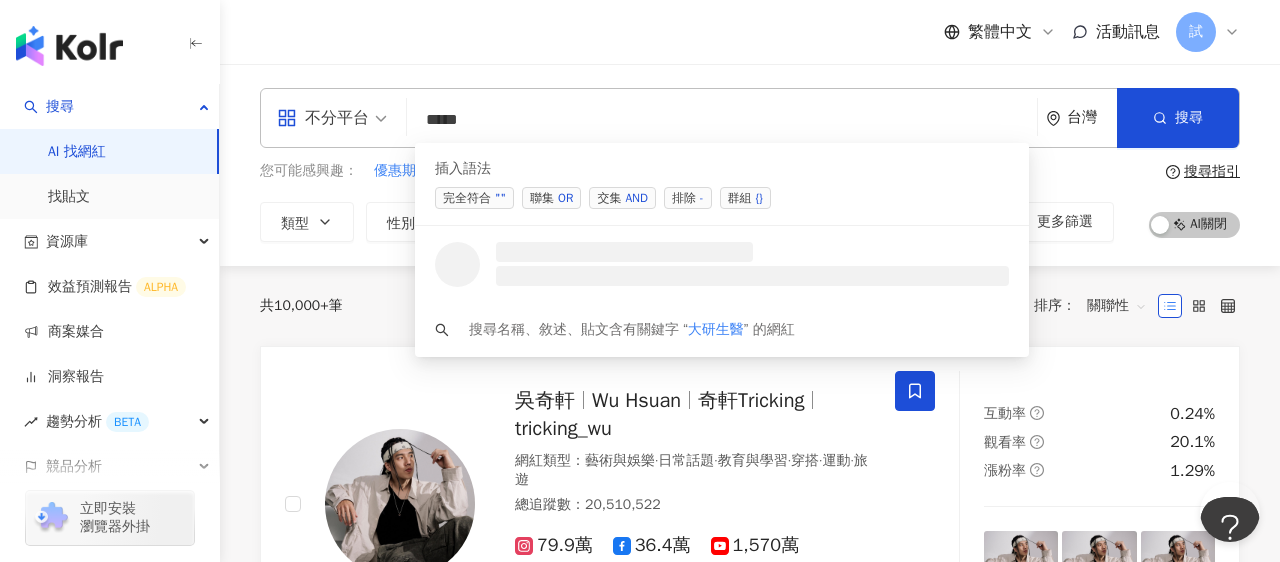 click on "AND" at bounding box center (636, 198) 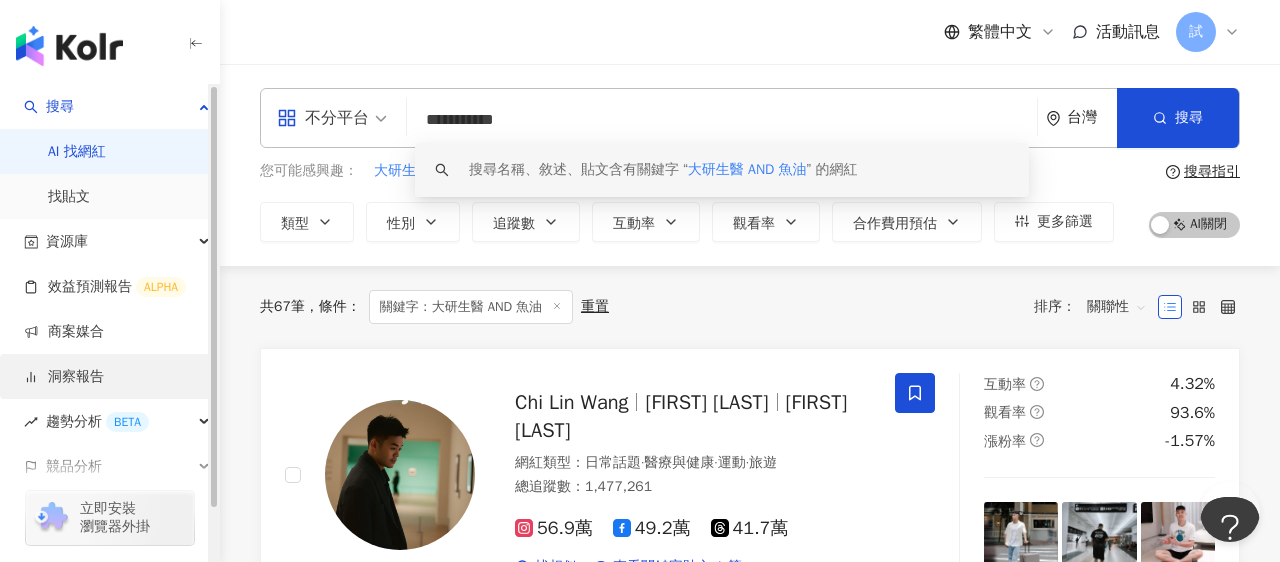 type on "**********" 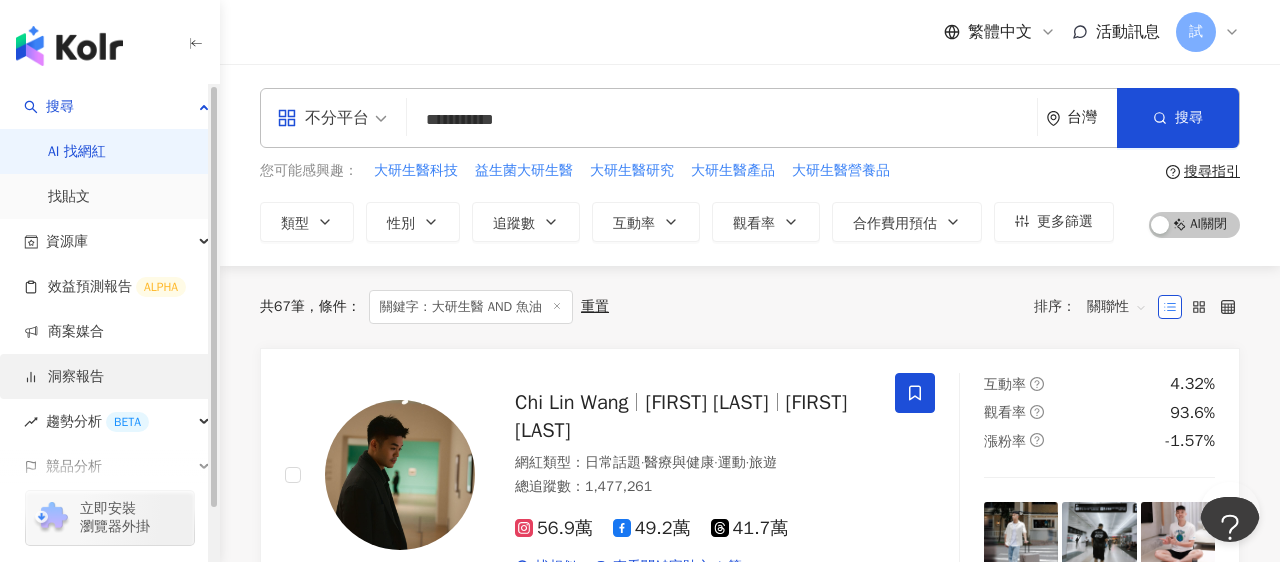 click on "洞察報告" at bounding box center [64, 377] 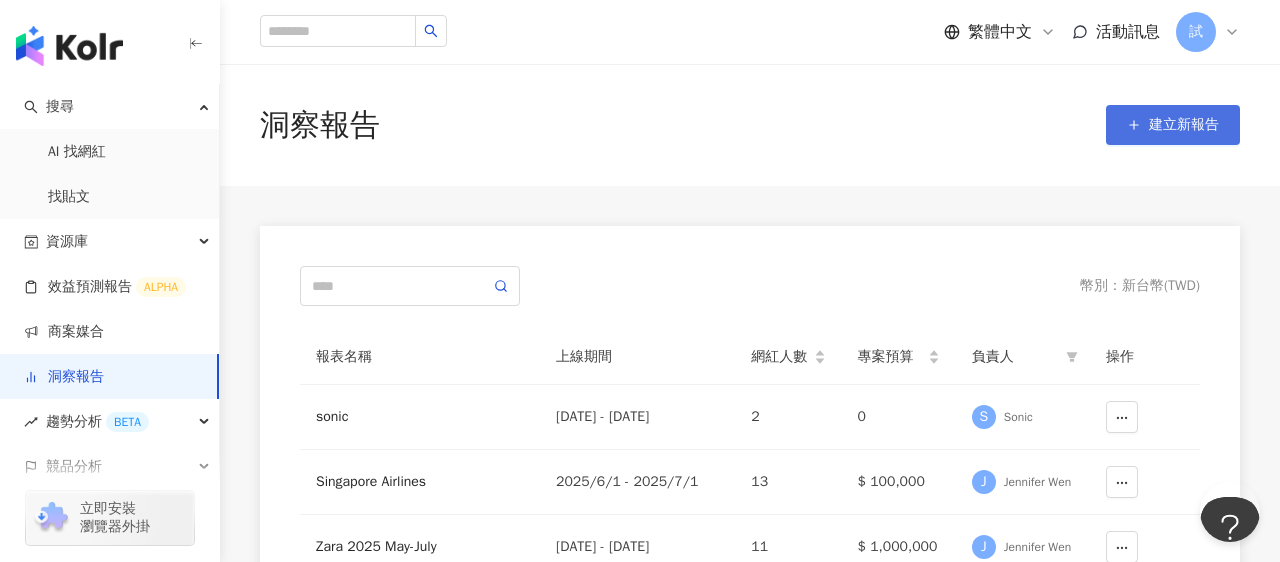 click on "建立新報告" at bounding box center [1184, 125] 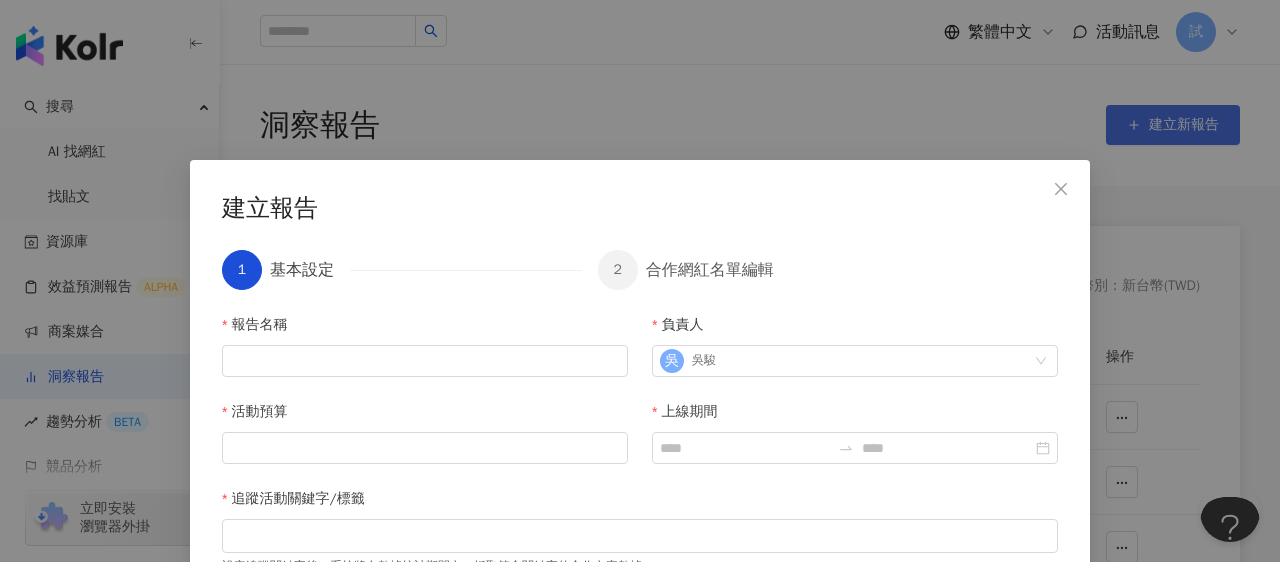 scroll, scrollTop: 125, scrollLeft: 0, axis: vertical 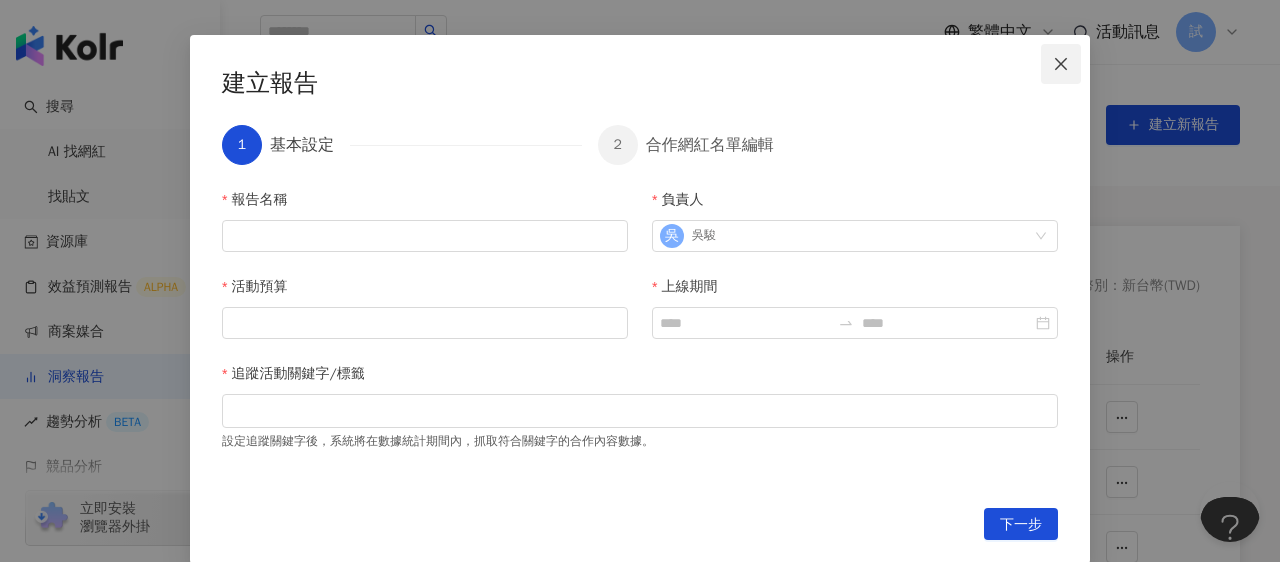 click at bounding box center (1061, 64) 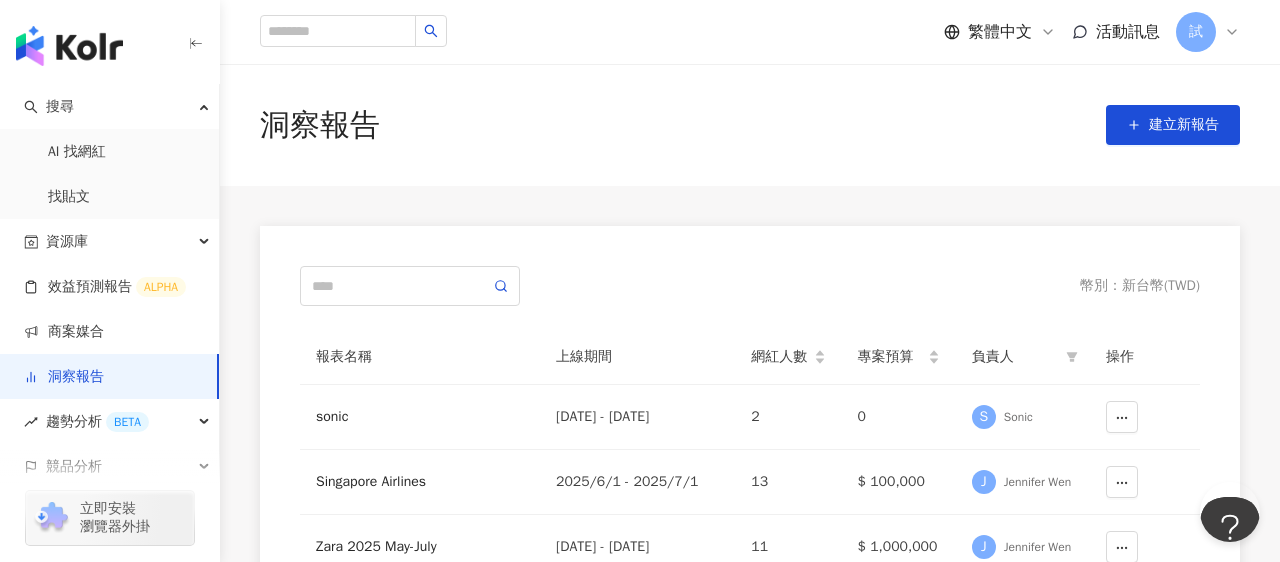 scroll, scrollTop: 0, scrollLeft: 0, axis: both 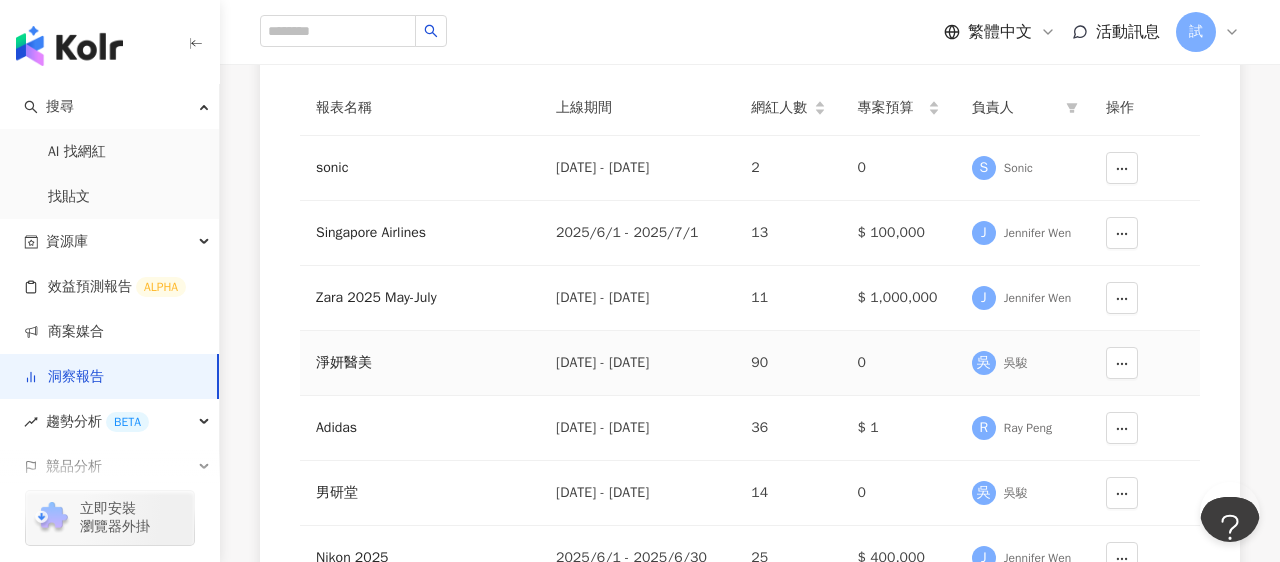 click on "淨妍醫美" at bounding box center [420, 363] 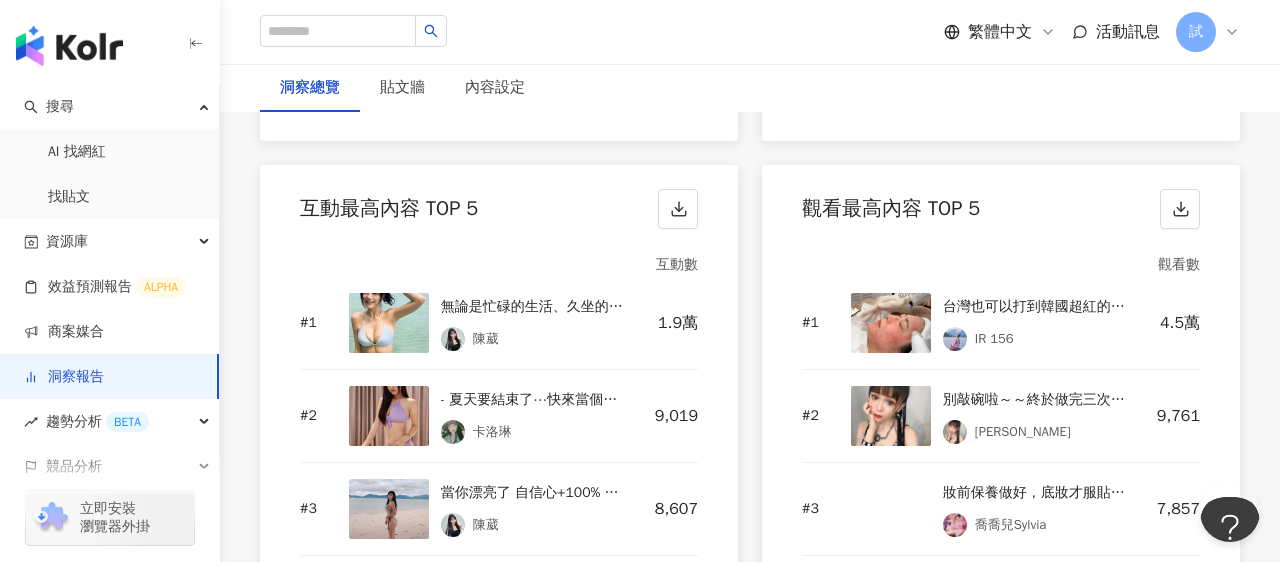 scroll, scrollTop: 2760, scrollLeft: 0, axis: vertical 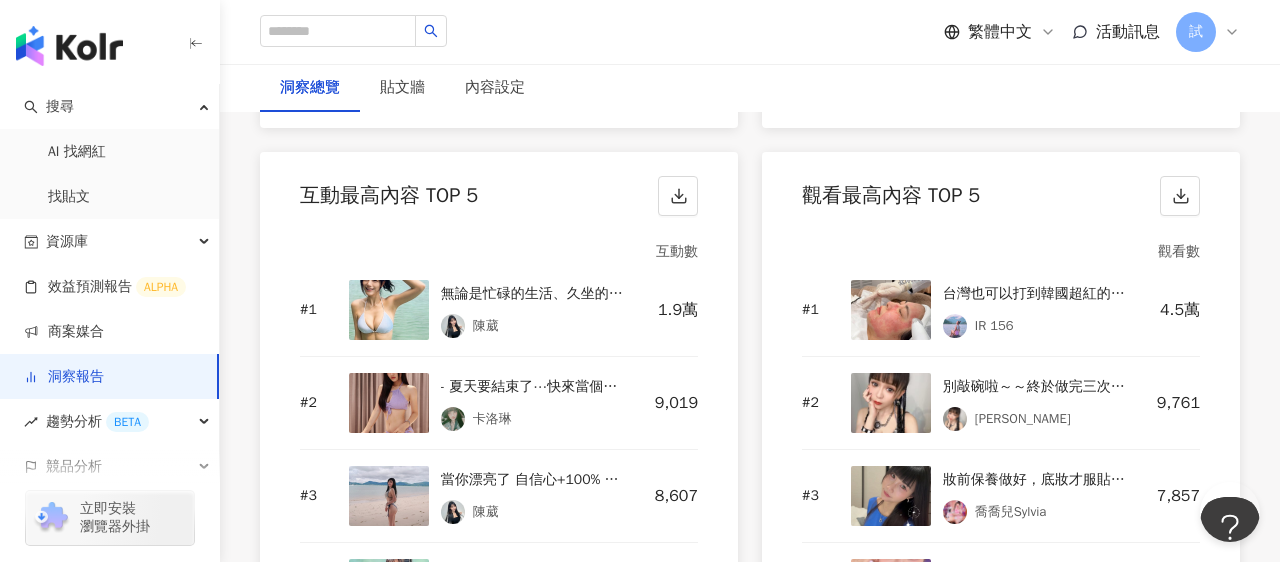 click at bounding box center [891, 310] 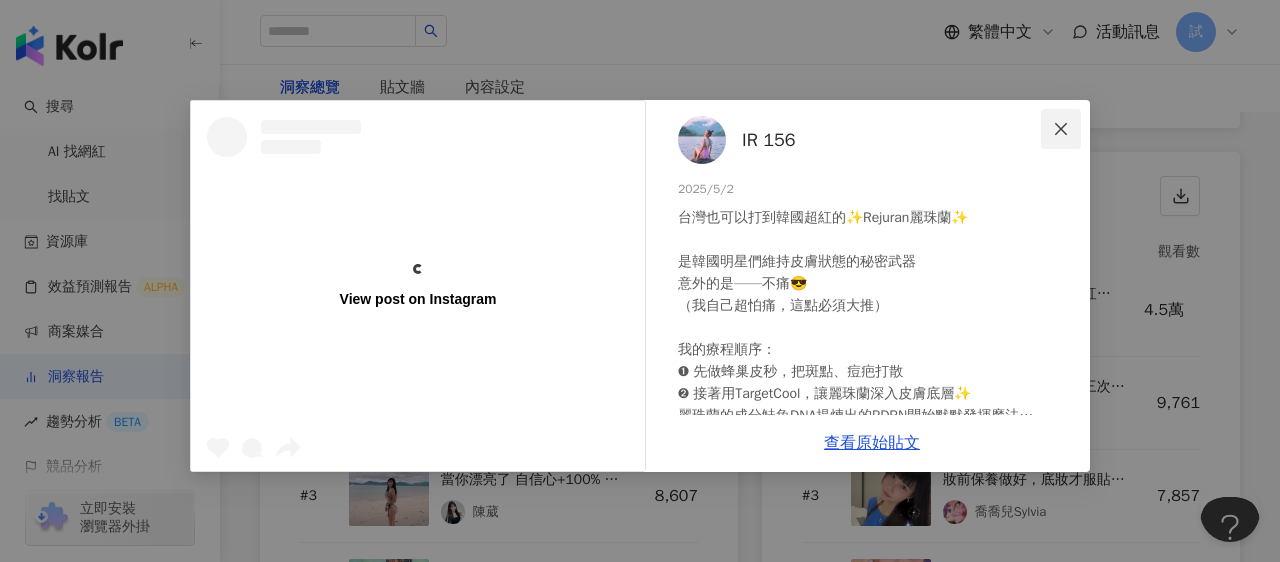 click at bounding box center [1061, 129] 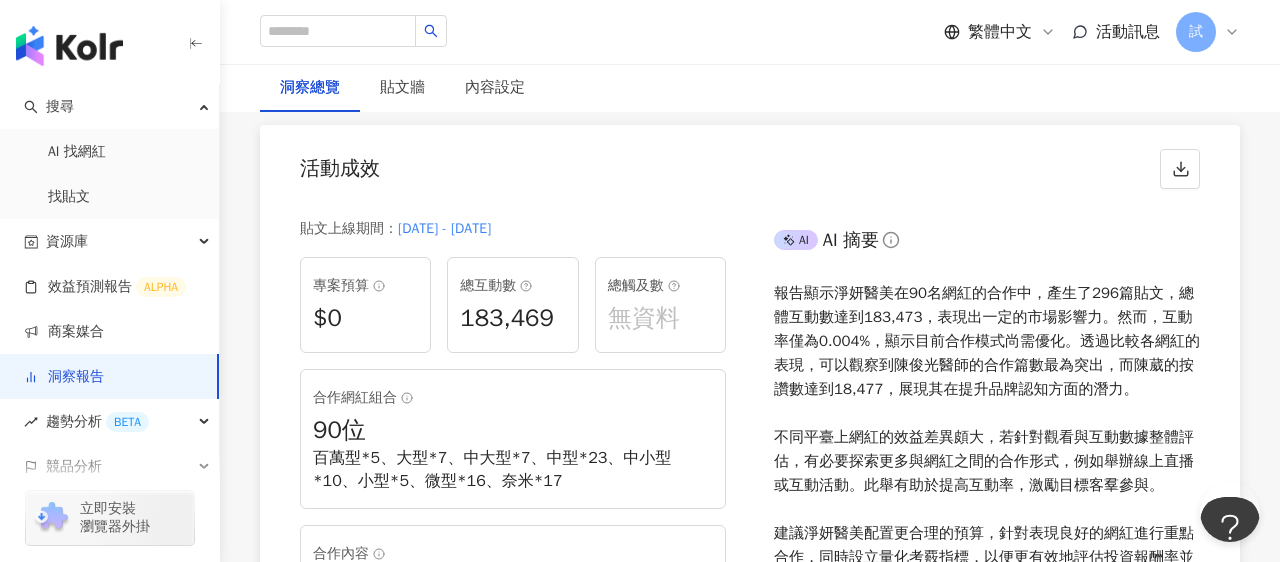 scroll, scrollTop: 0, scrollLeft: 0, axis: both 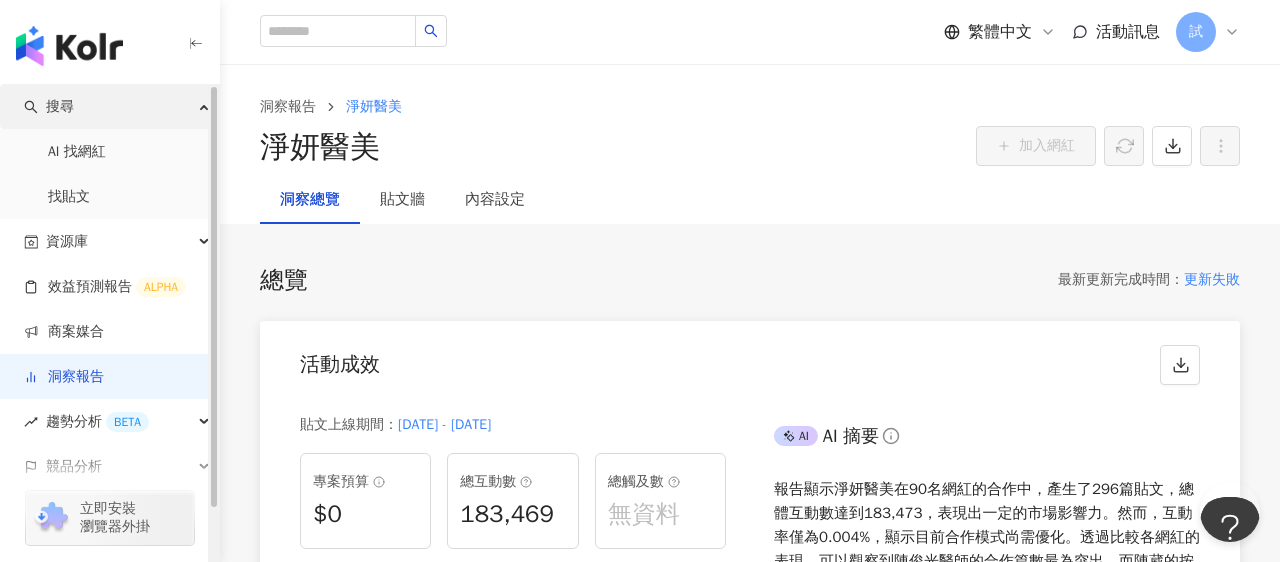 click on "搜尋" at bounding box center [109, 106] 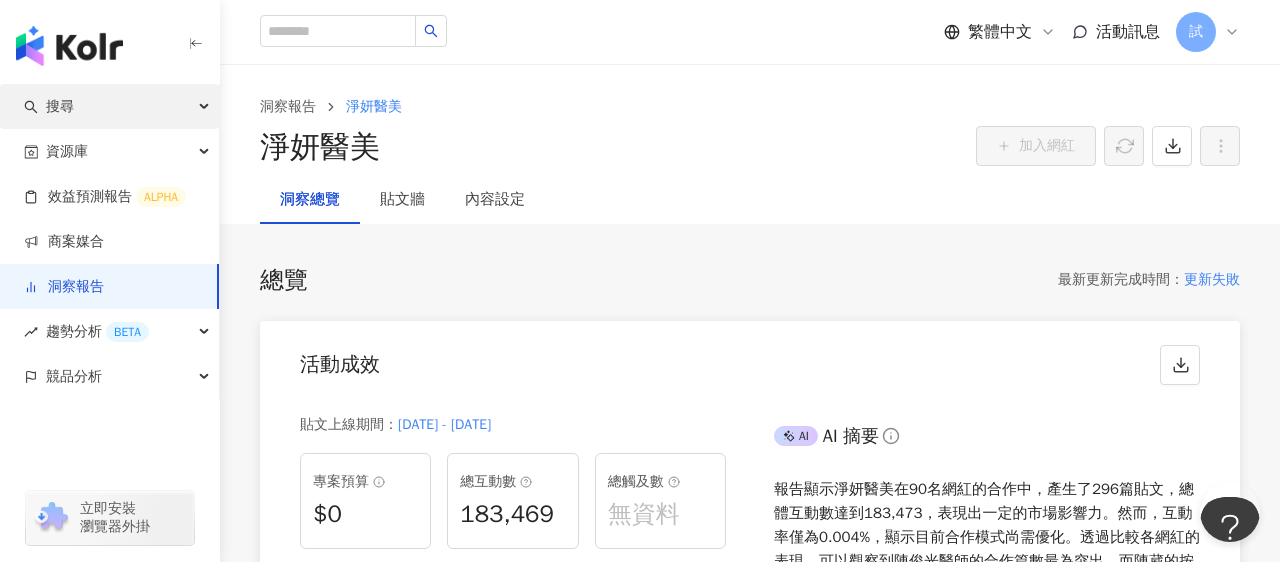 click on "搜尋" at bounding box center [109, 106] 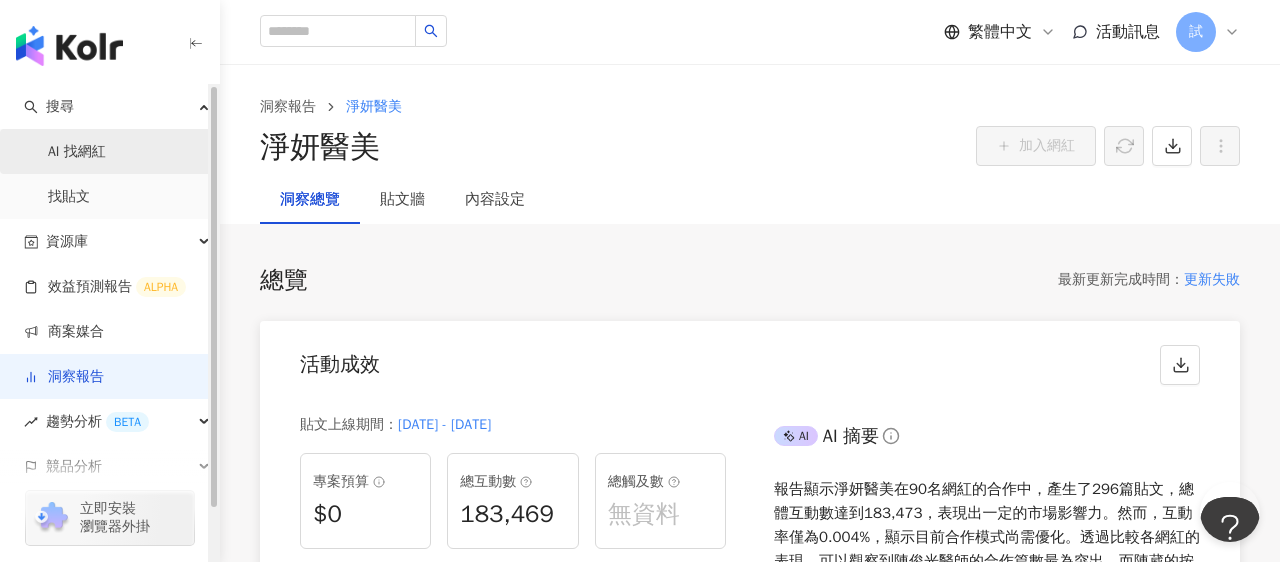 click on "AI 找網紅" at bounding box center (77, 152) 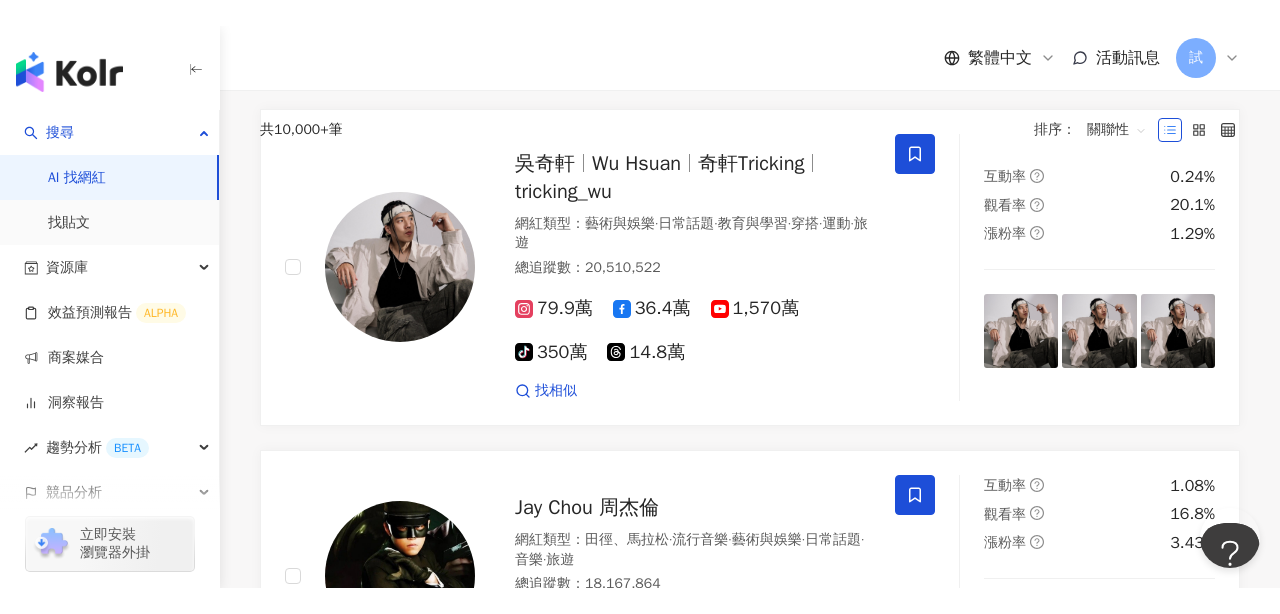 scroll, scrollTop: 0, scrollLeft: 0, axis: both 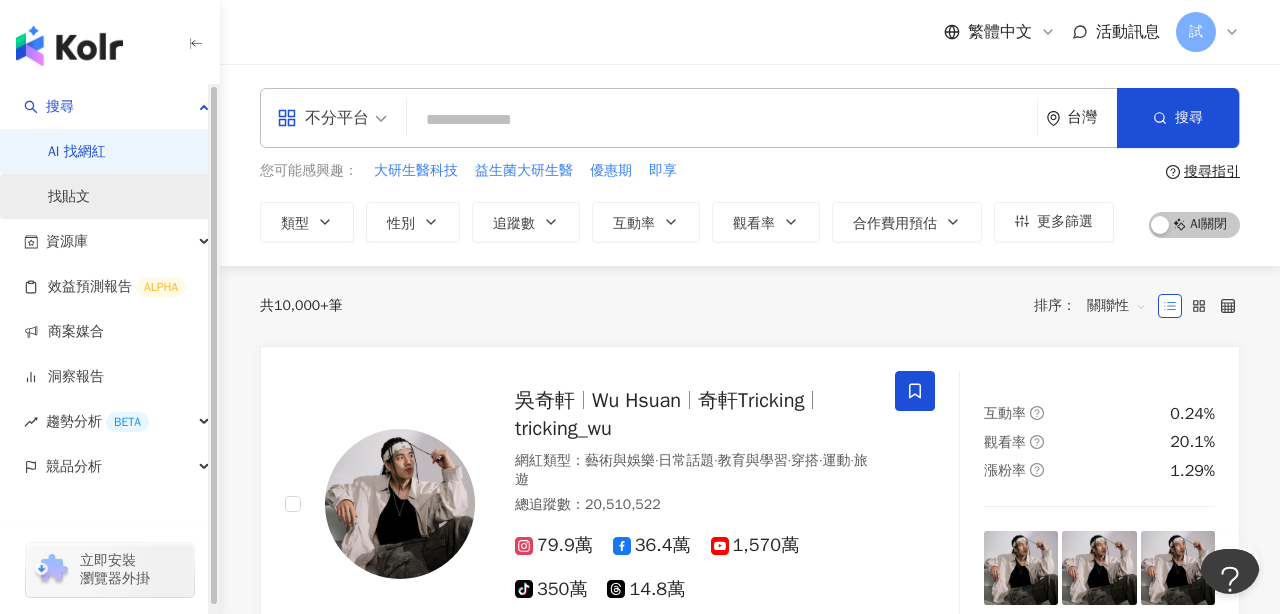 click on "找貼文" at bounding box center (69, 197) 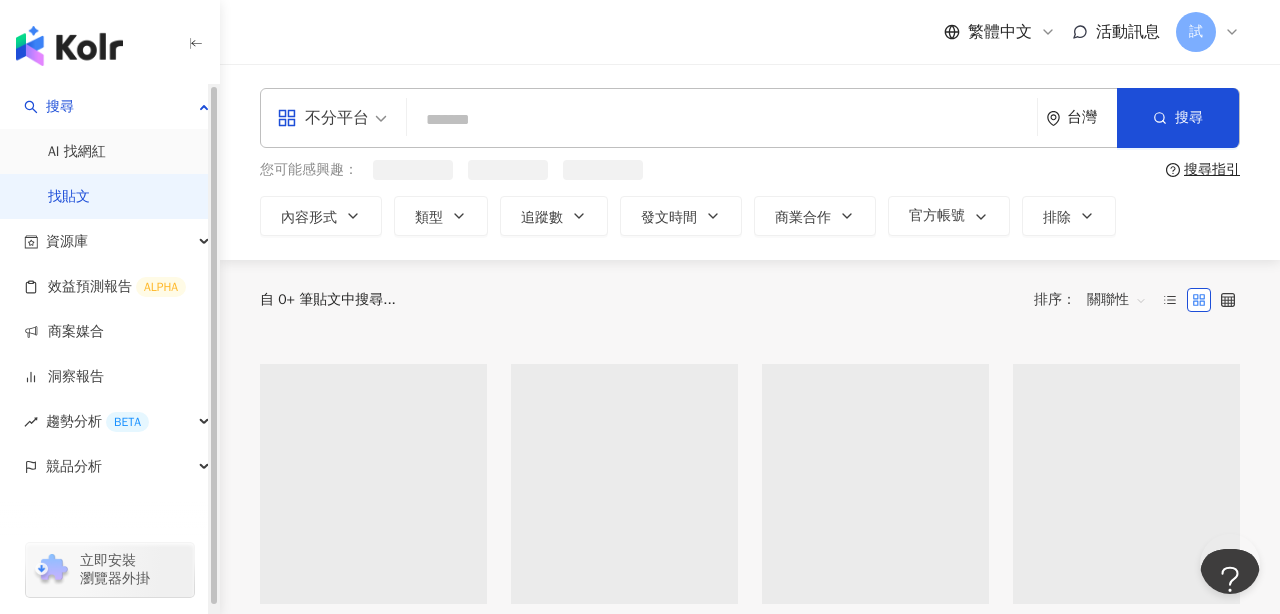 click at bounding box center (722, 119) 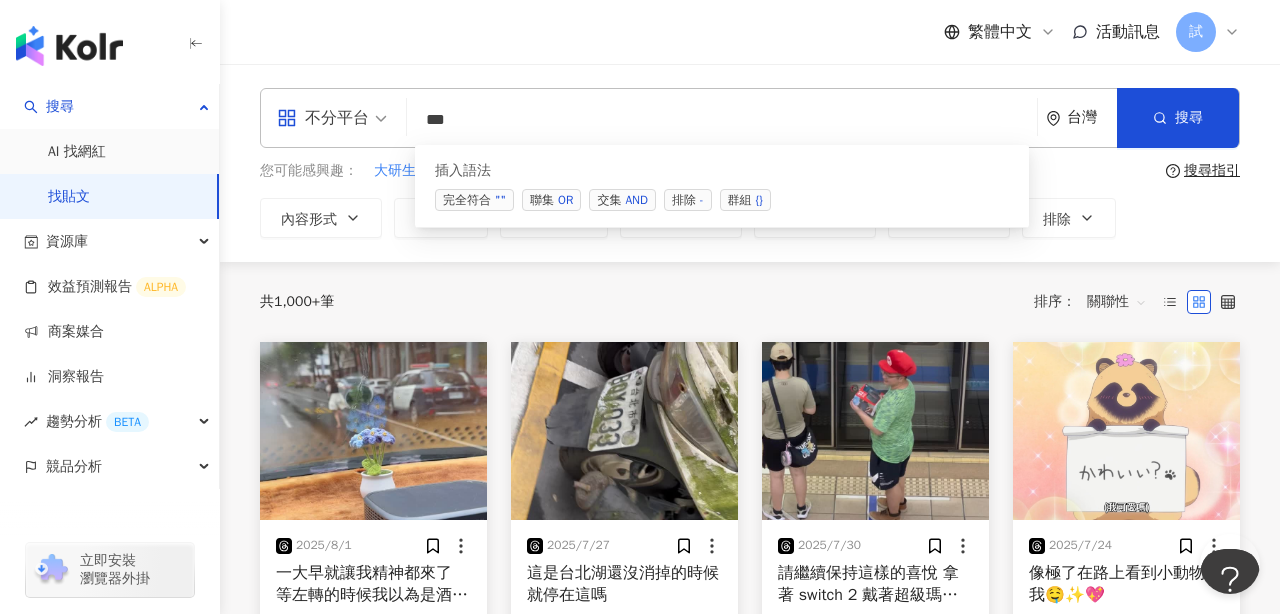 click on "交集 AND" at bounding box center [622, 200] 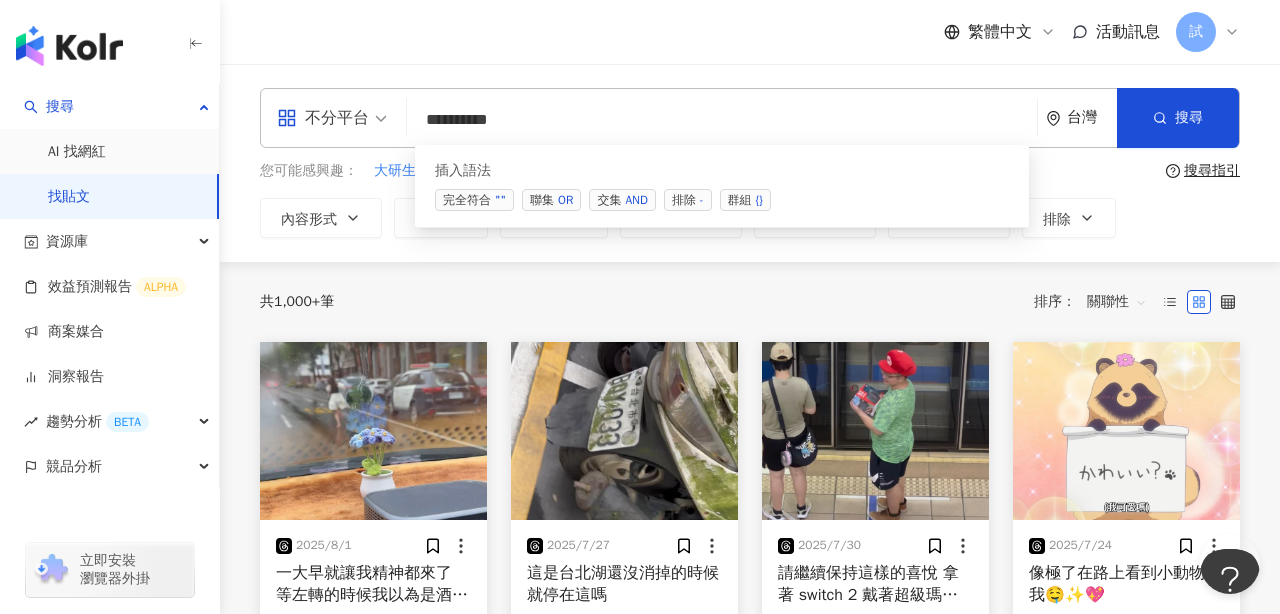 click on "AND" at bounding box center [636, 200] 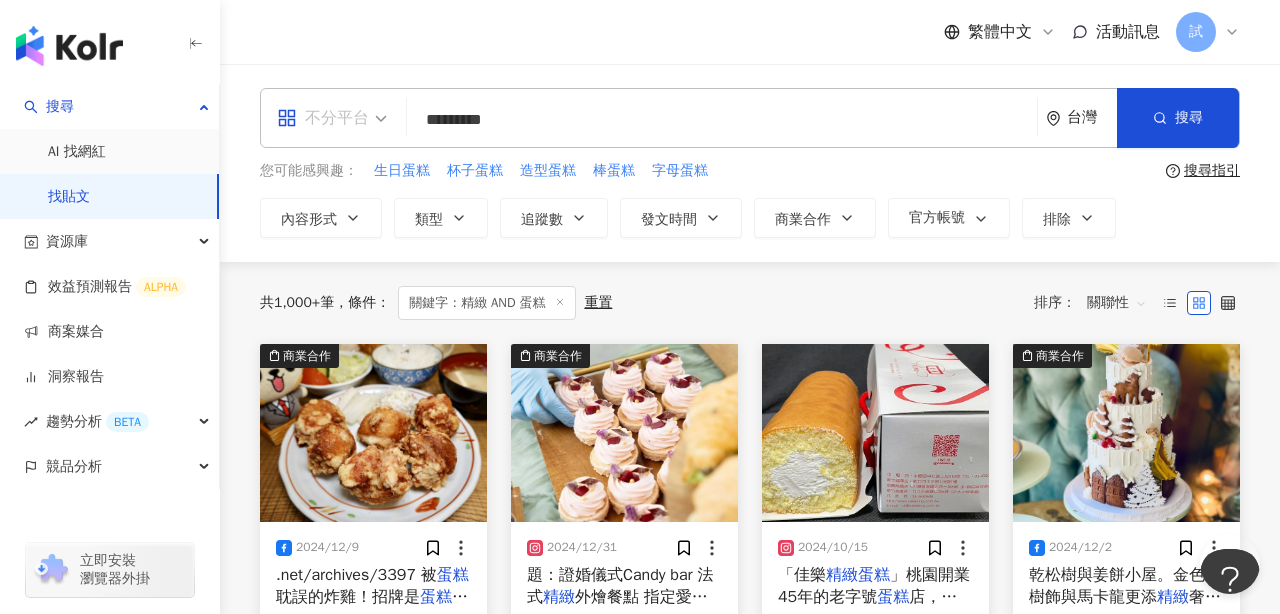 click on "不分平台" at bounding box center [323, 118] 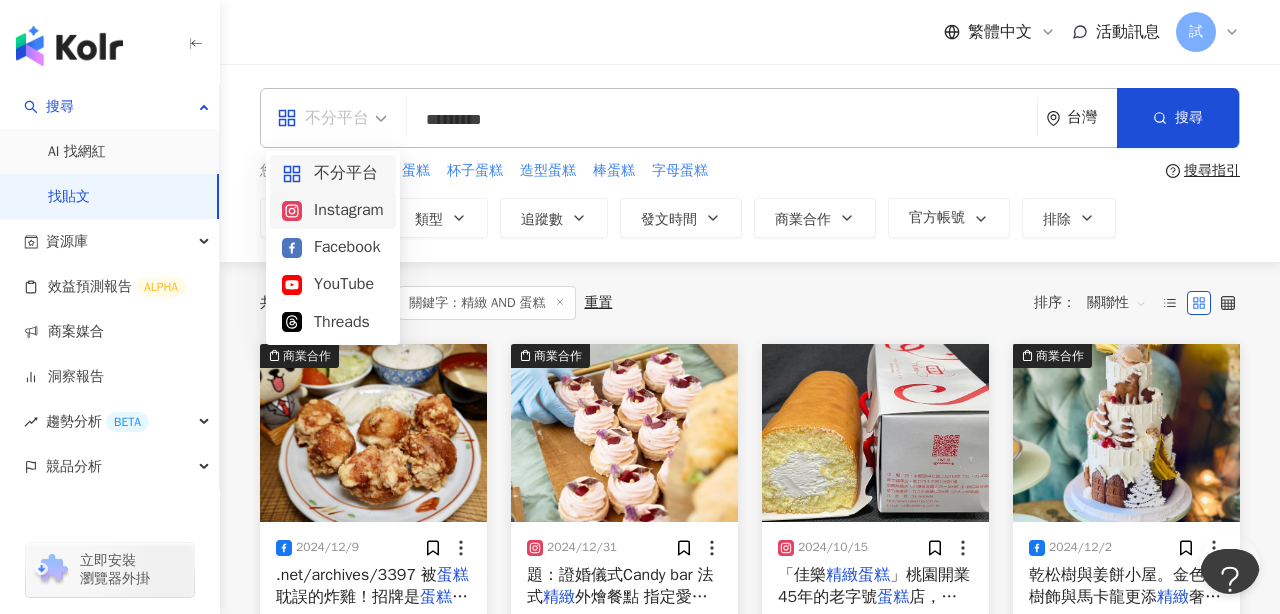 click on "Instagram" at bounding box center [333, 210] 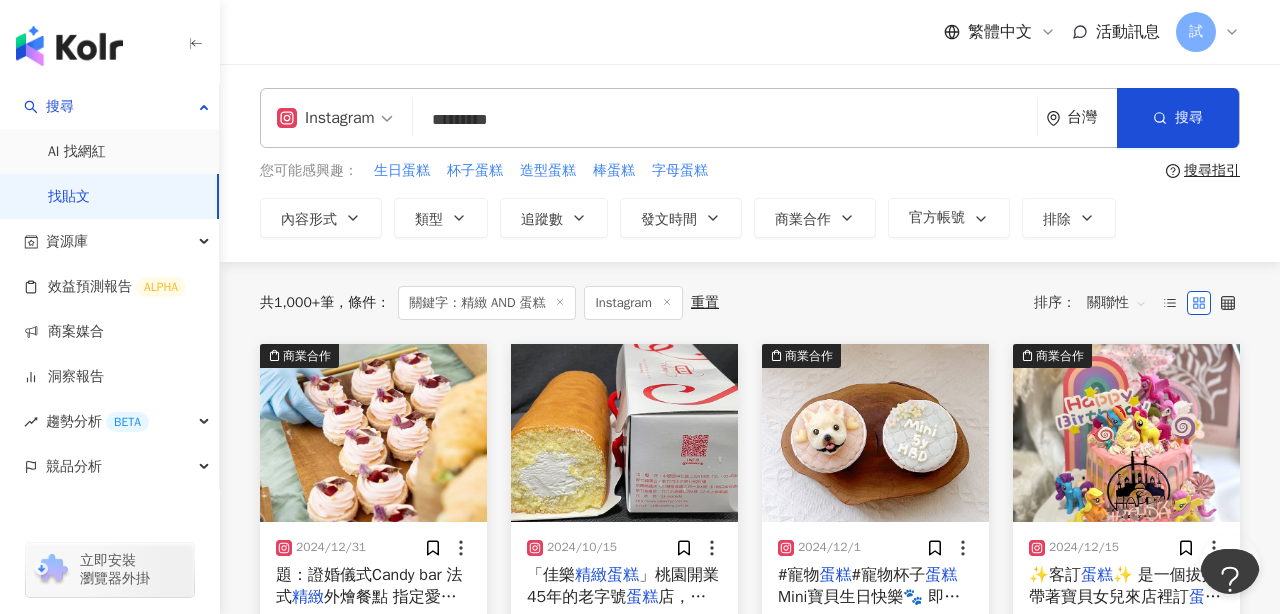 click on "關聯性" at bounding box center [1117, 303] 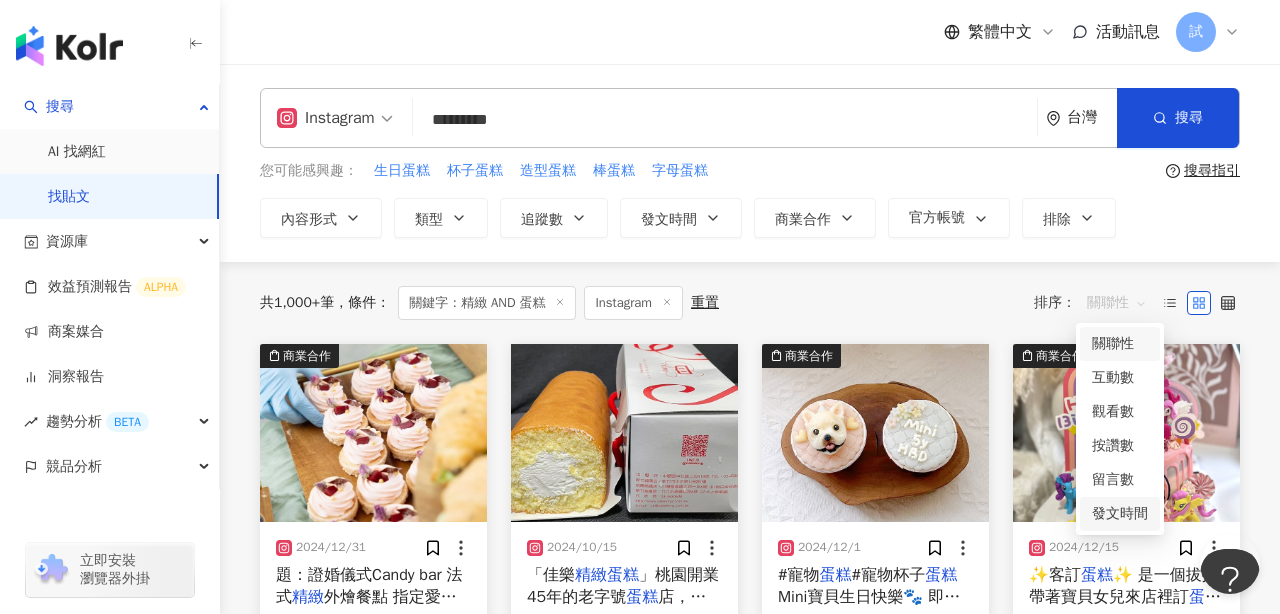 click on "發文時間" at bounding box center (1120, 514) 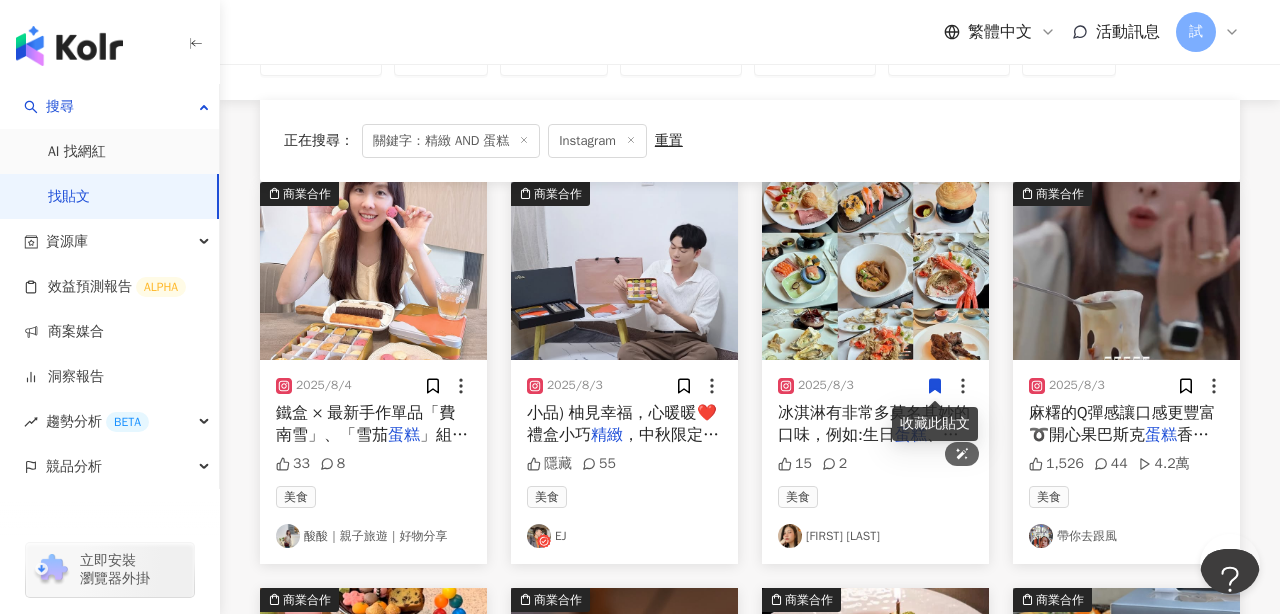 scroll, scrollTop: 0, scrollLeft: 0, axis: both 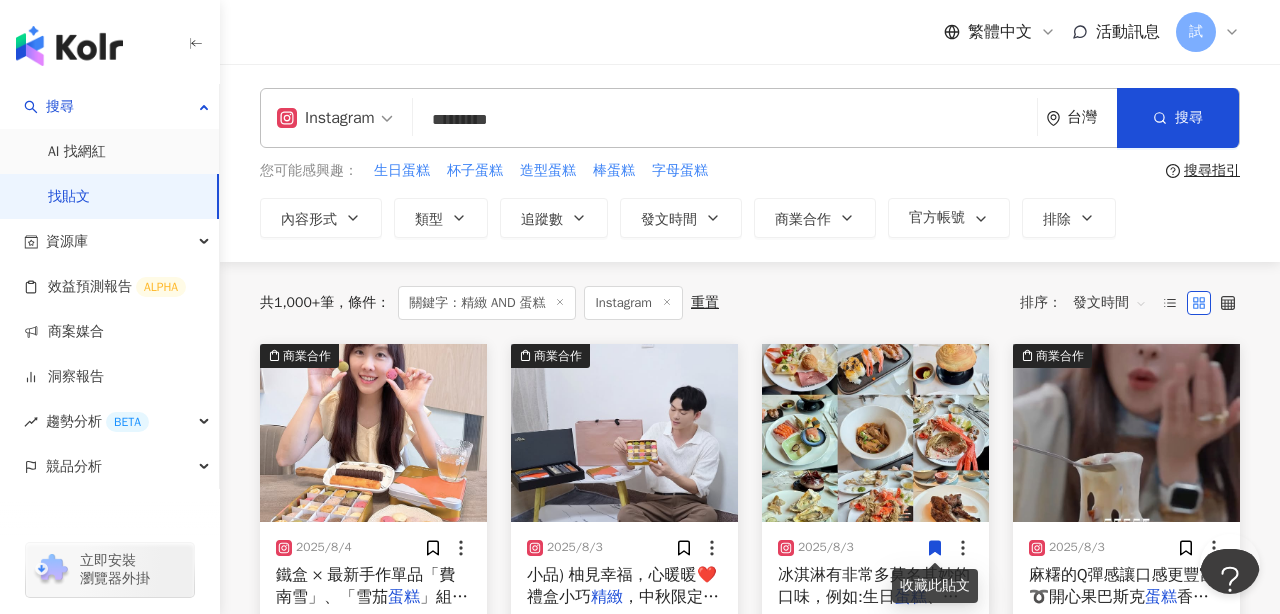 click on "*********" at bounding box center (725, 119) 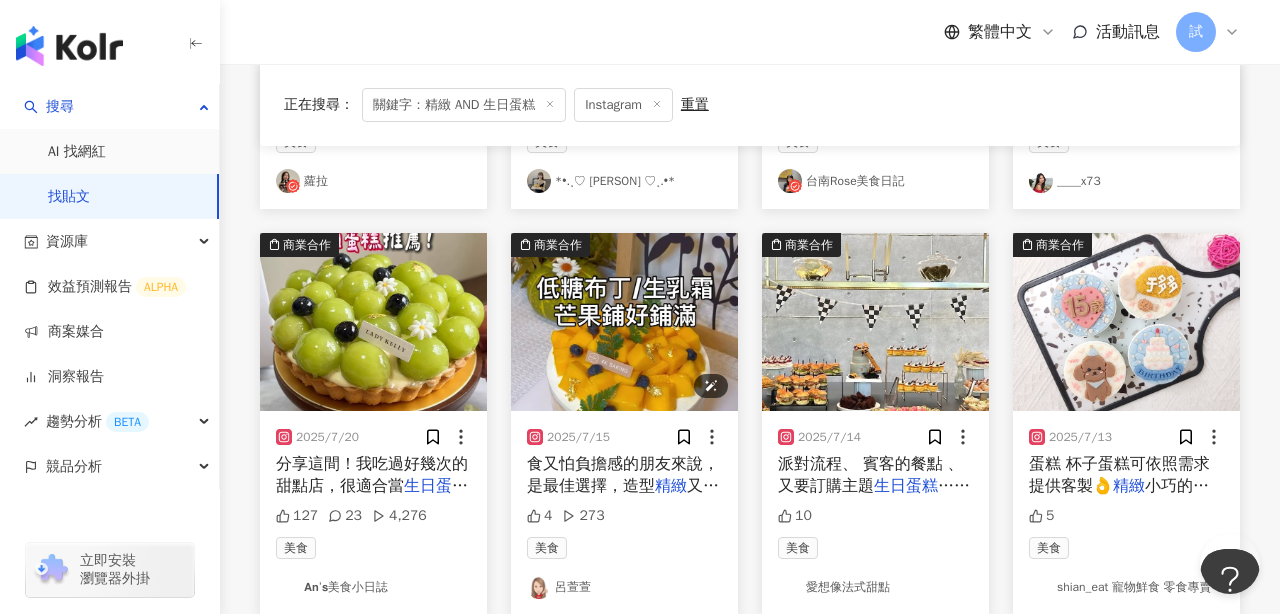 scroll, scrollTop: 934, scrollLeft: 0, axis: vertical 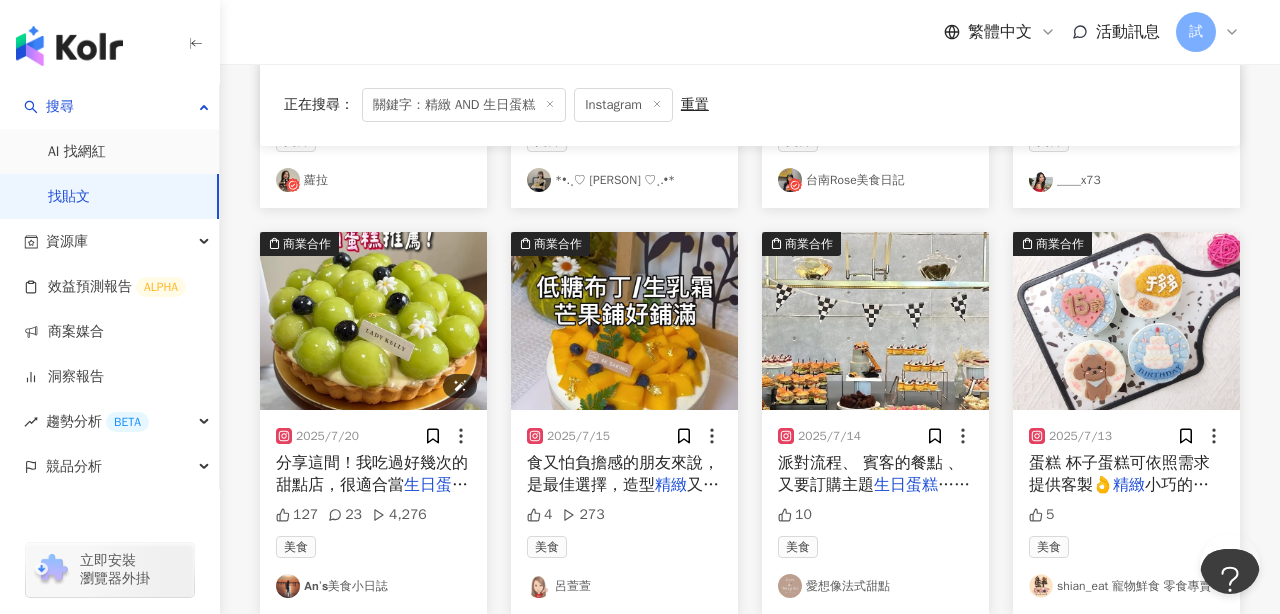 click at bounding box center [373, 321] 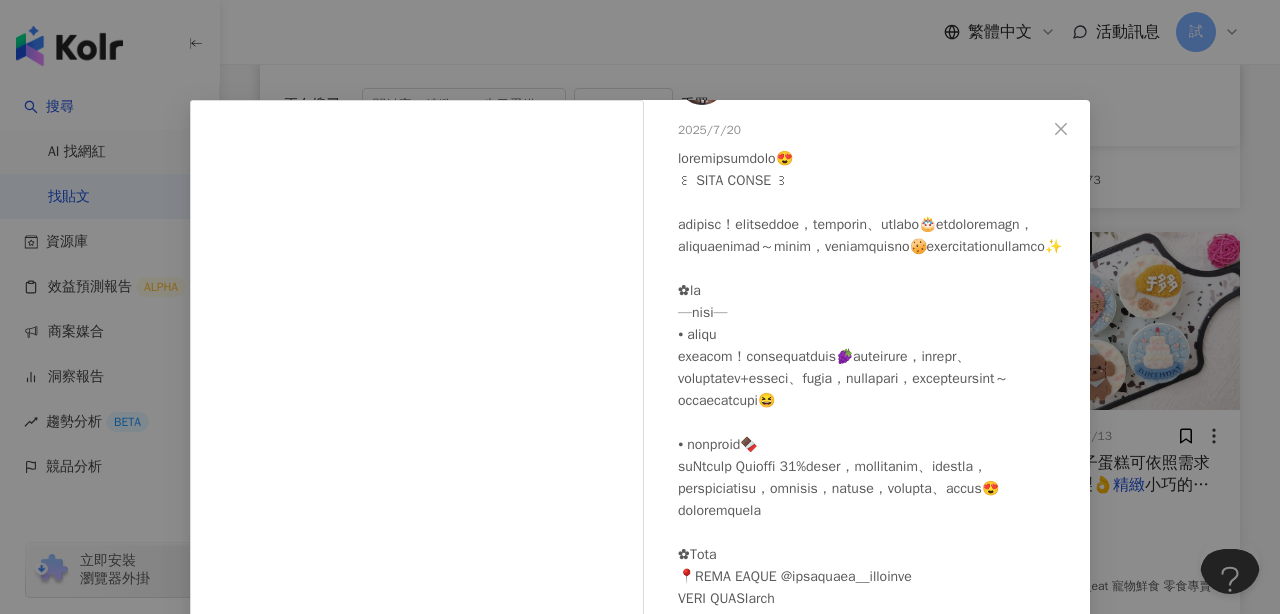 scroll, scrollTop: 191, scrollLeft: 0, axis: vertical 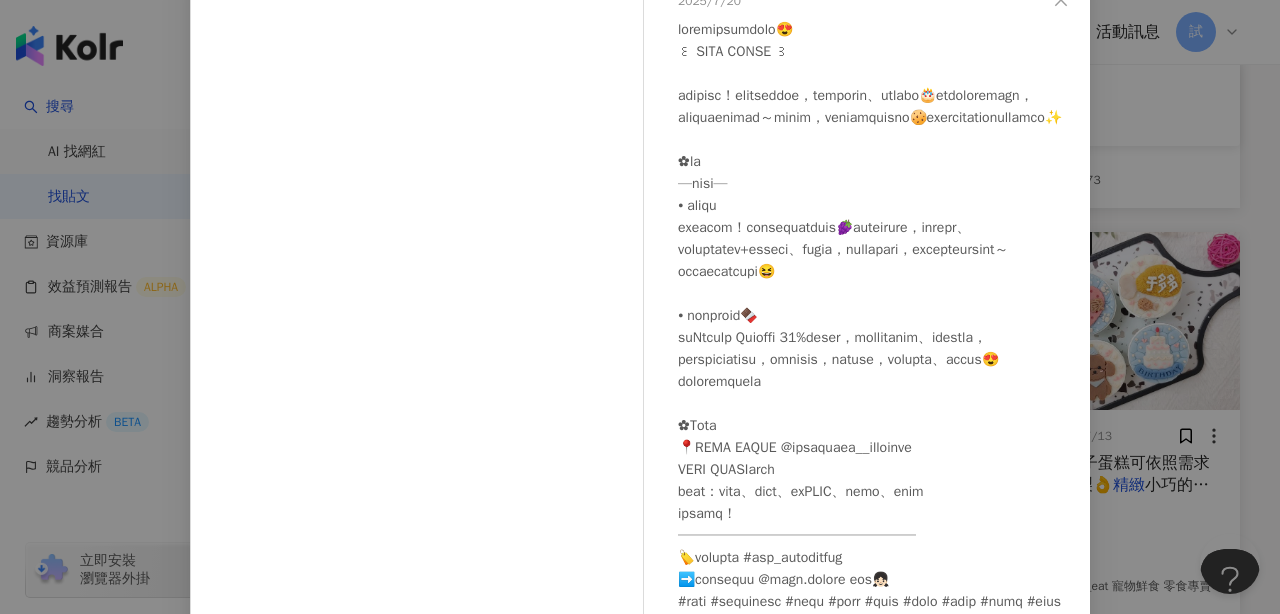 click on "𝗔𝗻’𝘀美食小日誌 2025/7/20 127 23 4,276 查看原始貼文" at bounding box center [640, 307] 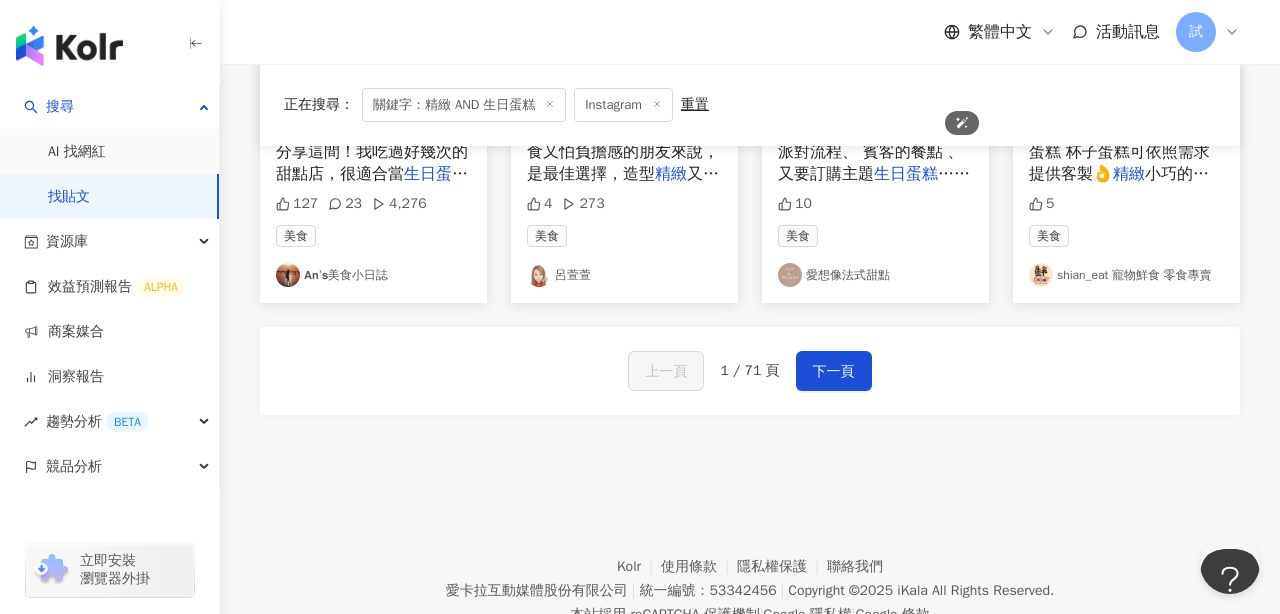 scroll, scrollTop: 1256, scrollLeft: 0, axis: vertical 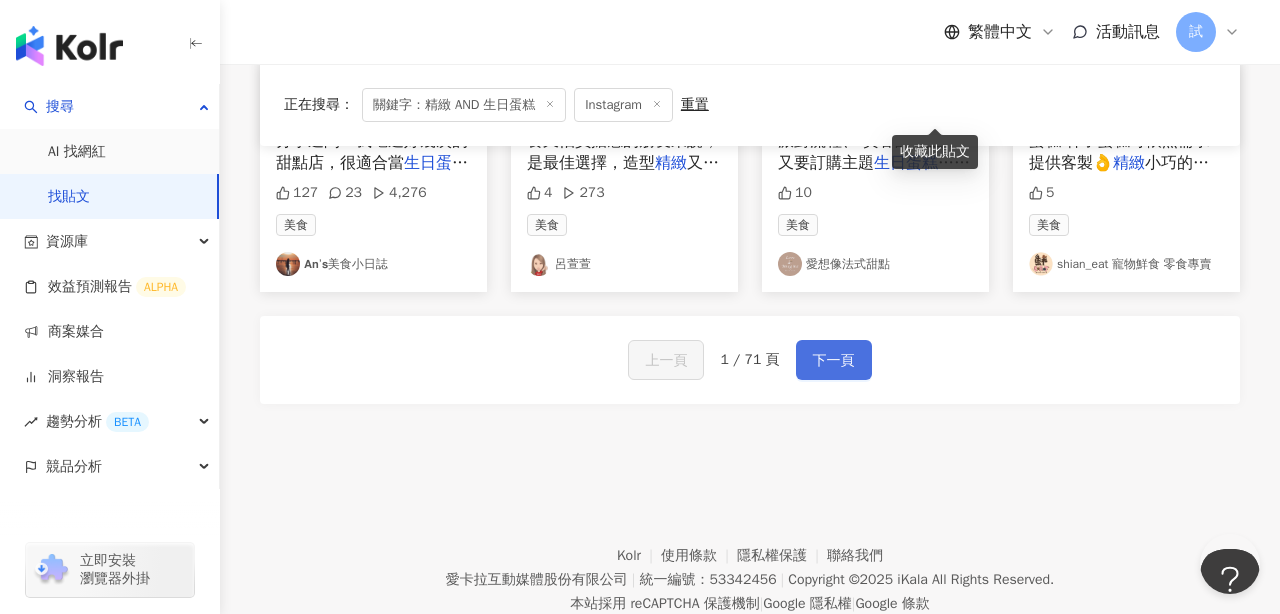 click on "下一頁" at bounding box center (834, 361) 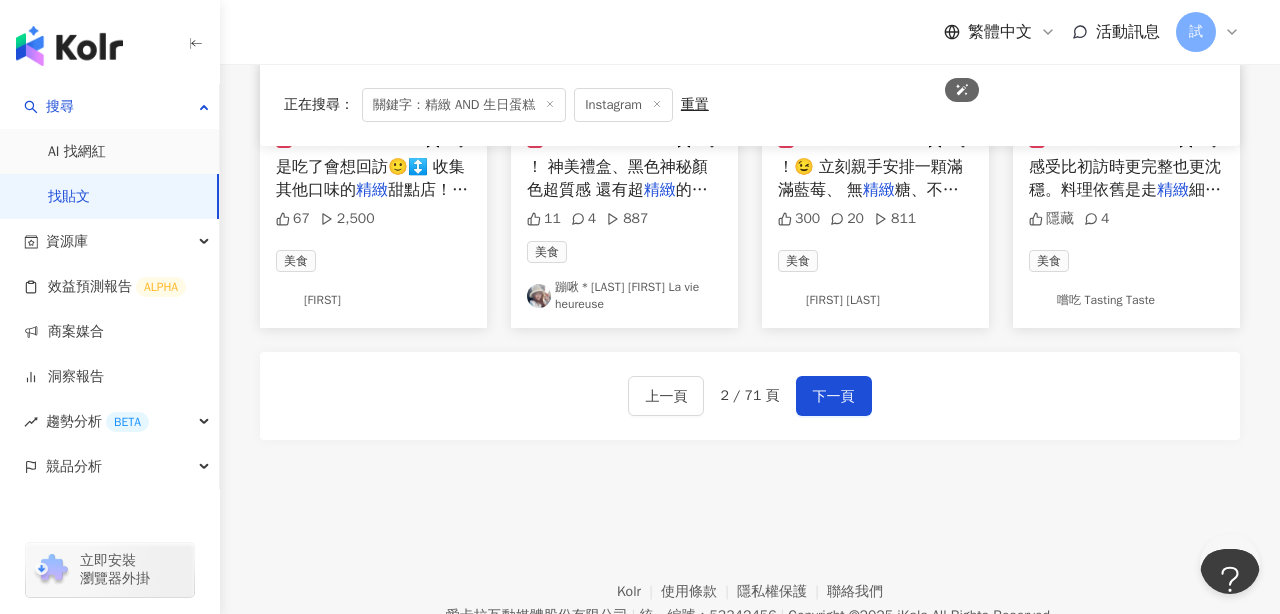 scroll, scrollTop: 1222, scrollLeft: 0, axis: vertical 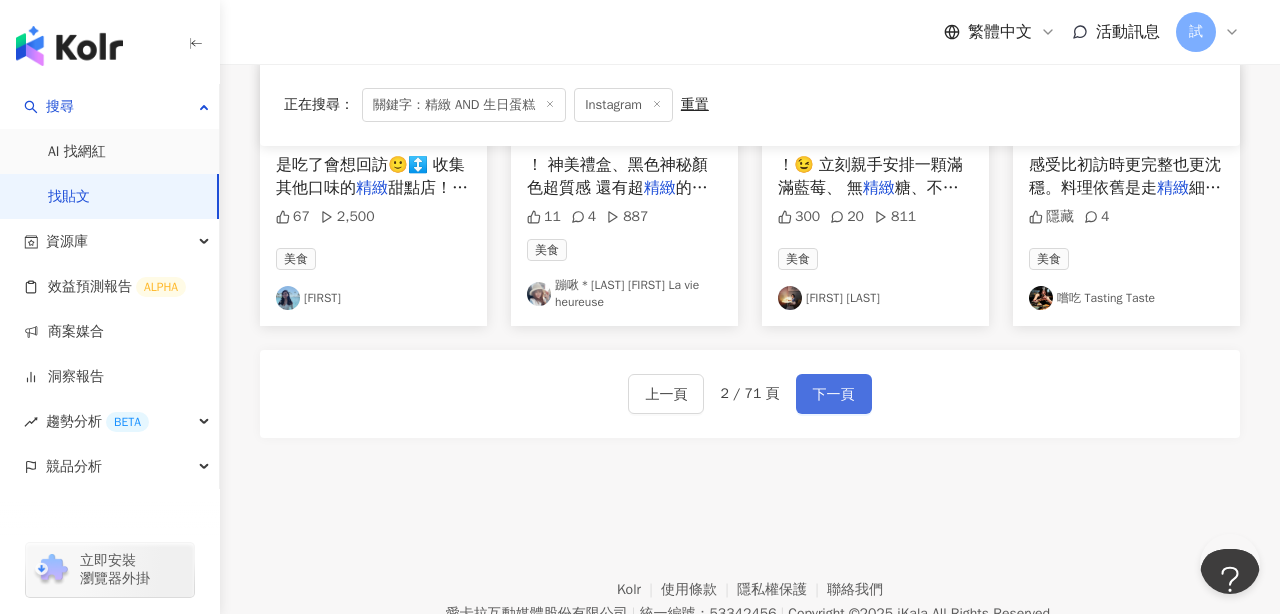 click on "下一頁" at bounding box center (834, 395) 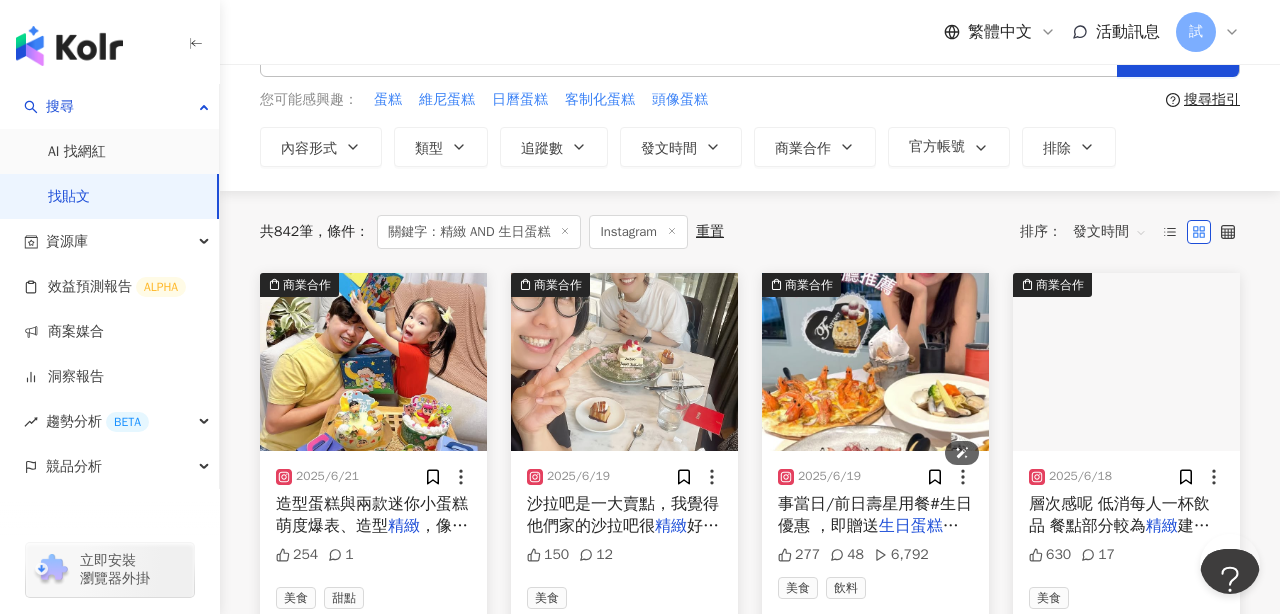 scroll, scrollTop: 0, scrollLeft: 0, axis: both 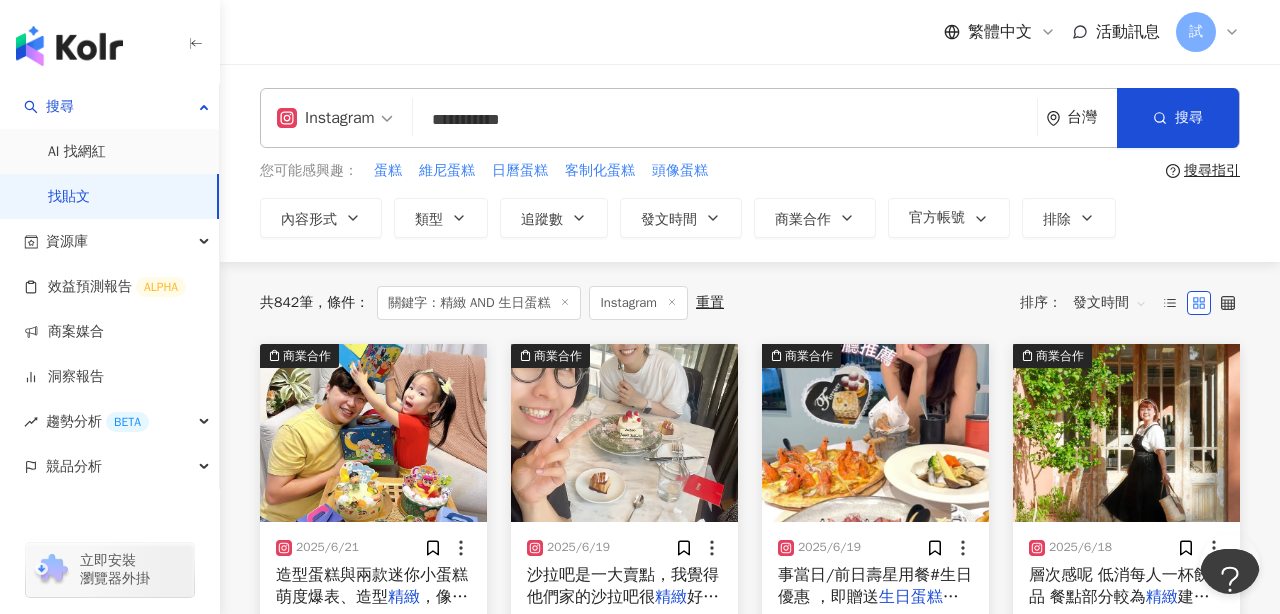 click on "**********" at bounding box center [725, 119] 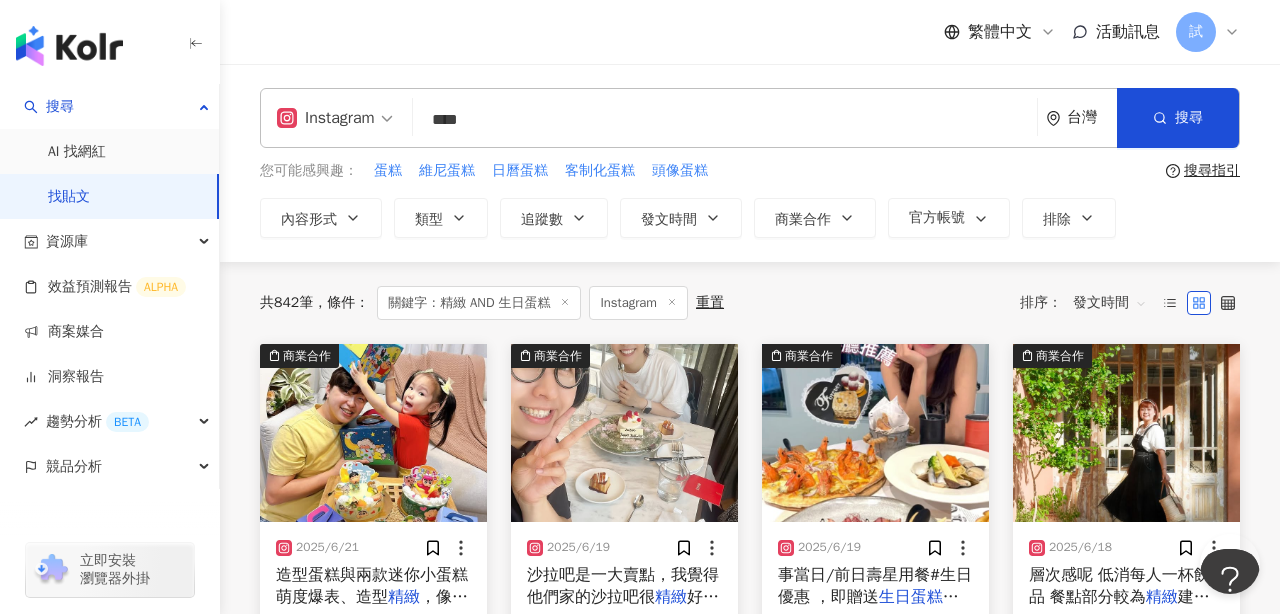 click on "****" at bounding box center [725, 119] 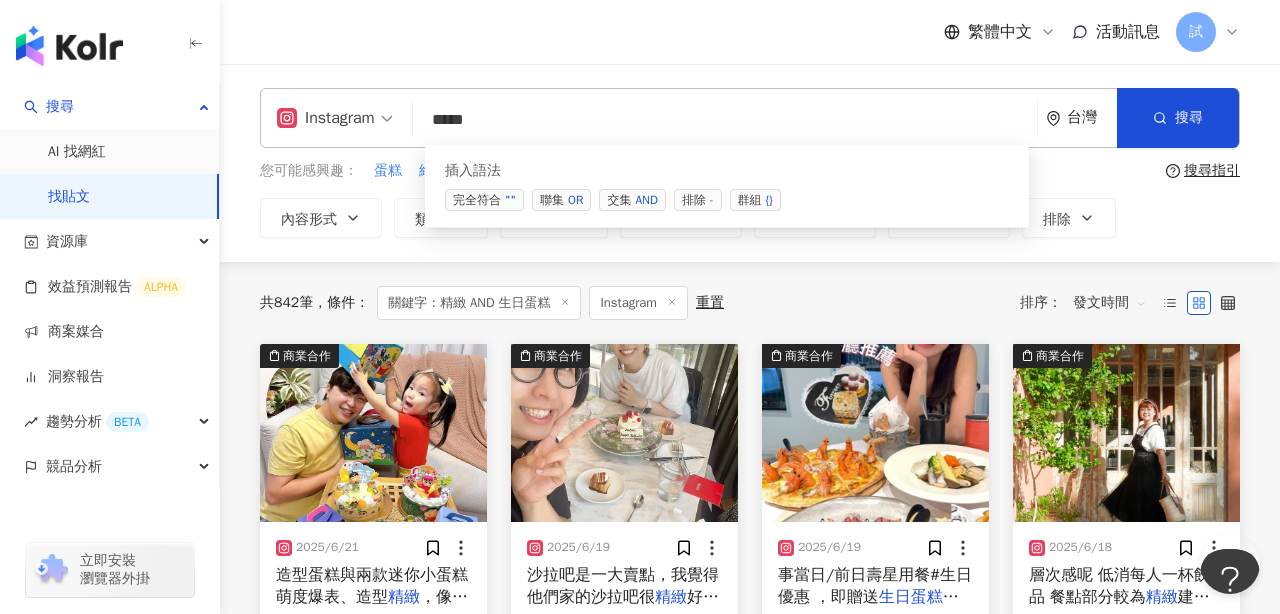 click on "交集 AND" at bounding box center (632, 200) 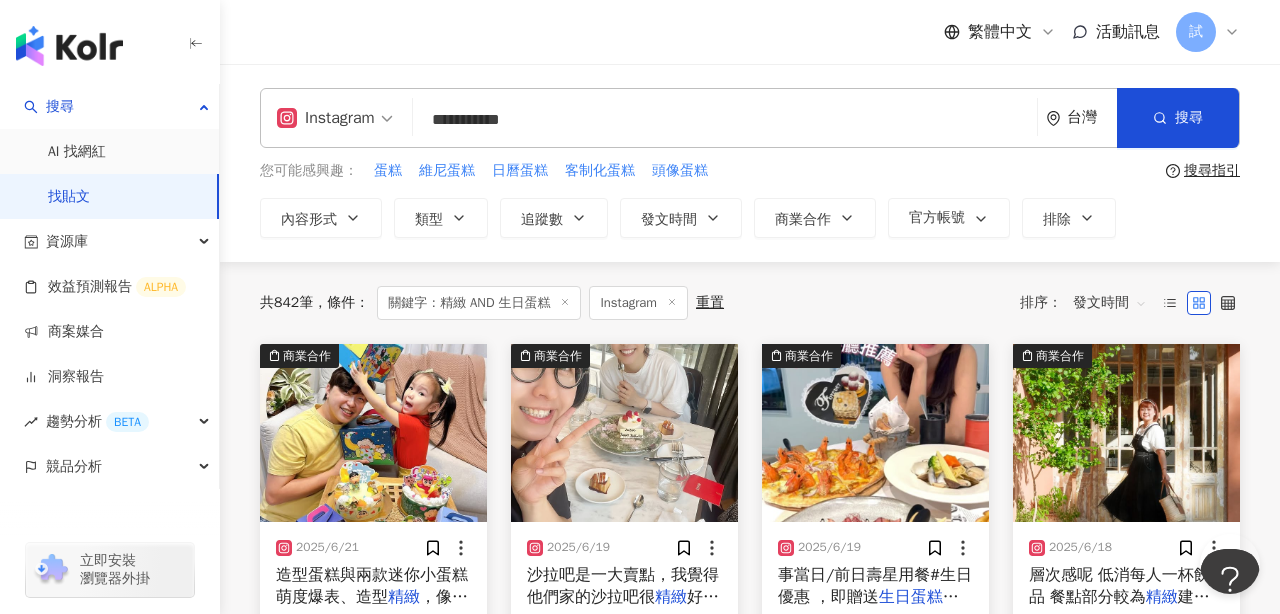 type on "**********" 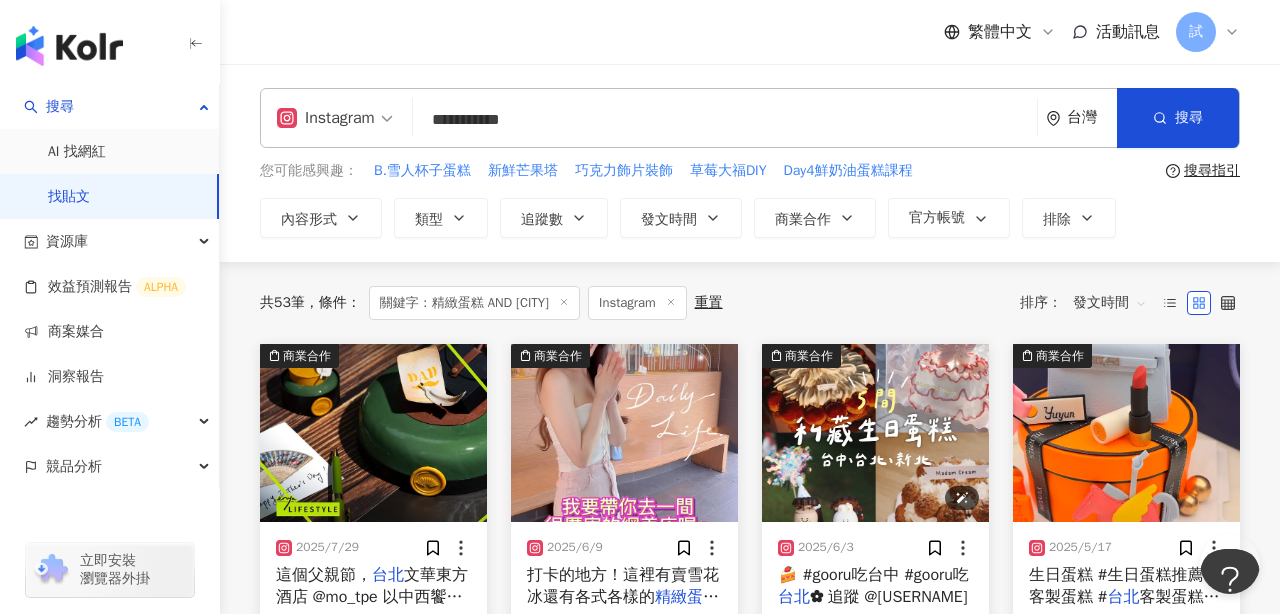 click at bounding box center [875, 433] 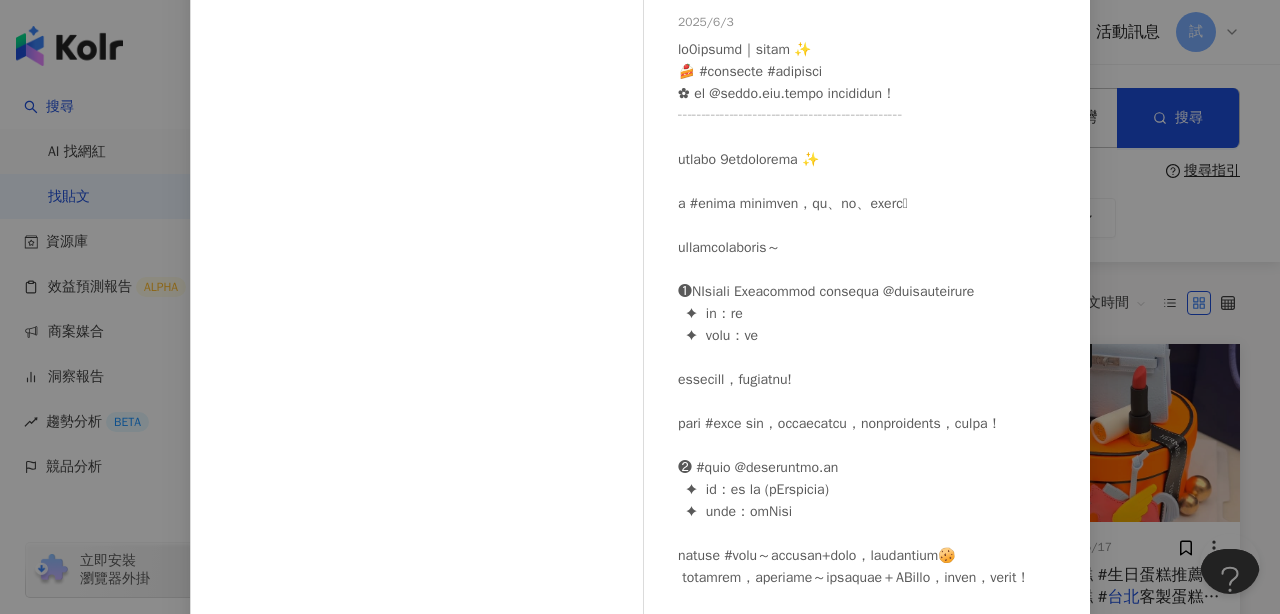 scroll, scrollTop: 174, scrollLeft: 0, axis: vertical 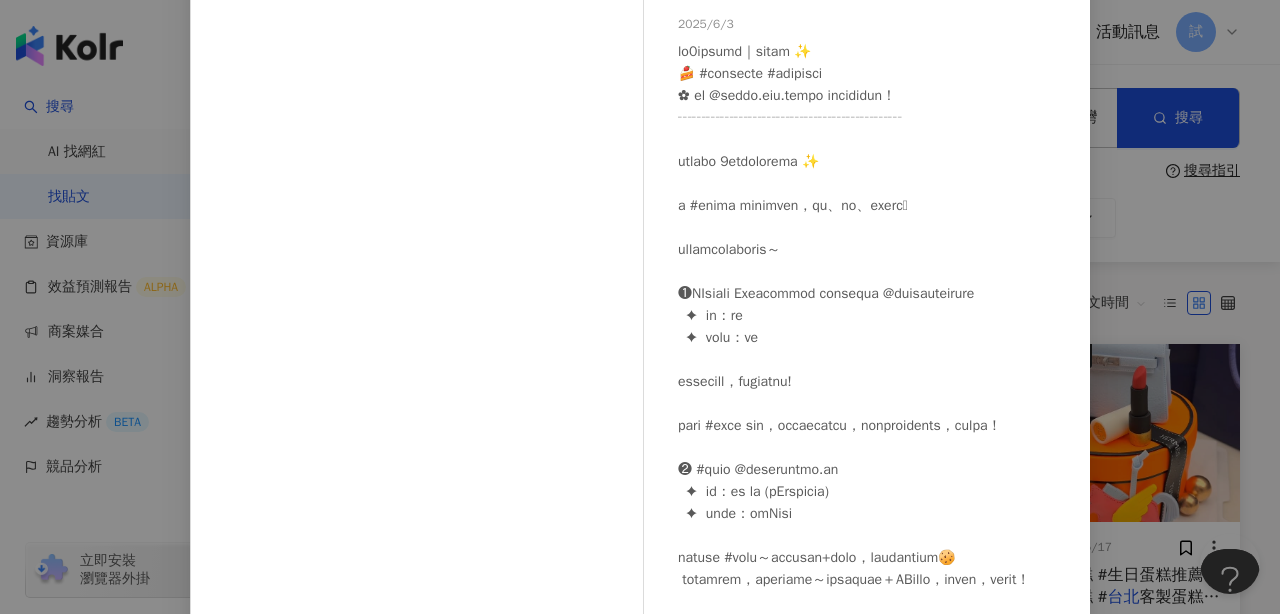 click on "咕嚕𝗚𝗼𝗼𝗿𝘂 ♡︎ 美食 ♡︎ 景點 ♡︎ 住宿 ♡ 2025/6/3 隱藏 60 查看原始貼文" at bounding box center [640, 307] 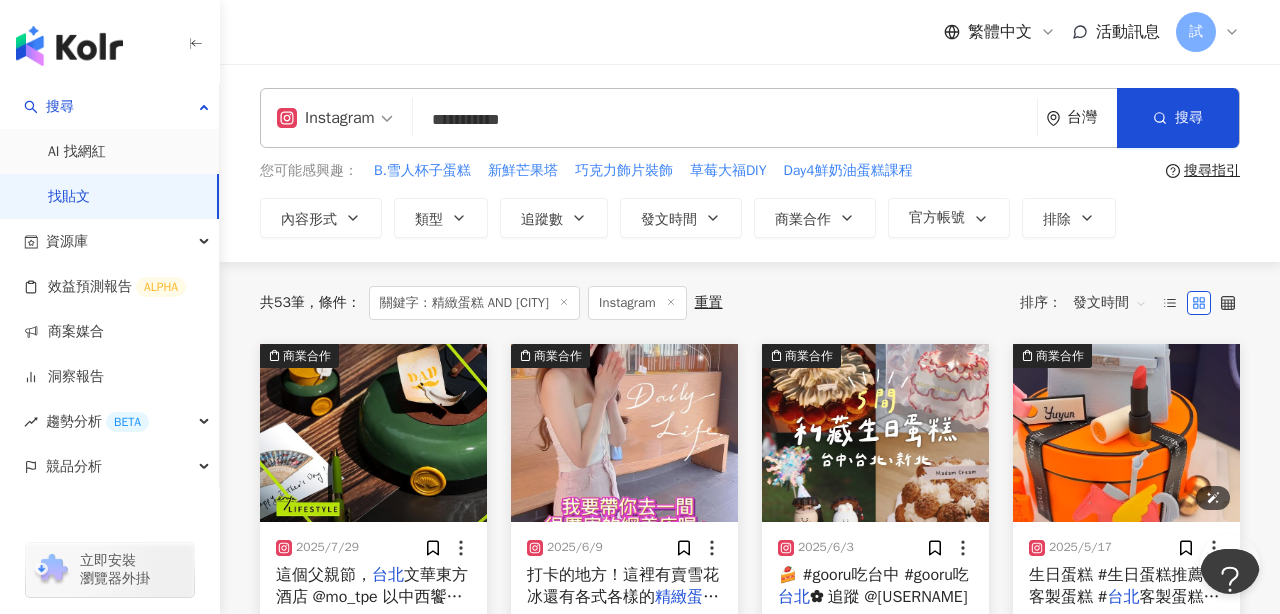 click at bounding box center [1126, 433] 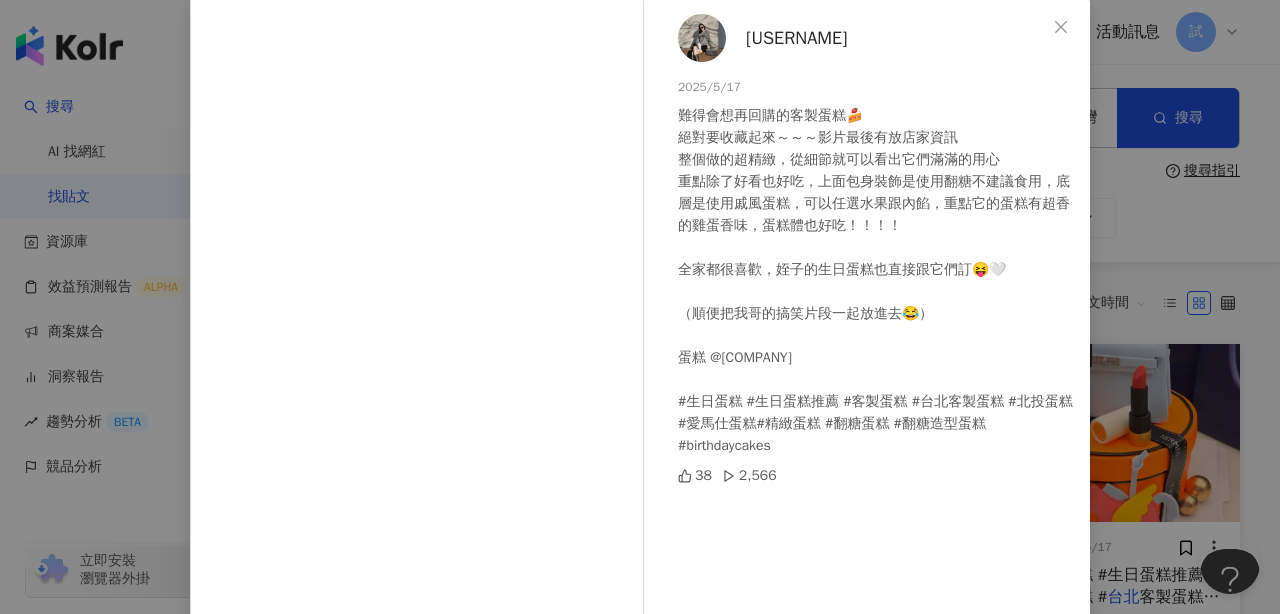 scroll, scrollTop: 101, scrollLeft: 0, axis: vertical 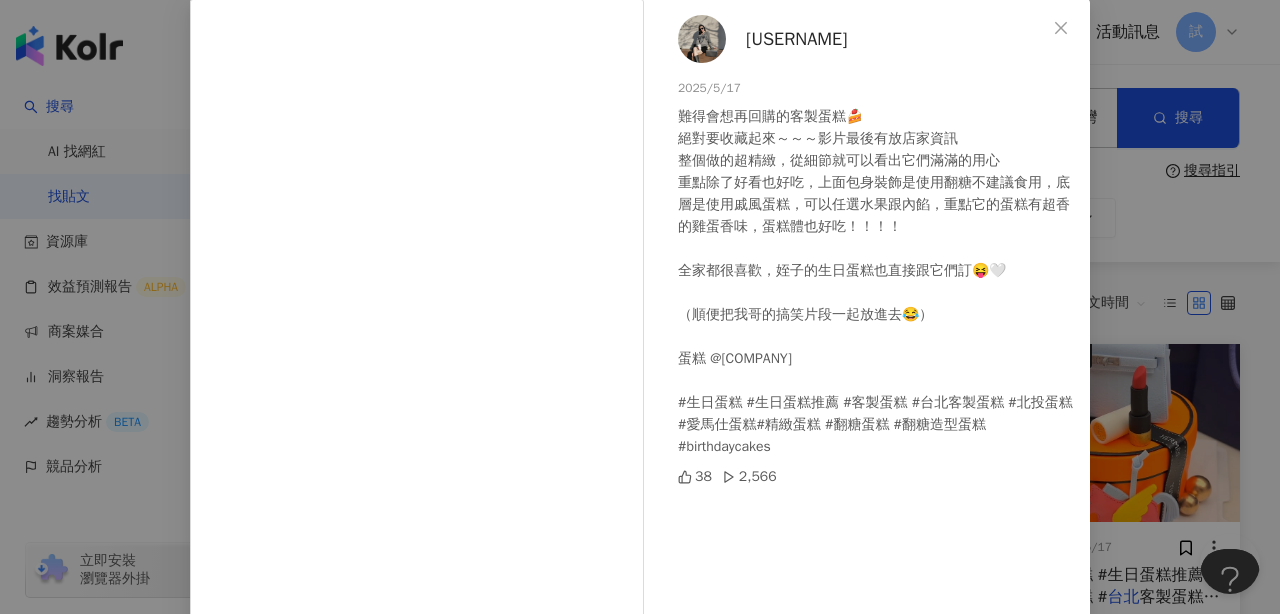 click on "難得會想再回購的客製蛋糕🍰
絕對要收藏起來～～～影片最後有放店家資訊
整個做的超精緻，從細節就可以看出它們滿滿的用心
重點除了好看也好吃，上面包身裝飾是使用翻糖不建議食用，底層是使用戚風蛋糕，可以任選水果跟內餡，重點它的蛋糕有超香的雞蛋香味，蛋糕體也好吃！！！！
全家都很喜歡，姪子的生日蛋糕也直接跟它們訂😝🤍
（順便把我哥的搞笑片段一起放進去😂）
蛋糕 @inho2020tw
#生日蛋糕 #生日蛋糕推薦 #客製蛋糕 #台北客製蛋糕 #北投蛋糕 #愛馬仕蛋糕#精緻蛋糕 #翻糖蛋糕 #翻糖造型蛋糕 #birthdaycakes" at bounding box center (876, 282) 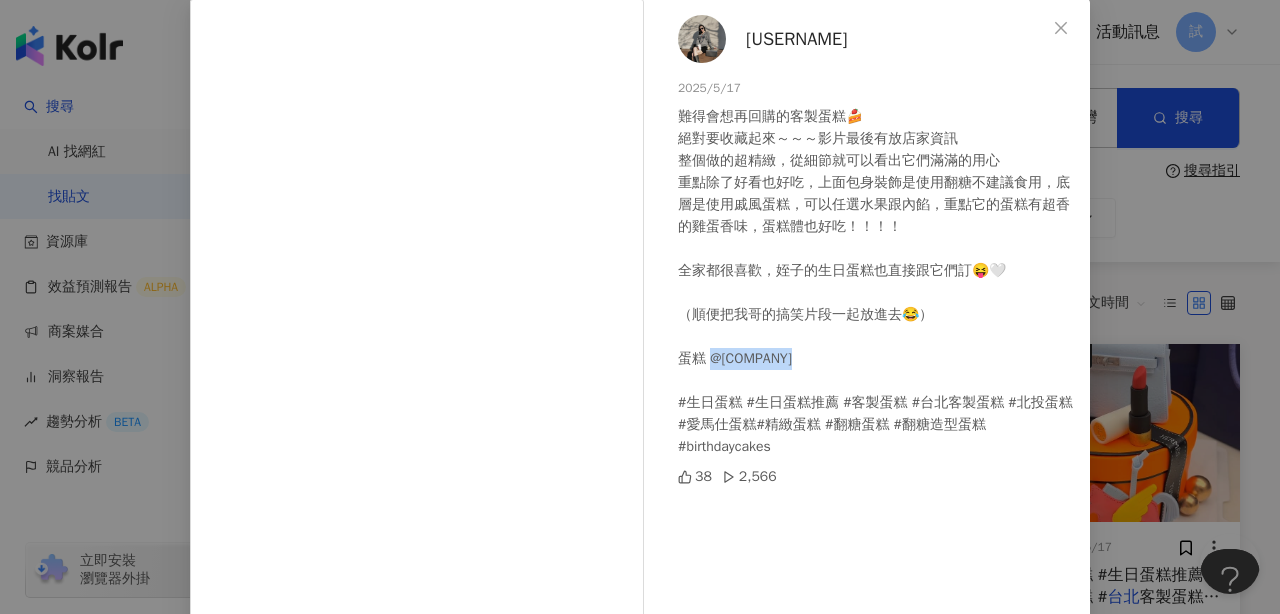 copy on "o2020tw
#" 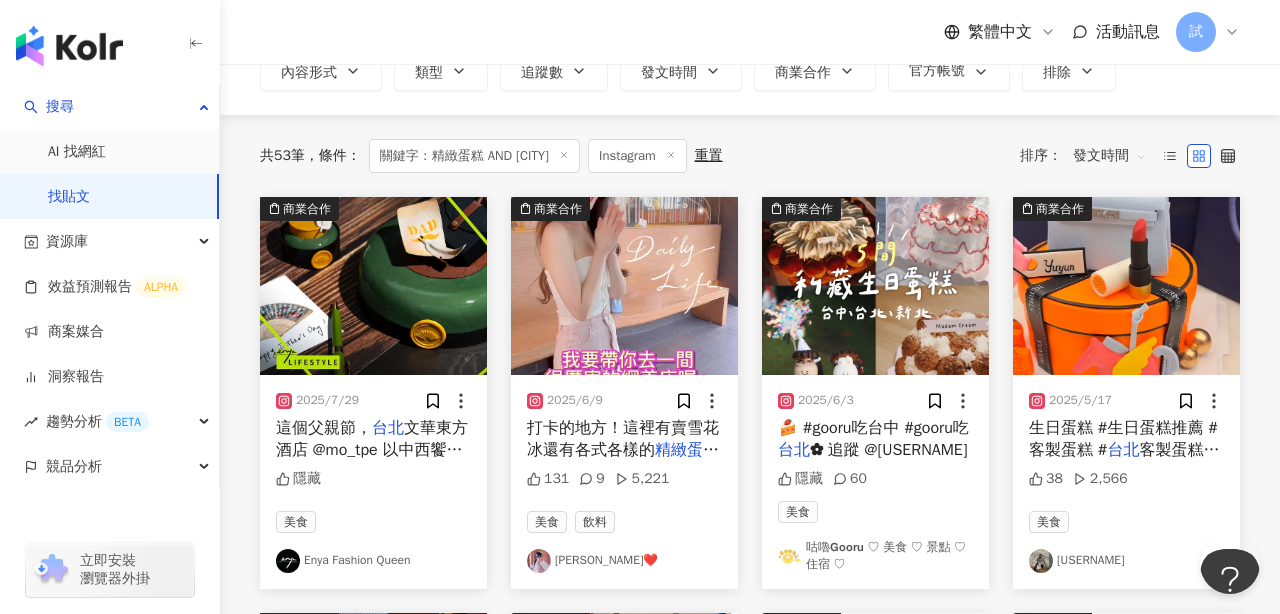 scroll, scrollTop: 150, scrollLeft: 0, axis: vertical 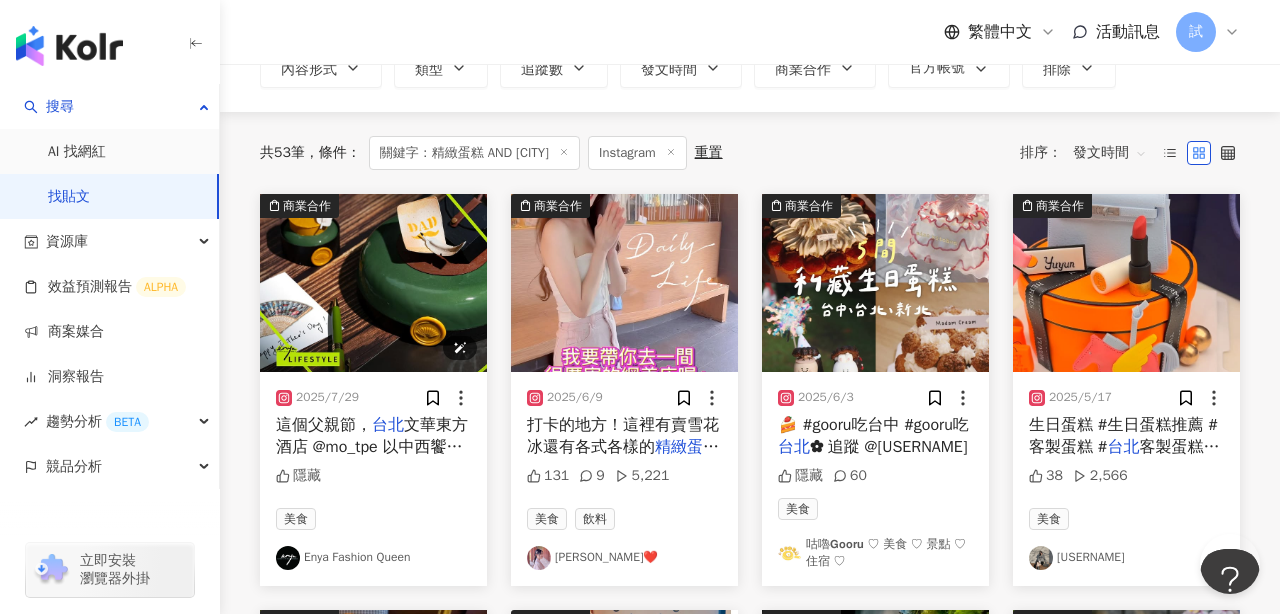click at bounding box center (373, 283) 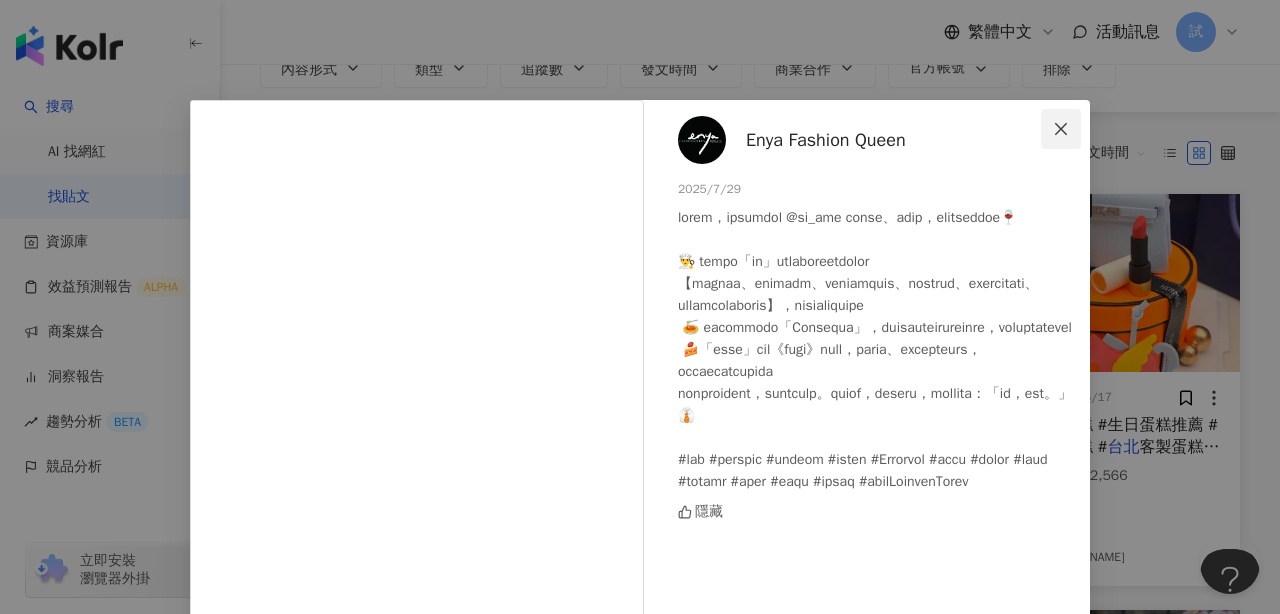 click 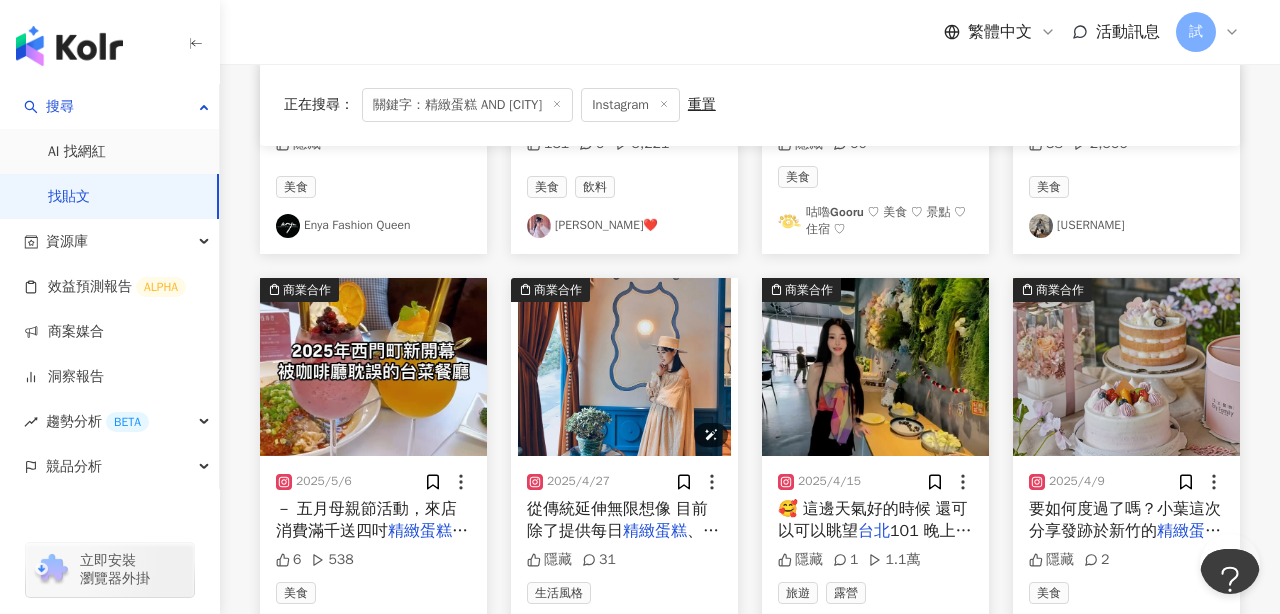 scroll, scrollTop: 483, scrollLeft: 0, axis: vertical 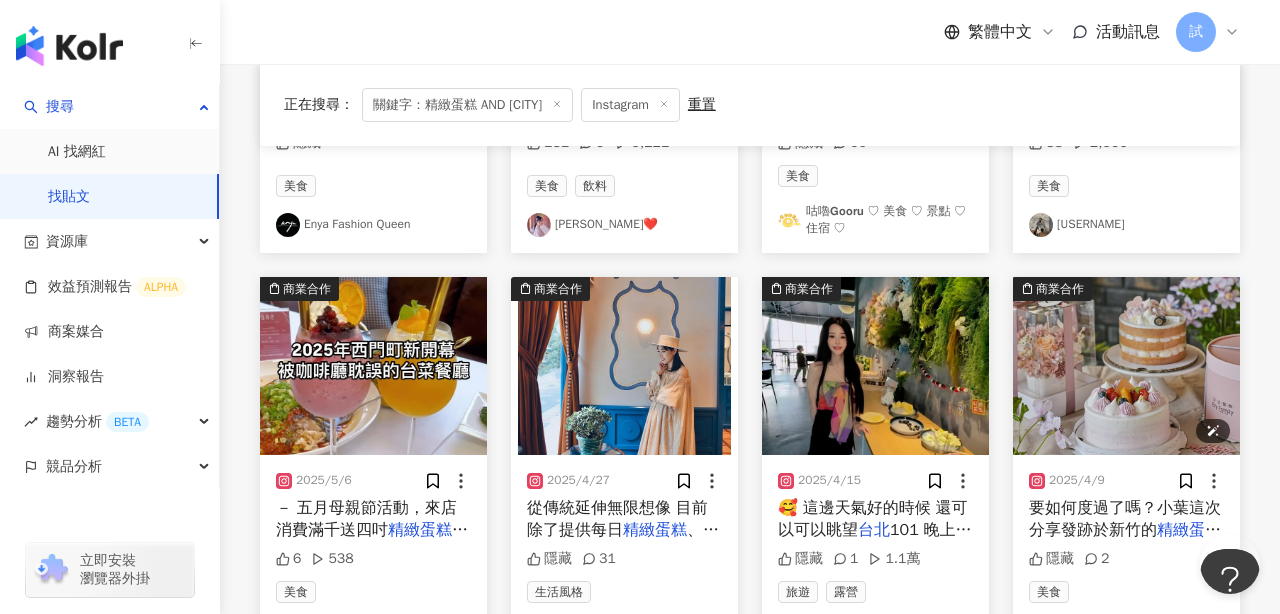 click at bounding box center (1126, 366) 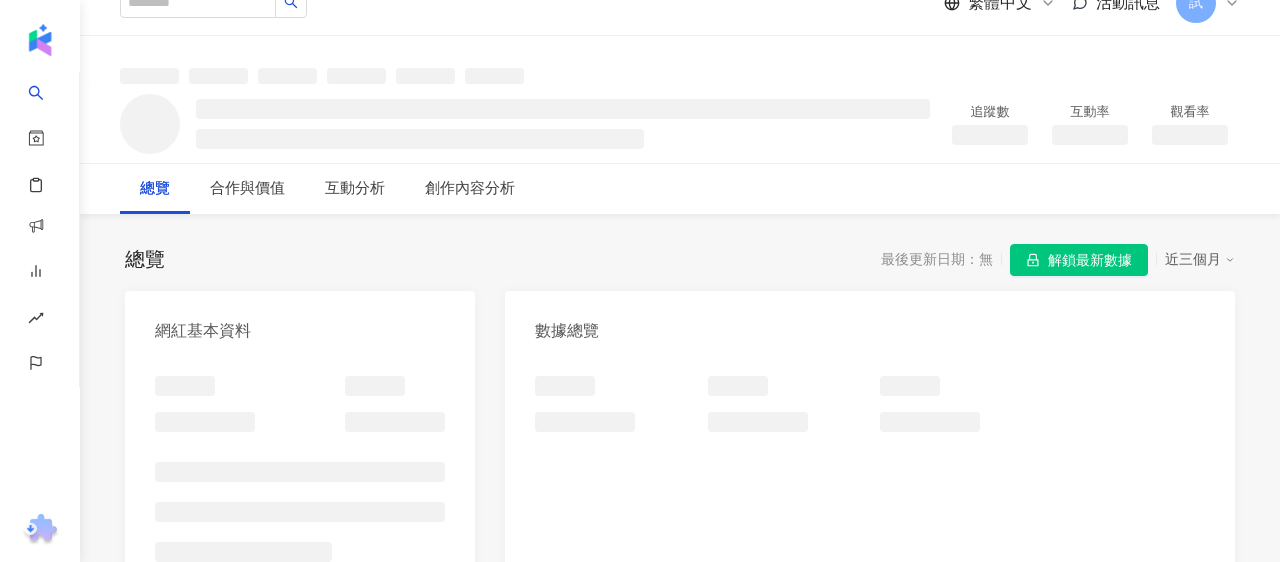 scroll, scrollTop: 0, scrollLeft: 0, axis: both 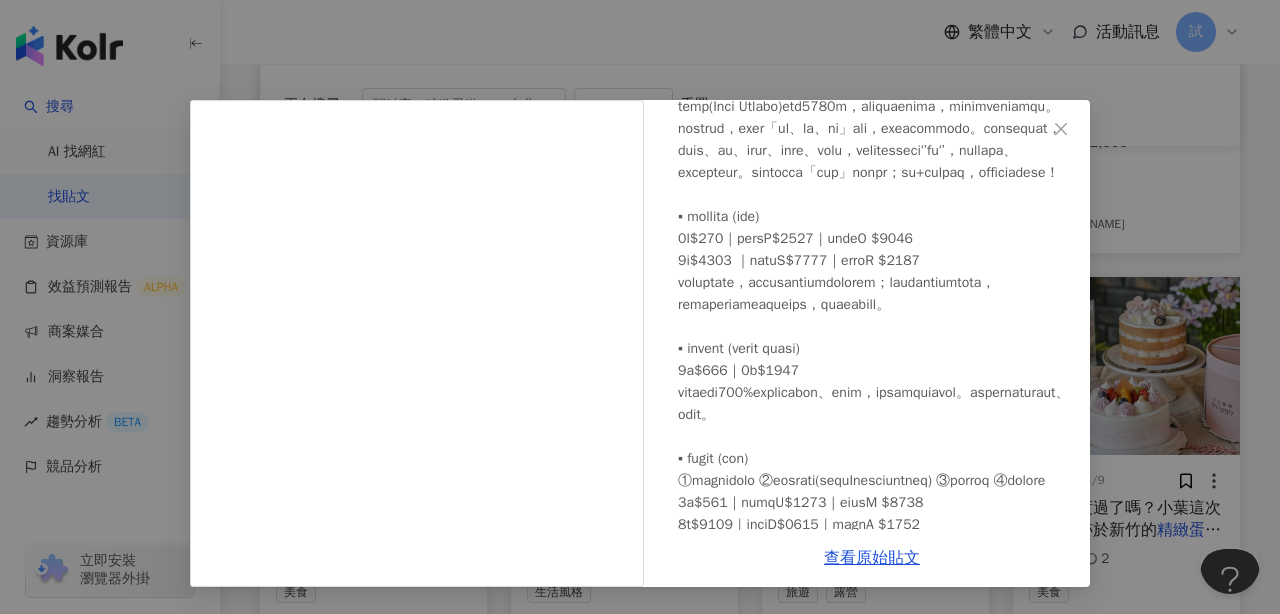 click on "Y E H 美食旅遊頻道 / 小葉 2025/4/9 隱藏 2 查看原始貼文" at bounding box center [640, 307] 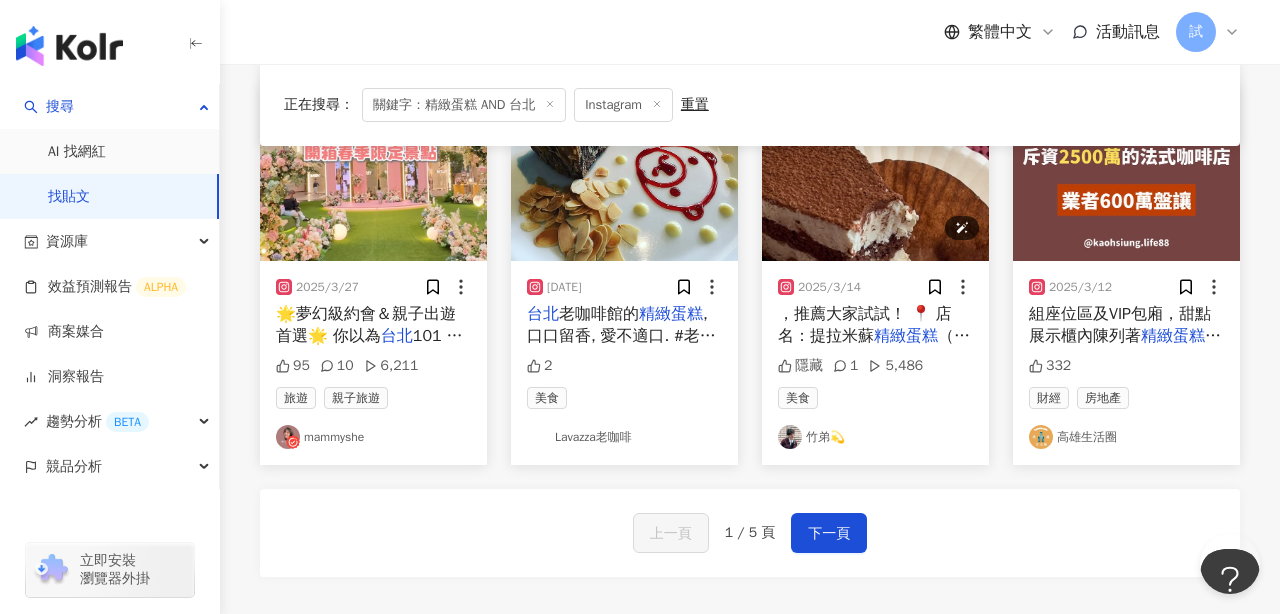scroll, scrollTop: 1093, scrollLeft: 0, axis: vertical 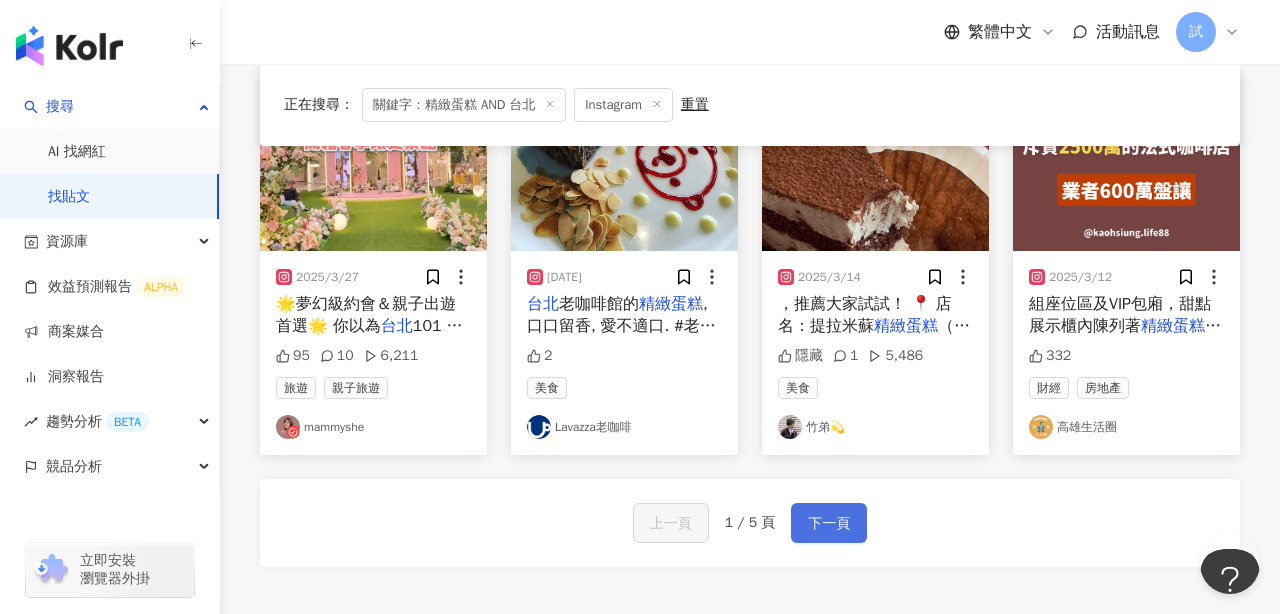click on "下一頁" at bounding box center (829, 523) 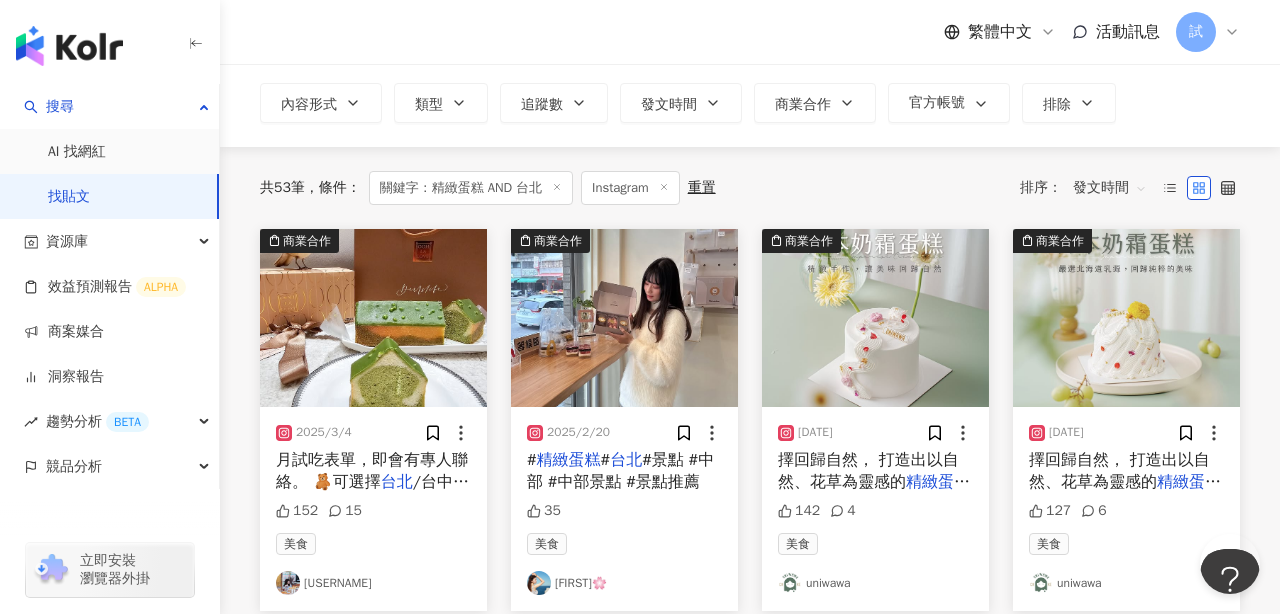 scroll, scrollTop: 105, scrollLeft: 0, axis: vertical 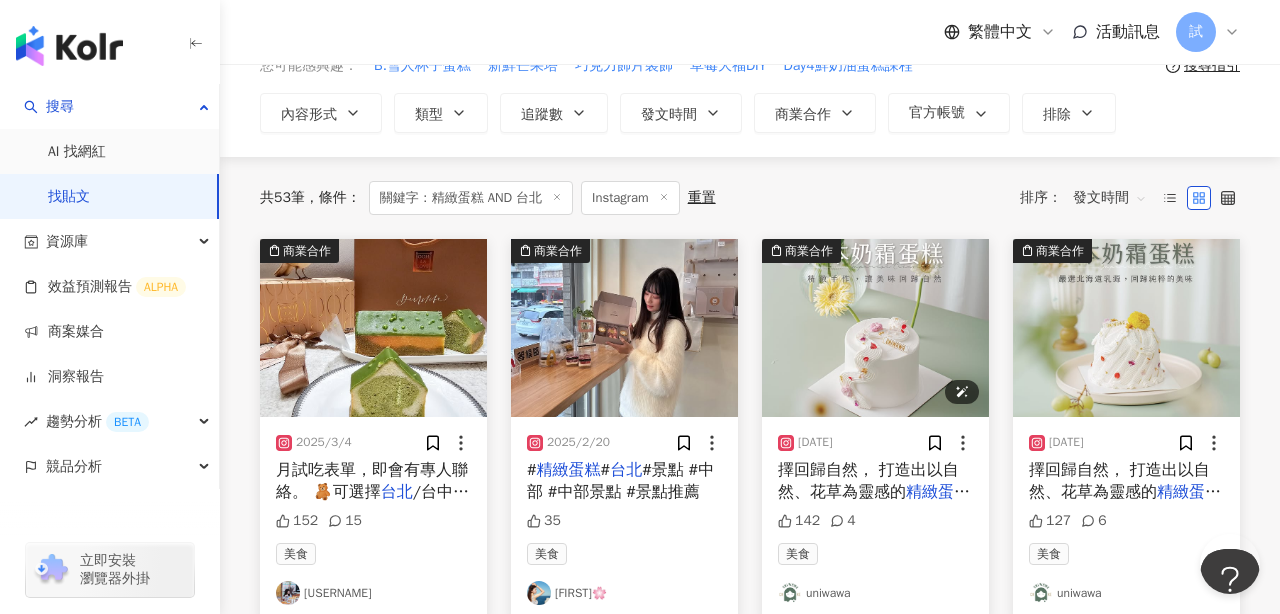 click at bounding box center [875, 328] 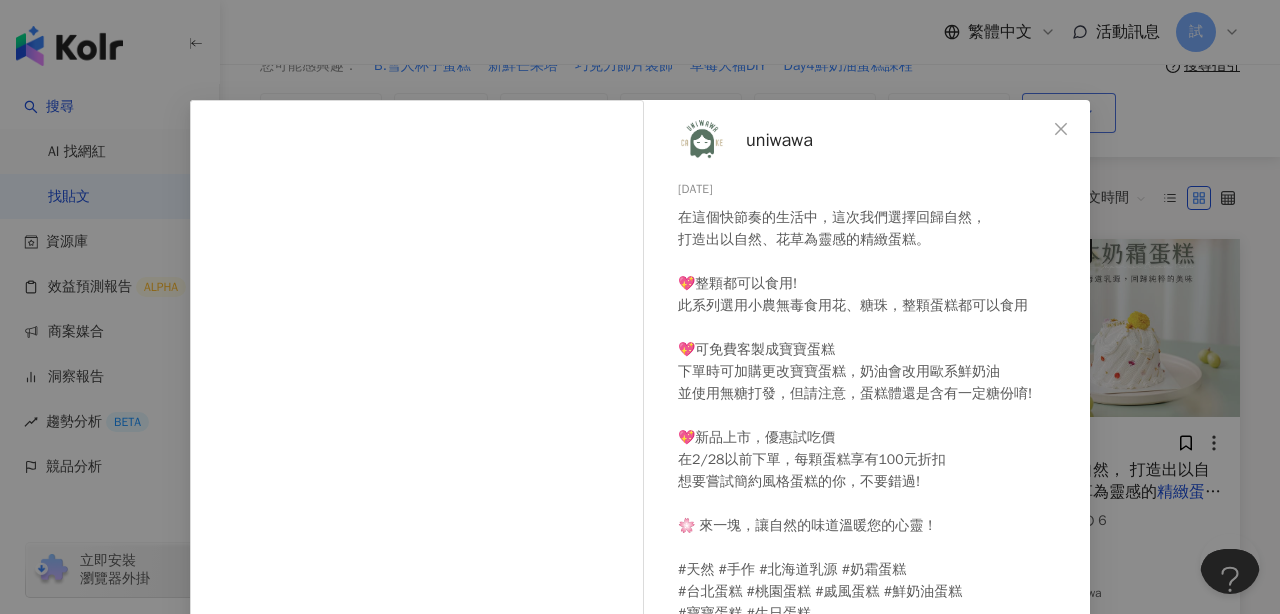 click 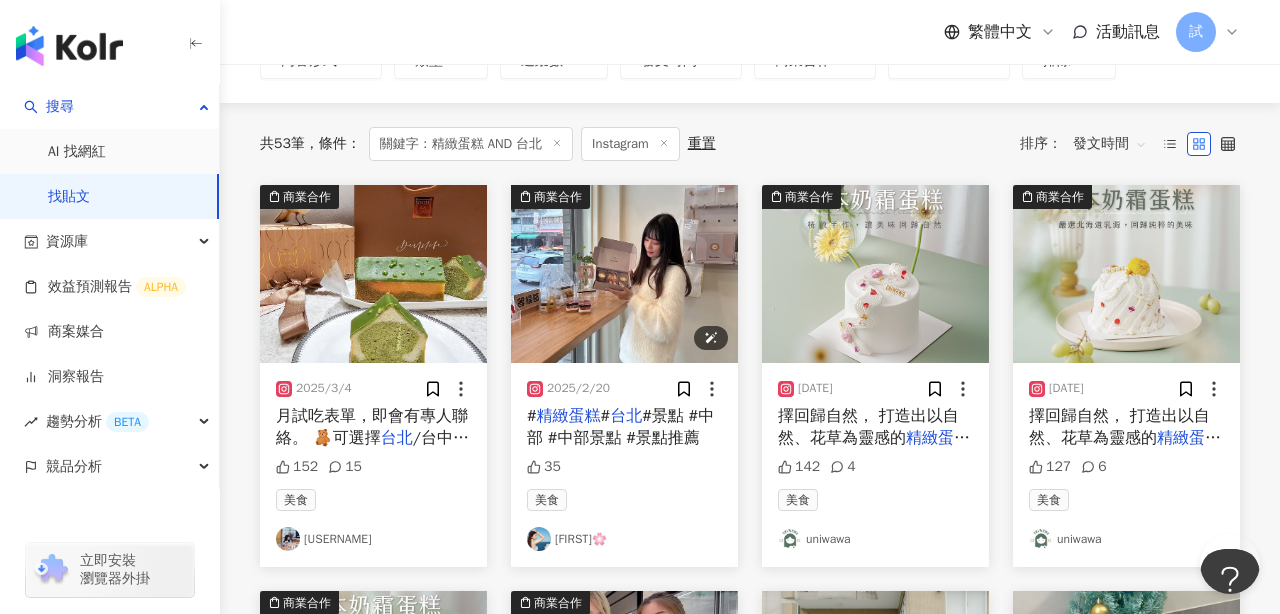 scroll, scrollTop: 161, scrollLeft: 0, axis: vertical 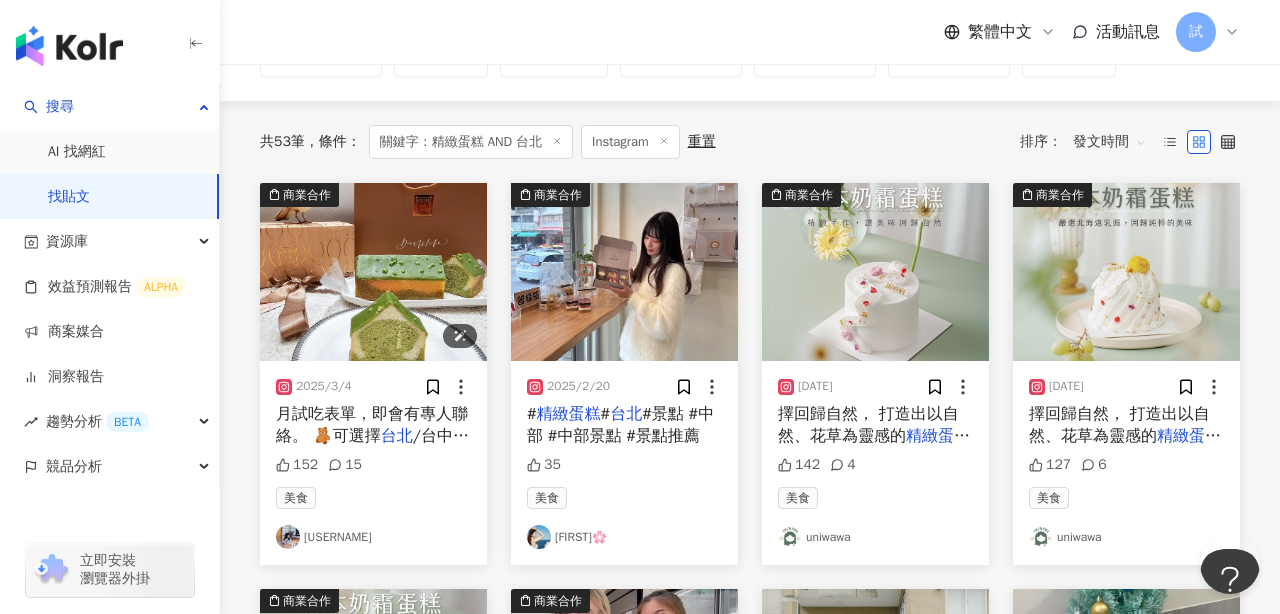click at bounding box center [373, 272] 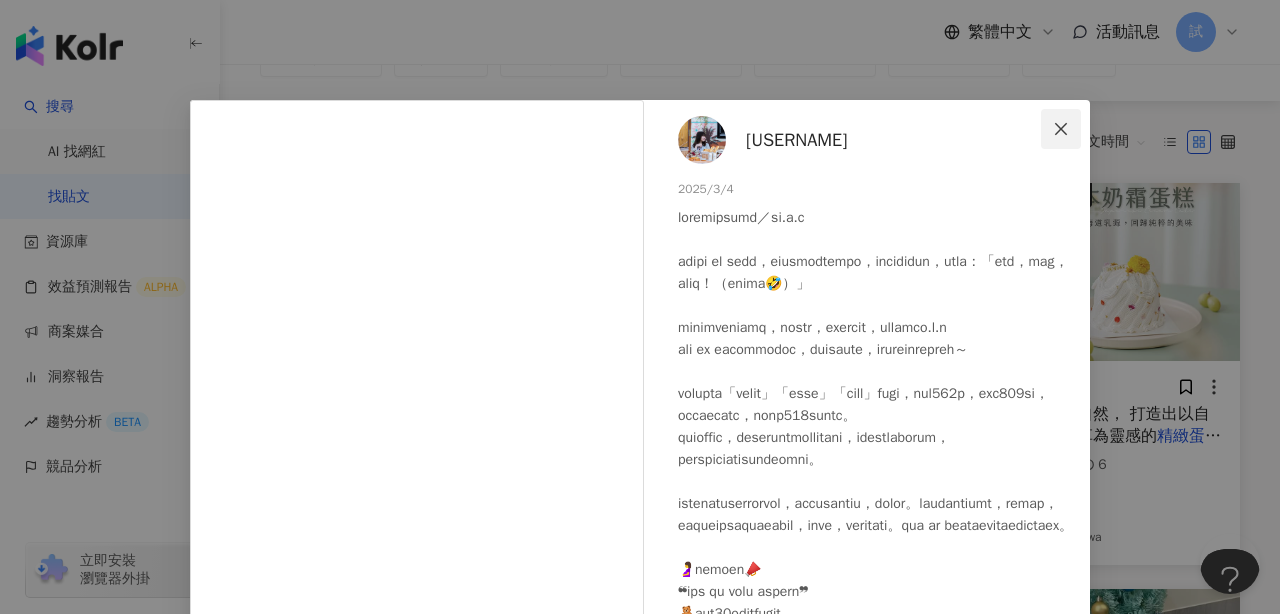click at bounding box center [1061, 129] 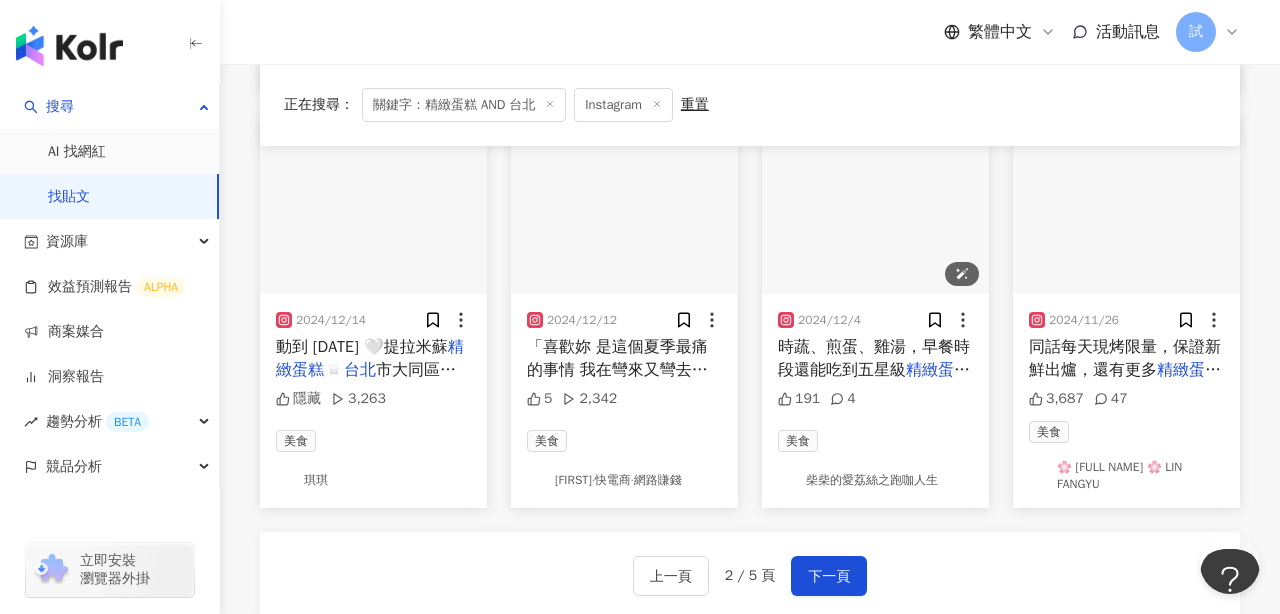 scroll, scrollTop: 1046, scrollLeft: 0, axis: vertical 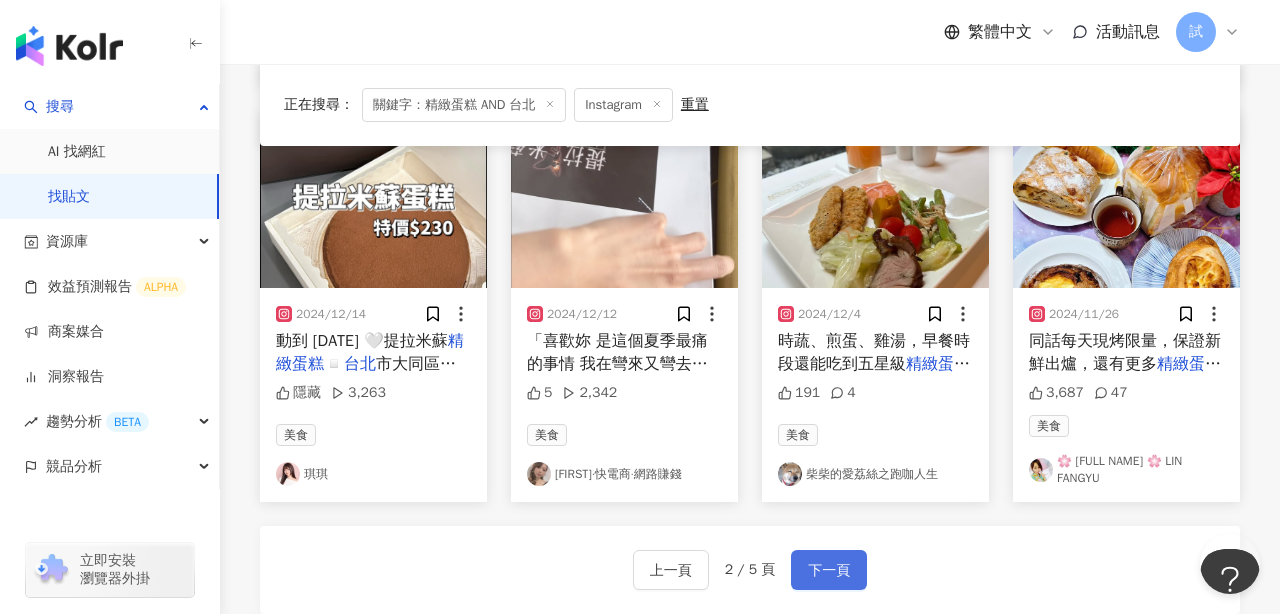 click on "下一頁" at bounding box center [829, 570] 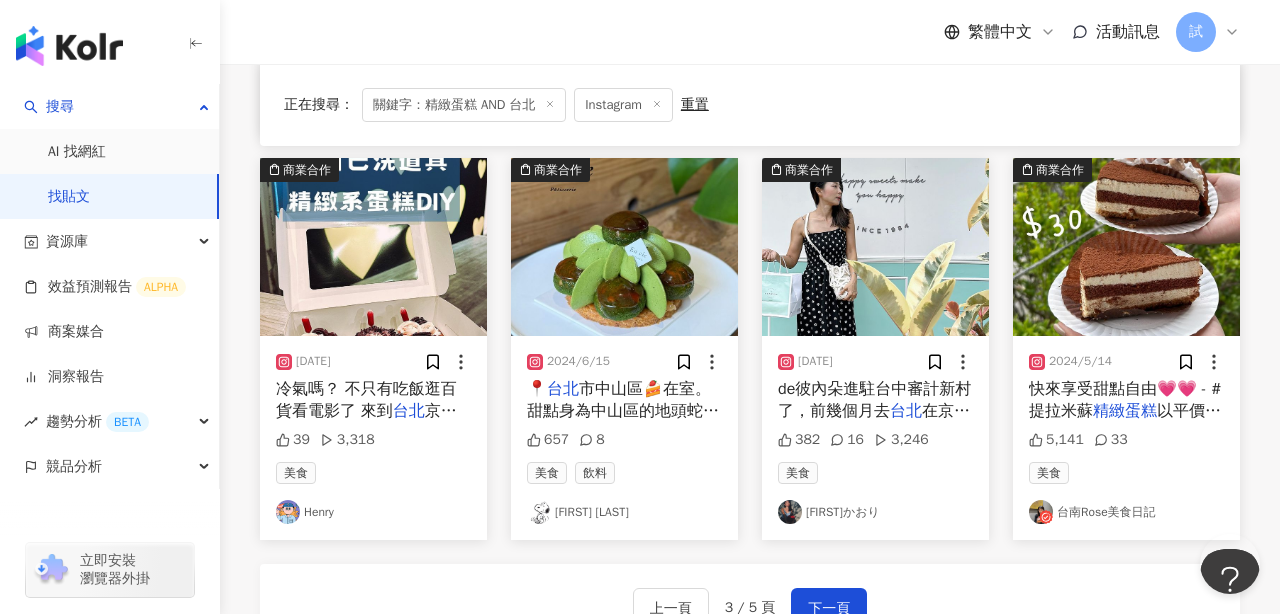 scroll, scrollTop: 1044, scrollLeft: 0, axis: vertical 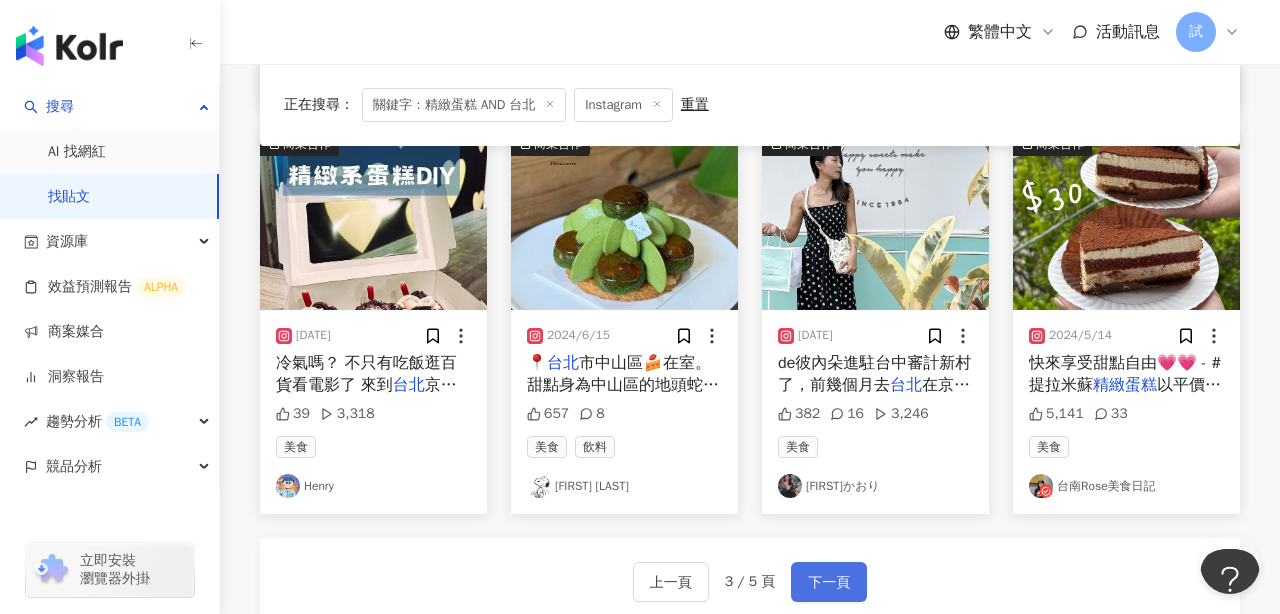 click on "下一頁" at bounding box center (829, 582) 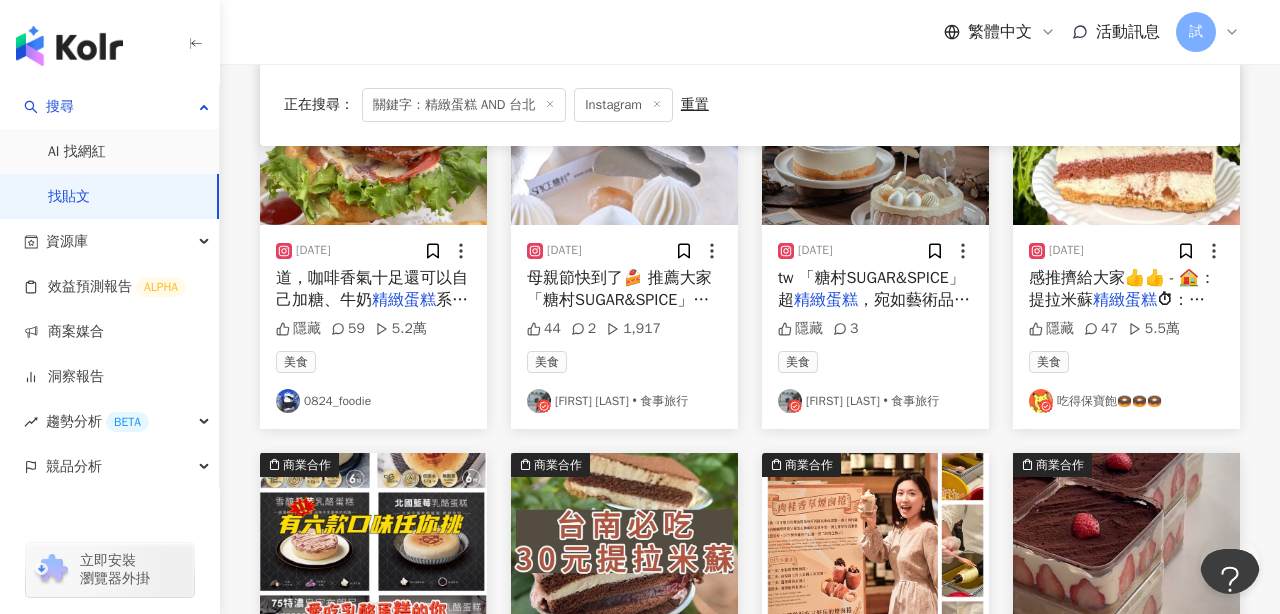 scroll, scrollTop: 0, scrollLeft: 0, axis: both 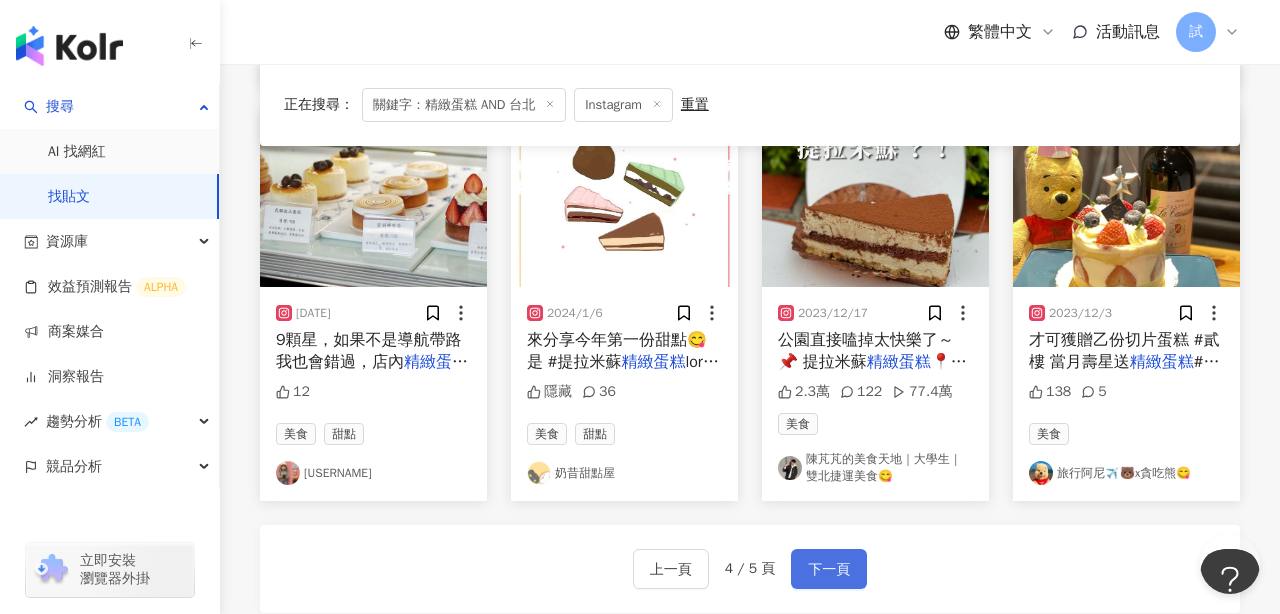 click on "下一頁" at bounding box center (829, 570) 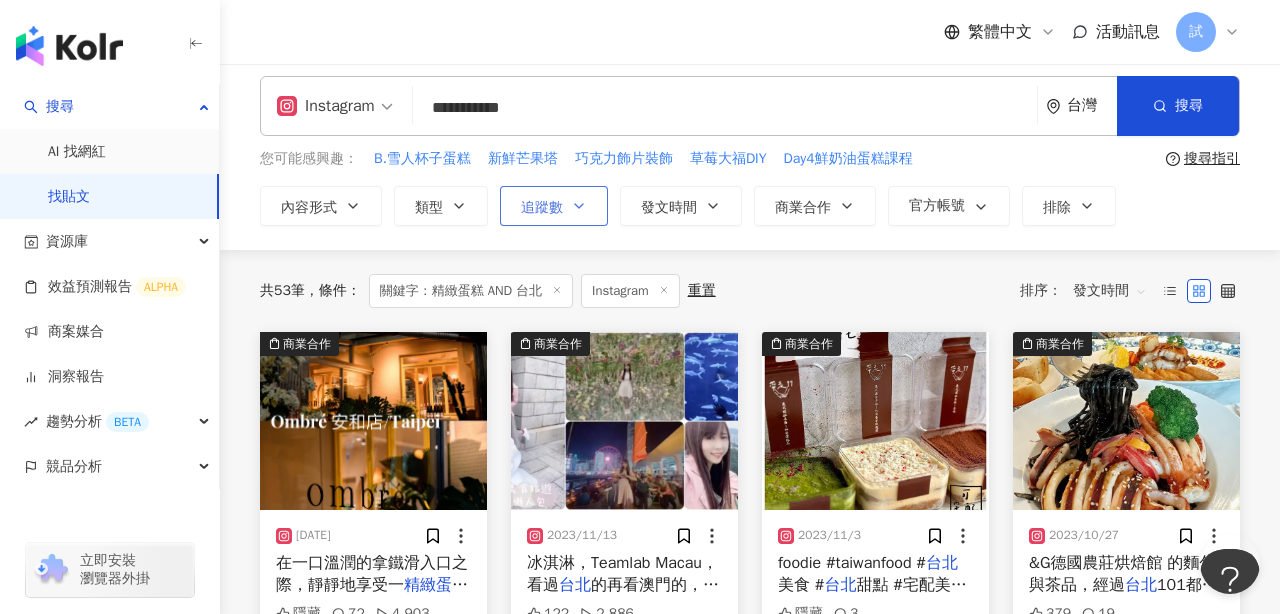 scroll, scrollTop: 0, scrollLeft: 0, axis: both 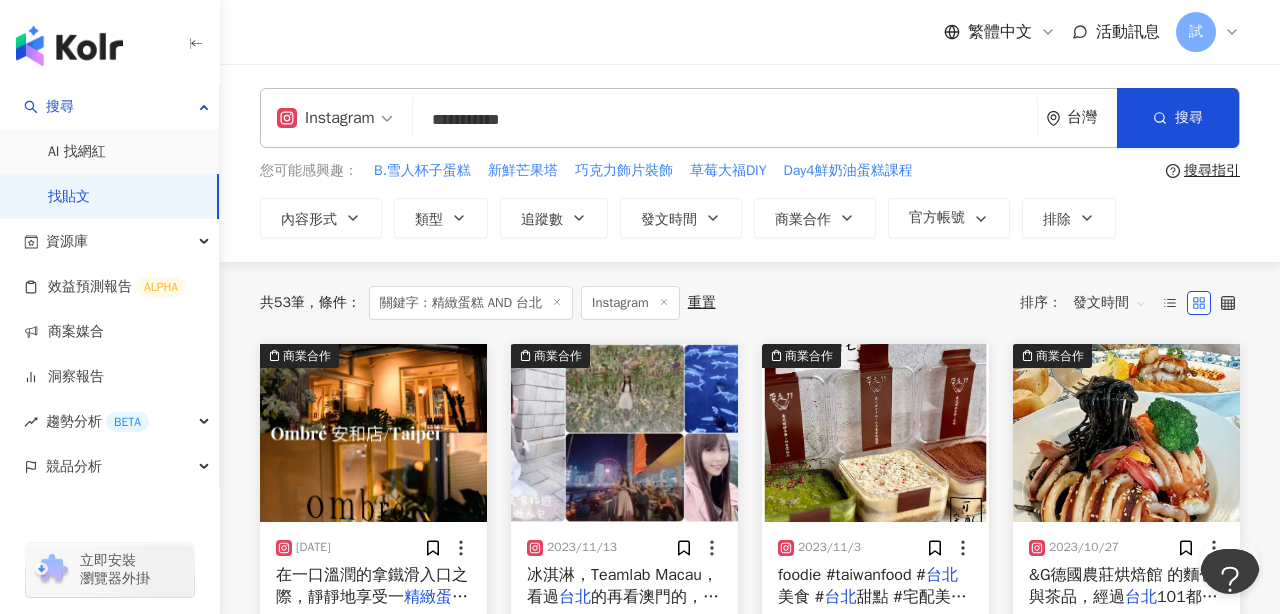 click on "**********" at bounding box center (725, 119) 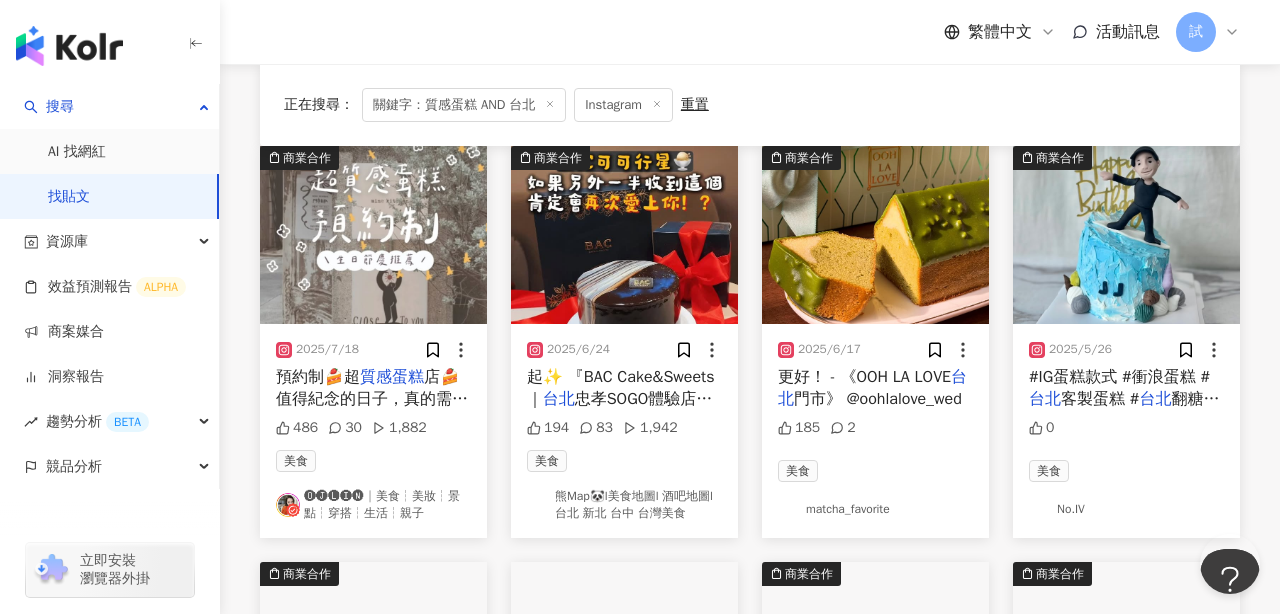 scroll, scrollTop: 200, scrollLeft: 0, axis: vertical 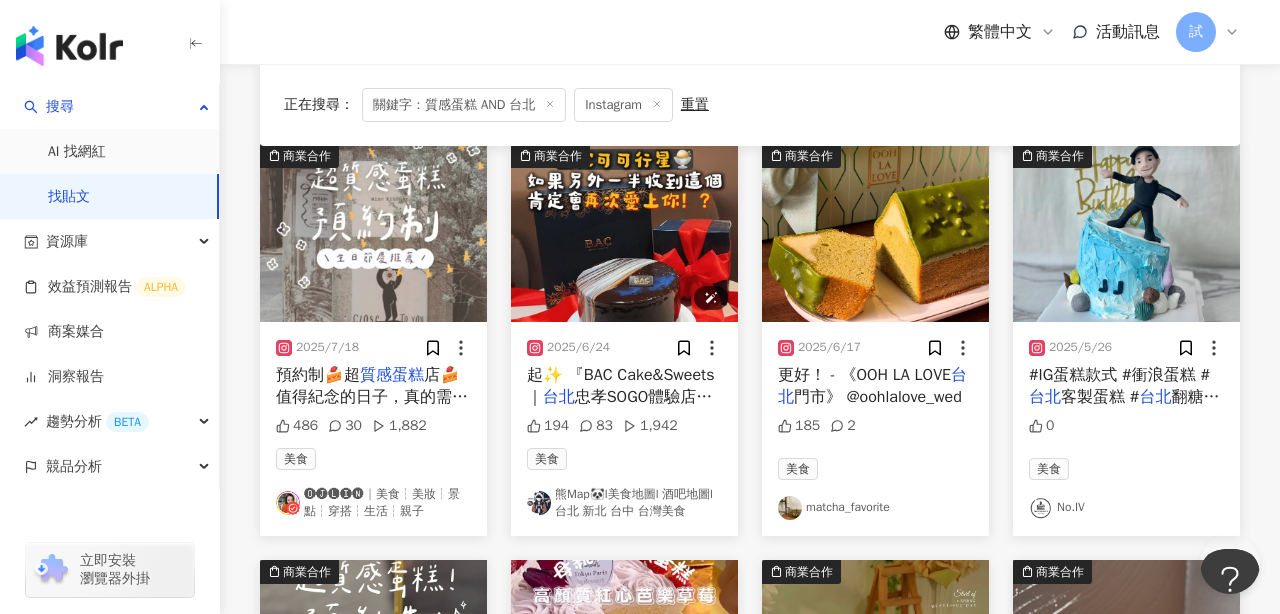 click at bounding box center (624, 233) 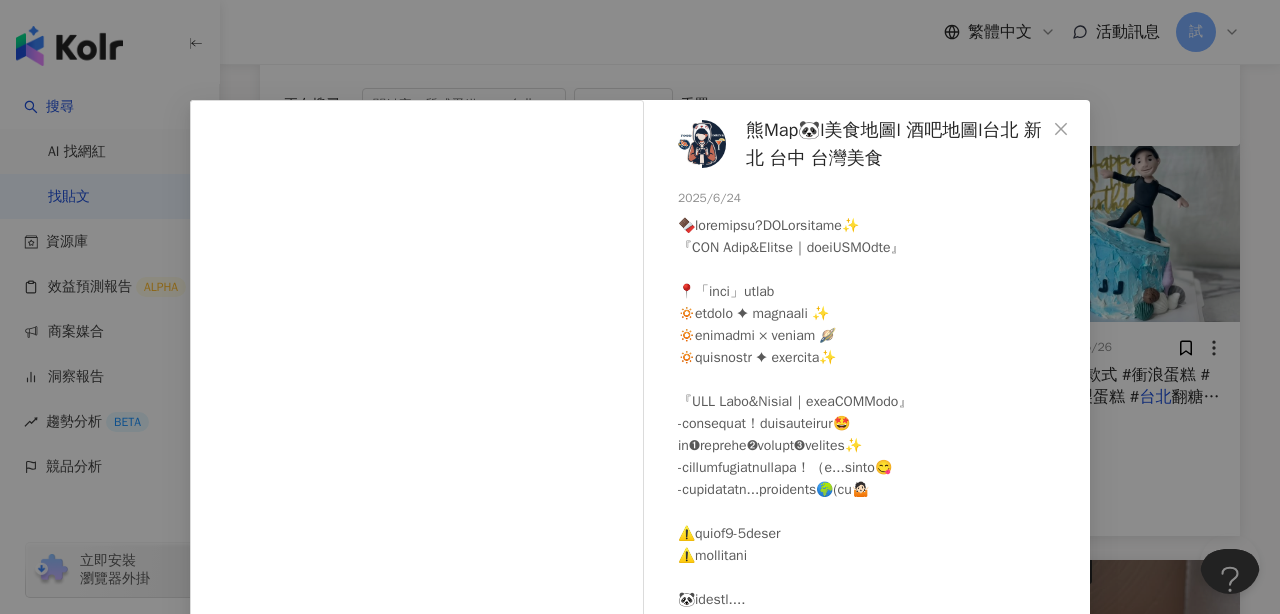 scroll, scrollTop: 111, scrollLeft: 0, axis: vertical 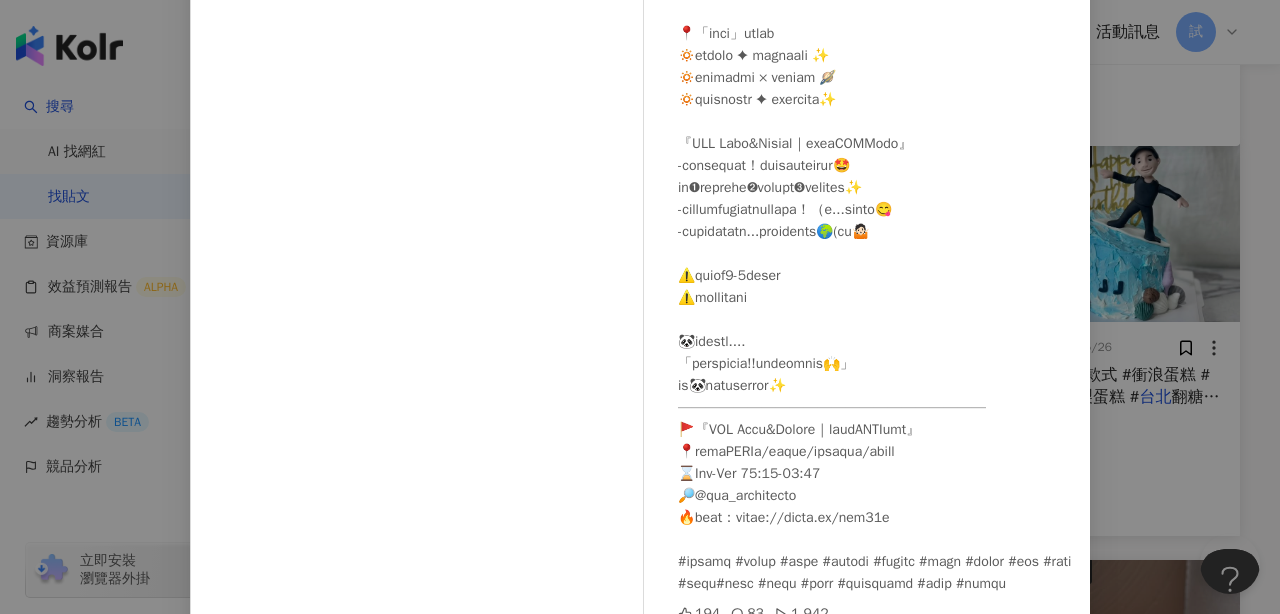 click on "熊Map🐼l美食地圖l 酒吧地圖l台北 新北 台中 台灣美食 [DATE] [NUMBER] [NUMBER] [NUMBER] 查看原始貼文" at bounding box center [640, 307] 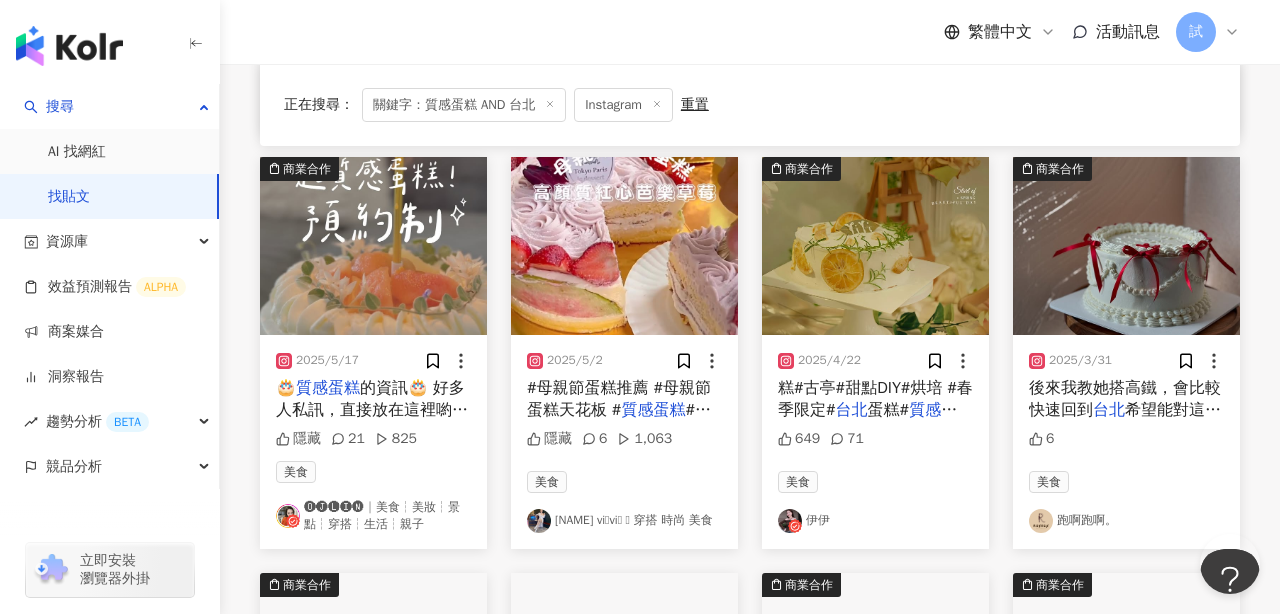 scroll, scrollTop: 600, scrollLeft: 0, axis: vertical 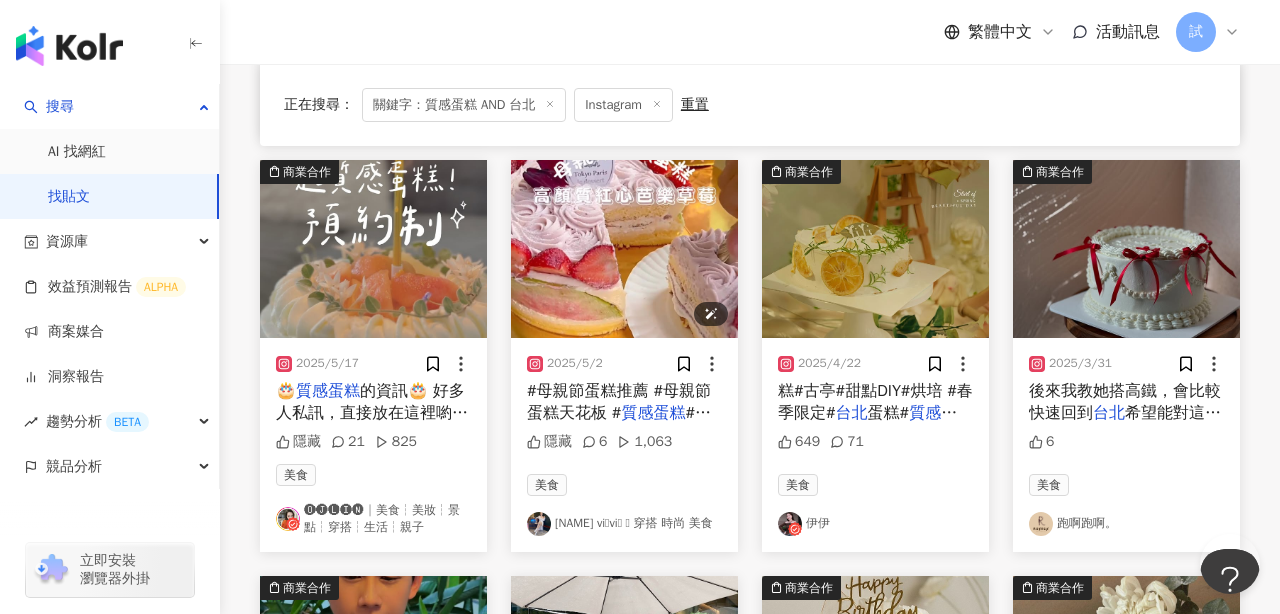click at bounding box center (624, 249) 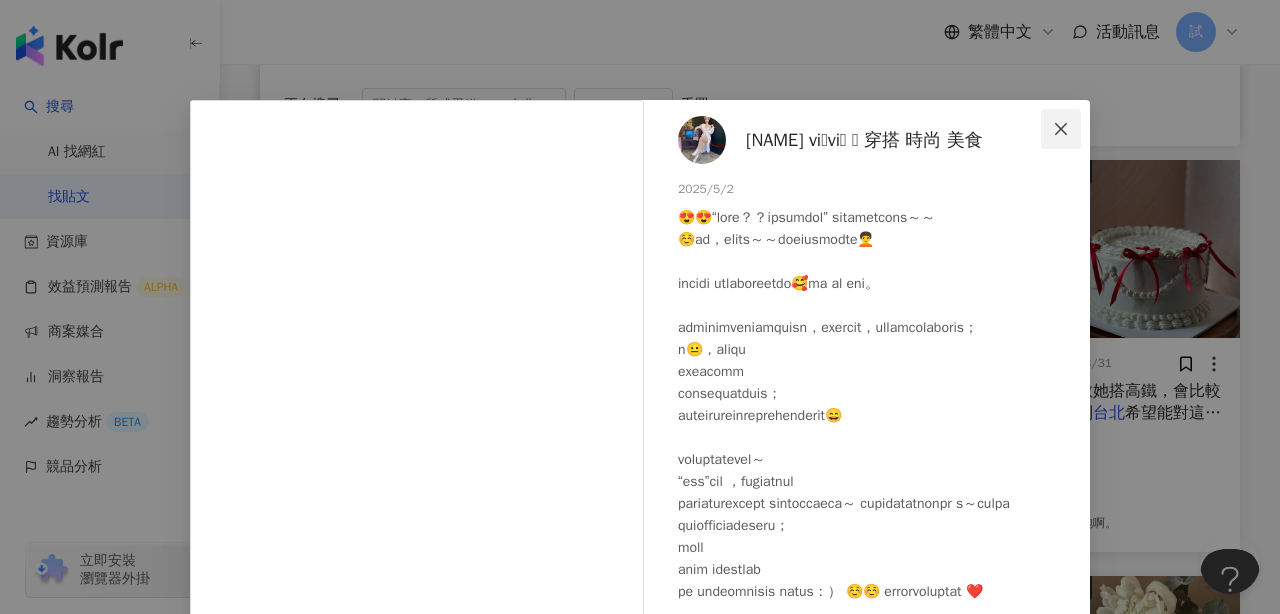 click 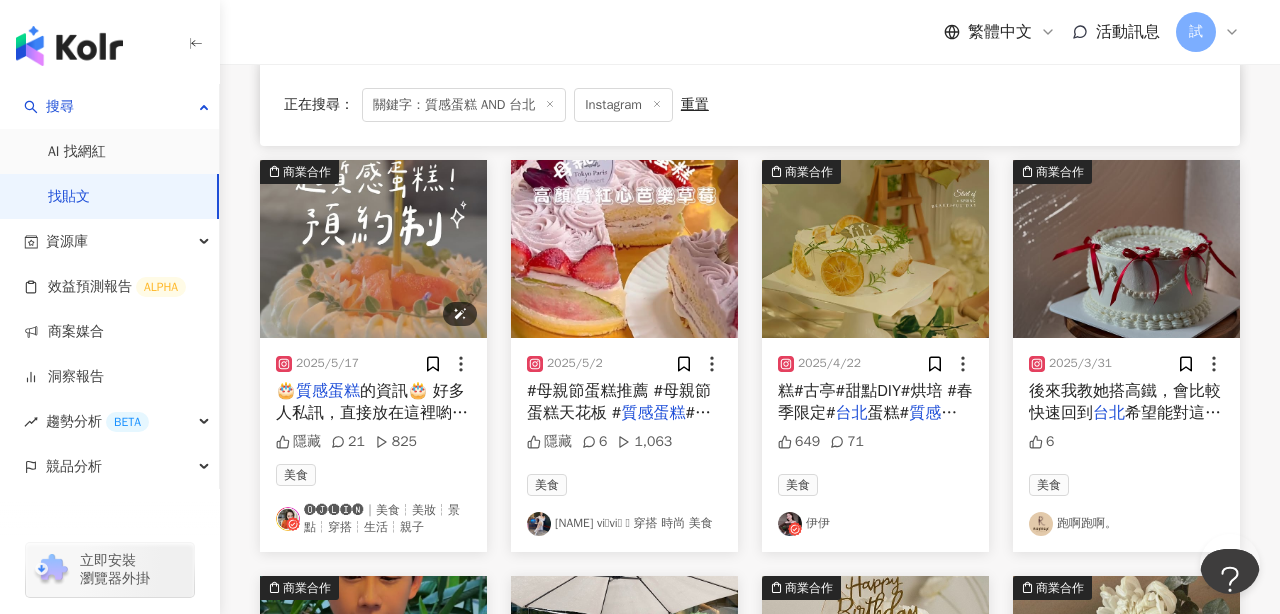 click at bounding box center (373, 249) 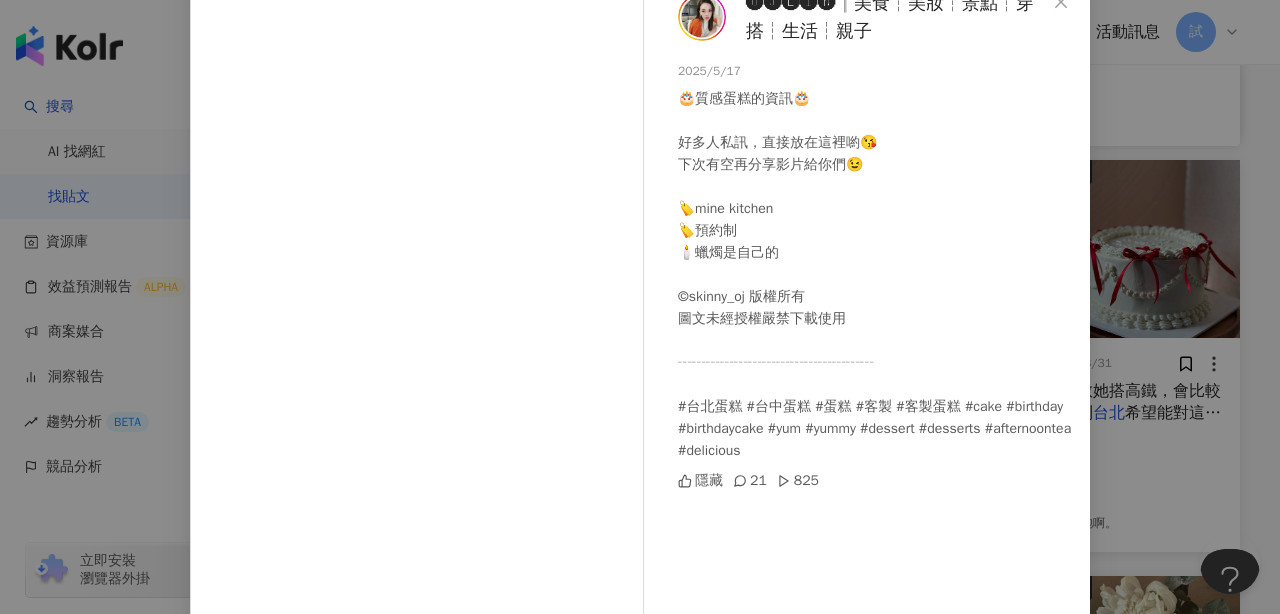 scroll, scrollTop: 112, scrollLeft: 0, axis: vertical 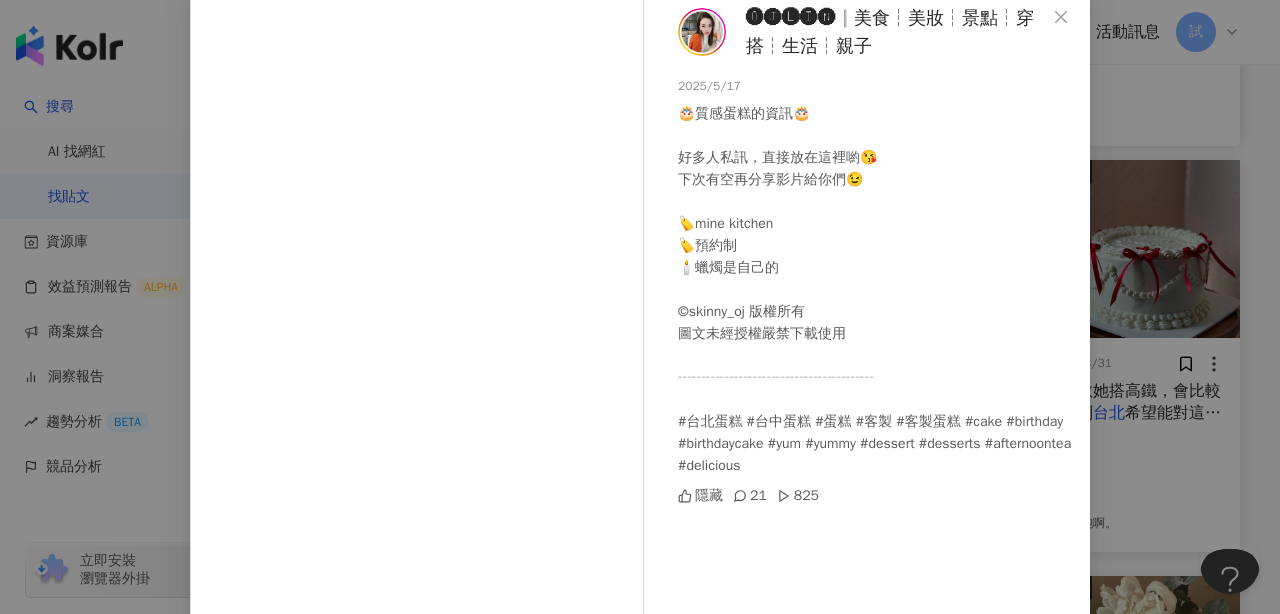 click on "🅞🅙🅛🅘🅝║美食┆美妝┆景點┆穿搭┆生活┆親子 2025/5/17 🎂質感蛋糕的資訊🎂
好多人私訊，直接放在這裡喲😘
下次有空再分享影片給你們😉
🏷️mine kitchen
🏷️預約制
🕯️蠟燭是自己的
©skinny_oj 版權所有
圖文未經授權嚴禁下載使用
┄┄┄┄┄┄┄┄┄┄┄┄┄┄⁣⁣⁣
#台北蛋糕 #台中蛋糕 #蛋糕 #客製 #客製蛋糕 #cake #birthday #birthdaycake #yum #yummy #dessert #desserts #afternoontea #delicious 隱藏 21 825 查看原始貼文" at bounding box center [640, 307] 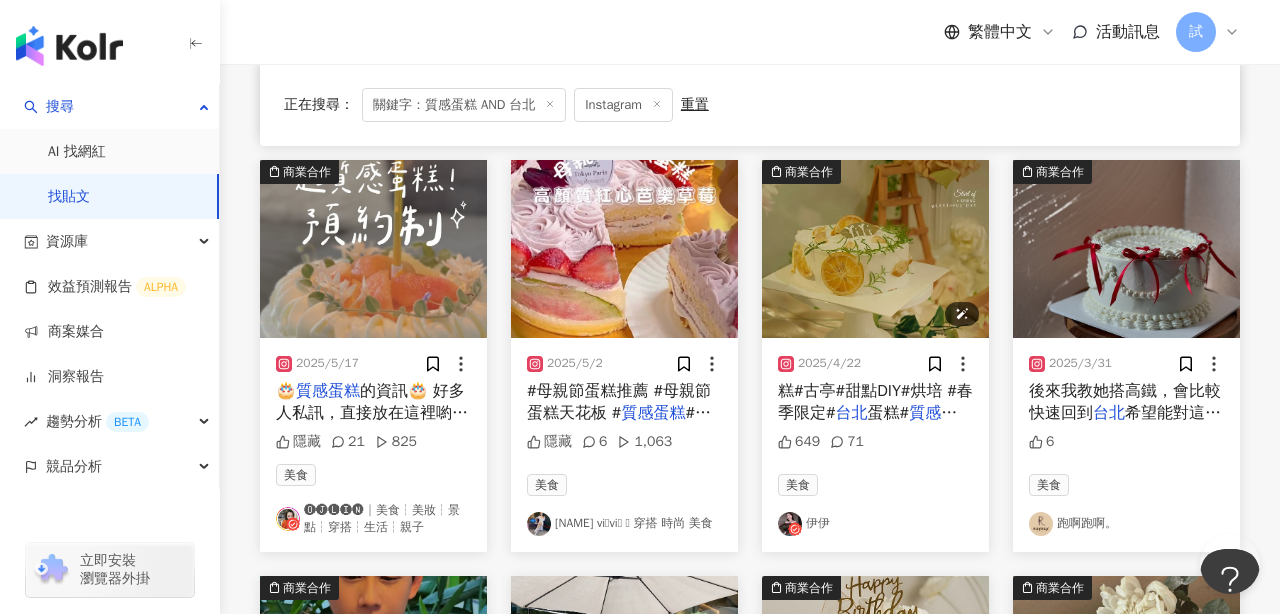 click at bounding box center [875, 249] 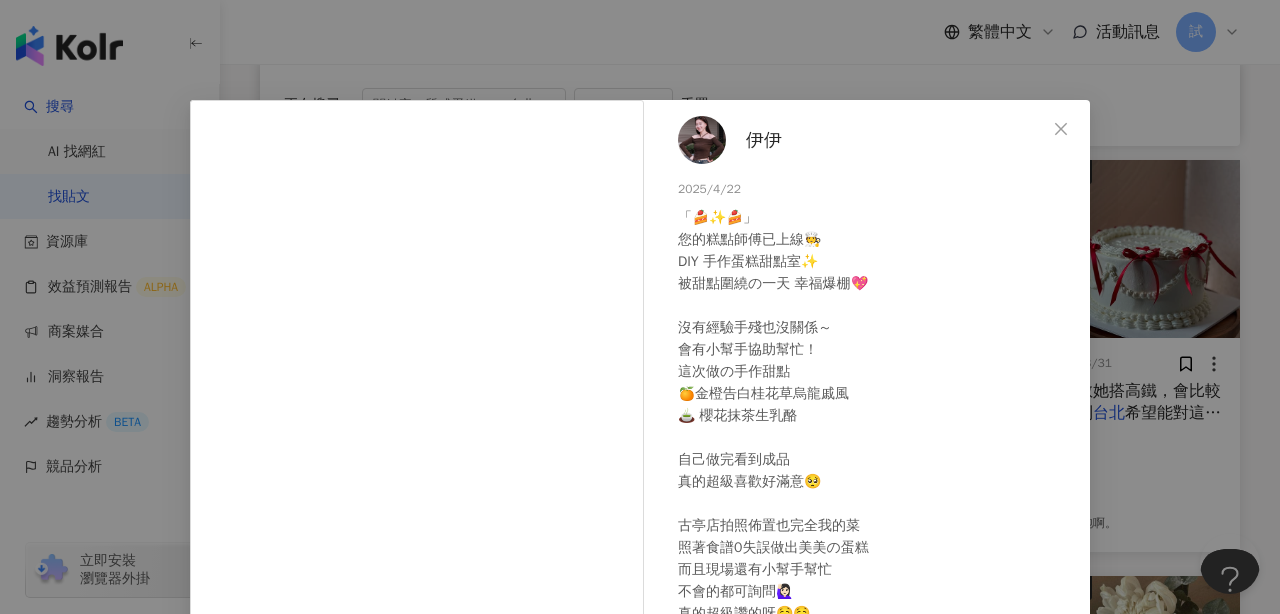 scroll, scrollTop: 125, scrollLeft: 0, axis: vertical 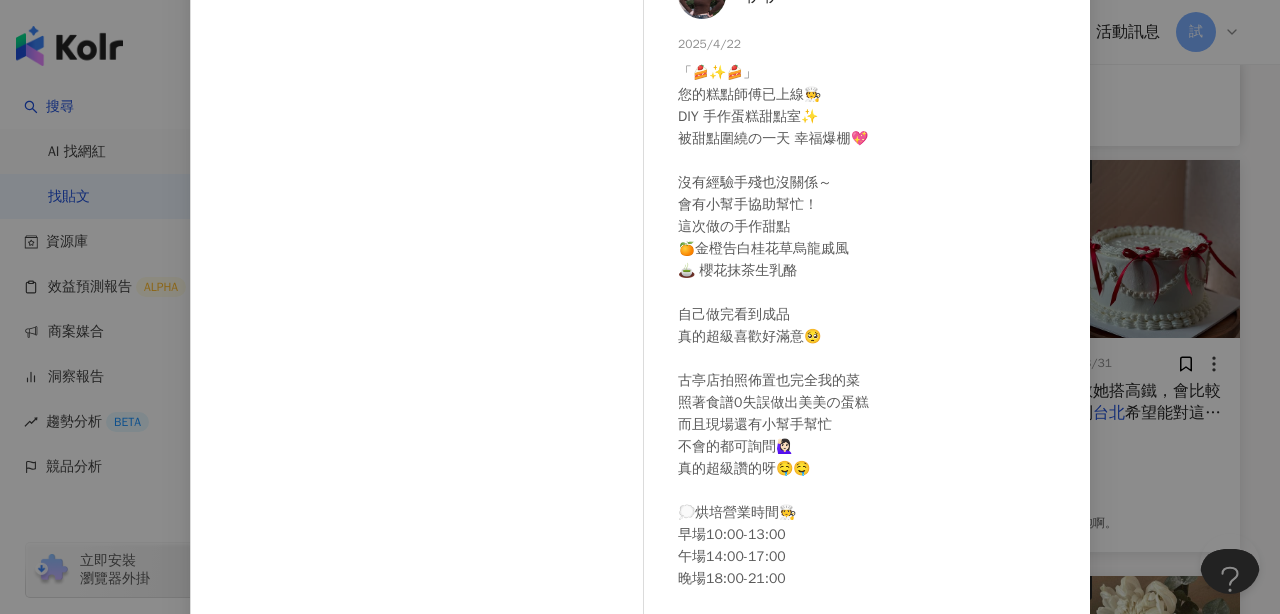 click on "蛋糕 #新北蛋糕 #板橋蛋糕 [NUMBER] [NUMBER] 查看原始貼文" at bounding box center (640, 307) 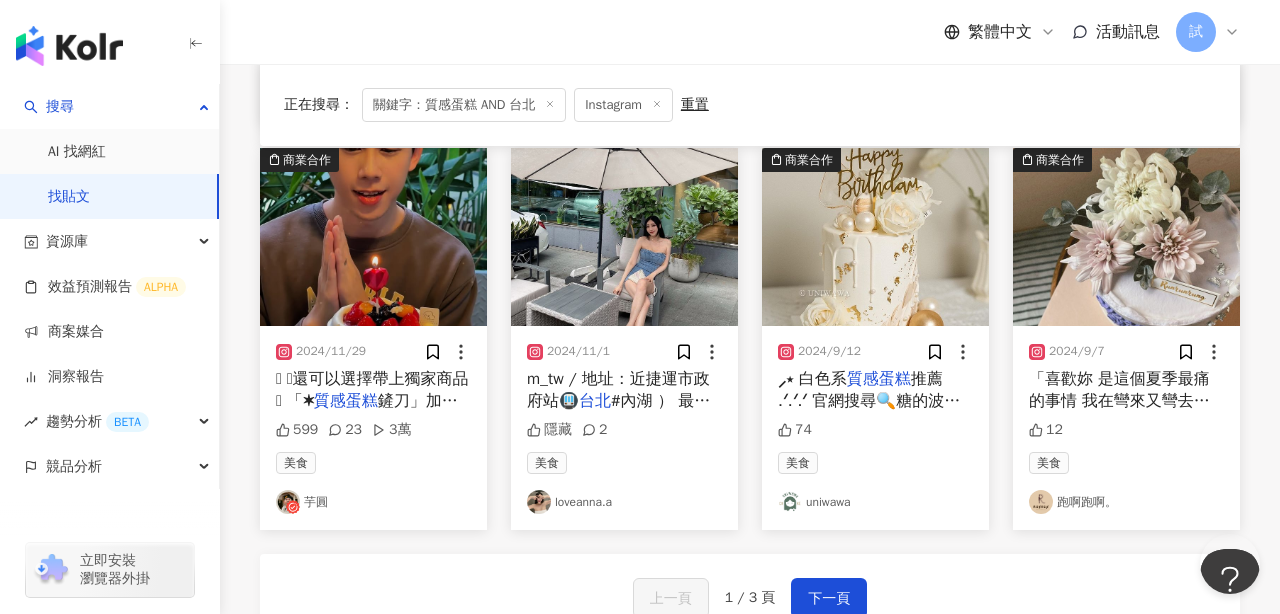 scroll, scrollTop: 1027, scrollLeft: 0, axis: vertical 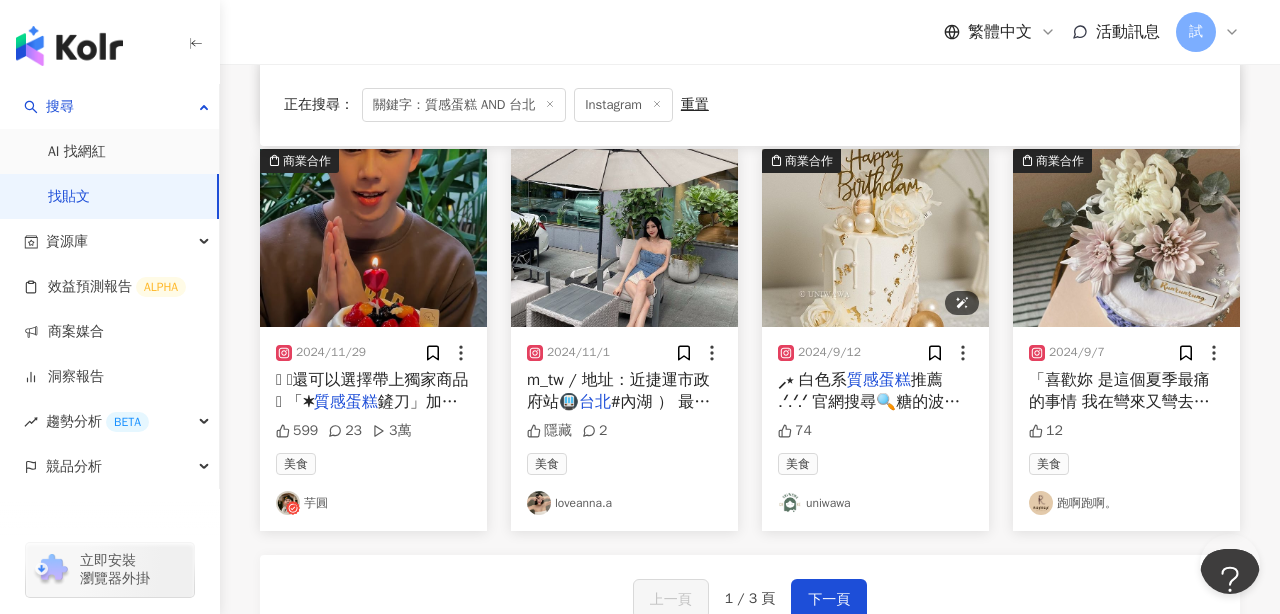 click at bounding box center (875, 238) 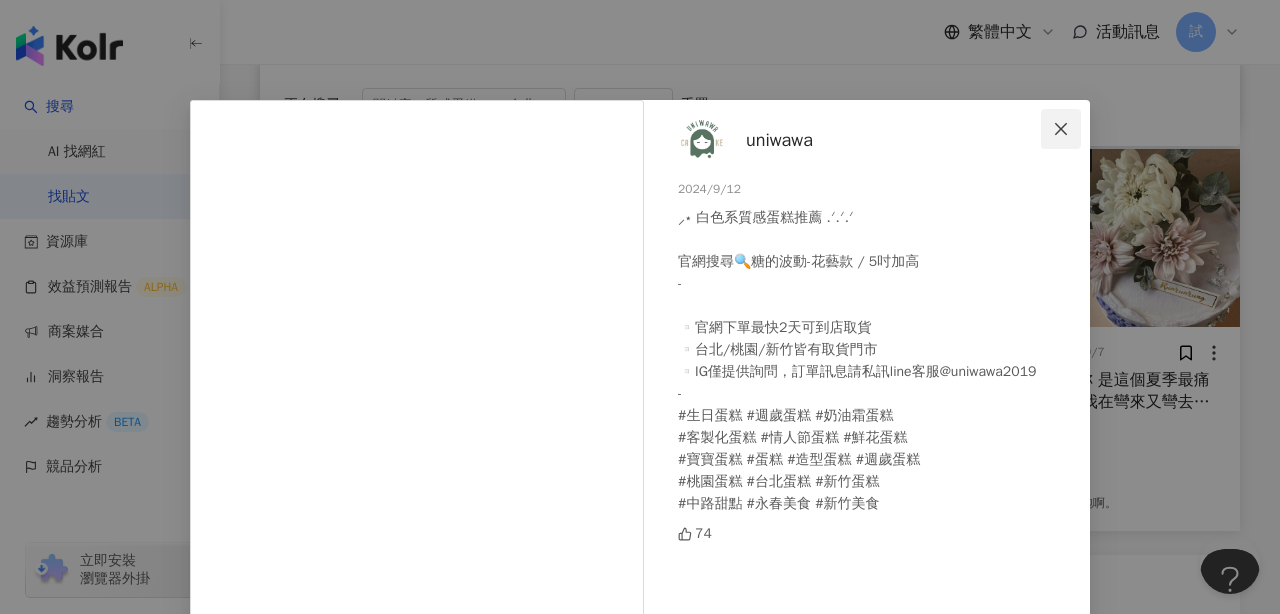 click at bounding box center [1061, 129] 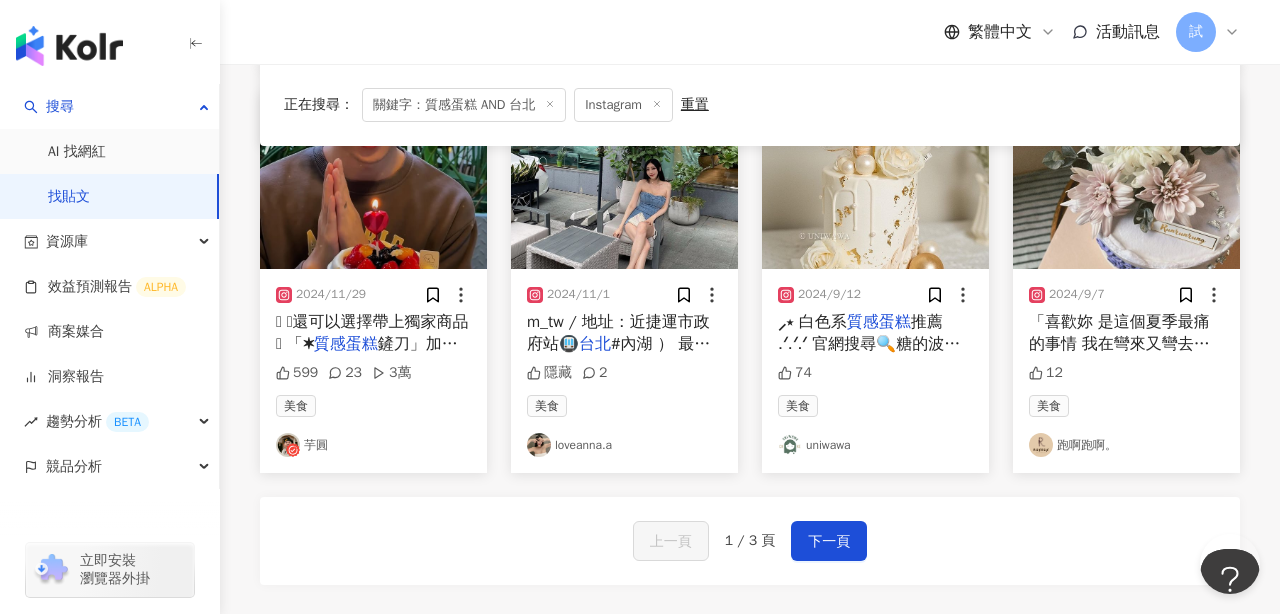 scroll, scrollTop: 1101, scrollLeft: 0, axis: vertical 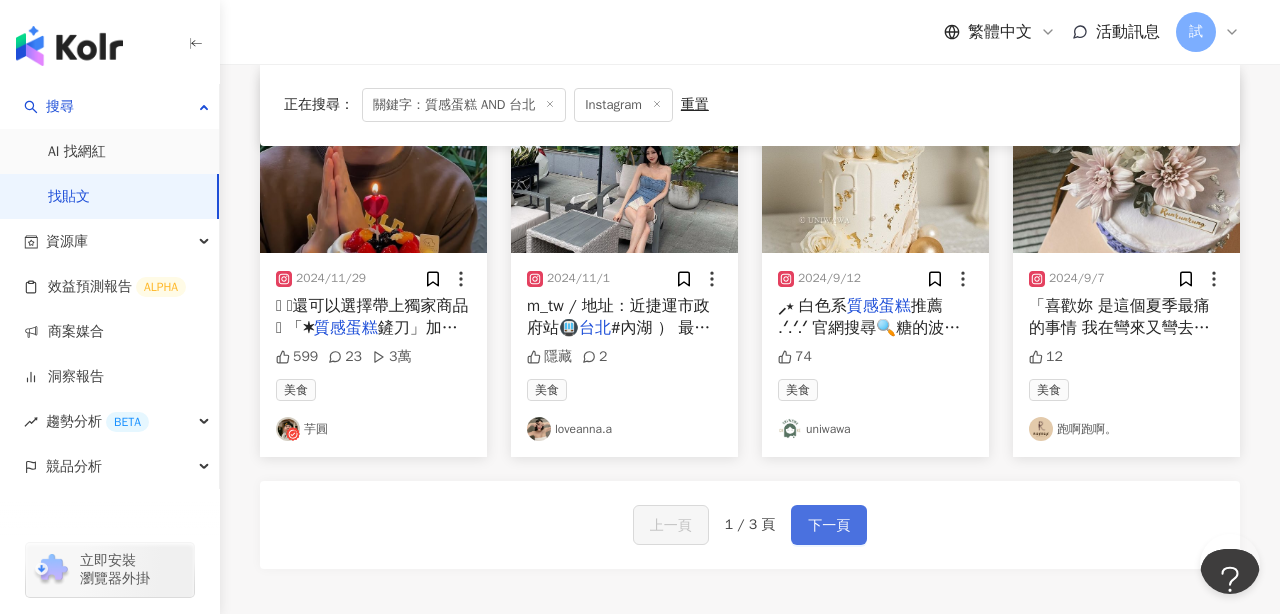 click on "下一頁" at bounding box center (829, 526) 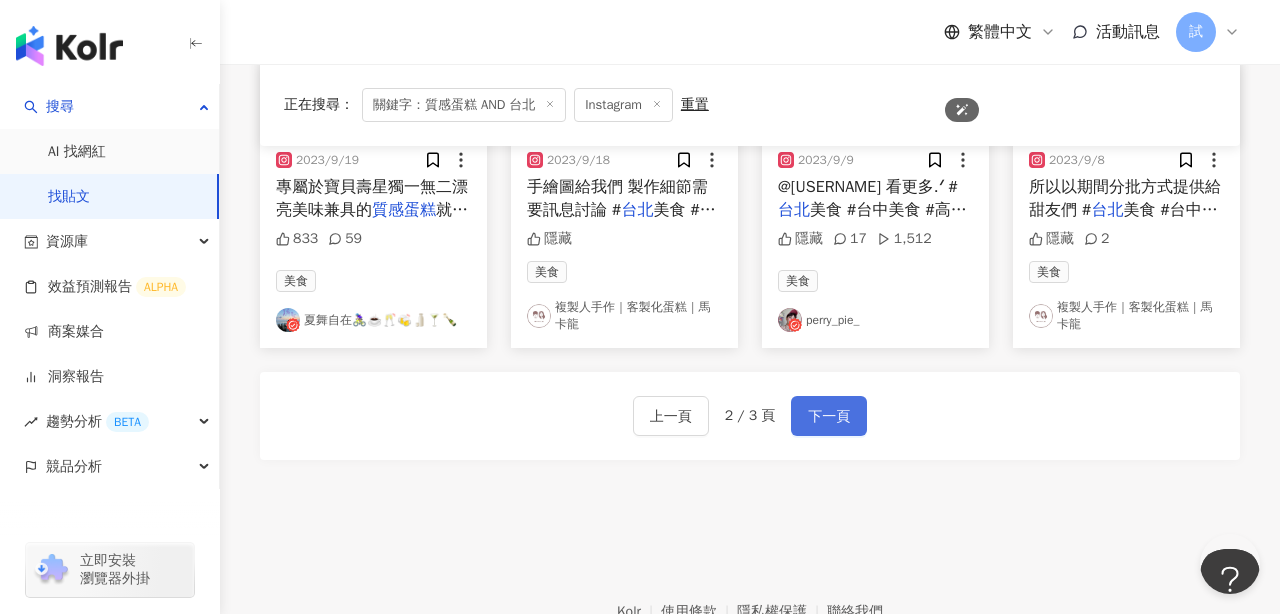 scroll, scrollTop: 1237, scrollLeft: 0, axis: vertical 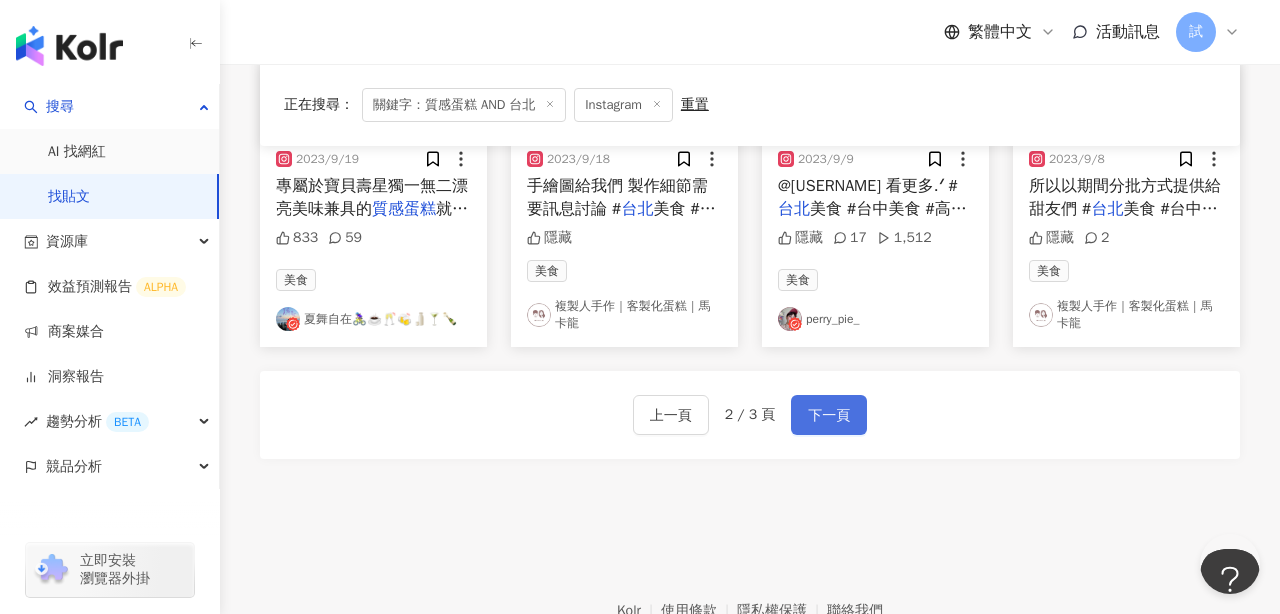 click on "下一頁" at bounding box center (829, 416) 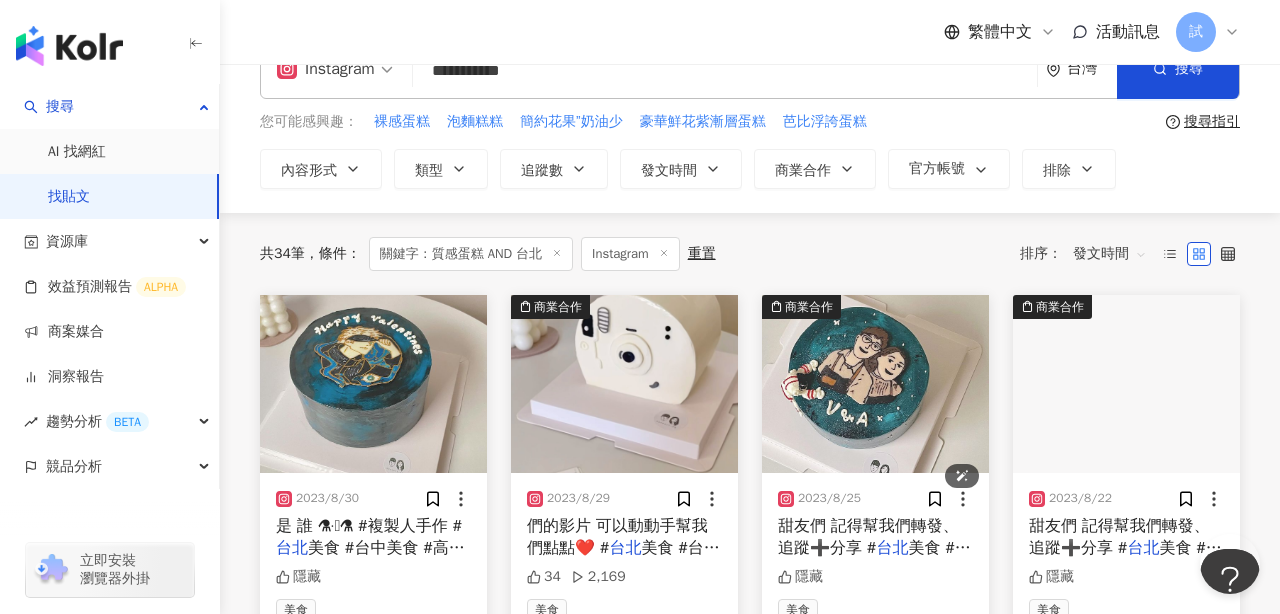 scroll, scrollTop: 0, scrollLeft: 0, axis: both 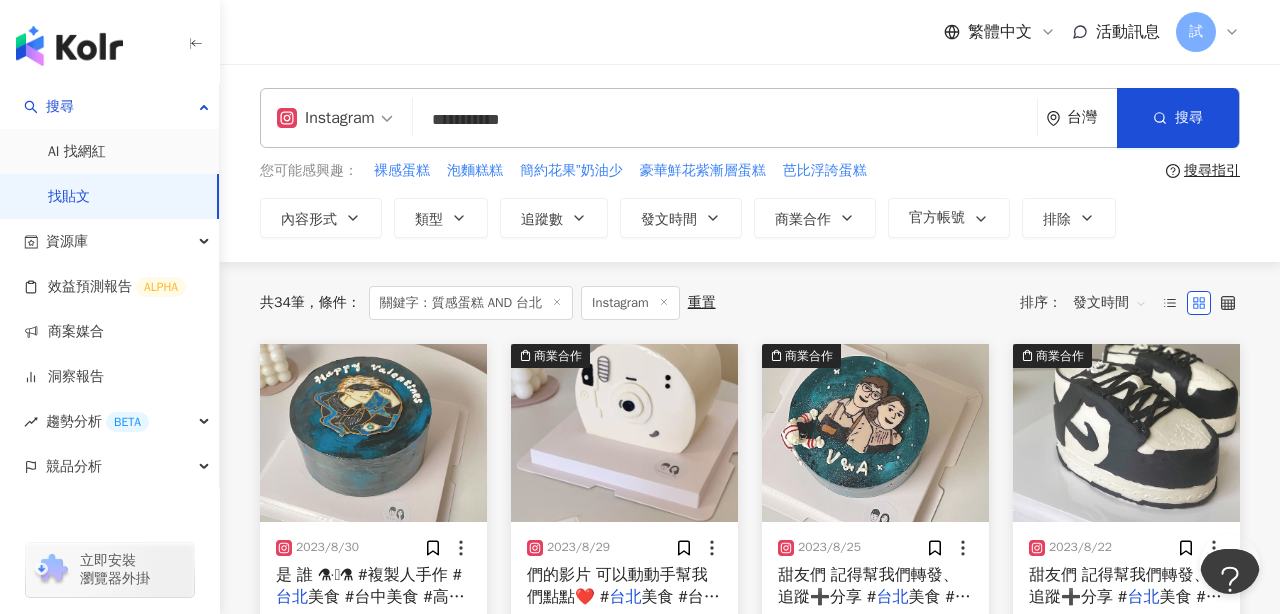 click on "**********" at bounding box center (725, 119) 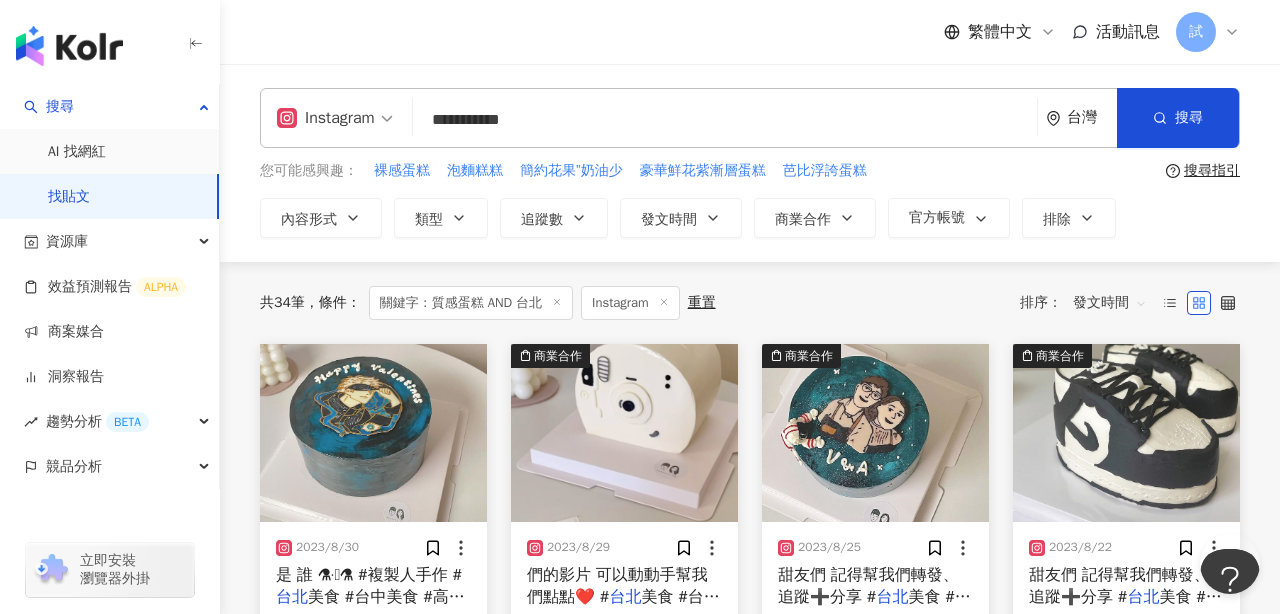 click on "**********" at bounding box center [725, 119] 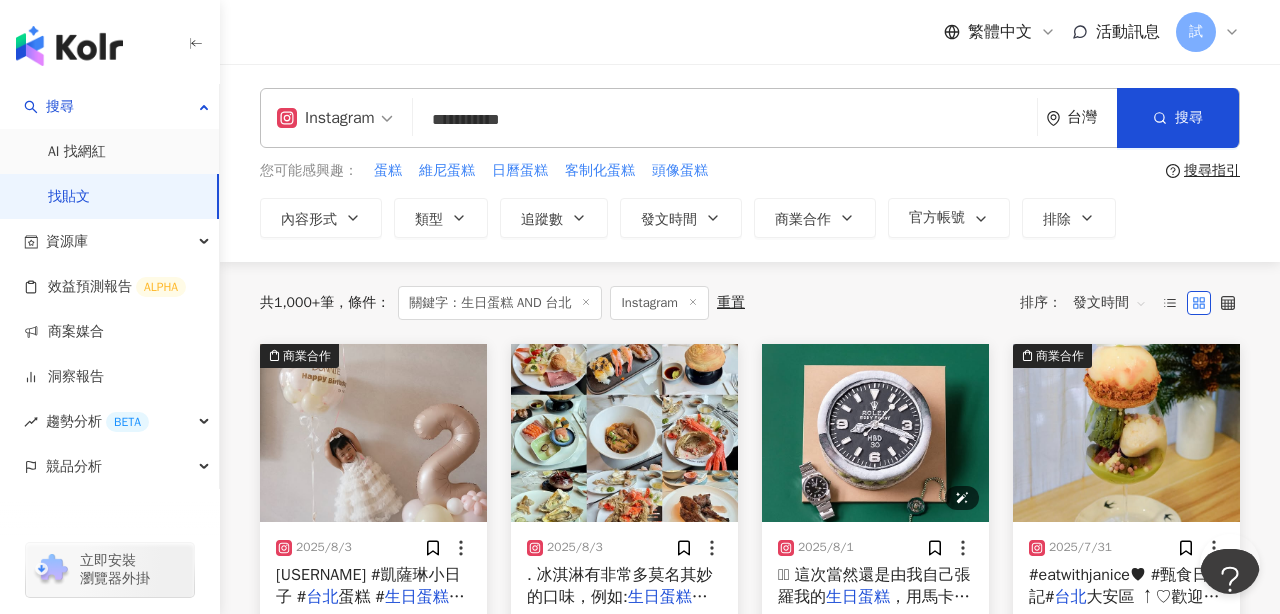 click at bounding box center (875, 433) 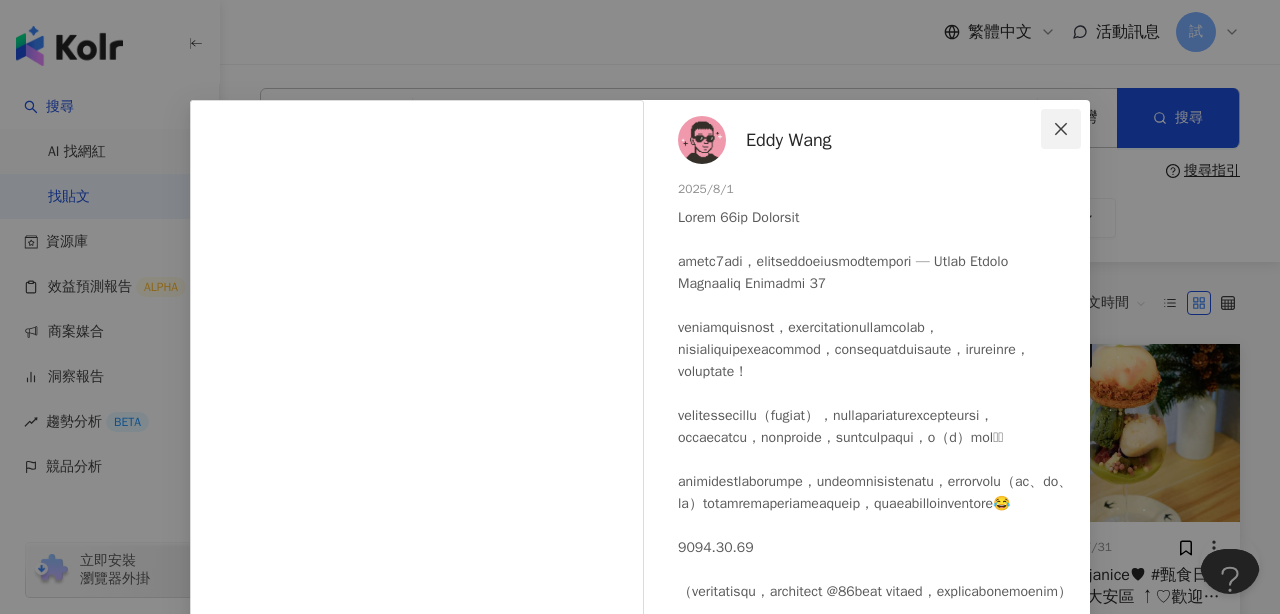 click at bounding box center (1061, 129) 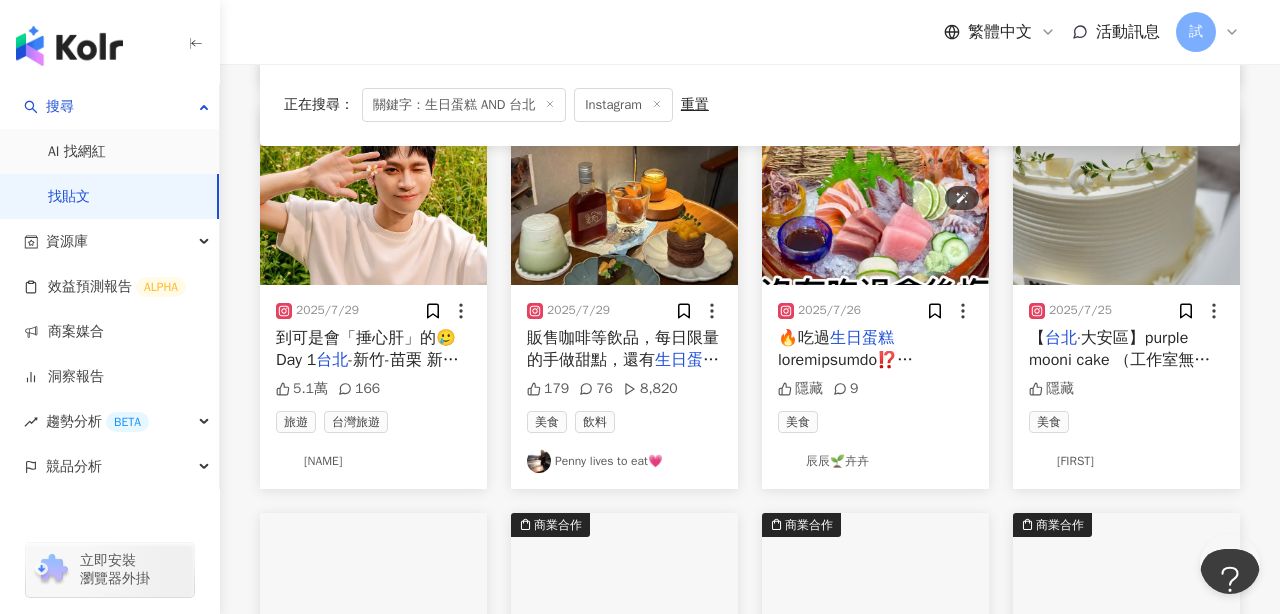 scroll, scrollTop: 637, scrollLeft: 0, axis: vertical 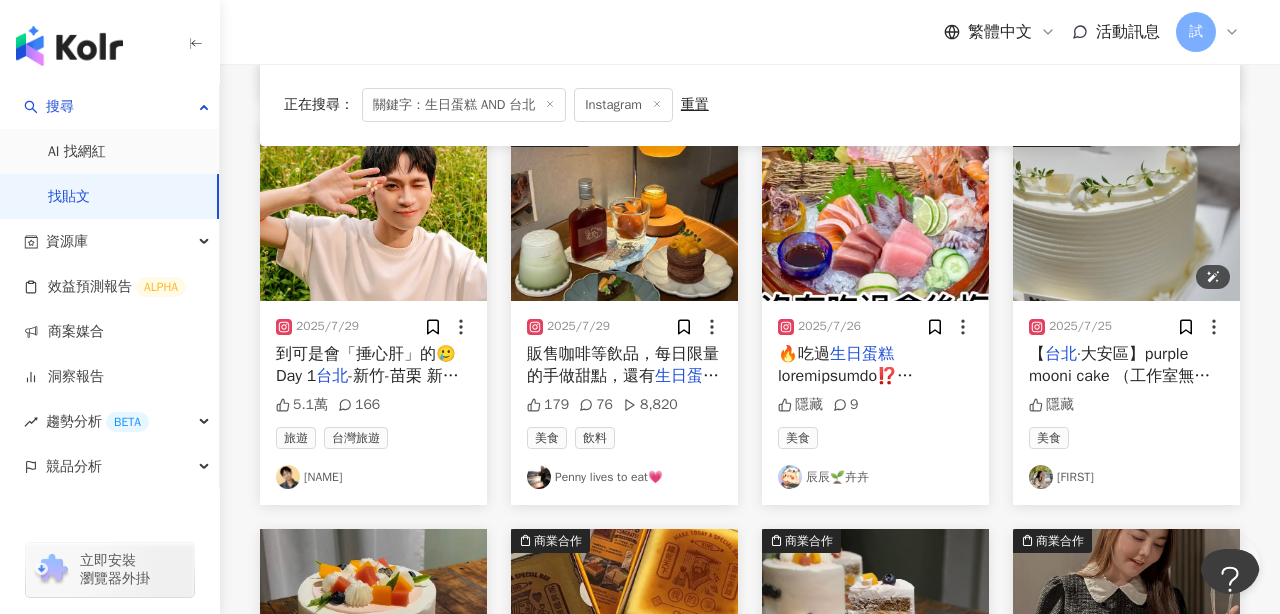 click at bounding box center (1126, 212) 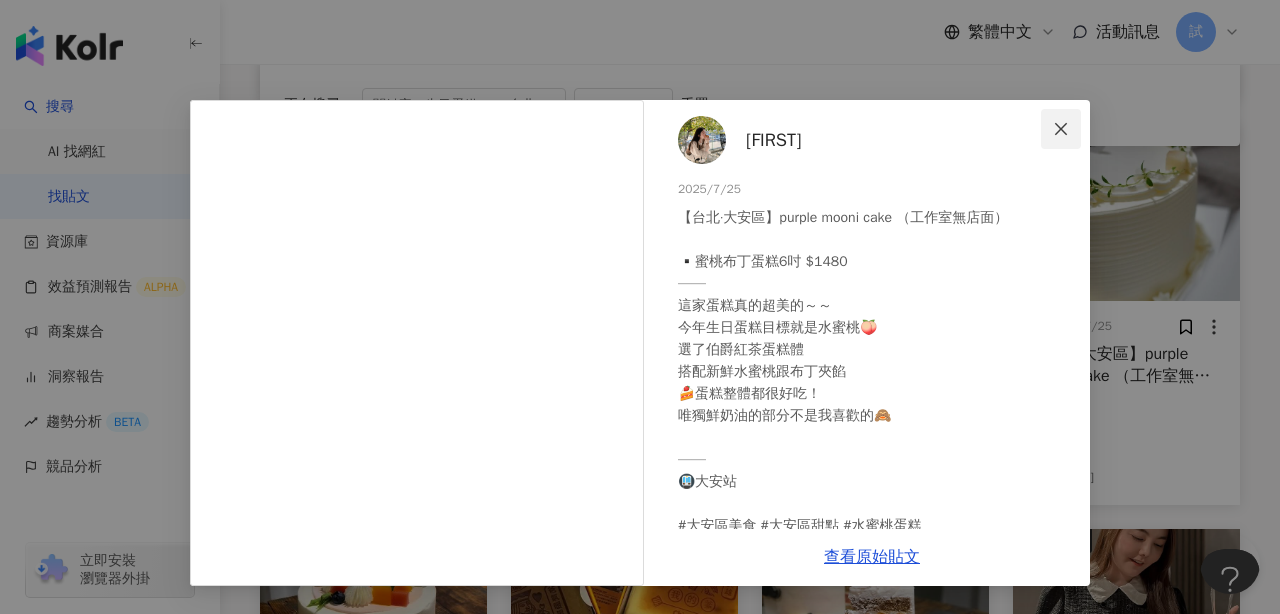 click at bounding box center [1061, 129] 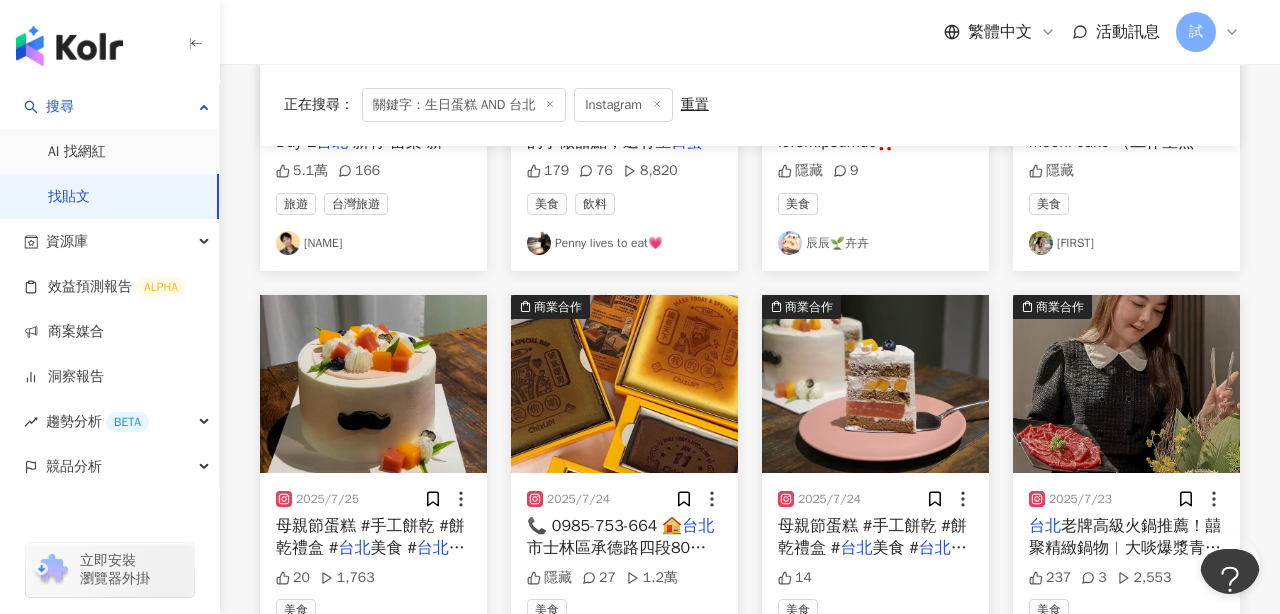 scroll, scrollTop: 872, scrollLeft: 0, axis: vertical 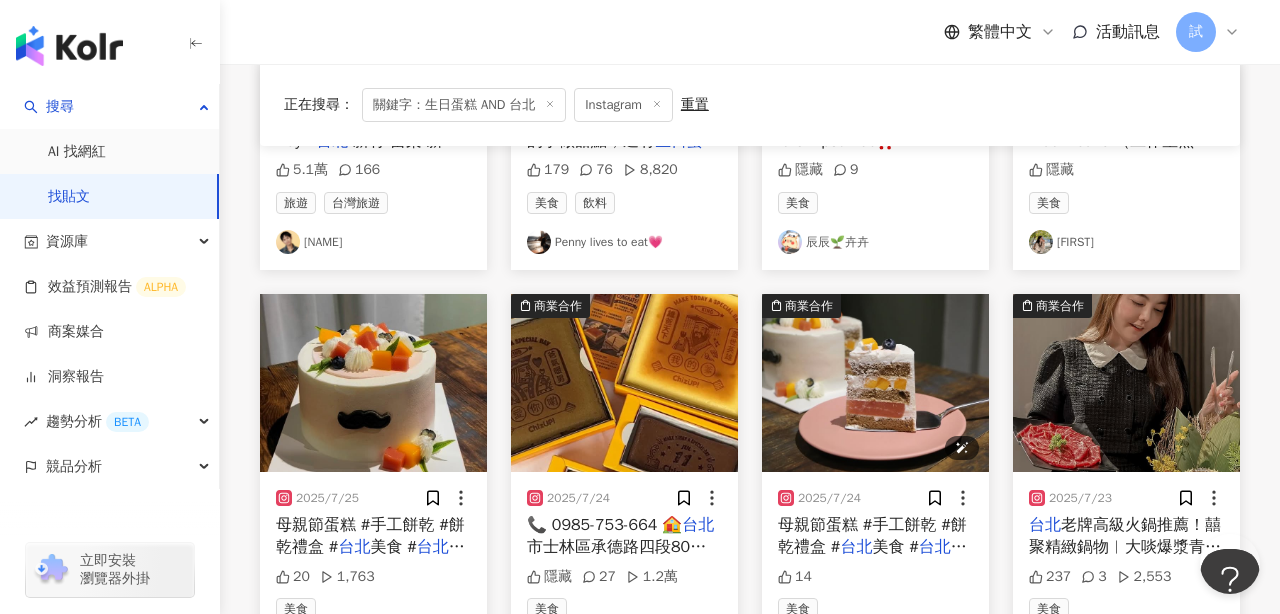 click at bounding box center (875, 383) 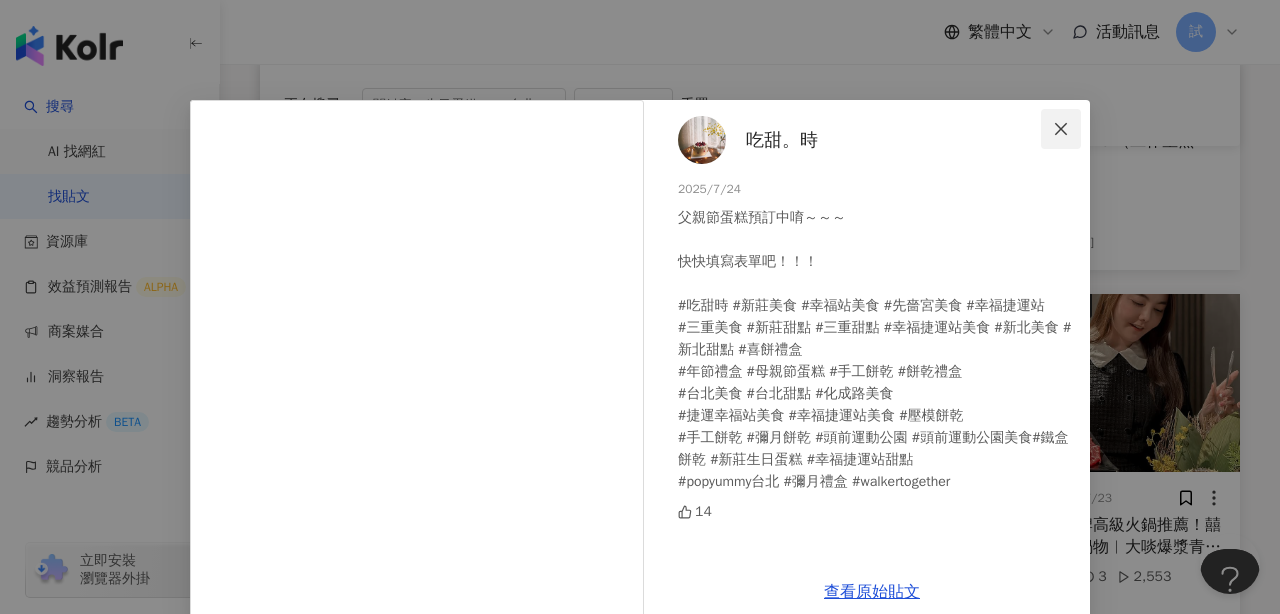 click at bounding box center [1061, 129] 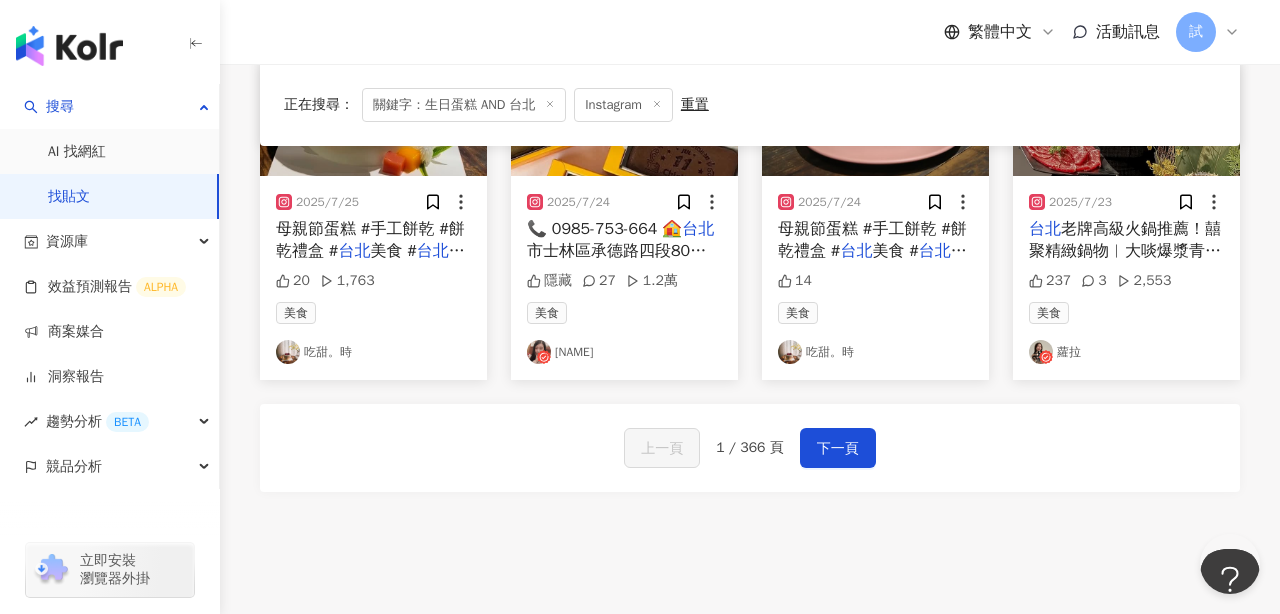 scroll, scrollTop: 1179, scrollLeft: 0, axis: vertical 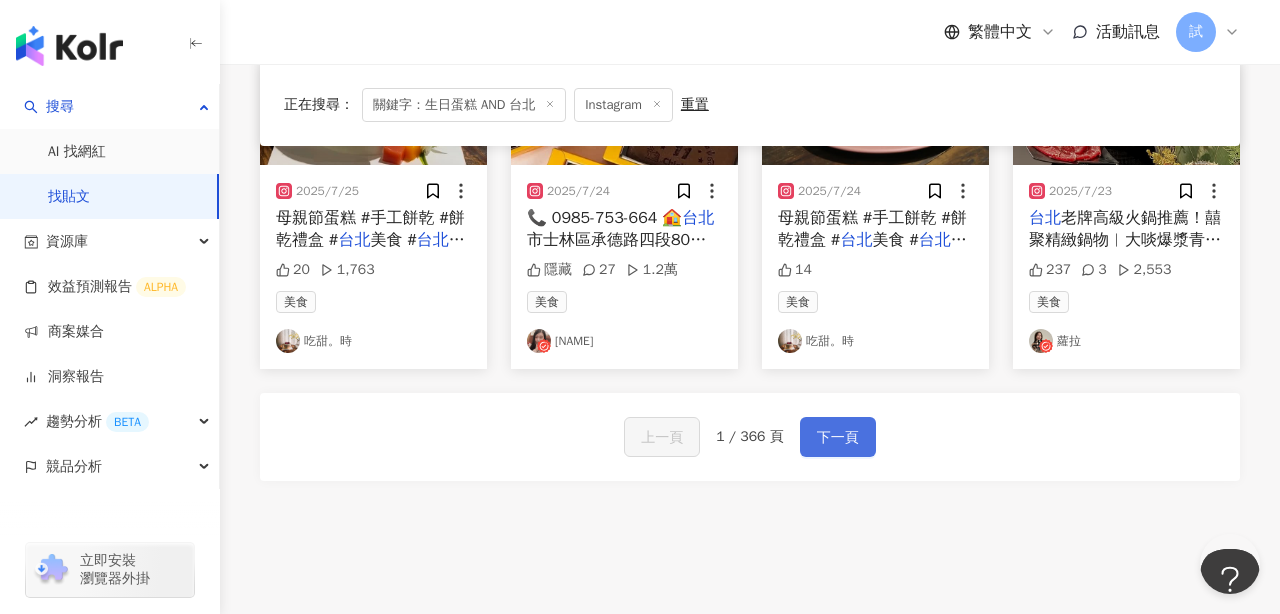 click on "下一頁" at bounding box center [838, 438] 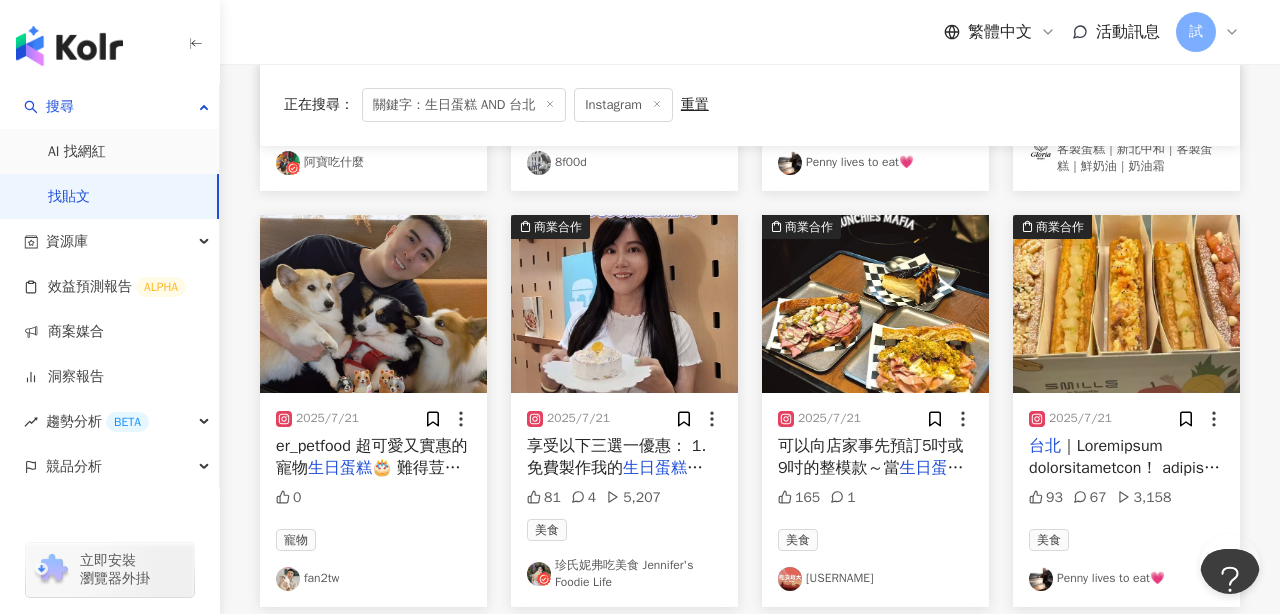 scroll, scrollTop: 971, scrollLeft: 0, axis: vertical 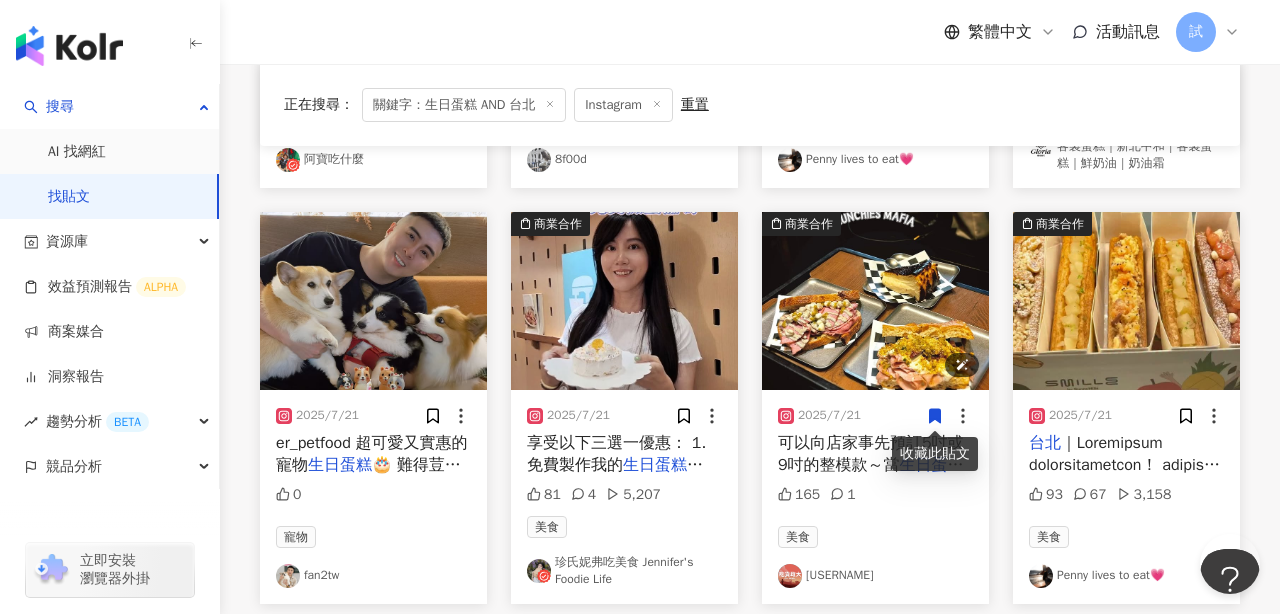 click at bounding box center (875, 301) 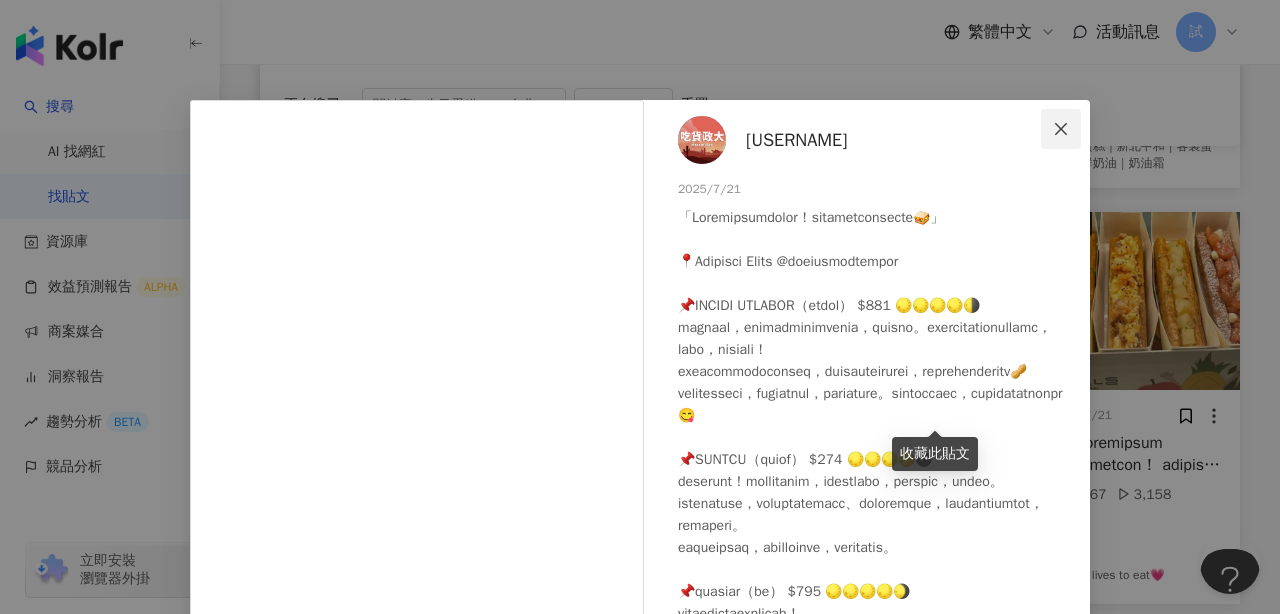 click 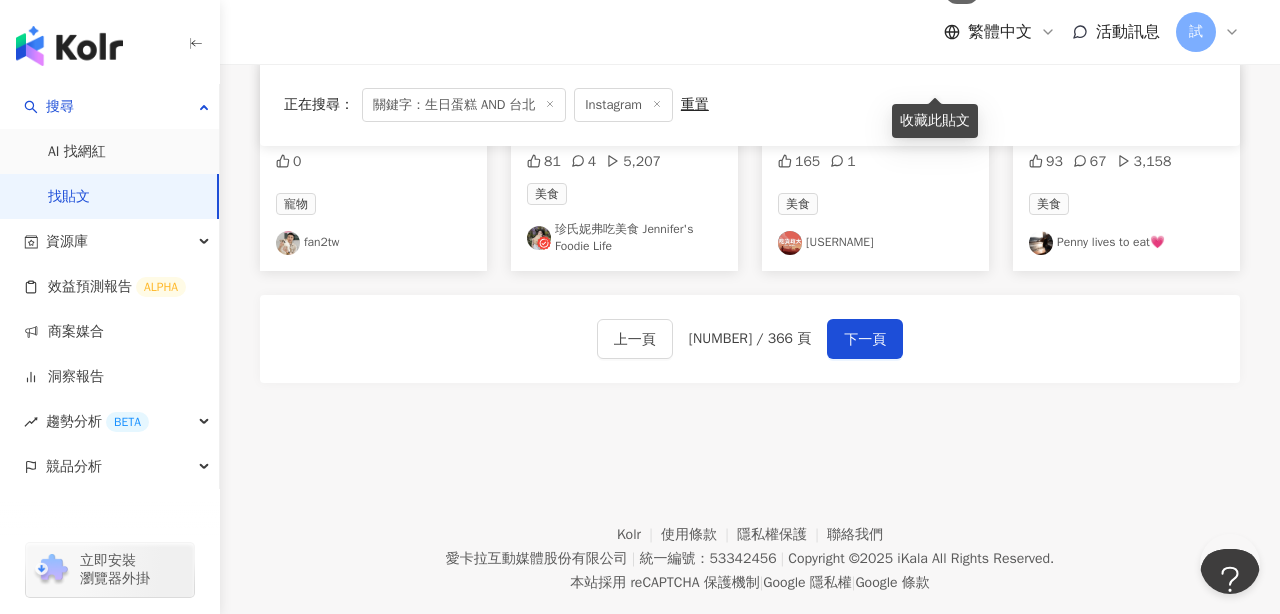 scroll, scrollTop: 1345, scrollLeft: 0, axis: vertical 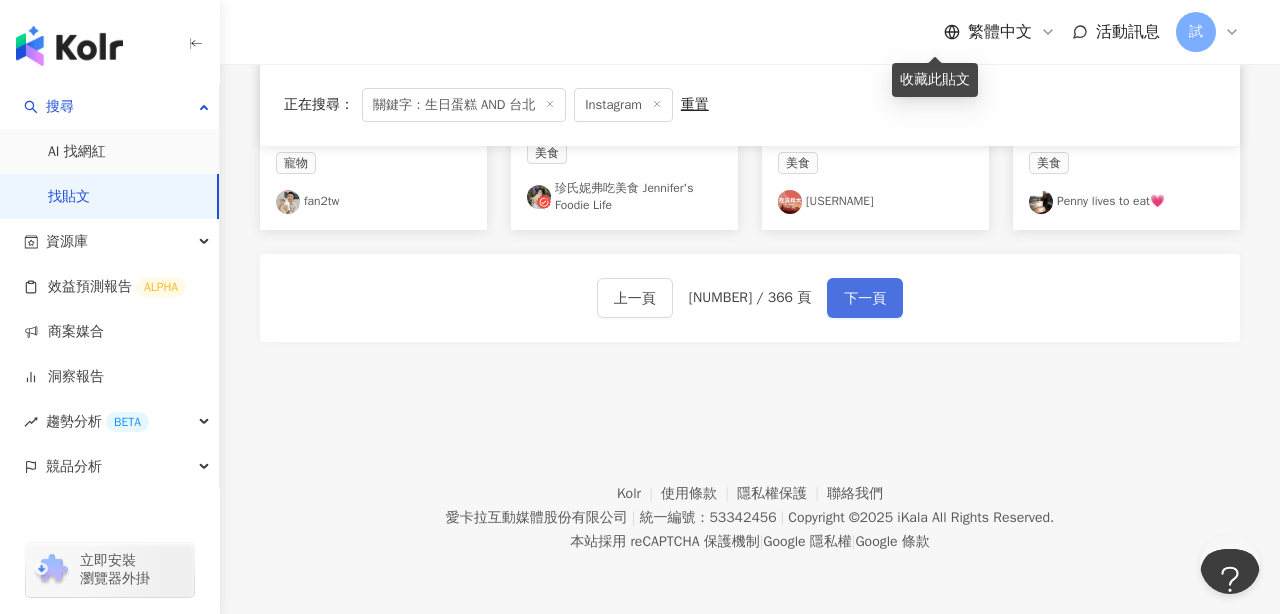 click on "下一頁" at bounding box center [865, 299] 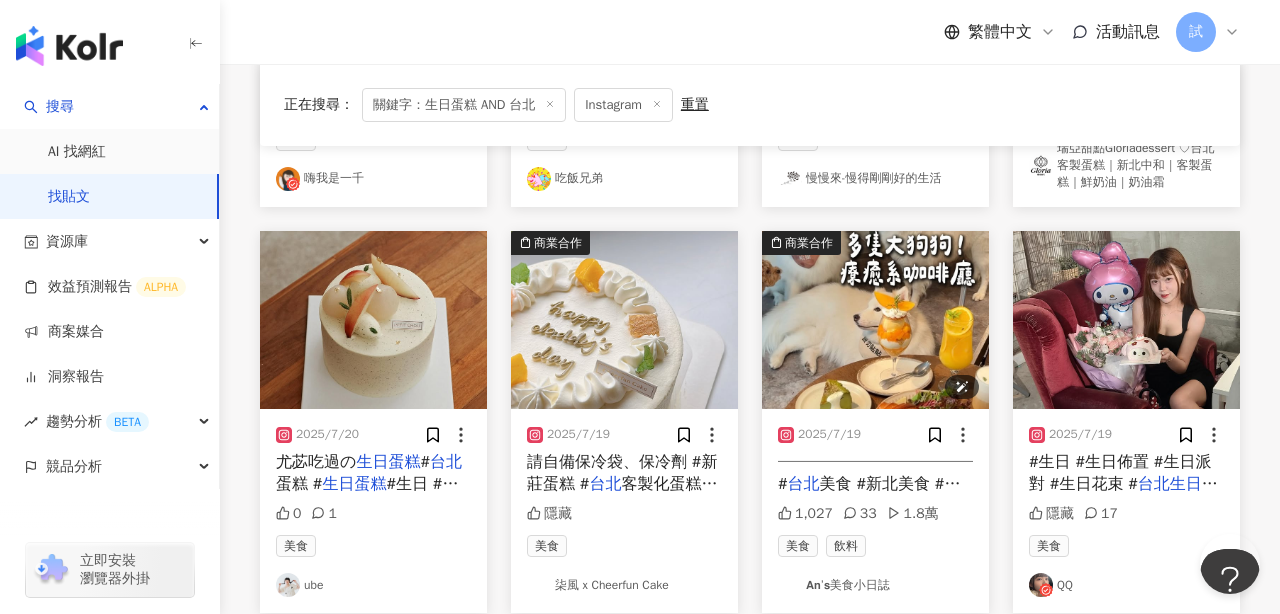 scroll, scrollTop: 911, scrollLeft: 0, axis: vertical 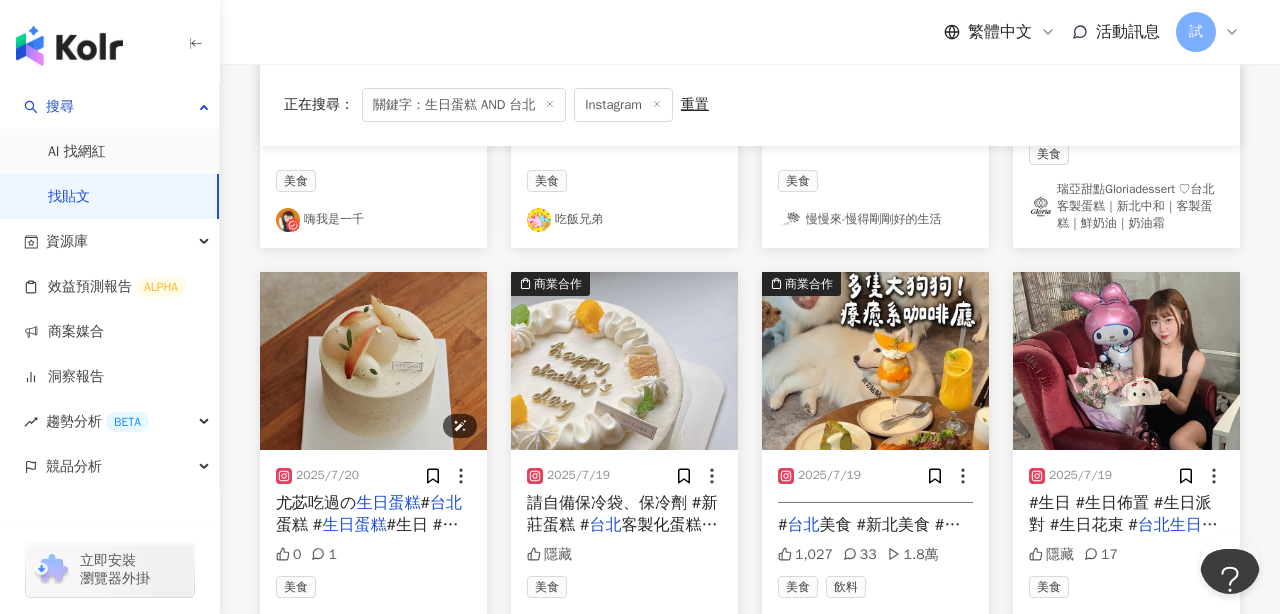 click at bounding box center [373, 361] 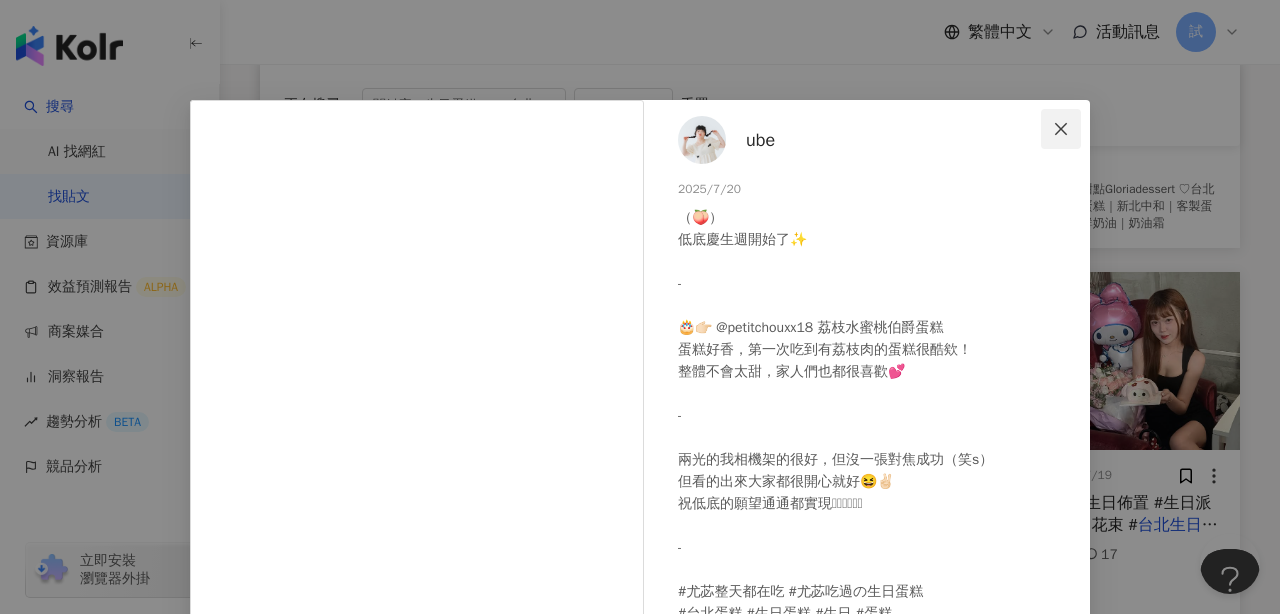 click at bounding box center [1061, 129] 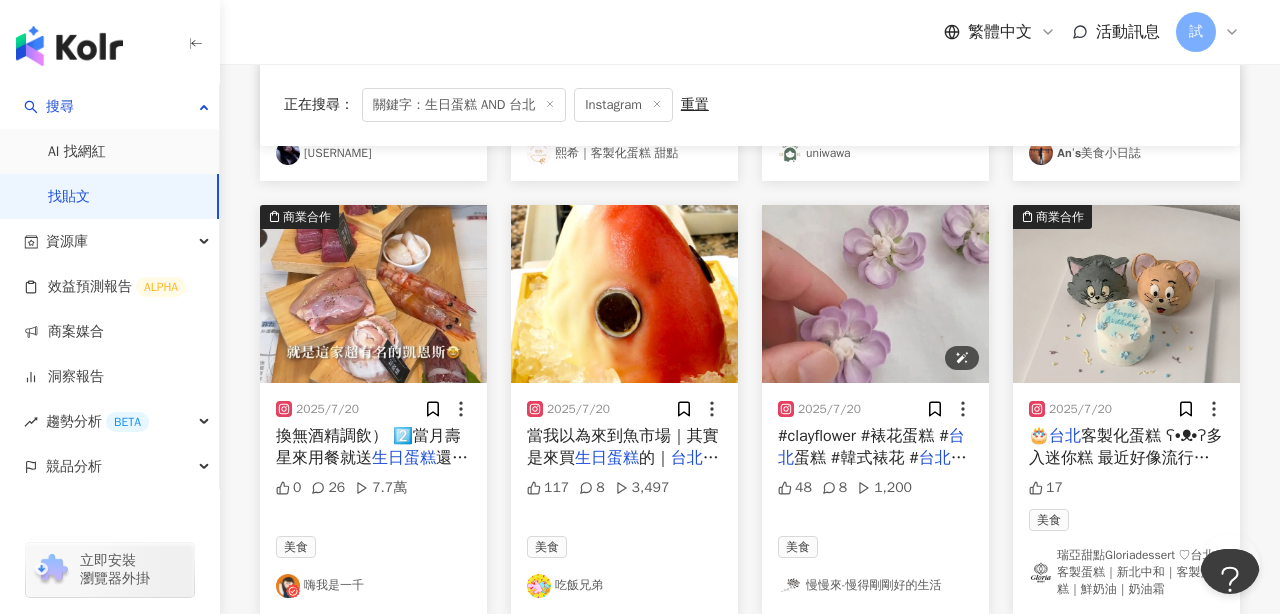 scroll, scrollTop: 550, scrollLeft: 0, axis: vertical 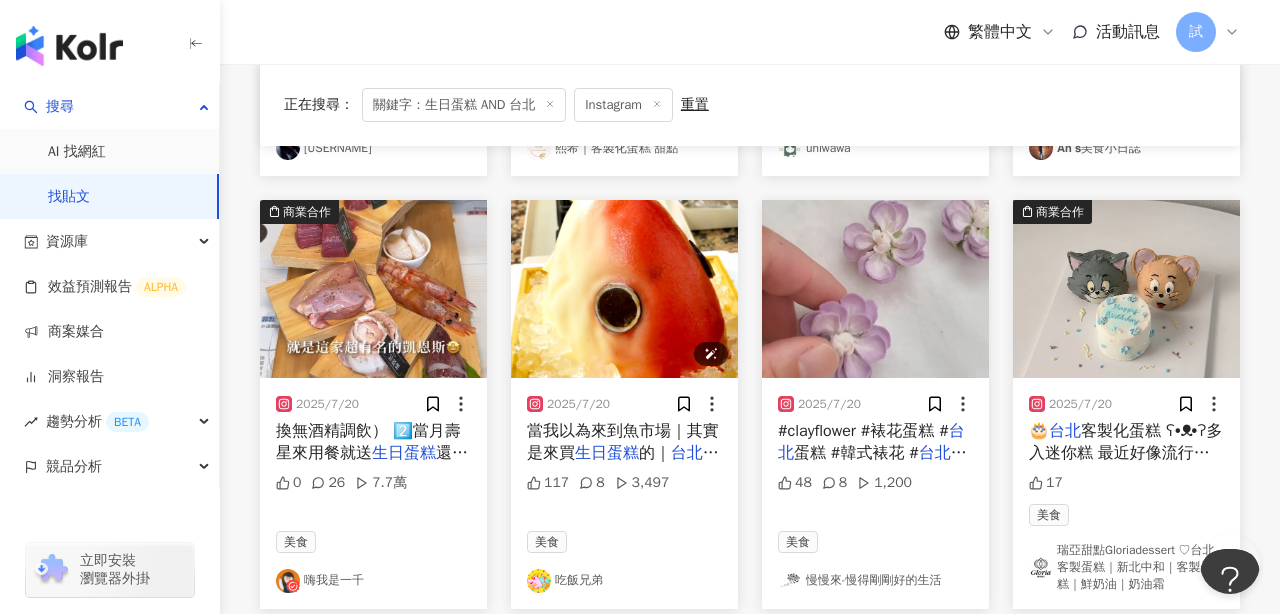 click at bounding box center (624, 289) 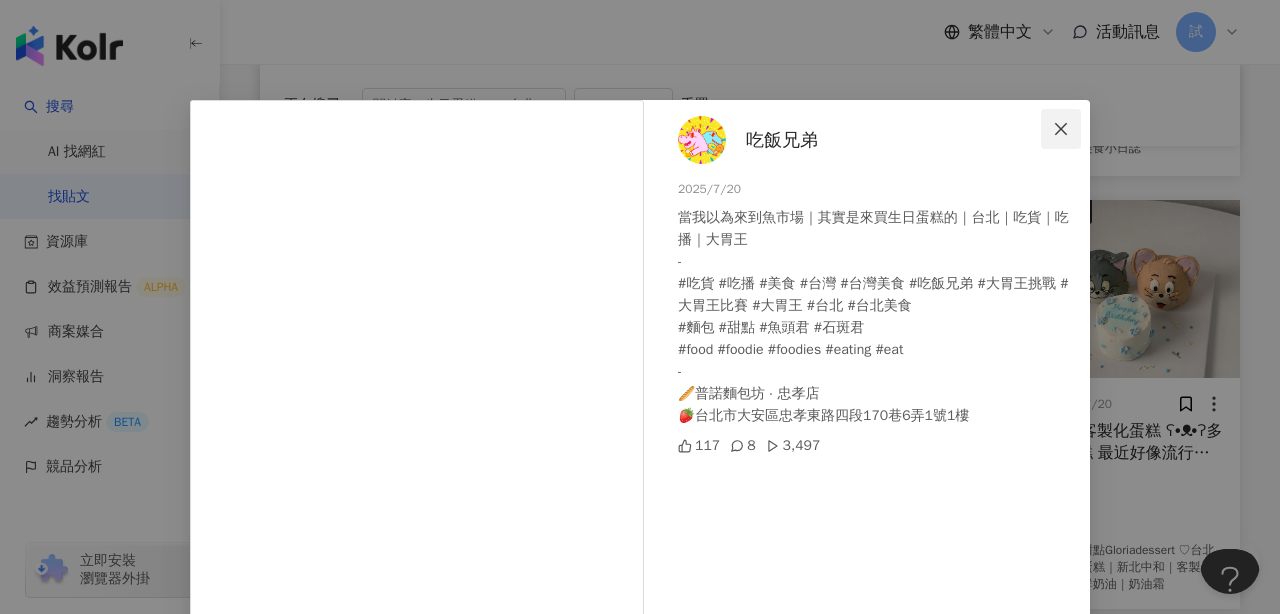 click 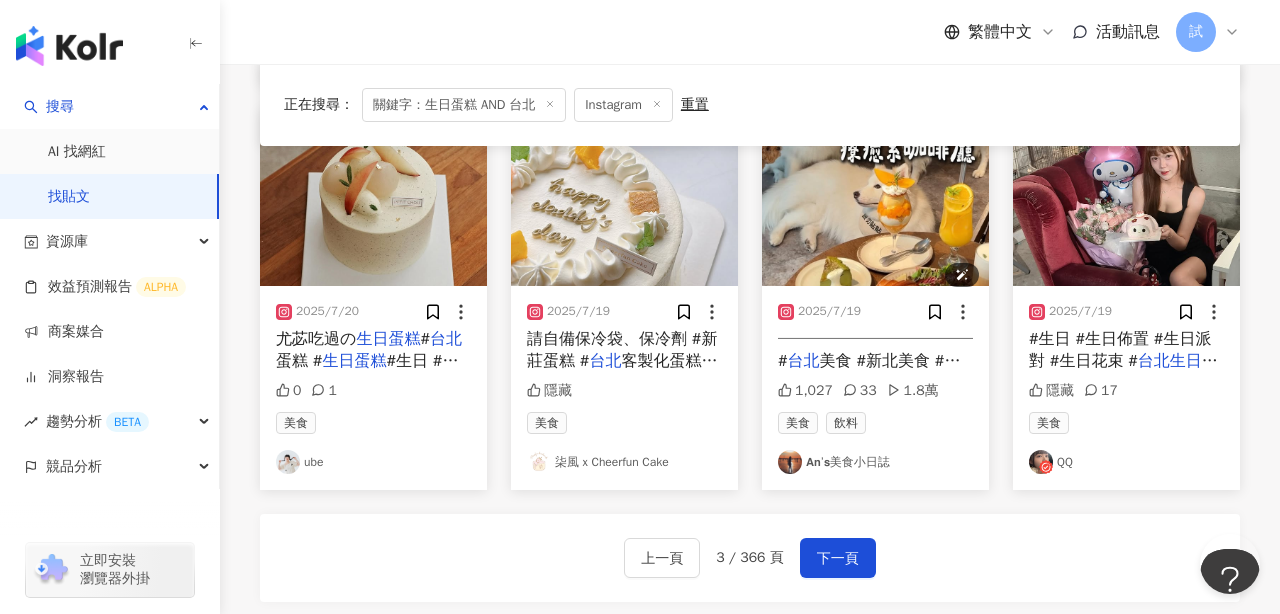 scroll, scrollTop: 1080, scrollLeft: 0, axis: vertical 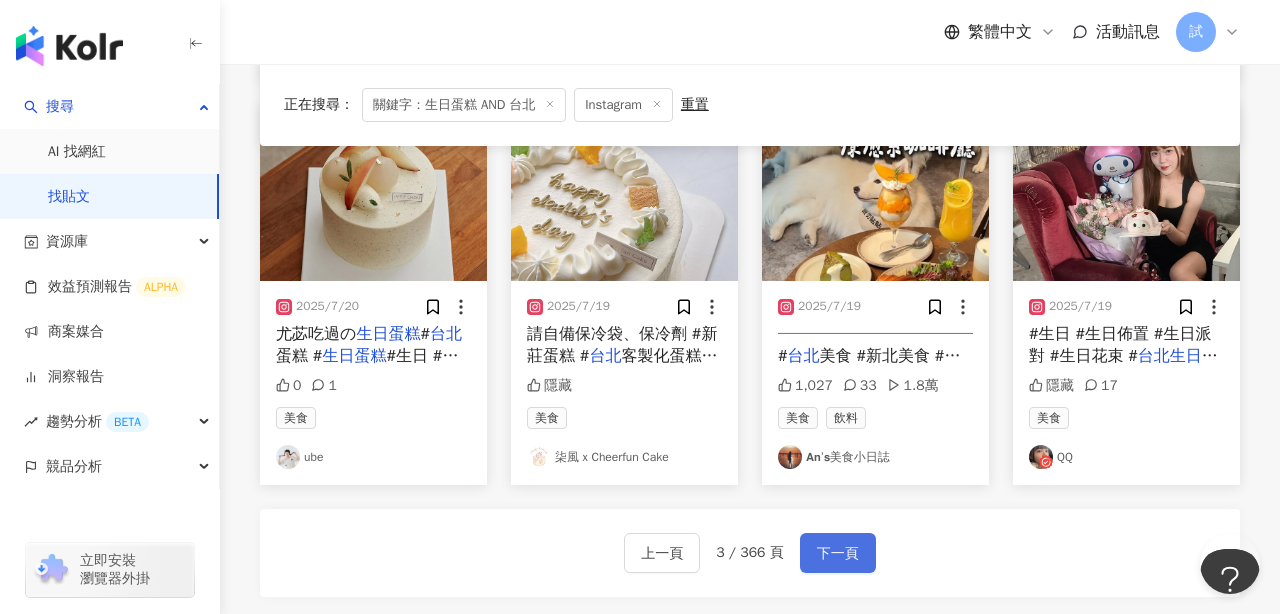 click on "下一頁" at bounding box center [838, 553] 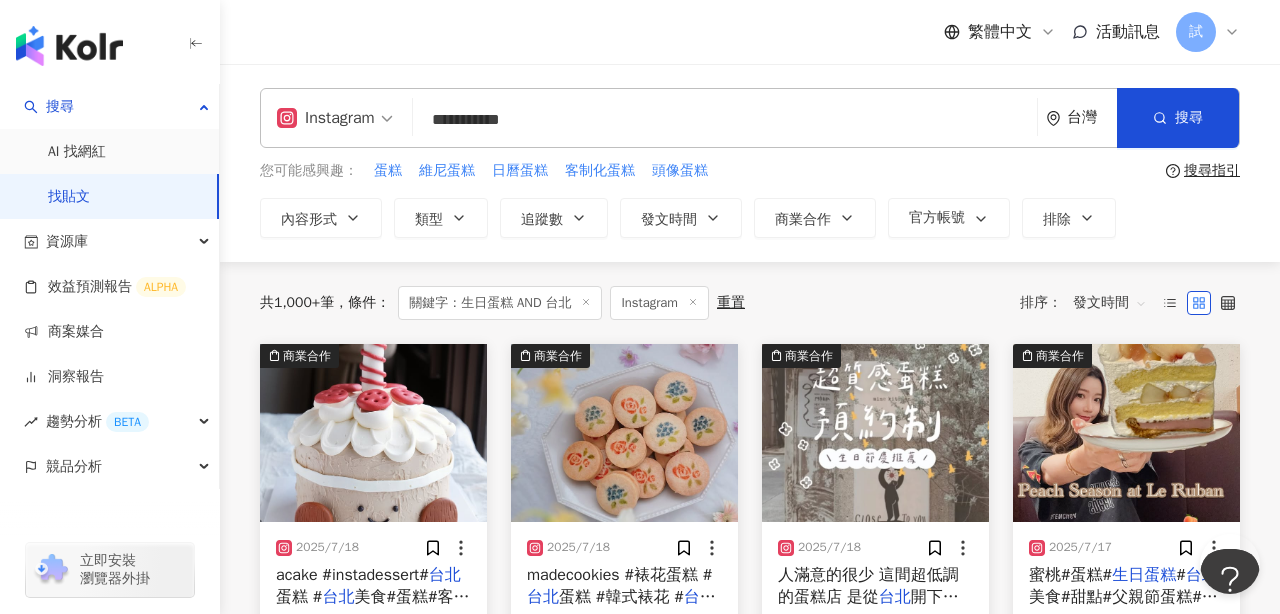 scroll, scrollTop: 3, scrollLeft: 0, axis: vertical 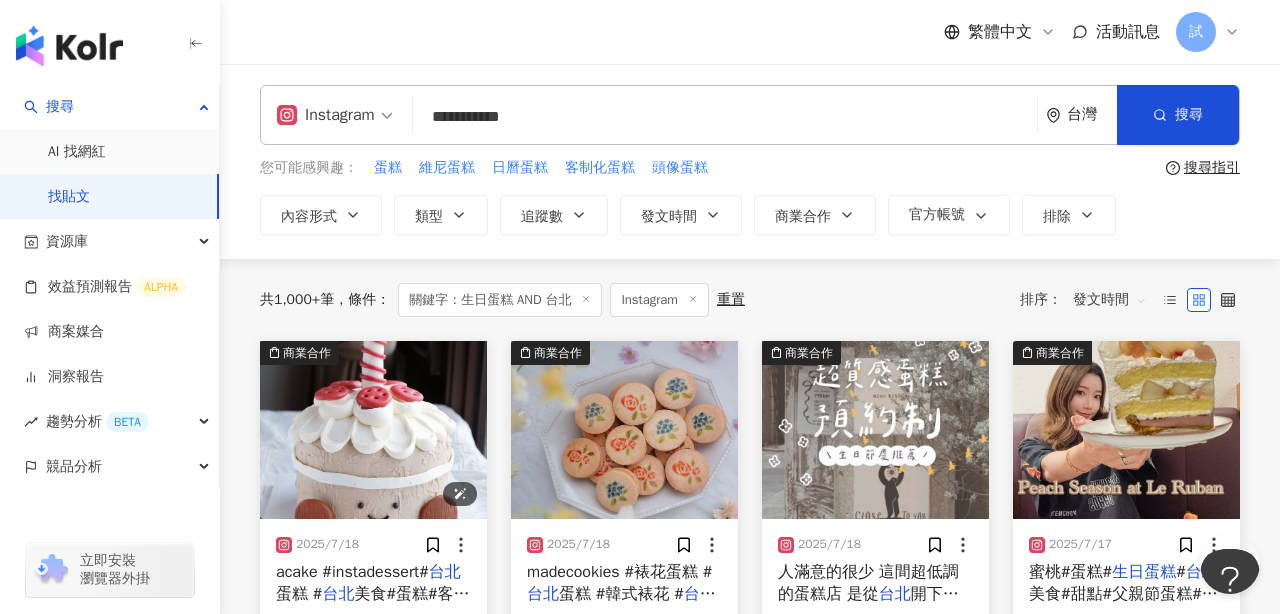 click at bounding box center [373, 430] 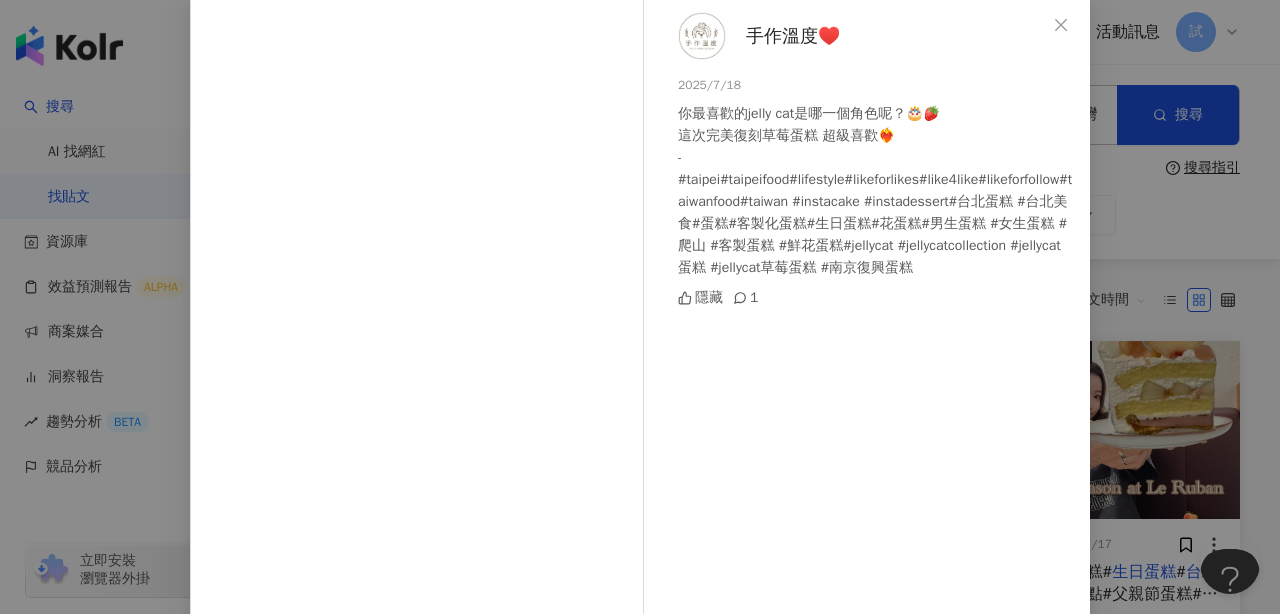 scroll, scrollTop: 119, scrollLeft: 0, axis: vertical 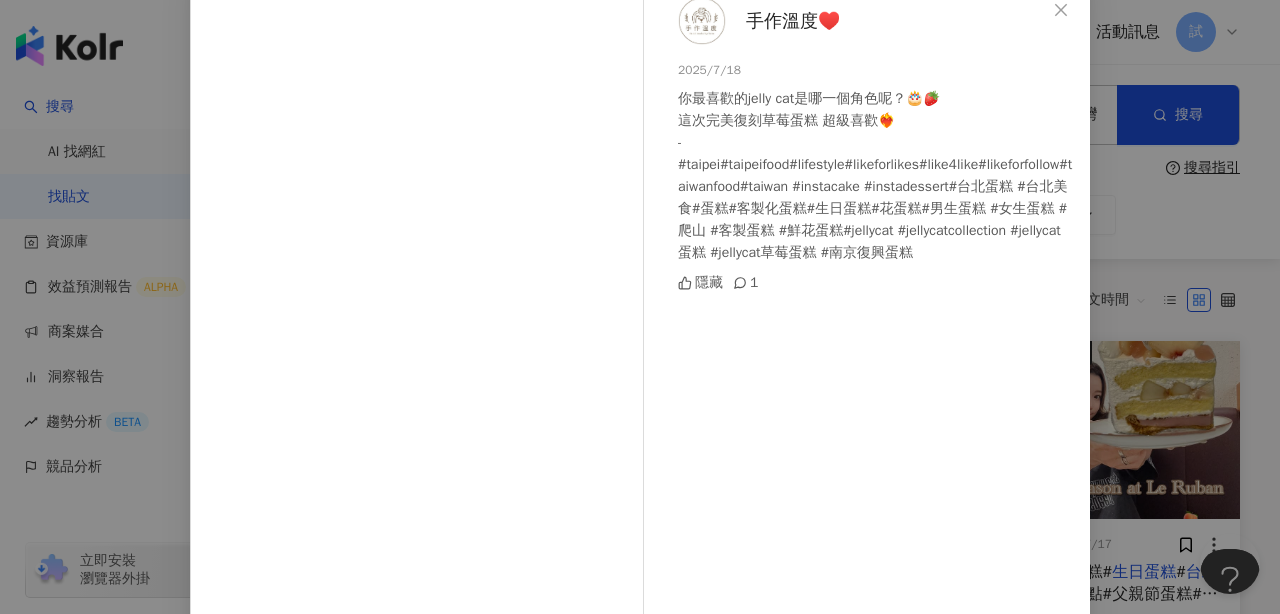 click on "手作溫度♥️ [DATE] 你最喜歡的jelly cat是哪一個角色呢？🎂🍓
這次完美復刻草莓蛋糕 超級喜歡❤️‍🔥
-
#taipei#taipeifood#lifestyle#likeforlikes#like4like#likeforfollow#taiwanfood#taiwan #instacake #instadessert#台北蛋糕 #台北美食#蛋糕#客製化蛋糕#生日蛋糕#花蛋糕#男生蛋糕 #女生蛋糕 #爬山 #客製蛋糕 #鮮花蛋糕#jellycat #jellycatcollection #jellycat蛋糕 #jellycat草莓蛋糕 #南京復興蛋糕 隱藏 [NUMBER] 查看原始貼文" at bounding box center (640, 307) 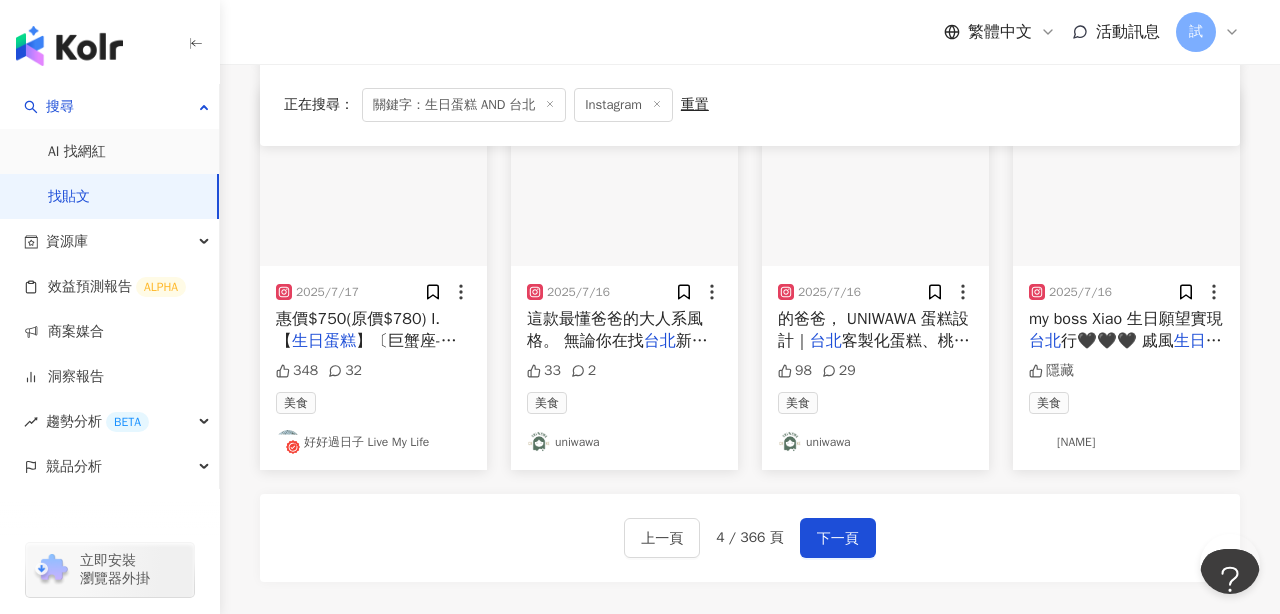 scroll, scrollTop: 1318, scrollLeft: 0, axis: vertical 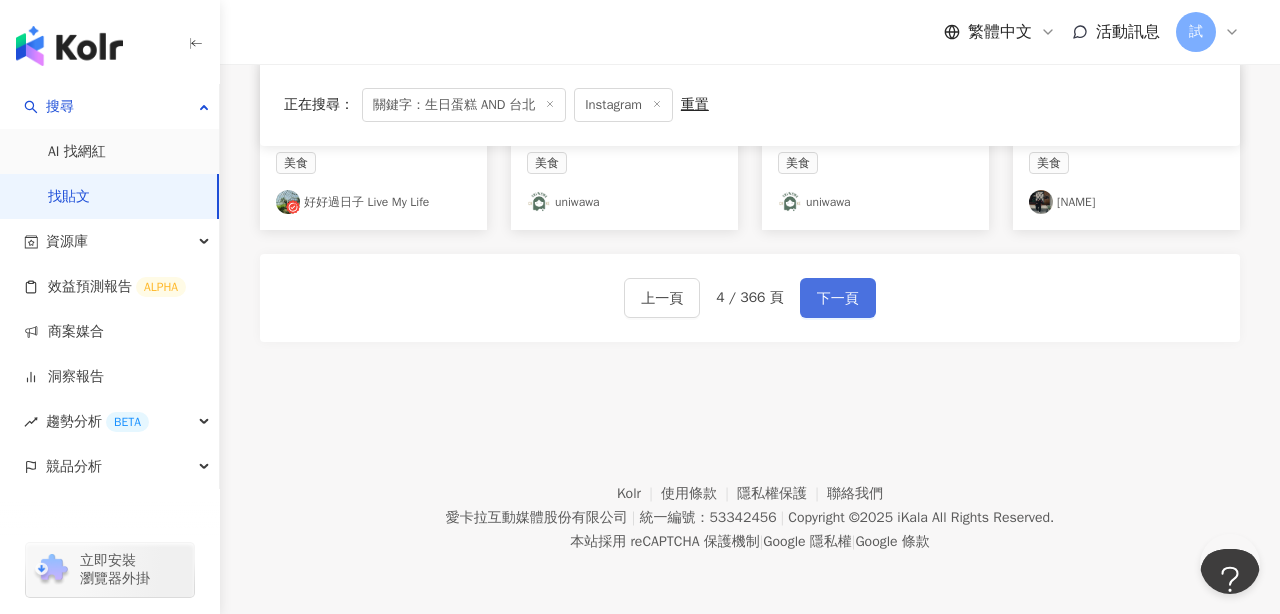 click on "下一頁" at bounding box center (838, 299) 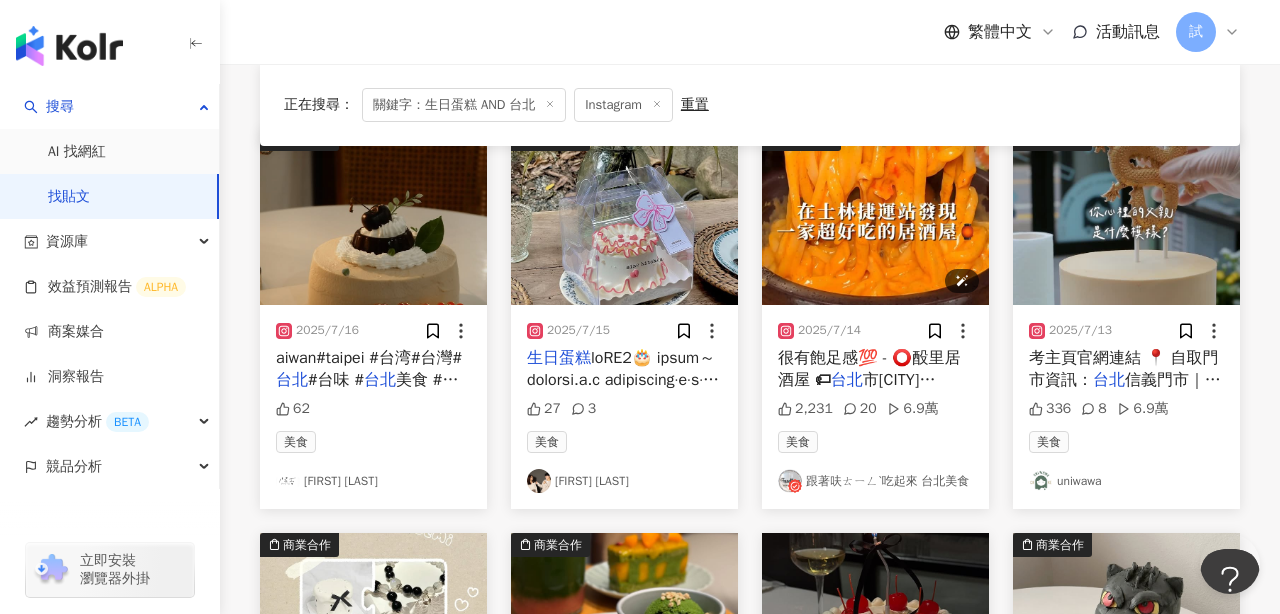 scroll, scrollTop: 218, scrollLeft: 0, axis: vertical 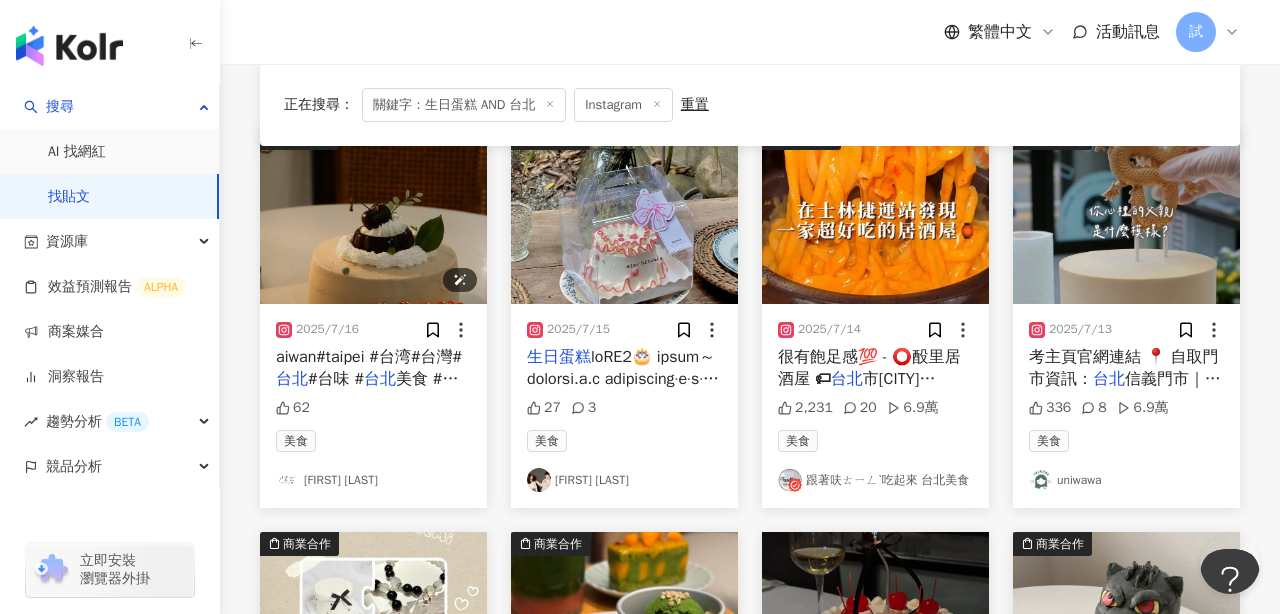 click at bounding box center [373, 215] 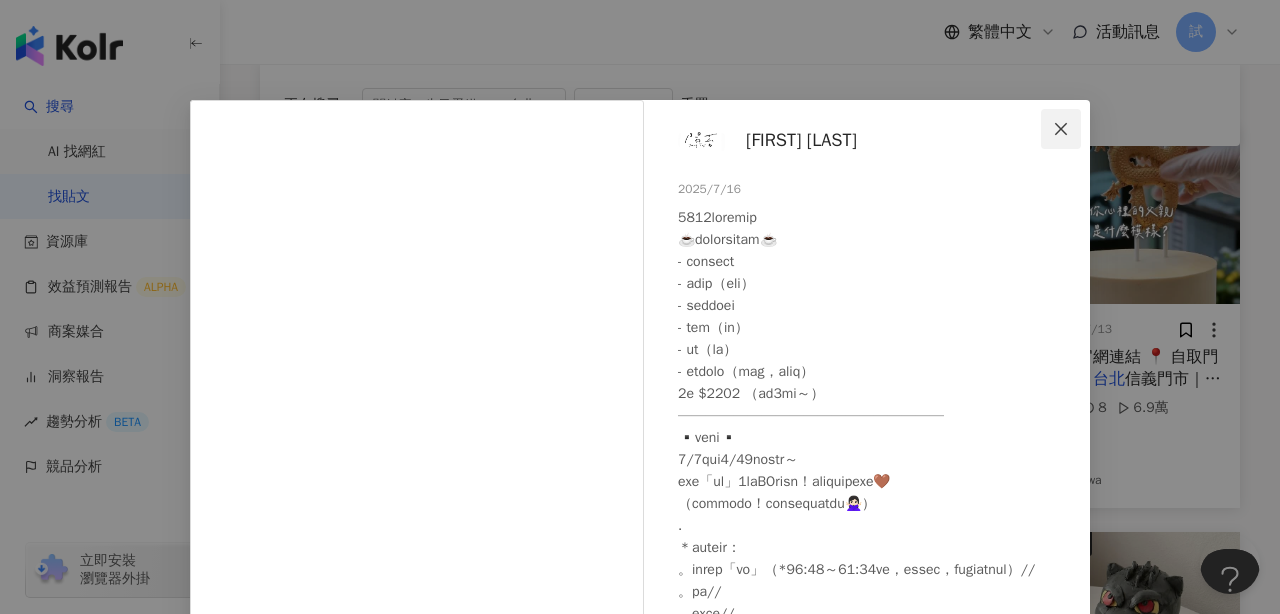 click at bounding box center (1061, 129) 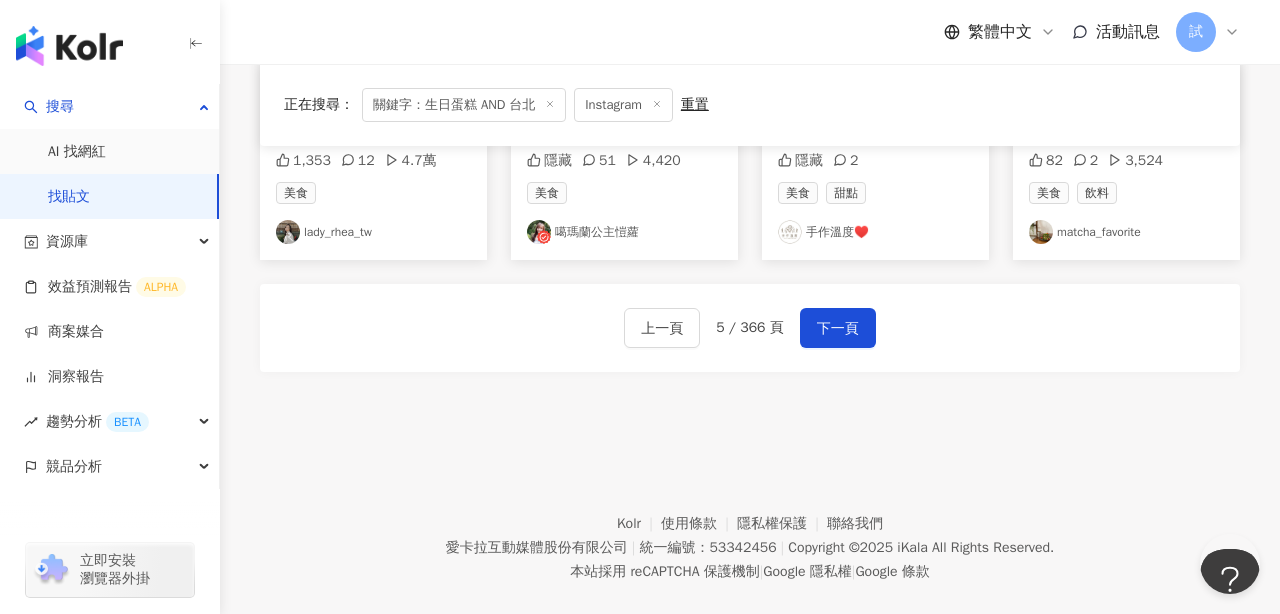 scroll, scrollTop: 1335, scrollLeft: 0, axis: vertical 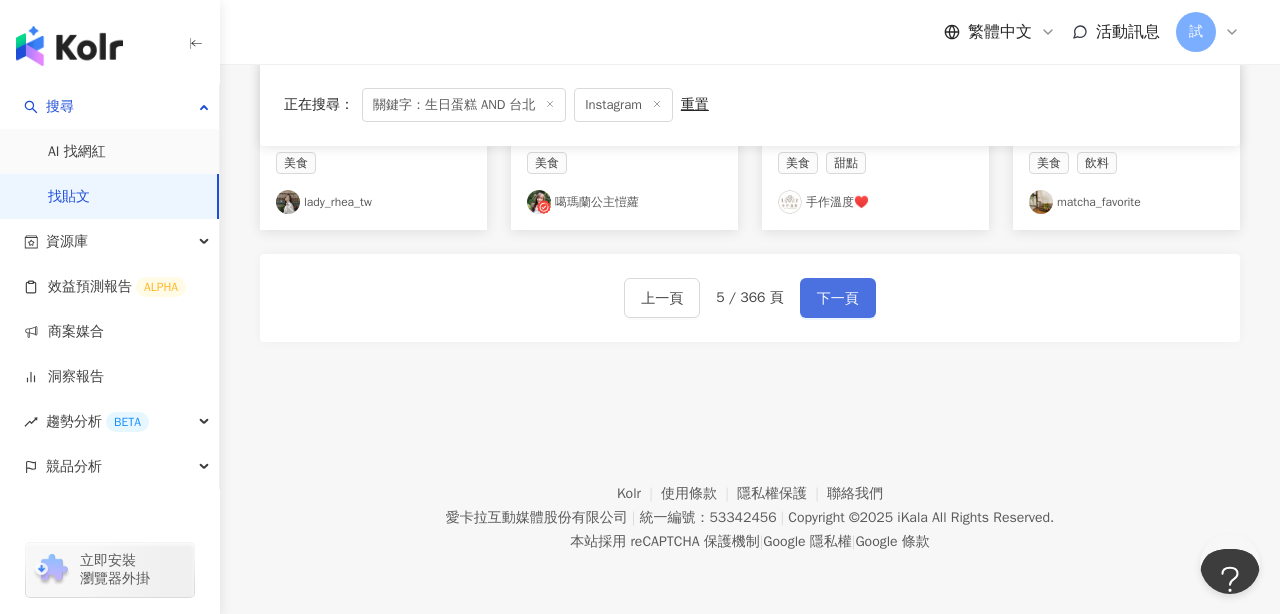 click on "下一頁" at bounding box center [838, 299] 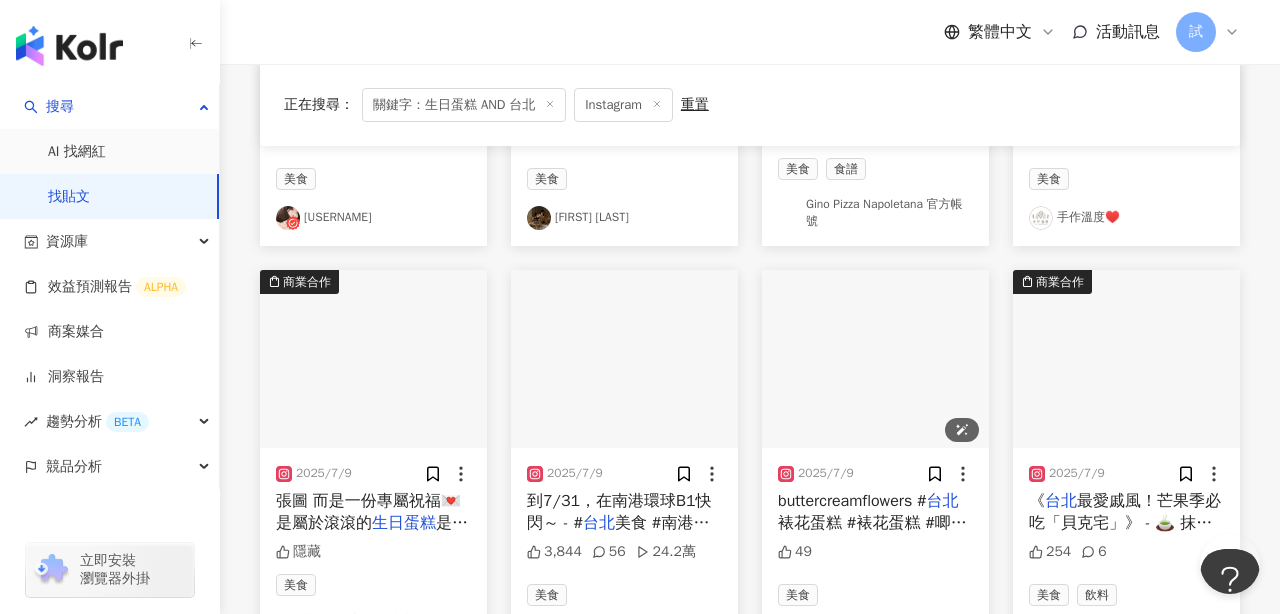 scroll, scrollTop: 493, scrollLeft: 0, axis: vertical 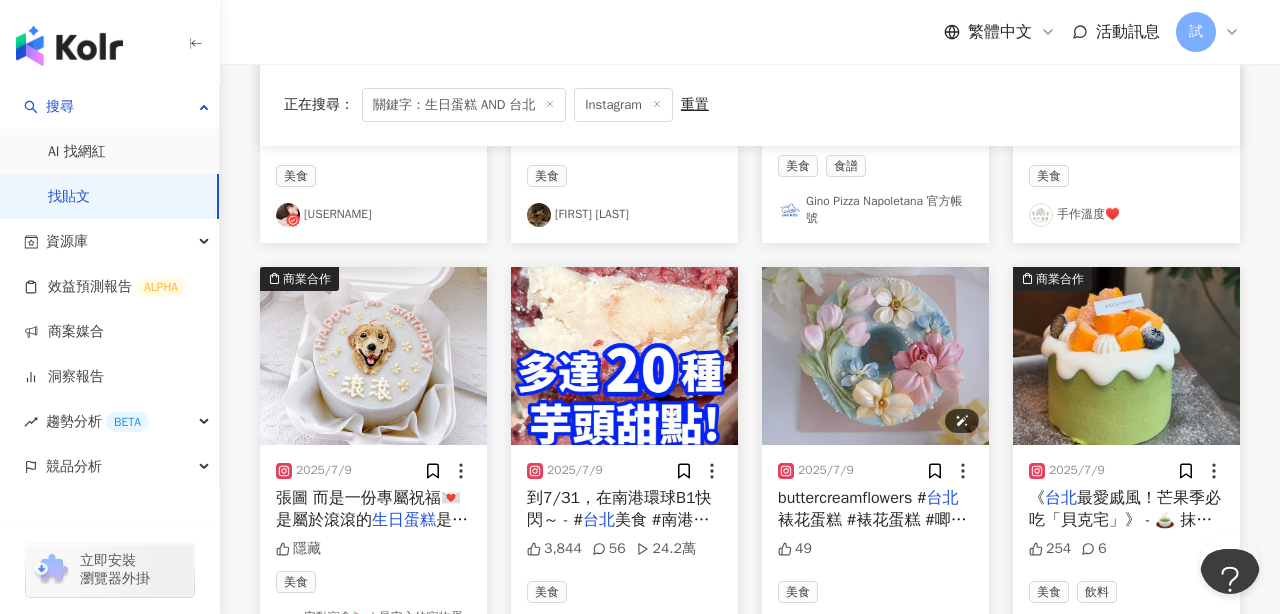 click at bounding box center (875, 356) 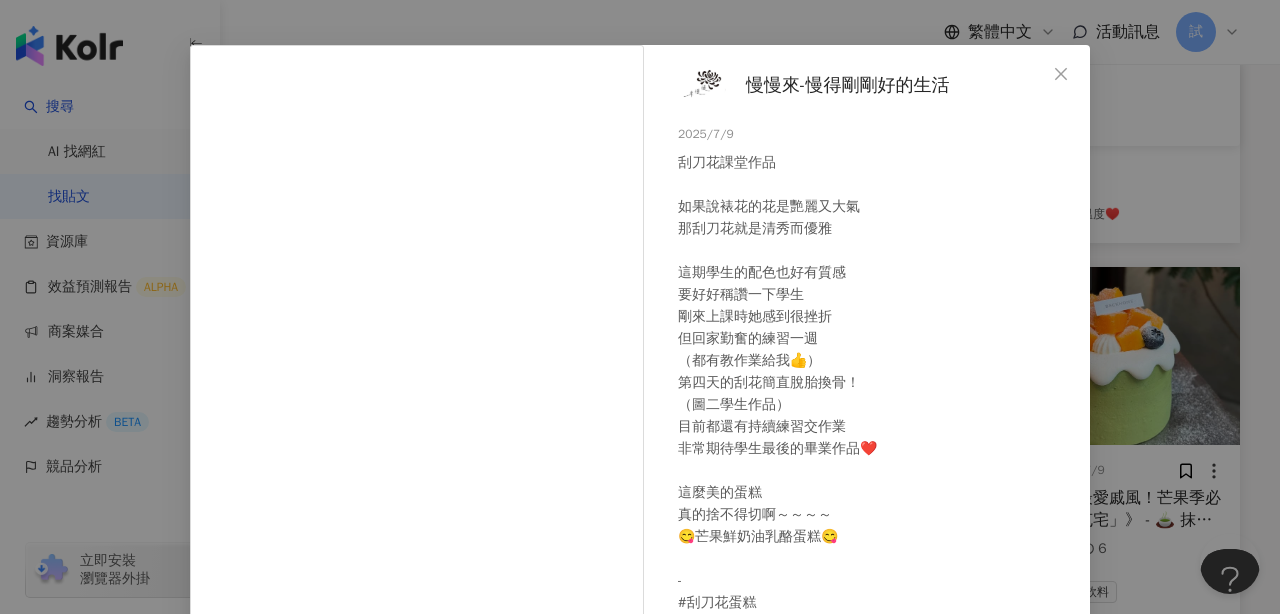 scroll, scrollTop: 0, scrollLeft: 0, axis: both 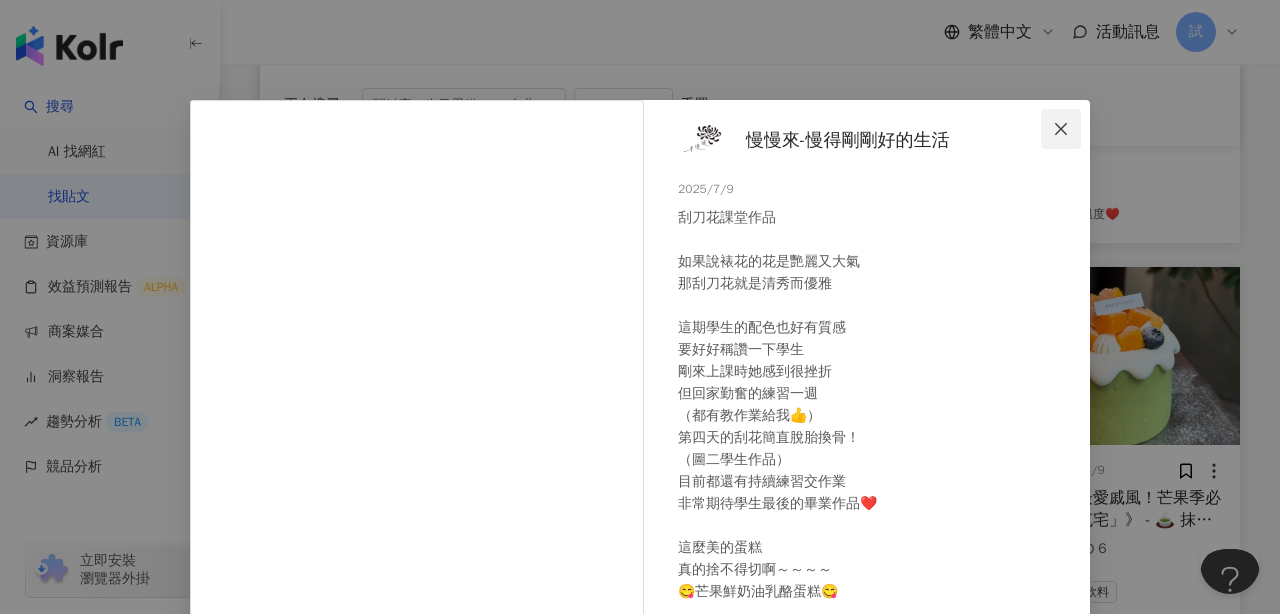 click at bounding box center (1061, 129) 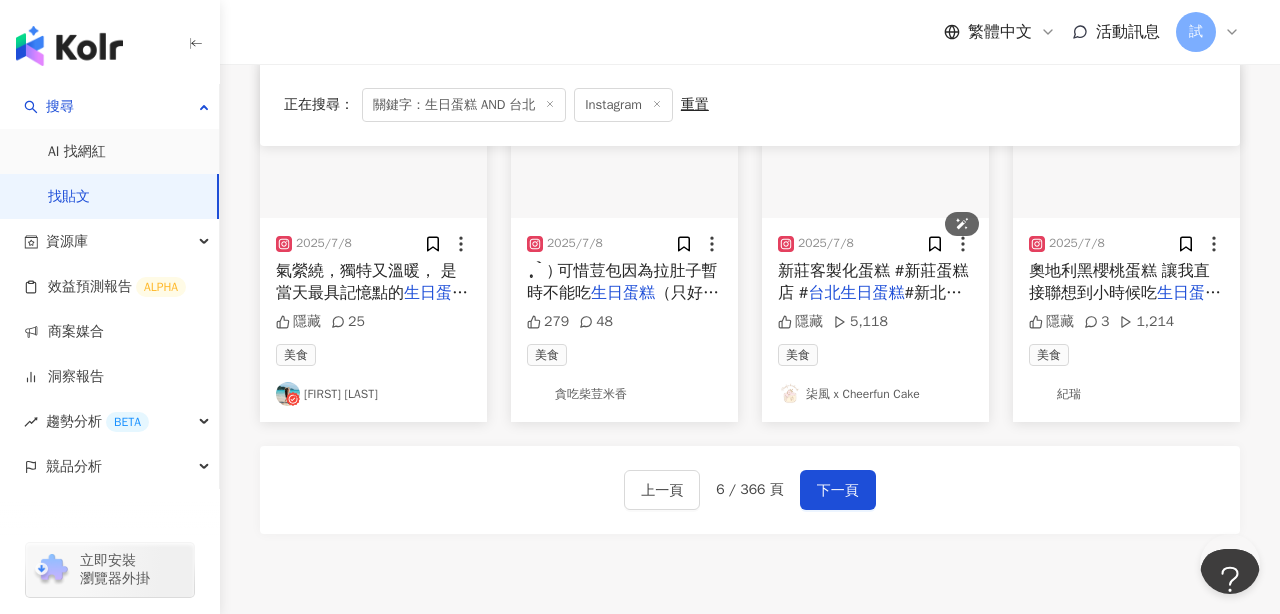 scroll, scrollTop: 1187, scrollLeft: 0, axis: vertical 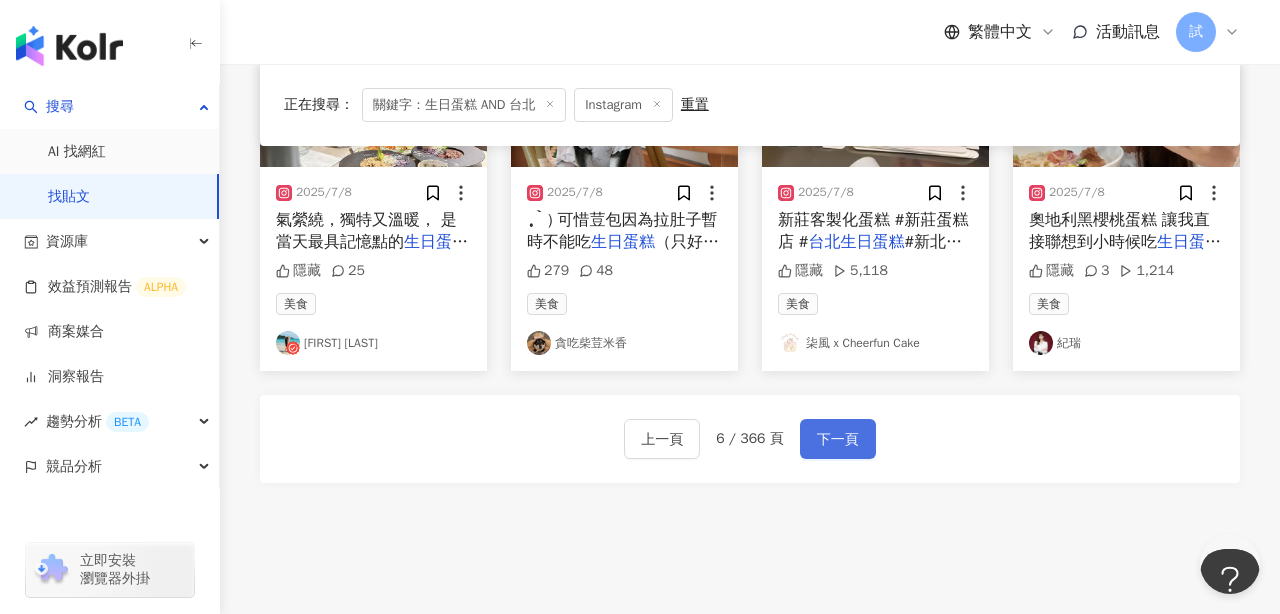 click on "下一頁" at bounding box center [838, 440] 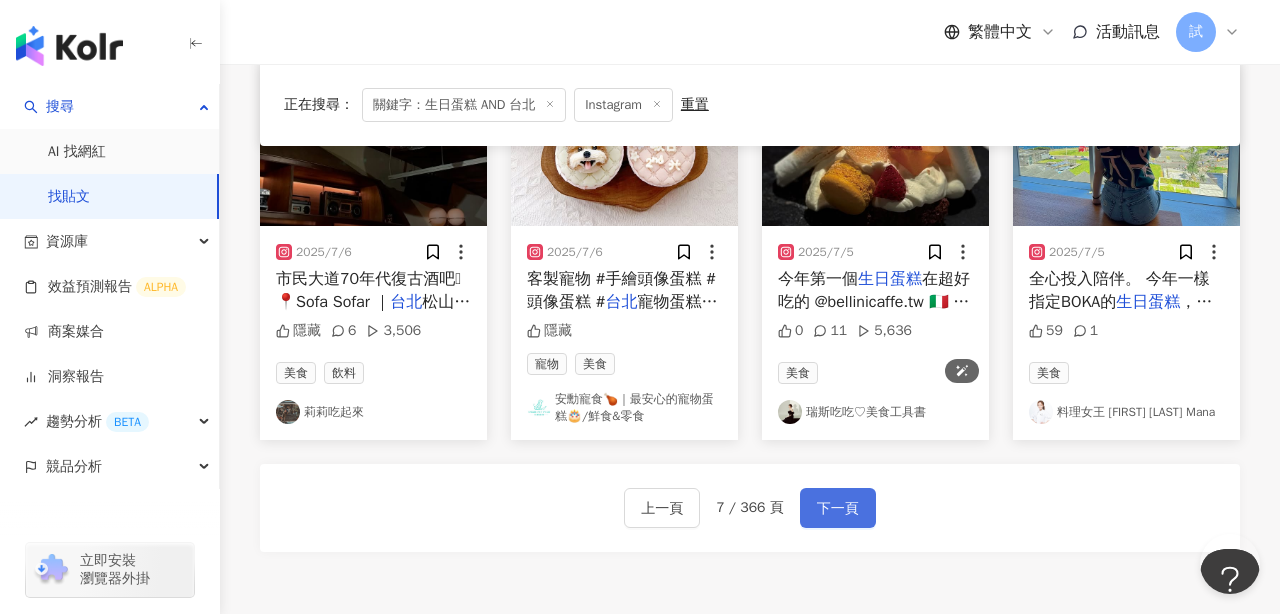 scroll, scrollTop: 1161, scrollLeft: 0, axis: vertical 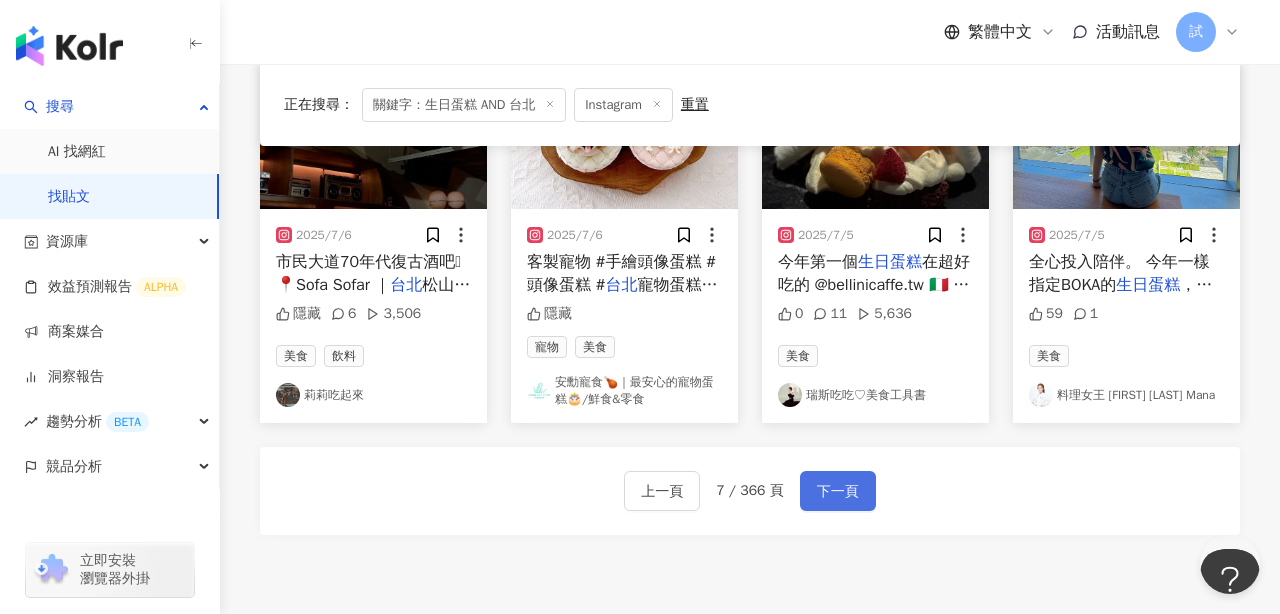 click on "下一頁" at bounding box center [838, 492] 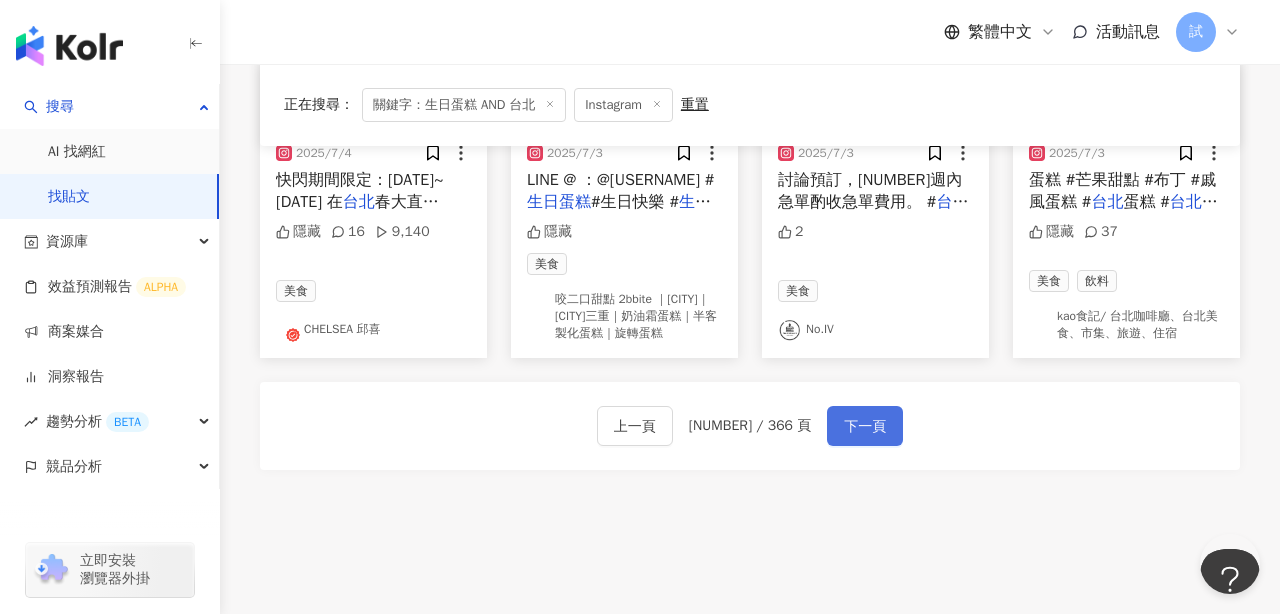scroll, scrollTop: 1331, scrollLeft: 0, axis: vertical 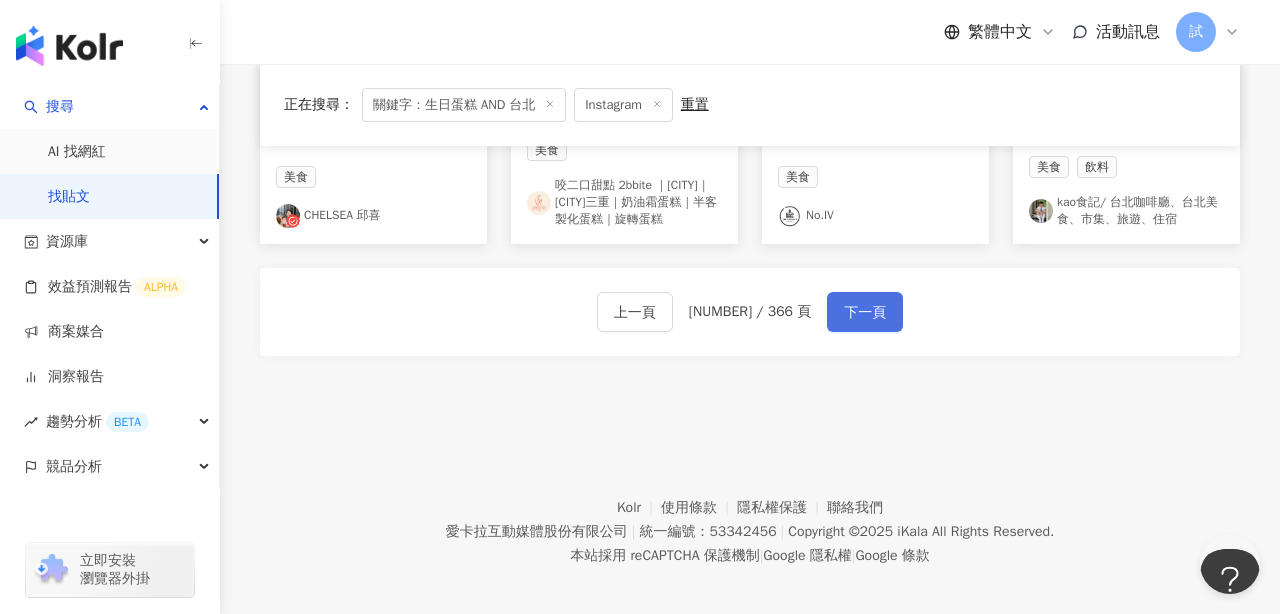 click on "下一頁" at bounding box center (865, 313) 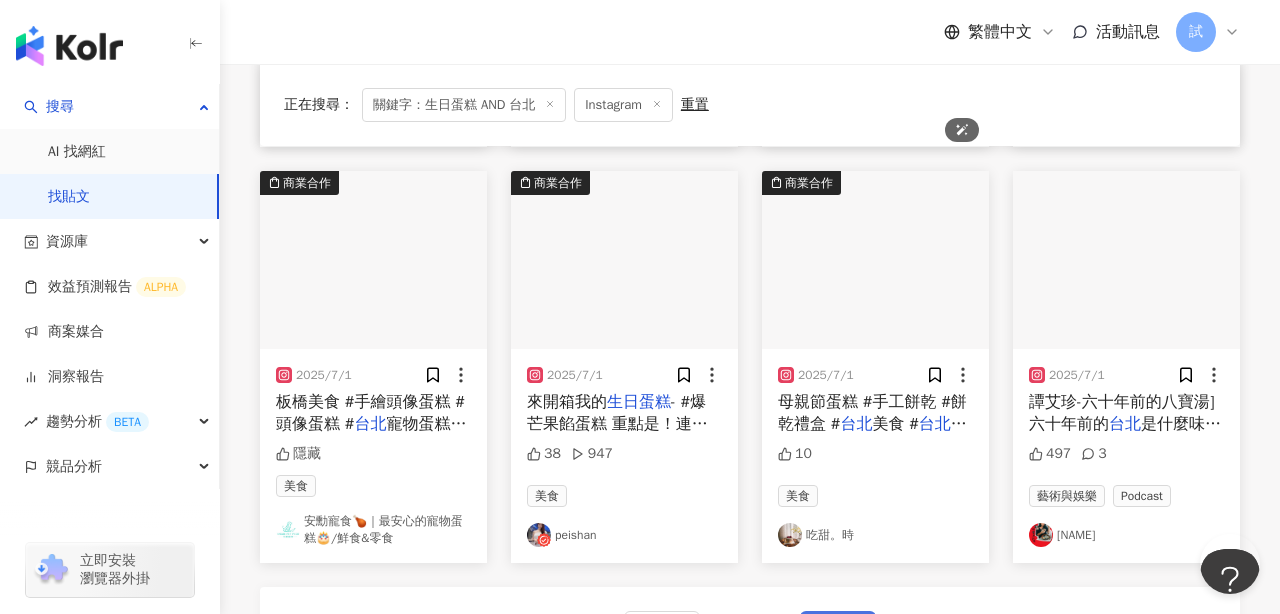 scroll, scrollTop: 1189, scrollLeft: 0, axis: vertical 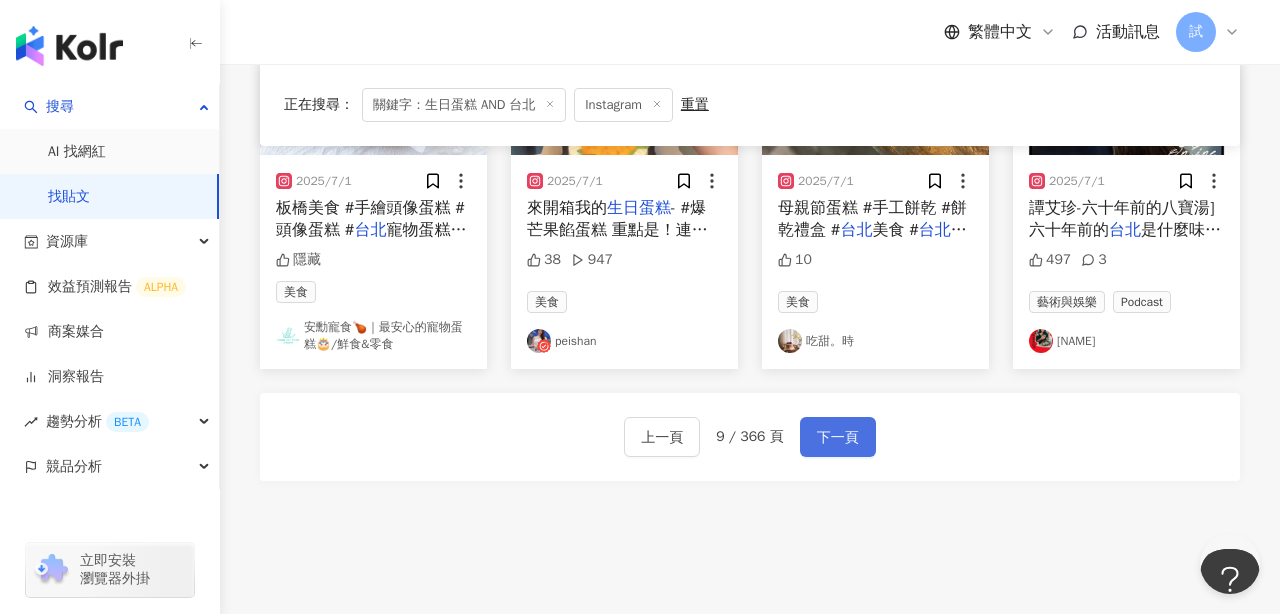 click on "下一頁" at bounding box center (838, 437) 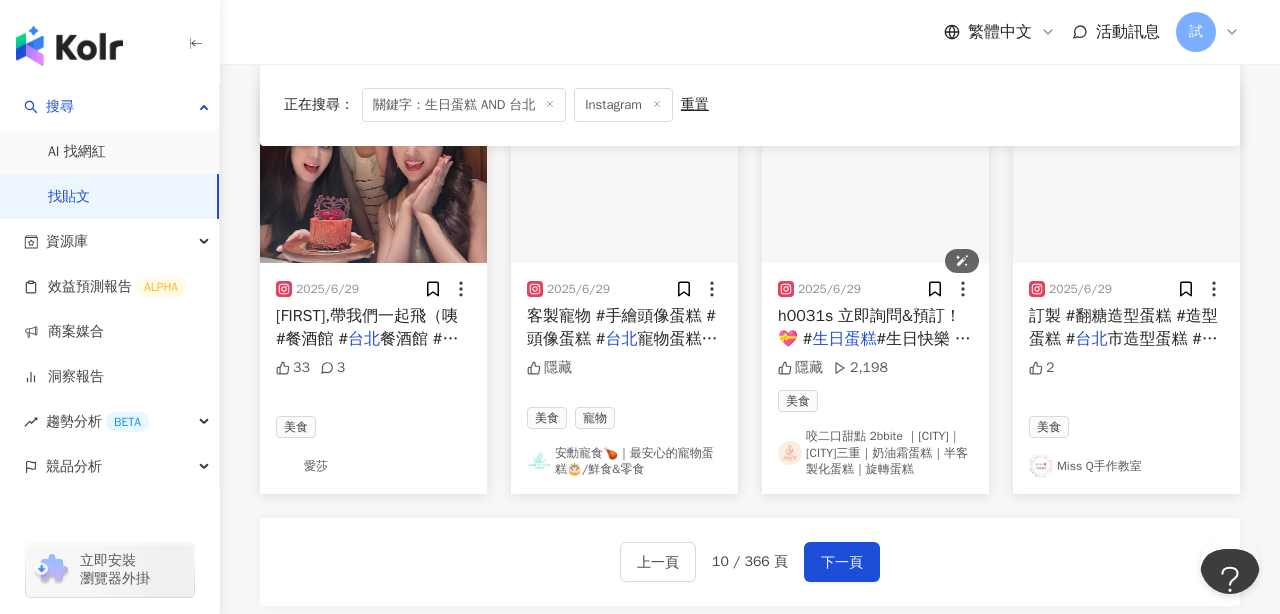 scroll, scrollTop: 1119, scrollLeft: 0, axis: vertical 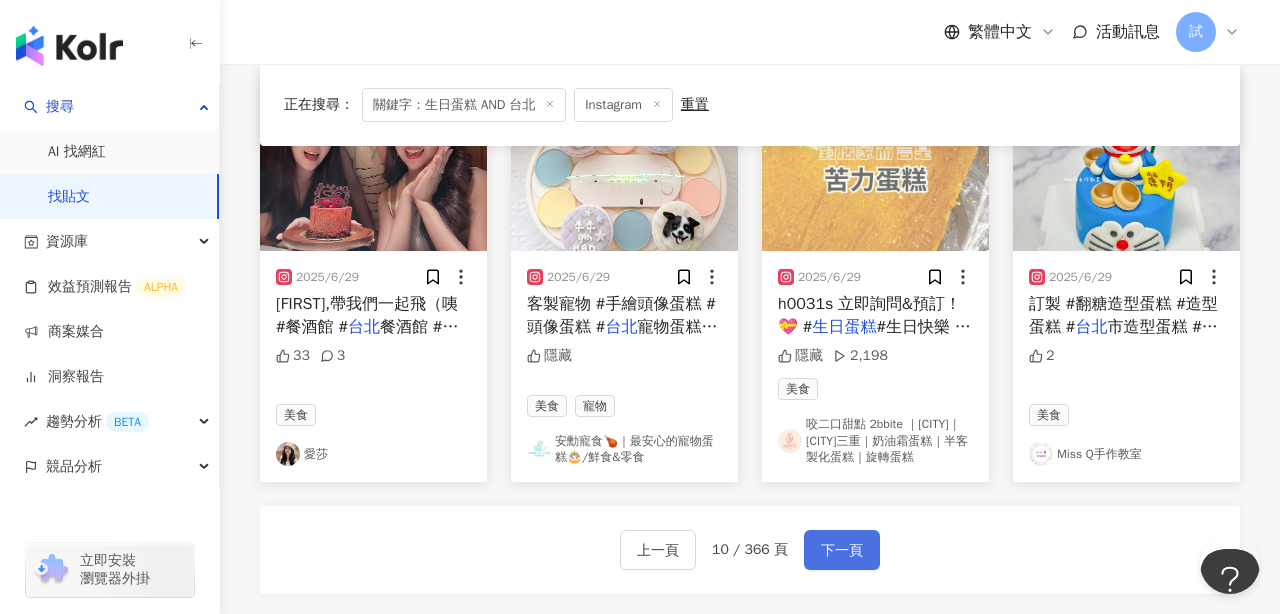 click on "下一頁" at bounding box center (842, 551) 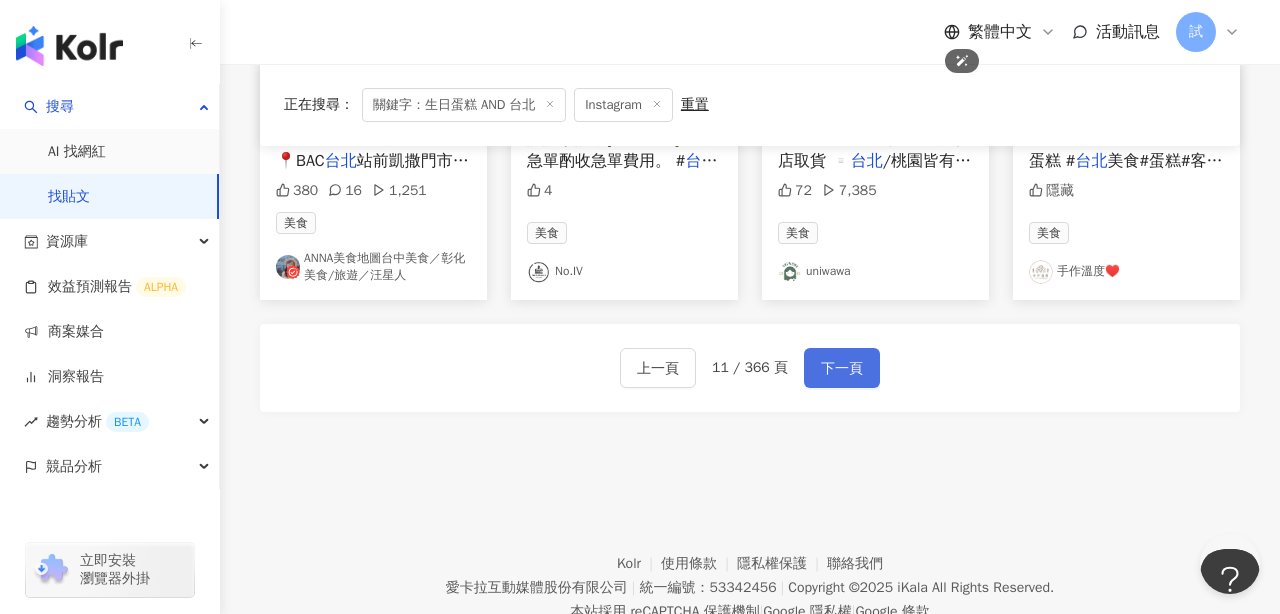 scroll, scrollTop: 1345, scrollLeft: 0, axis: vertical 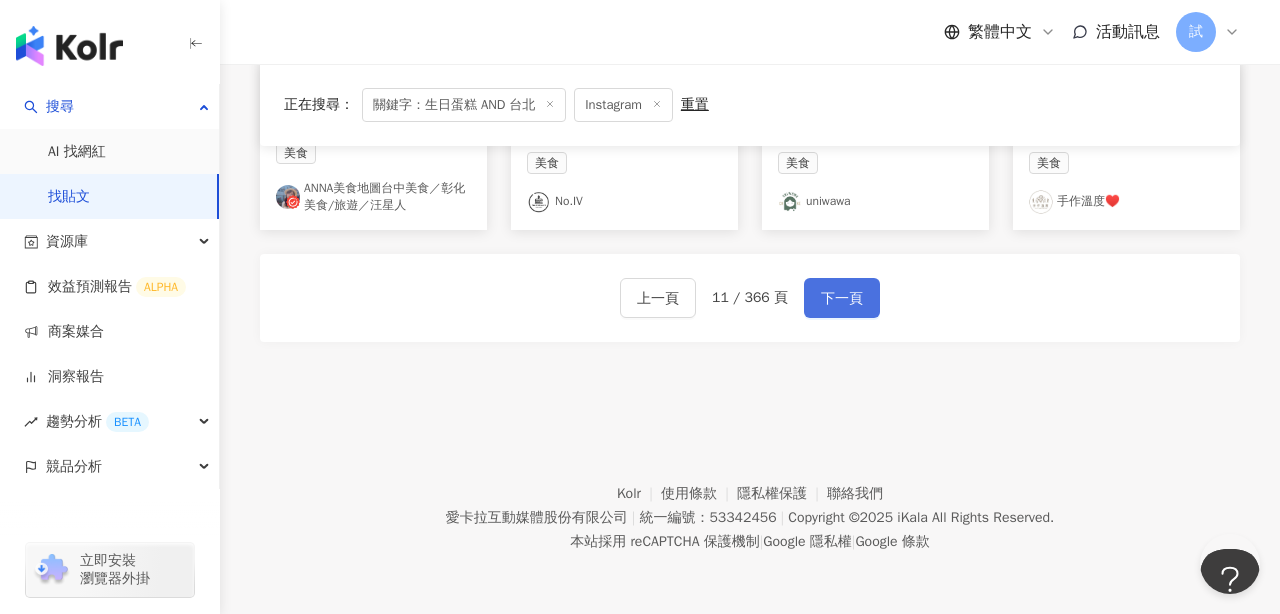 click on "下一頁" at bounding box center (842, 299) 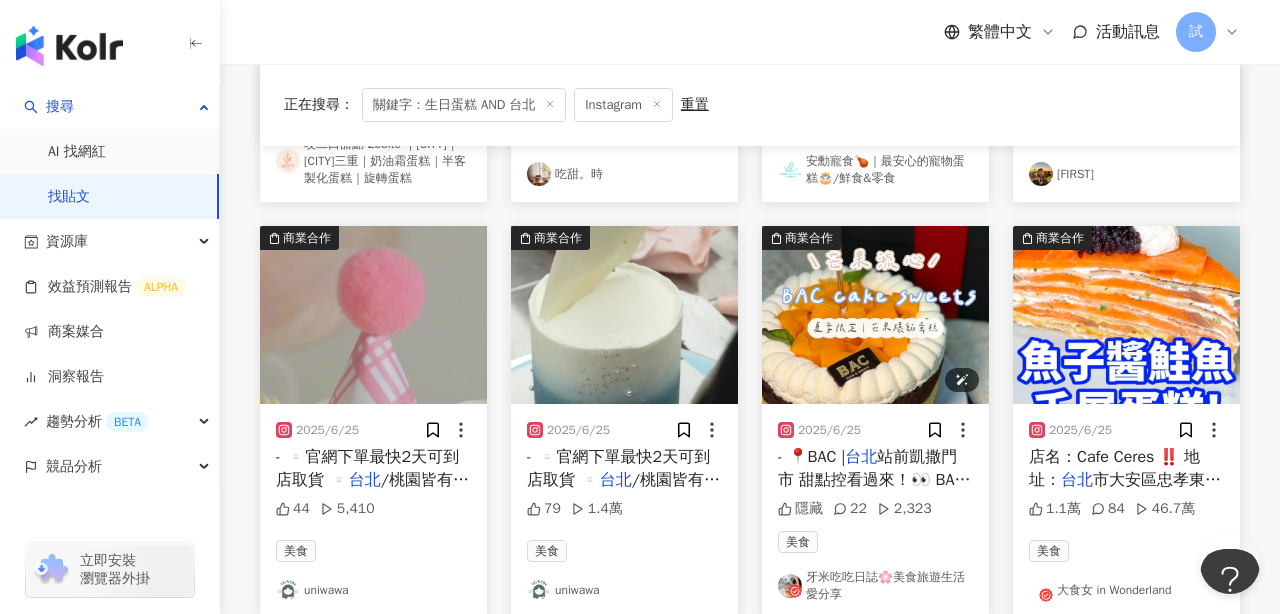scroll, scrollTop: 554, scrollLeft: 0, axis: vertical 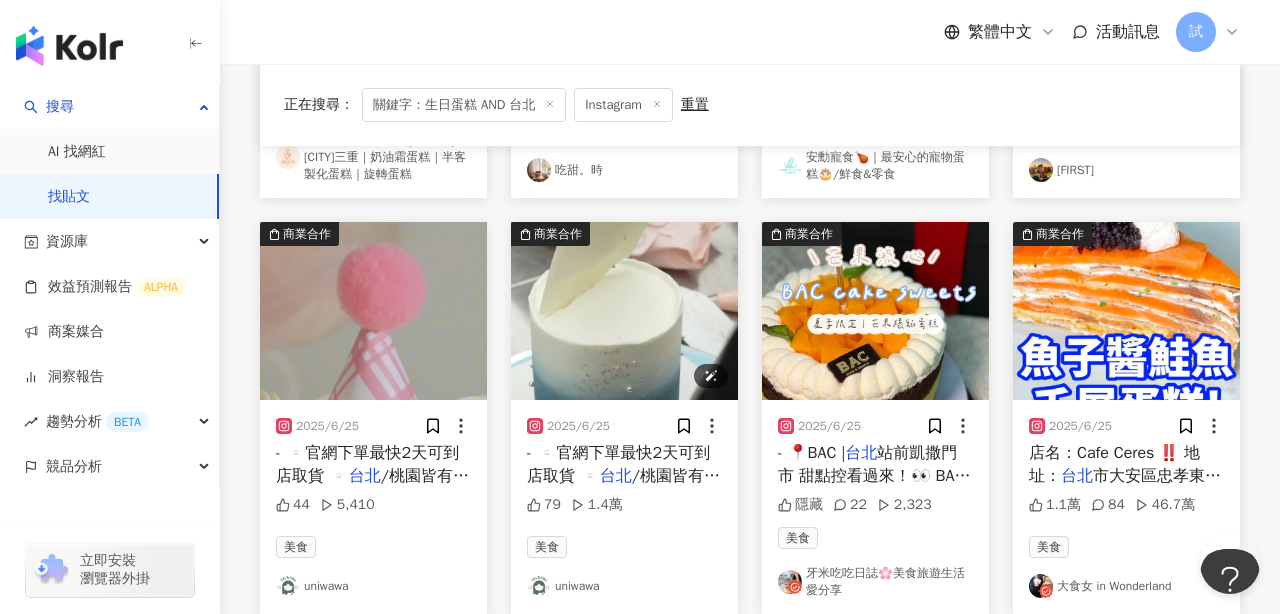 click at bounding box center (624, 311) 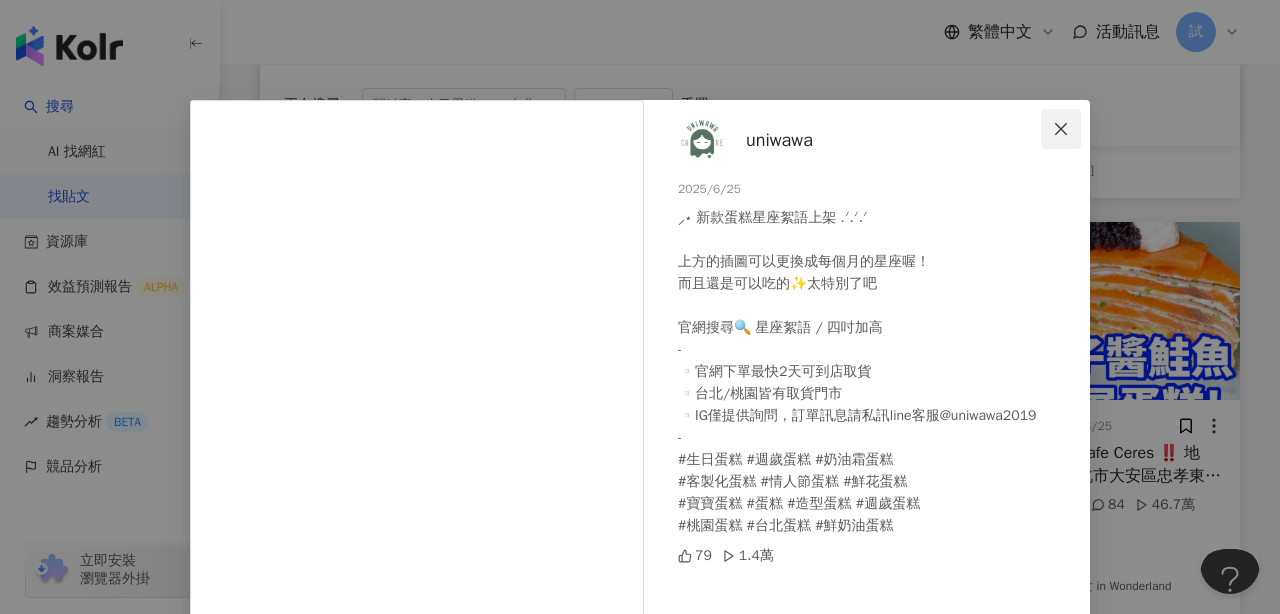 click 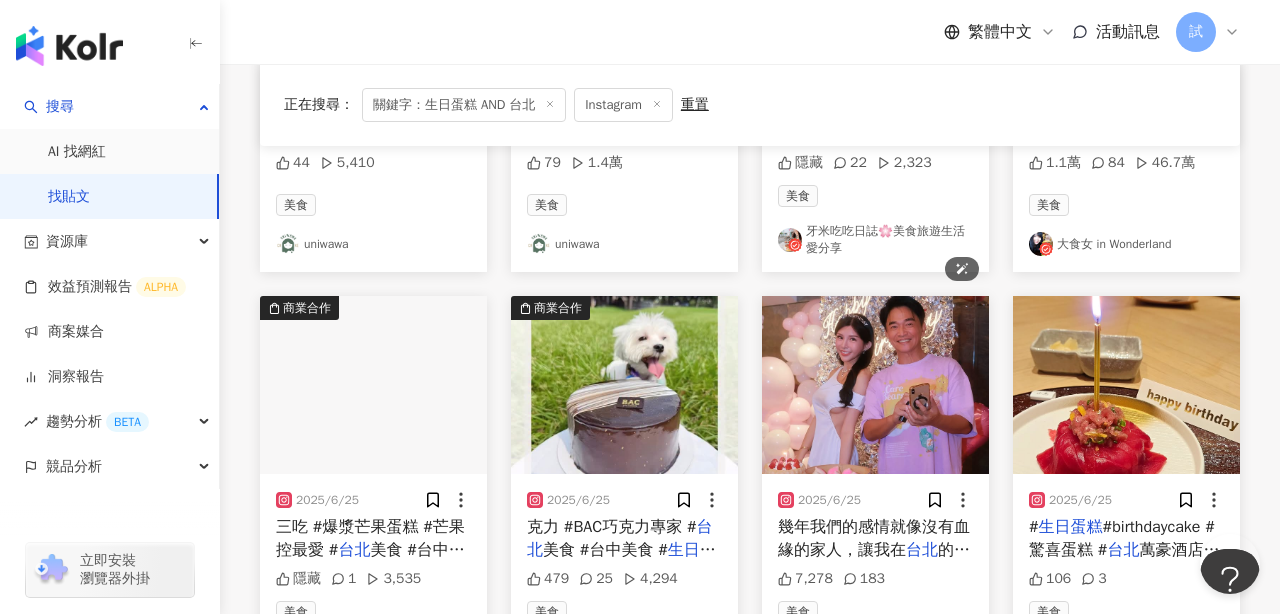 scroll, scrollTop: 1131, scrollLeft: 0, axis: vertical 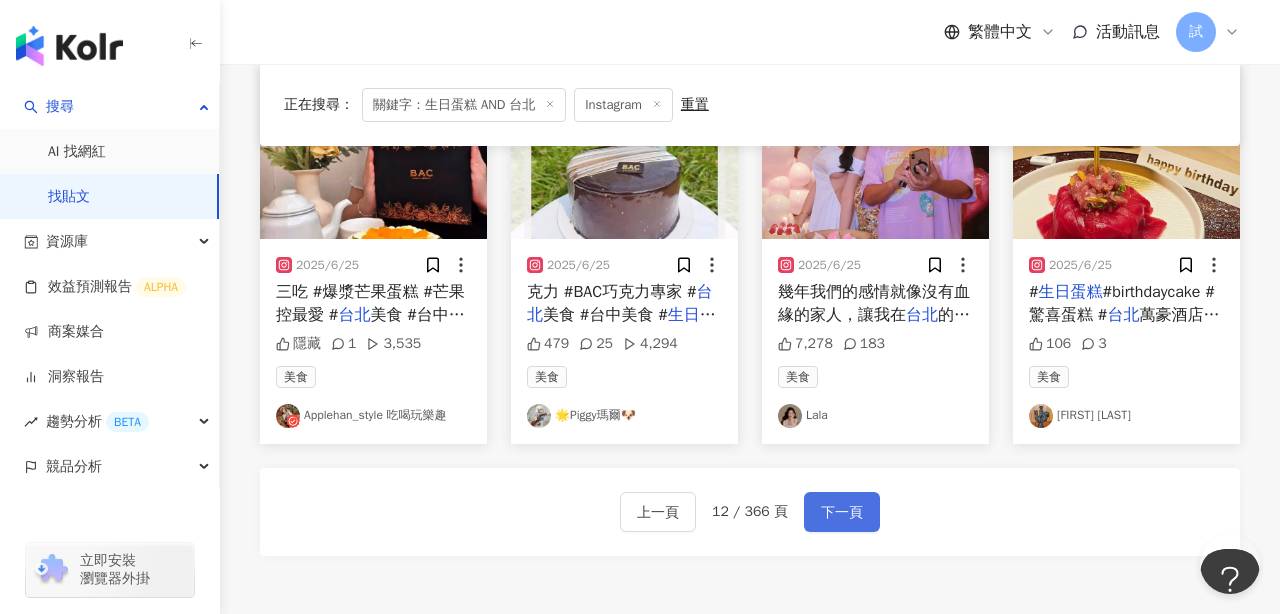 click on "下一頁" at bounding box center (842, 513) 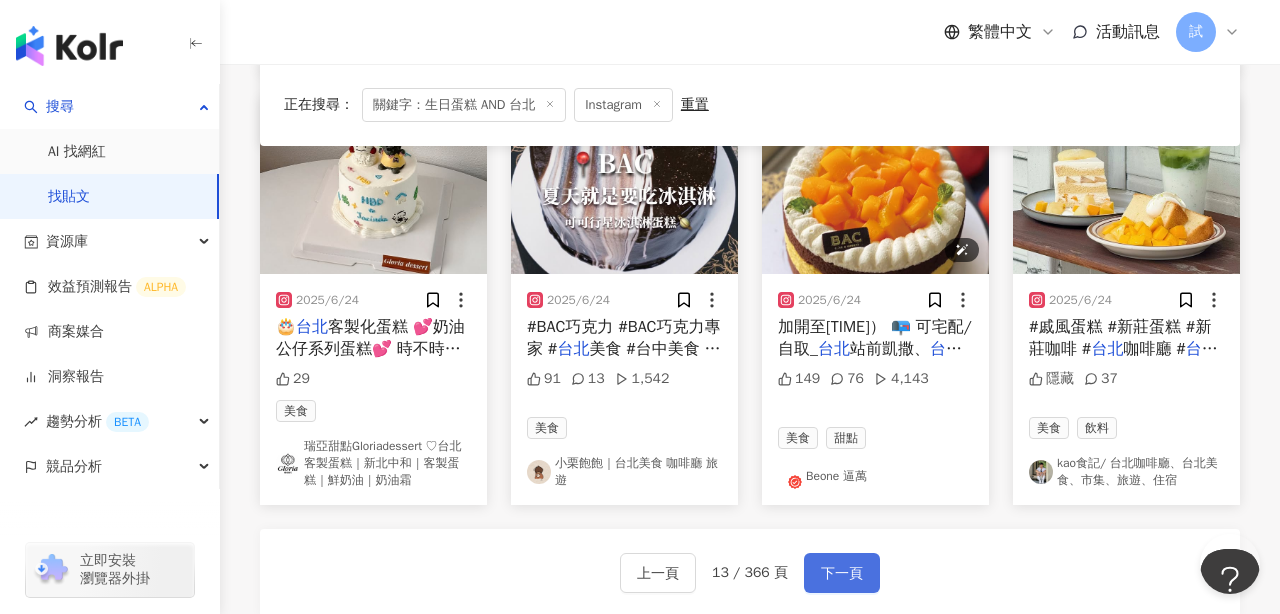 scroll, scrollTop: 1345, scrollLeft: 0, axis: vertical 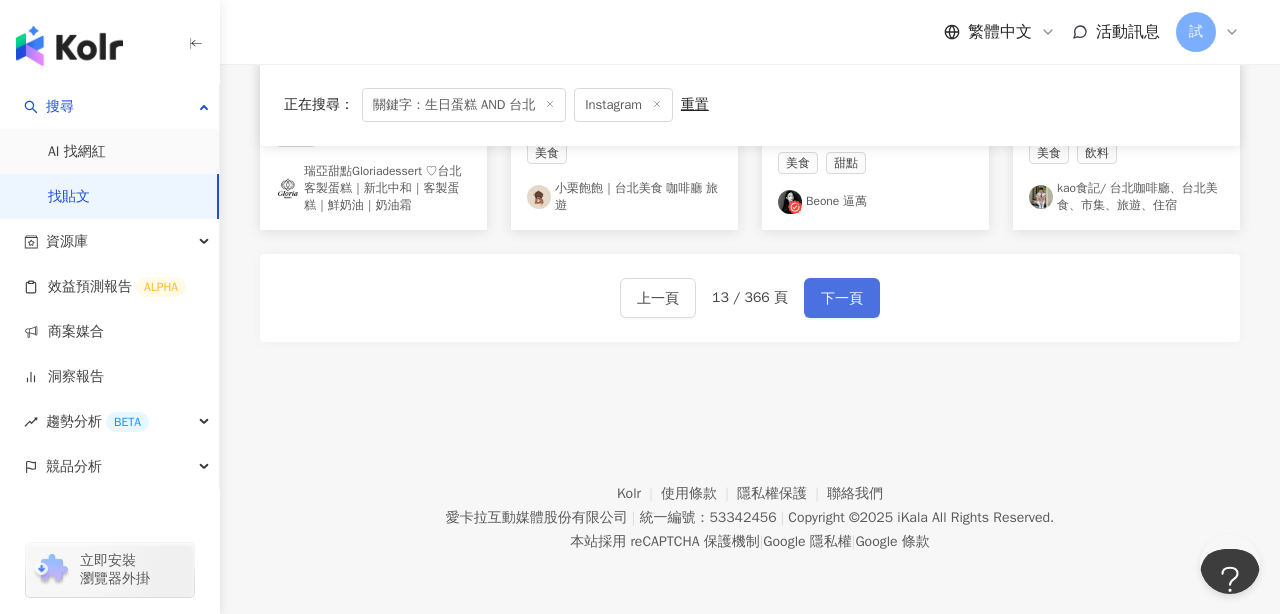 click on "下一頁" at bounding box center (842, 298) 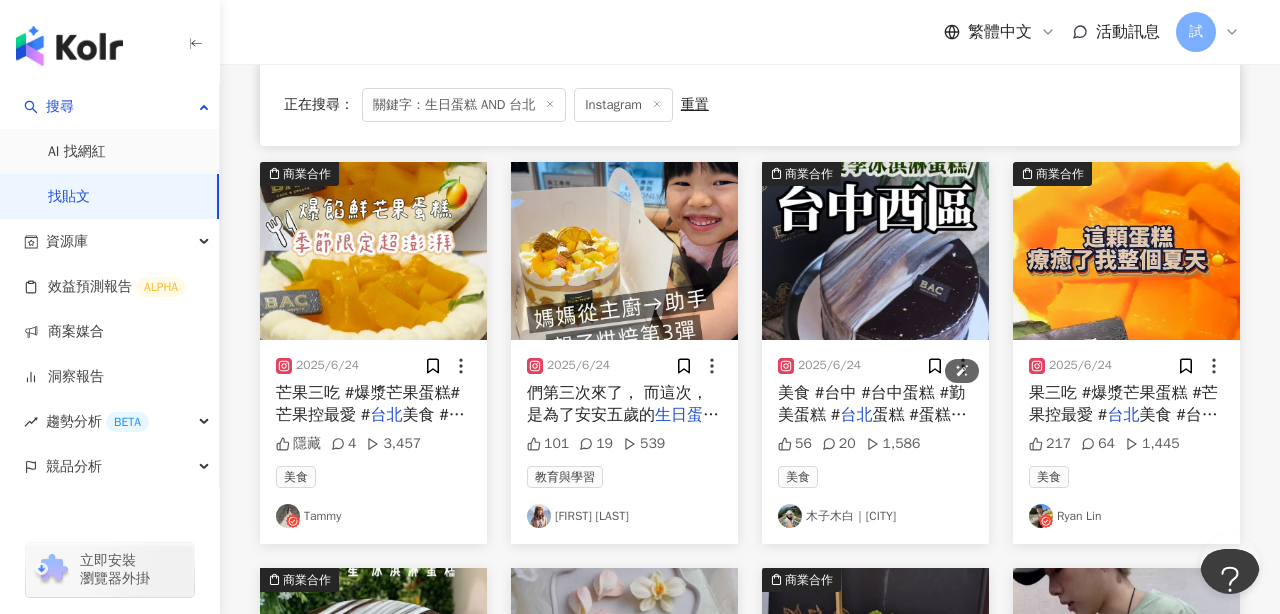 scroll, scrollTop: 543, scrollLeft: 0, axis: vertical 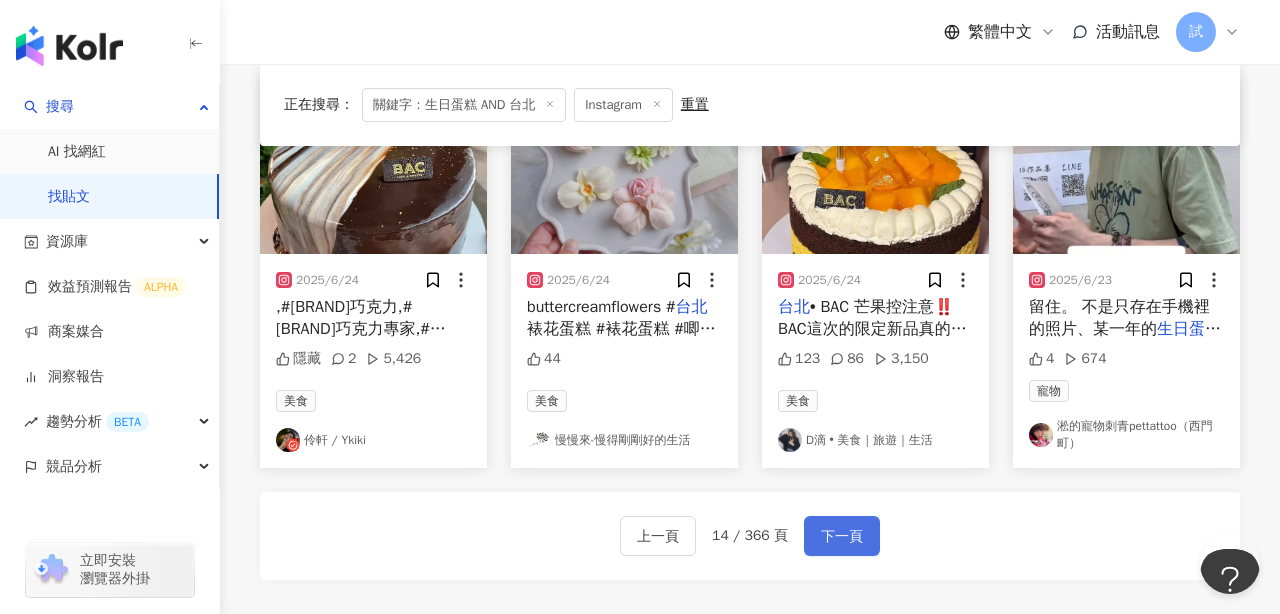 click on "下一頁" at bounding box center [842, 537] 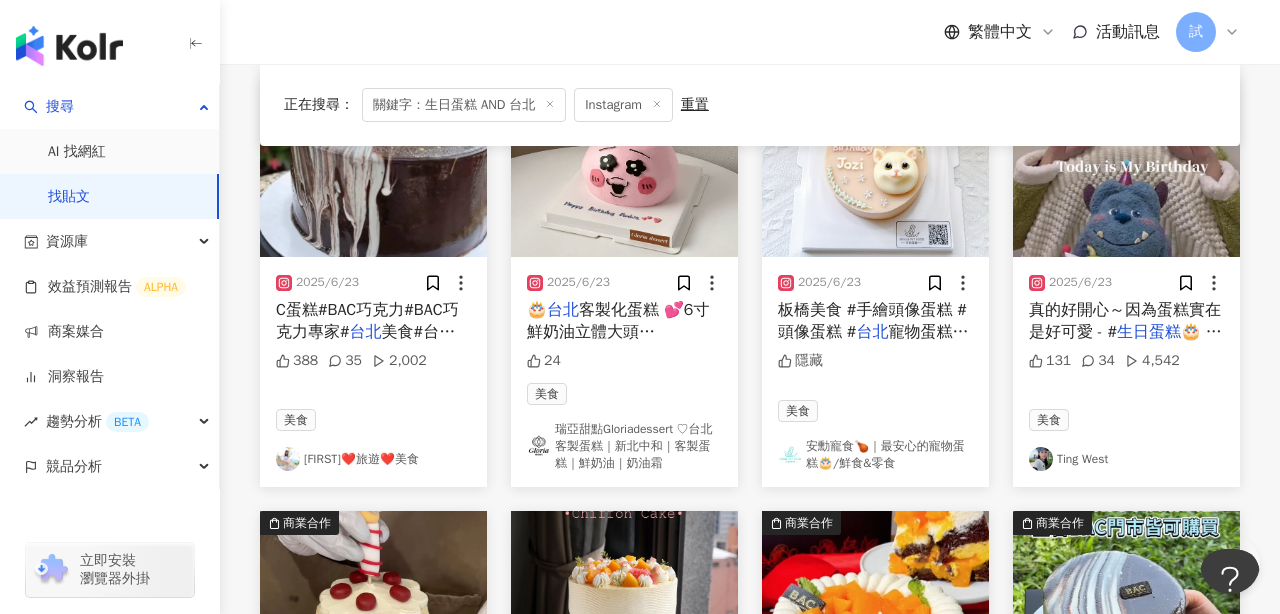 scroll, scrollTop: 267, scrollLeft: 0, axis: vertical 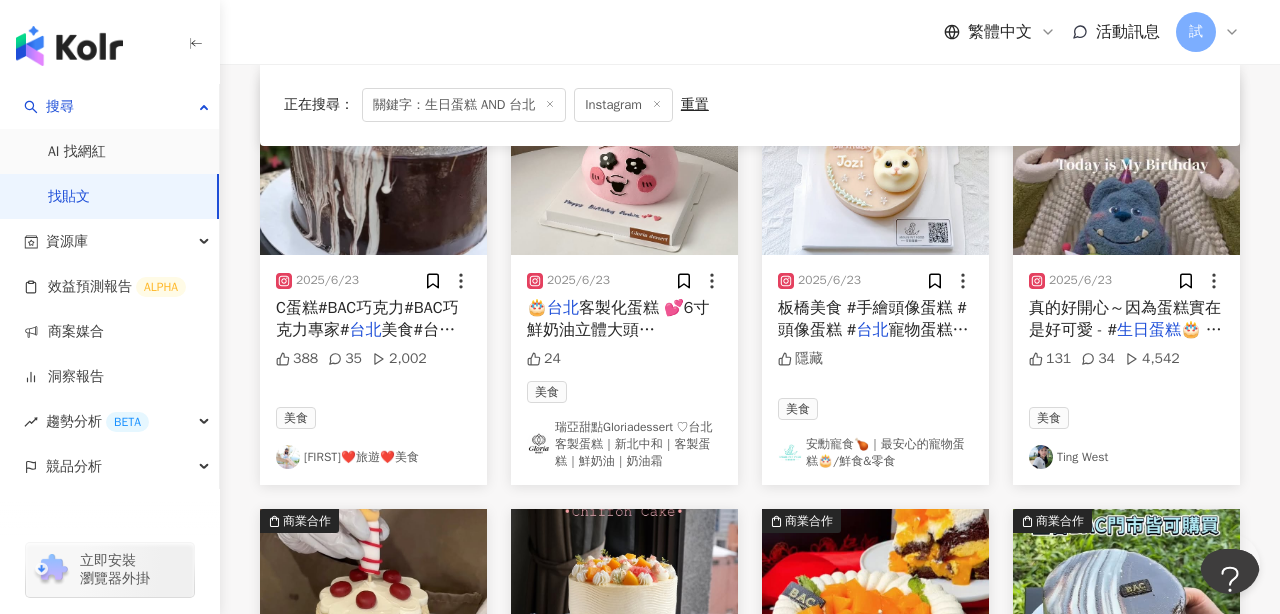 click at bounding box center (624, 598) 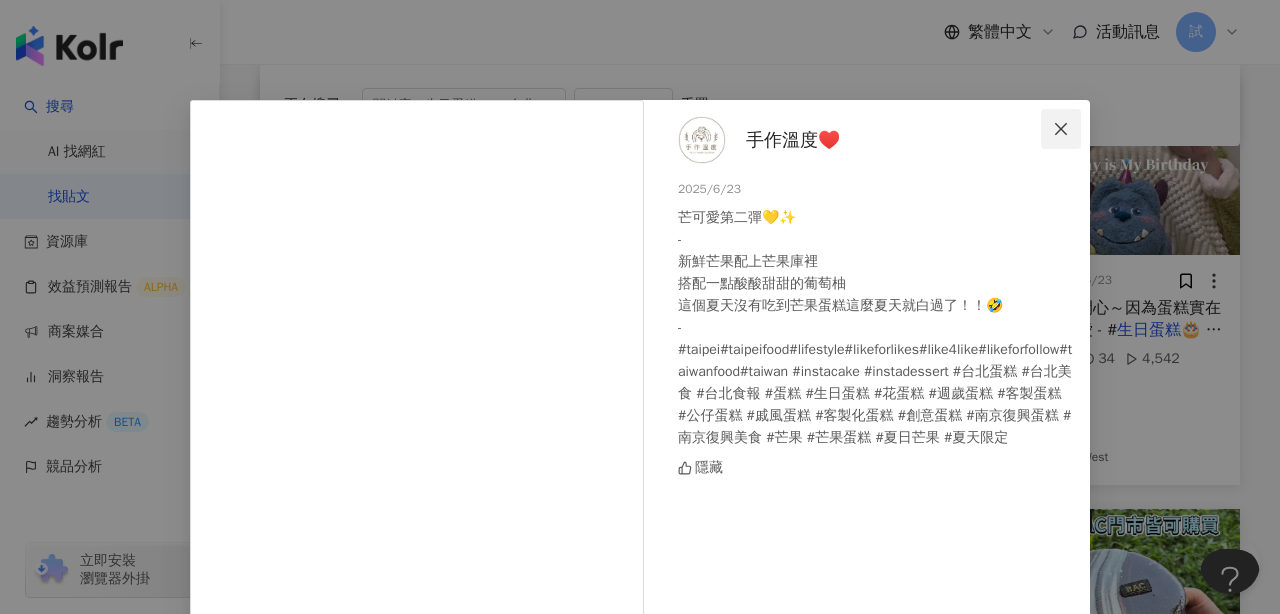 click 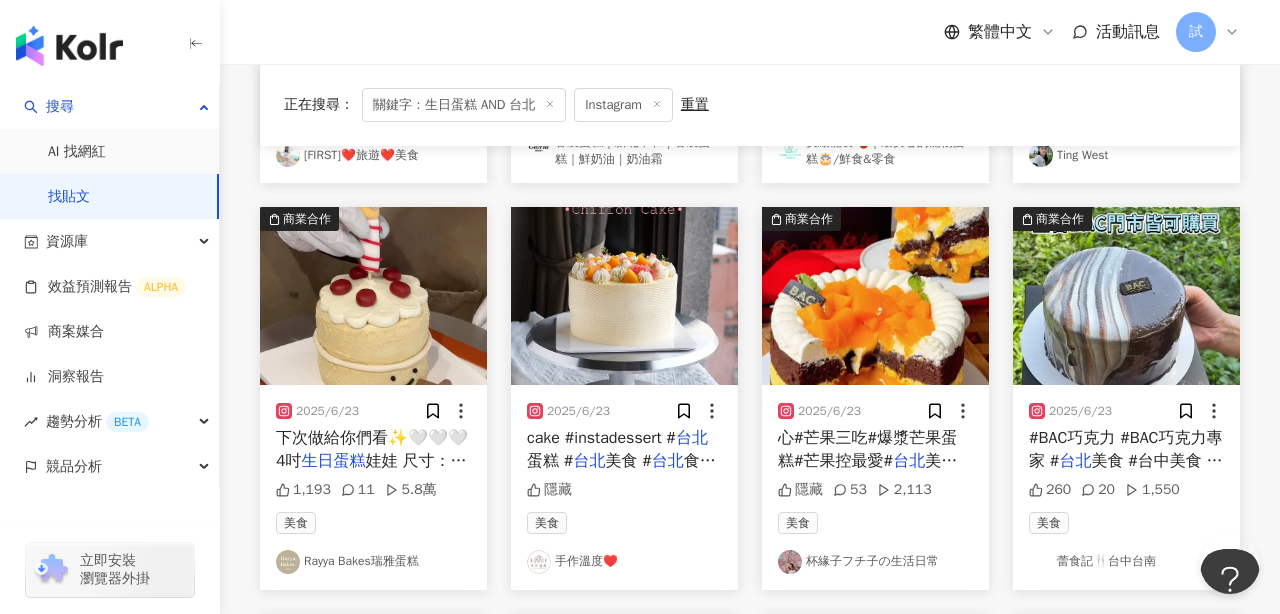 scroll, scrollTop: 1345, scrollLeft: 0, axis: vertical 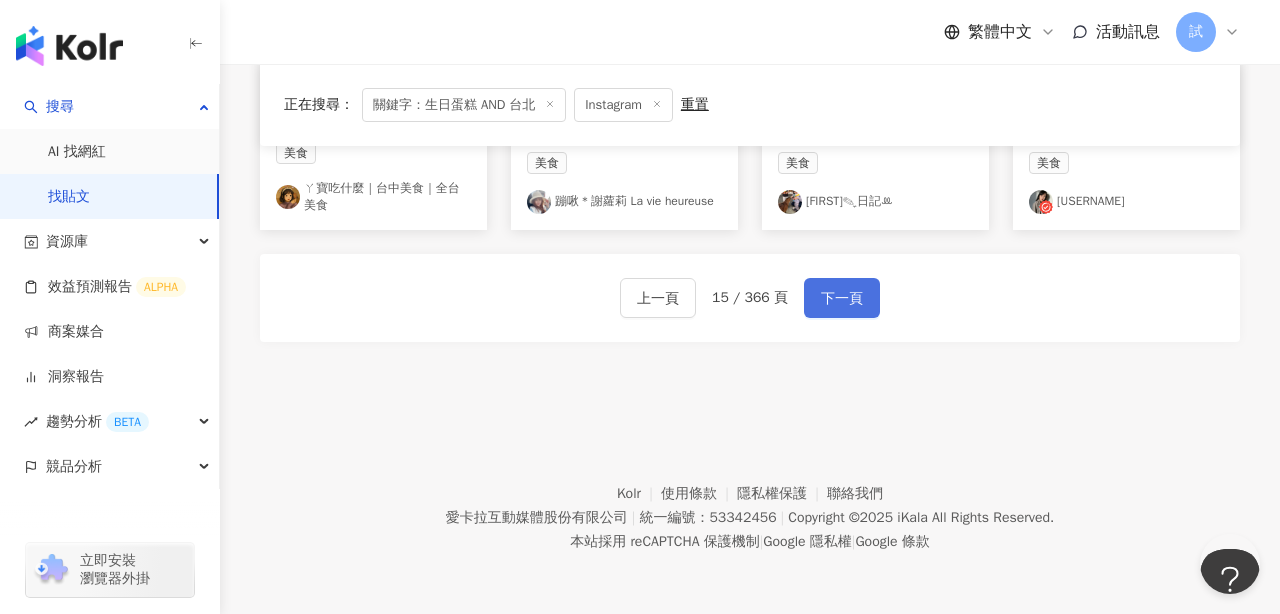 click on "下一頁" at bounding box center [842, 299] 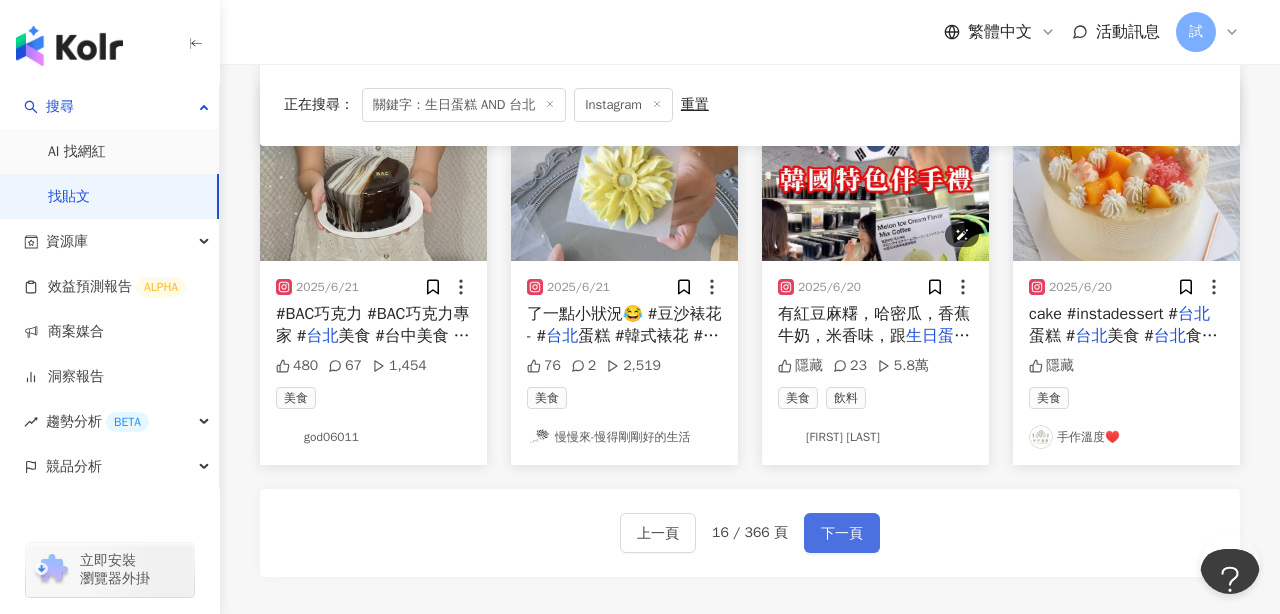 scroll, scrollTop: 1085, scrollLeft: 0, axis: vertical 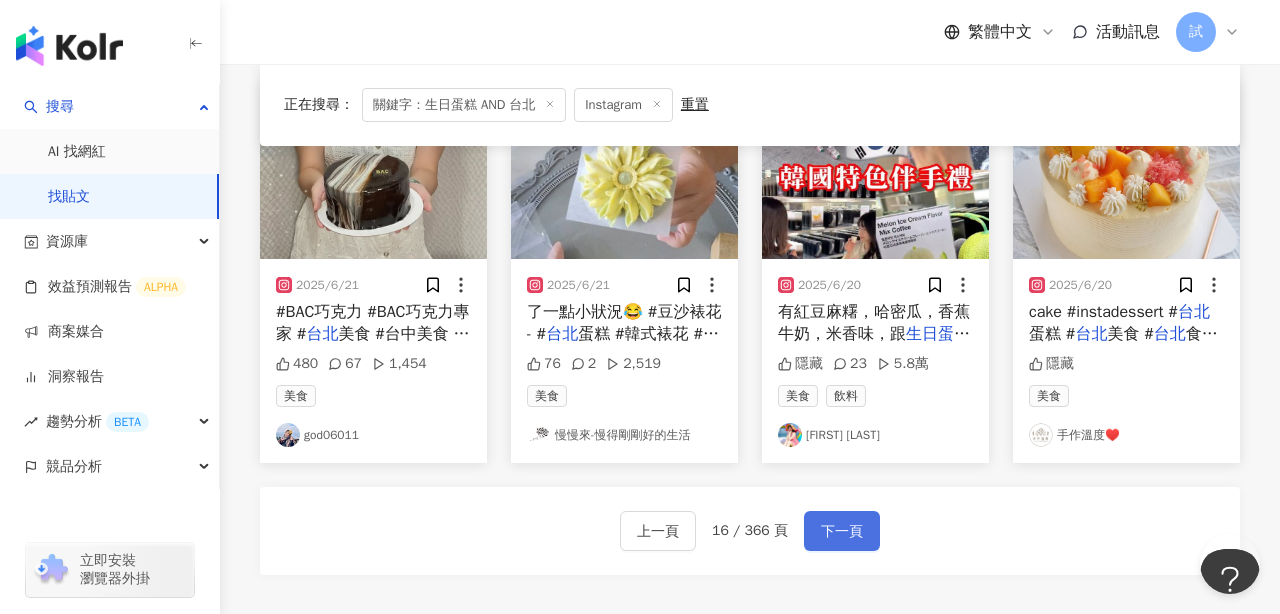 click on "下一頁" at bounding box center [842, 531] 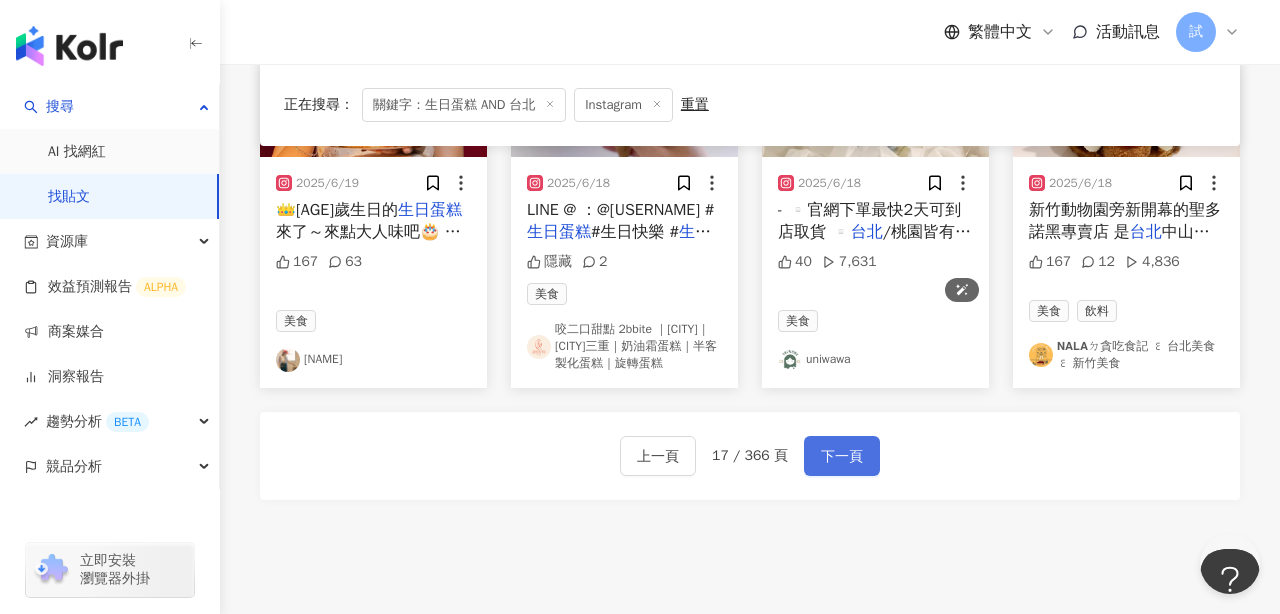 scroll, scrollTop: 1345, scrollLeft: 0, axis: vertical 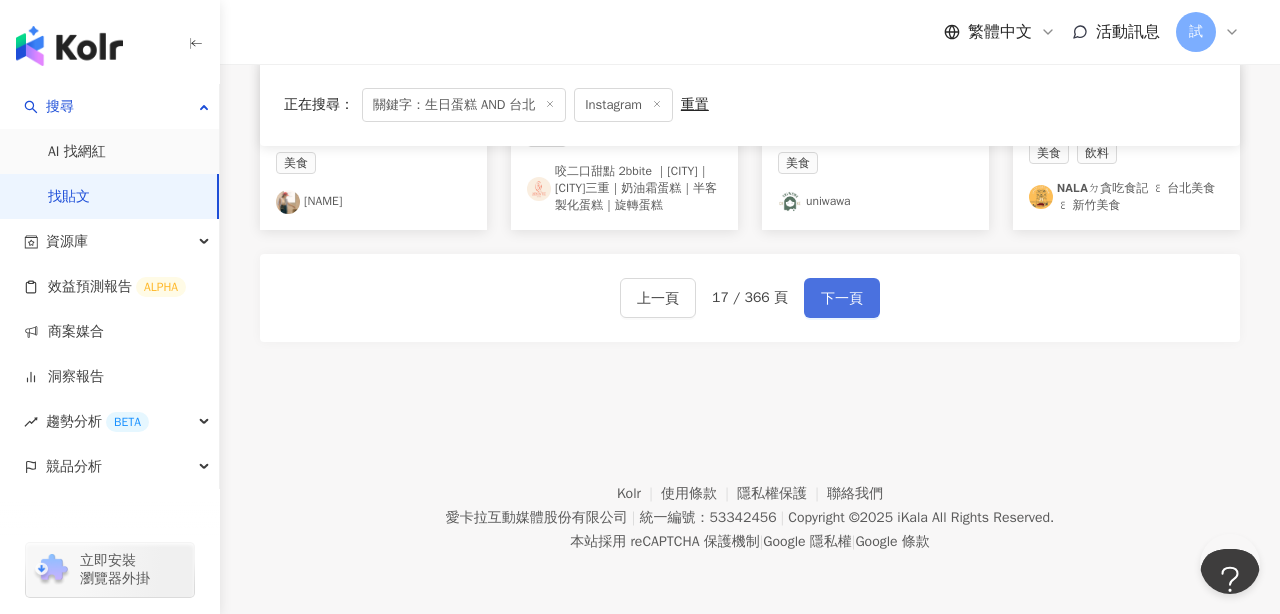 click on "下一頁" at bounding box center (842, 299) 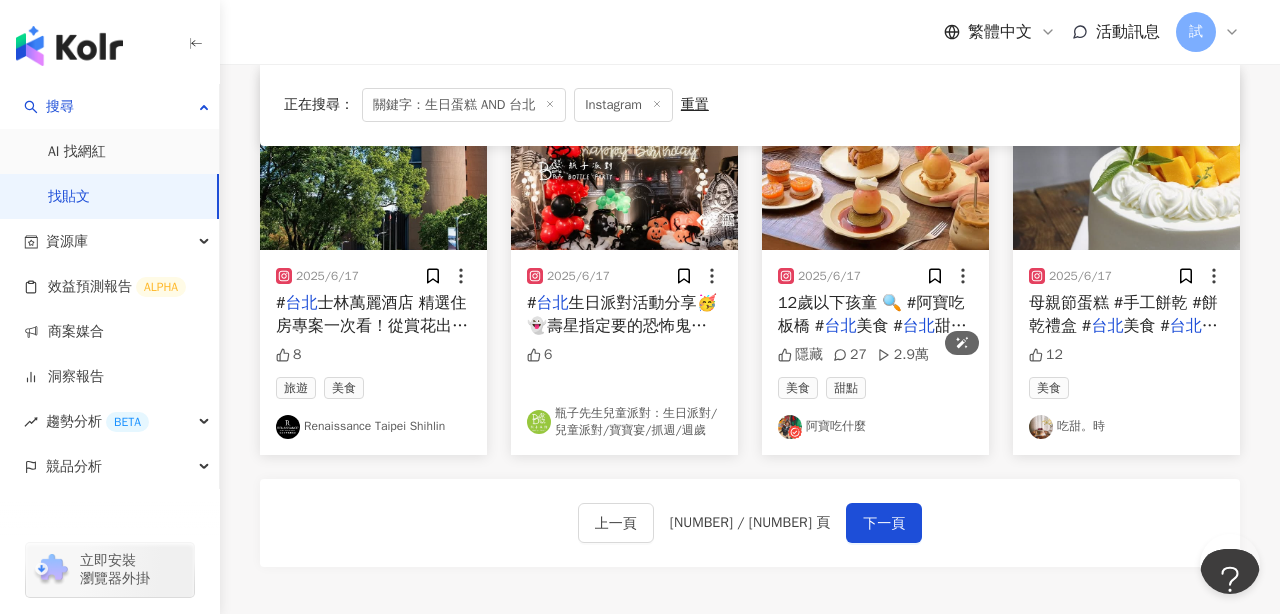 scroll, scrollTop: 1139, scrollLeft: 0, axis: vertical 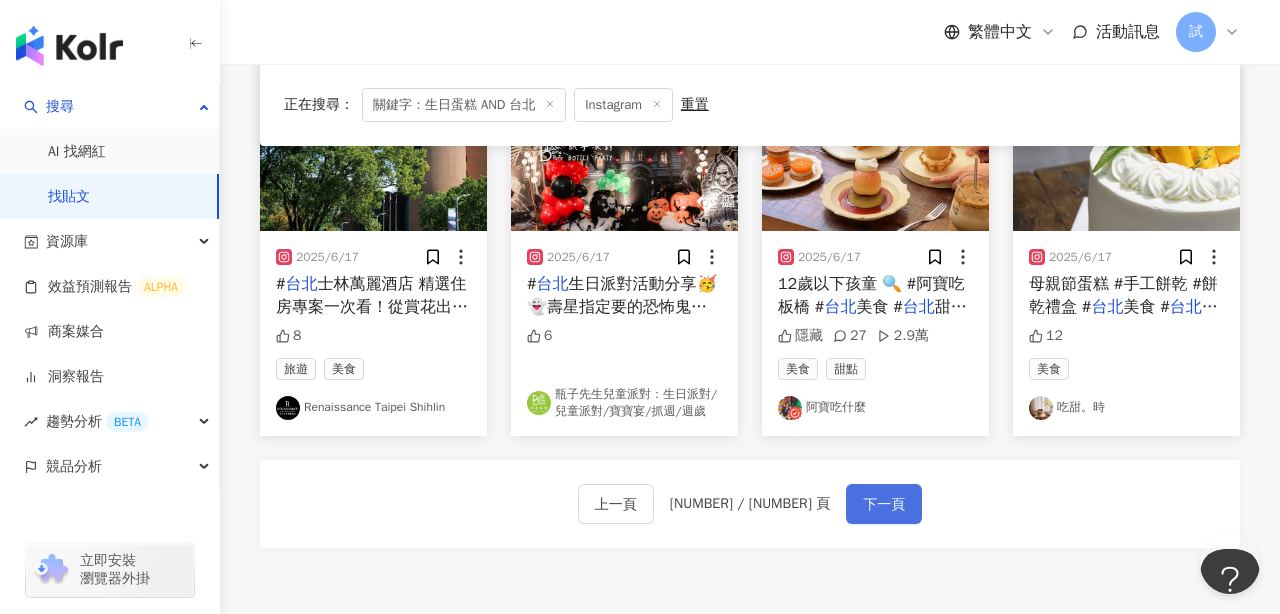 click on "下一頁" at bounding box center (884, 505) 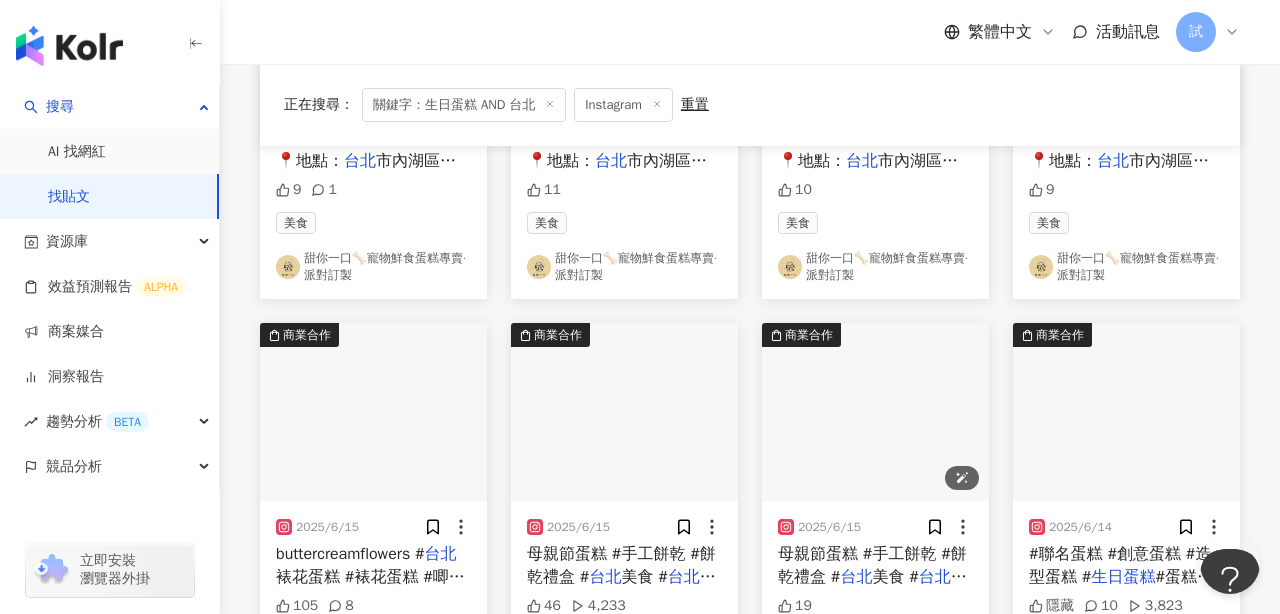 scroll, scrollTop: 868, scrollLeft: 0, axis: vertical 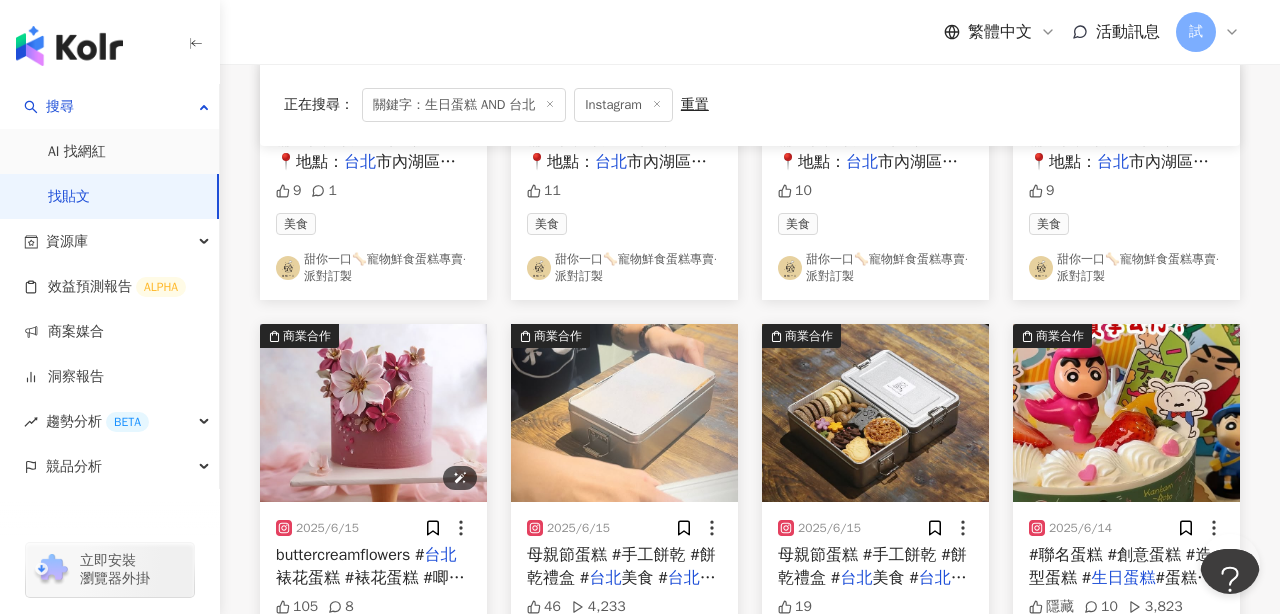 click at bounding box center [373, 413] 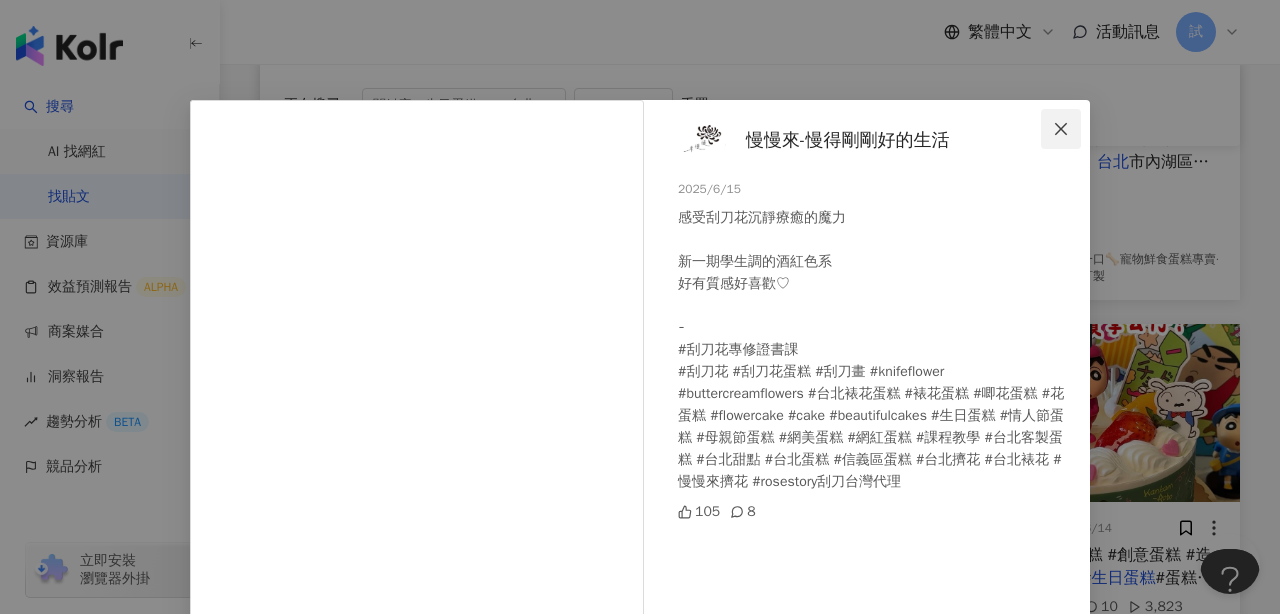 click 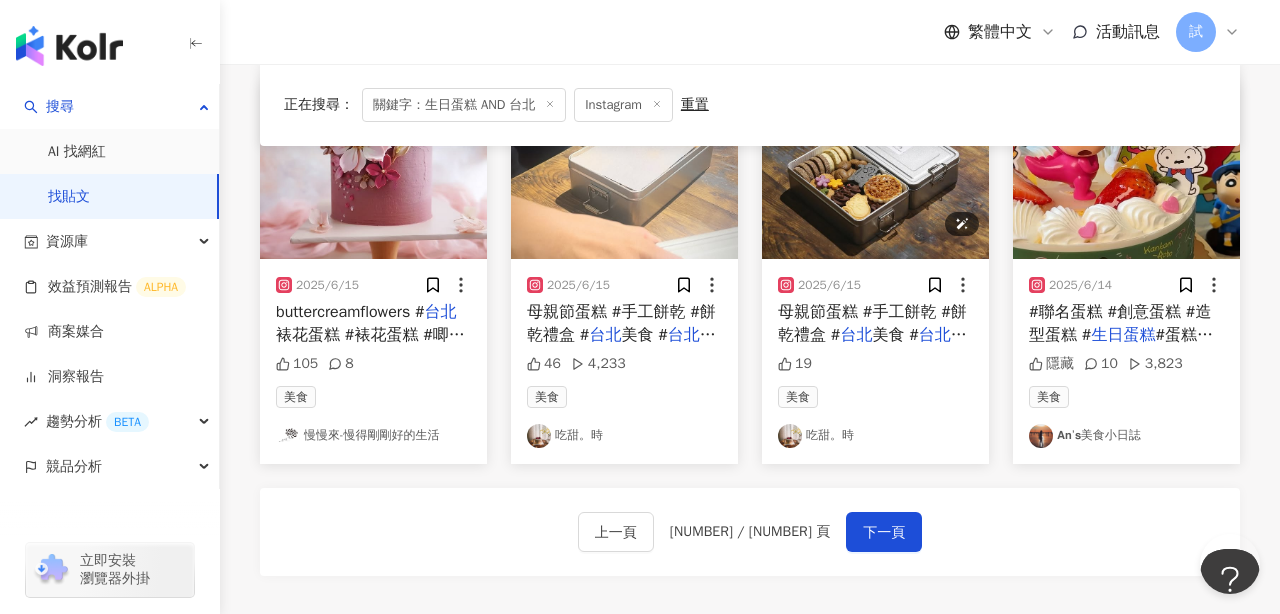 scroll, scrollTop: 1122, scrollLeft: 0, axis: vertical 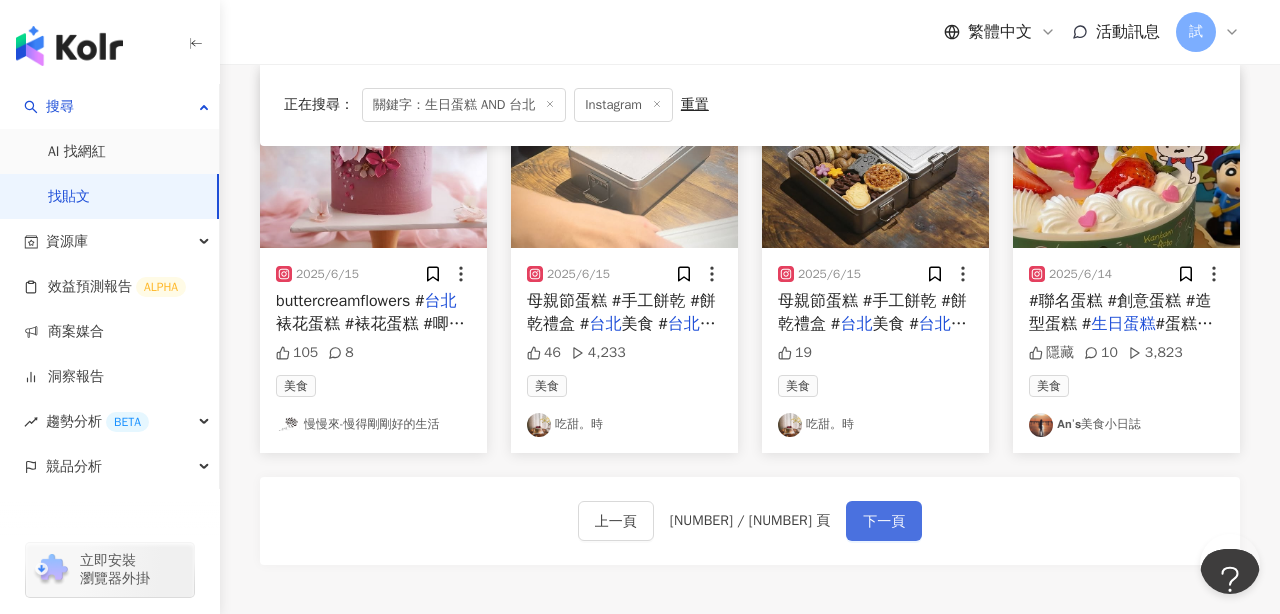 click on "下一頁" at bounding box center (884, 522) 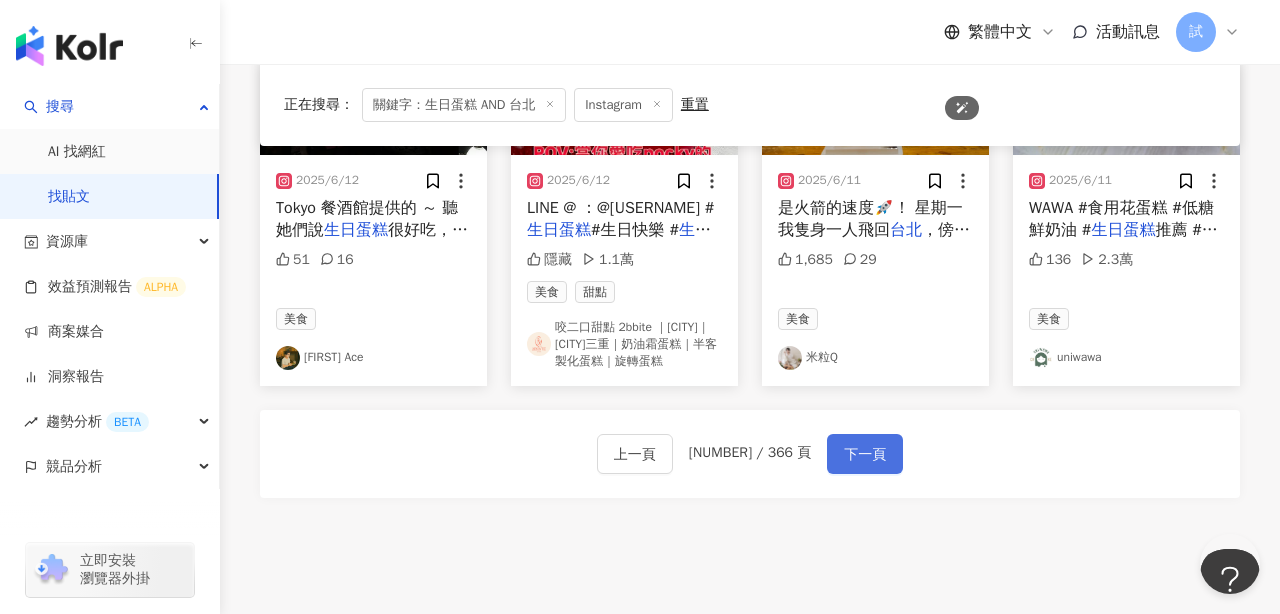 scroll, scrollTop: 1228, scrollLeft: 0, axis: vertical 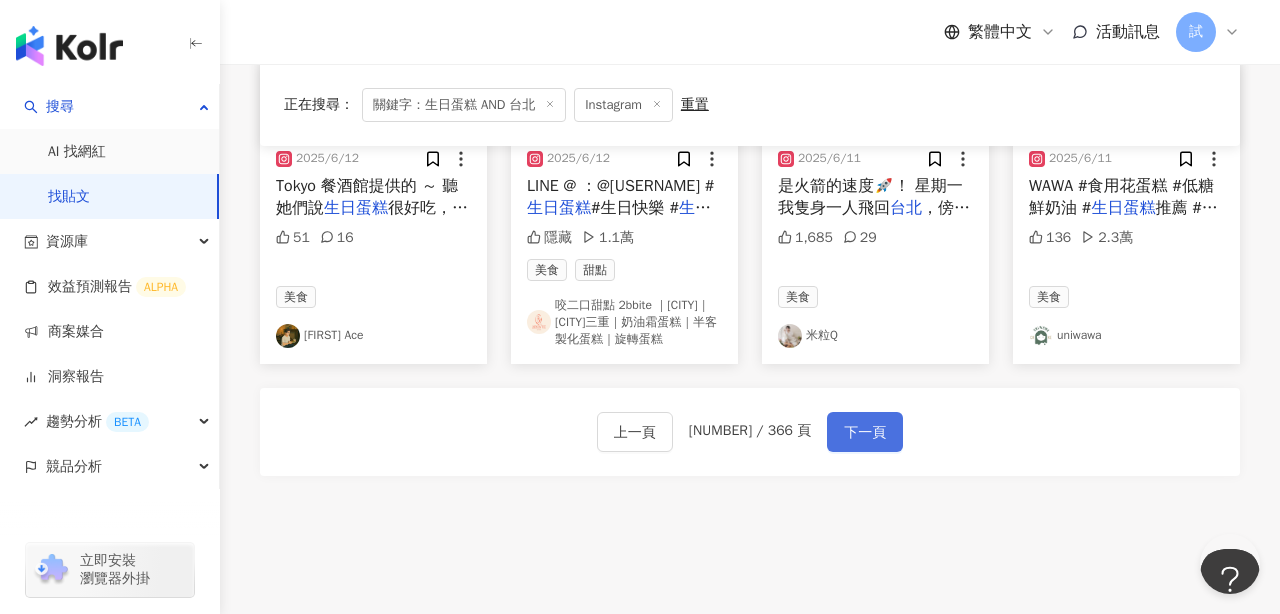click on "下一頁" at bounding box center [865, 433] 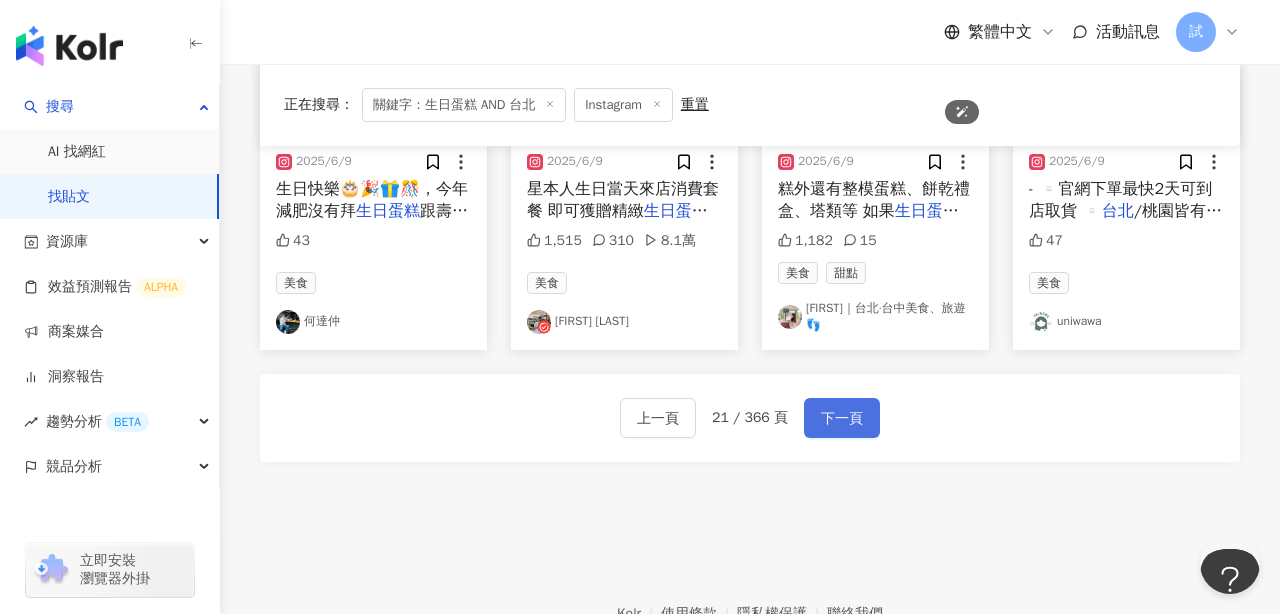 click on "下一頁" at bounding box center [842, 418] 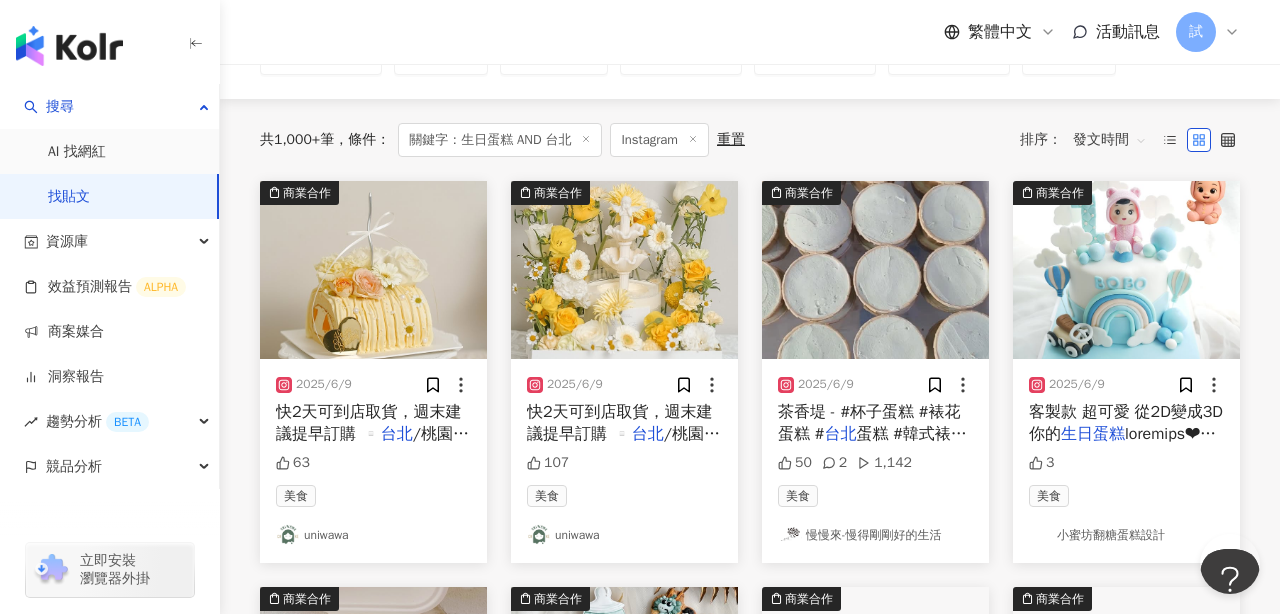 scroll, scrollTop: 165, scrollLeft: 0, axis: vertical 